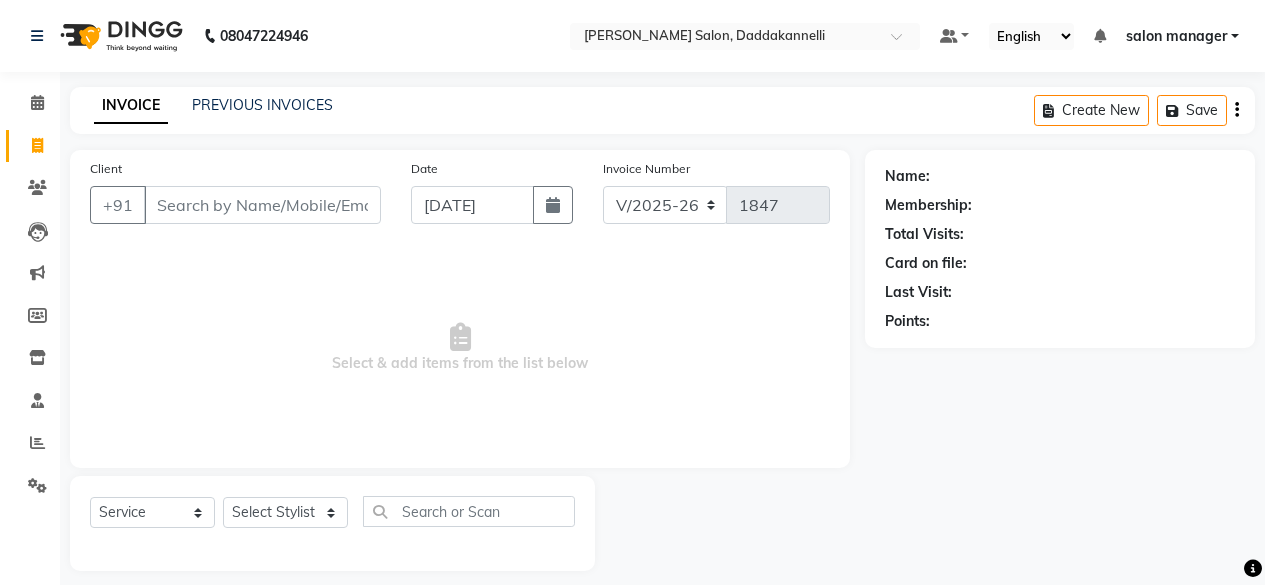 select on "6354" 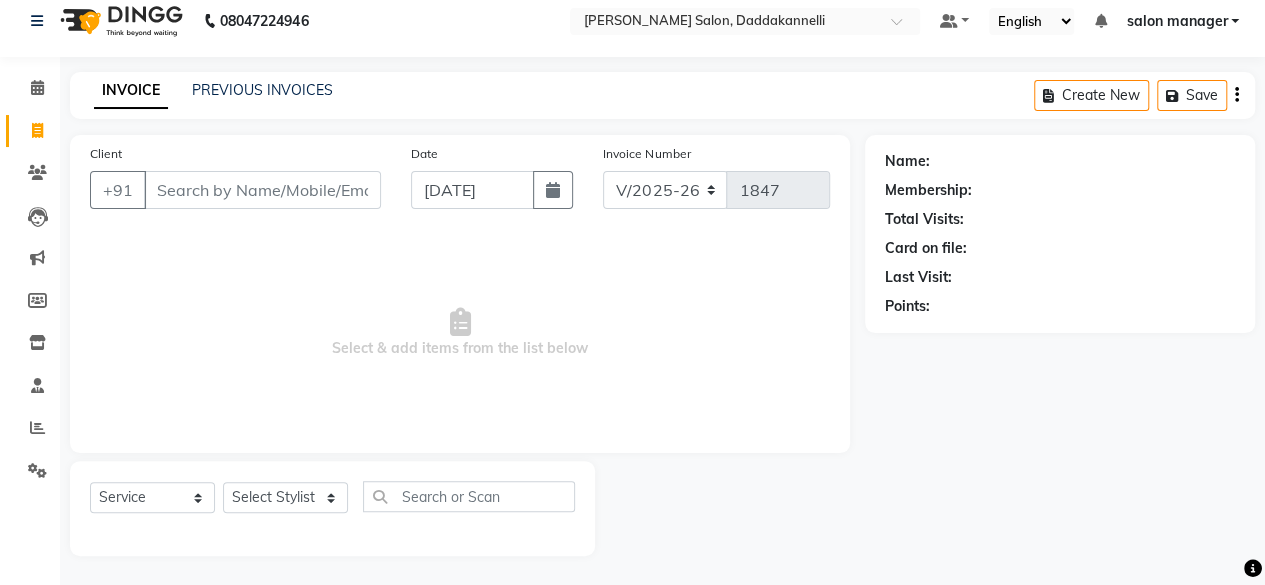 scroll, scrollTop: 0, scrollLeft: 0, axis: both 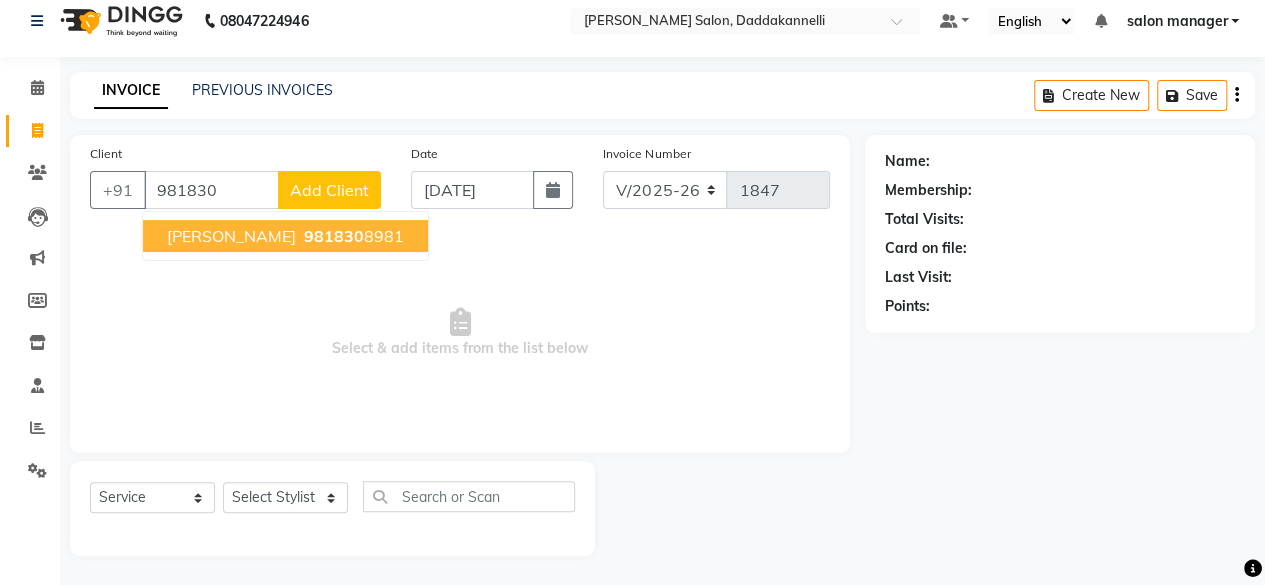 click on "981830 8981" at bounding box center [352, 236] 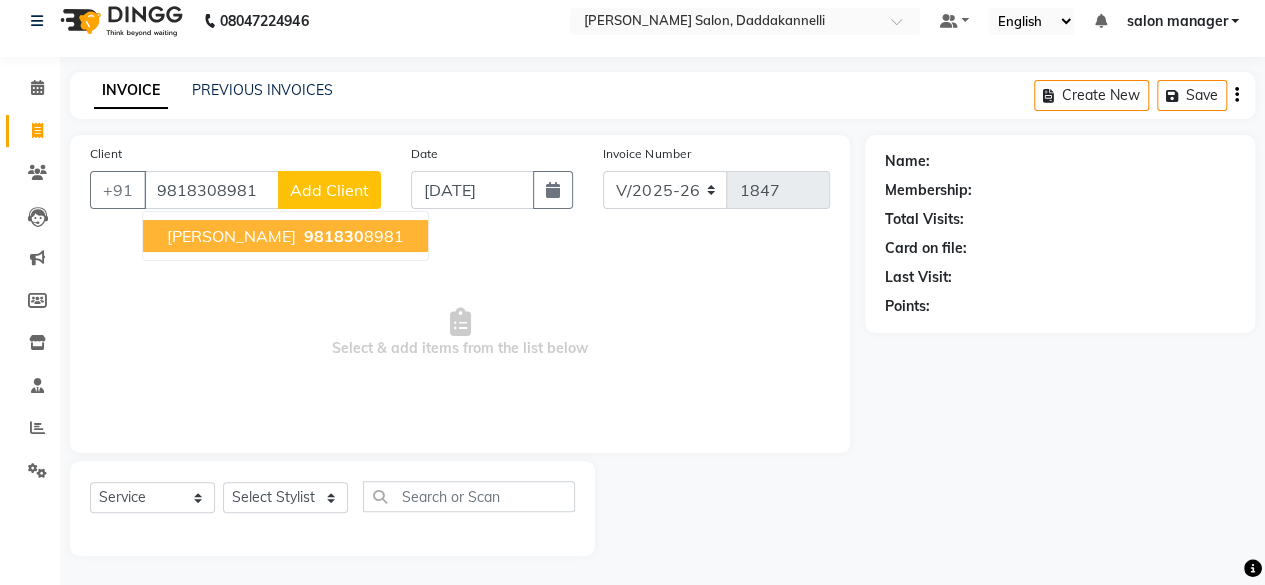 type on "9818308981" 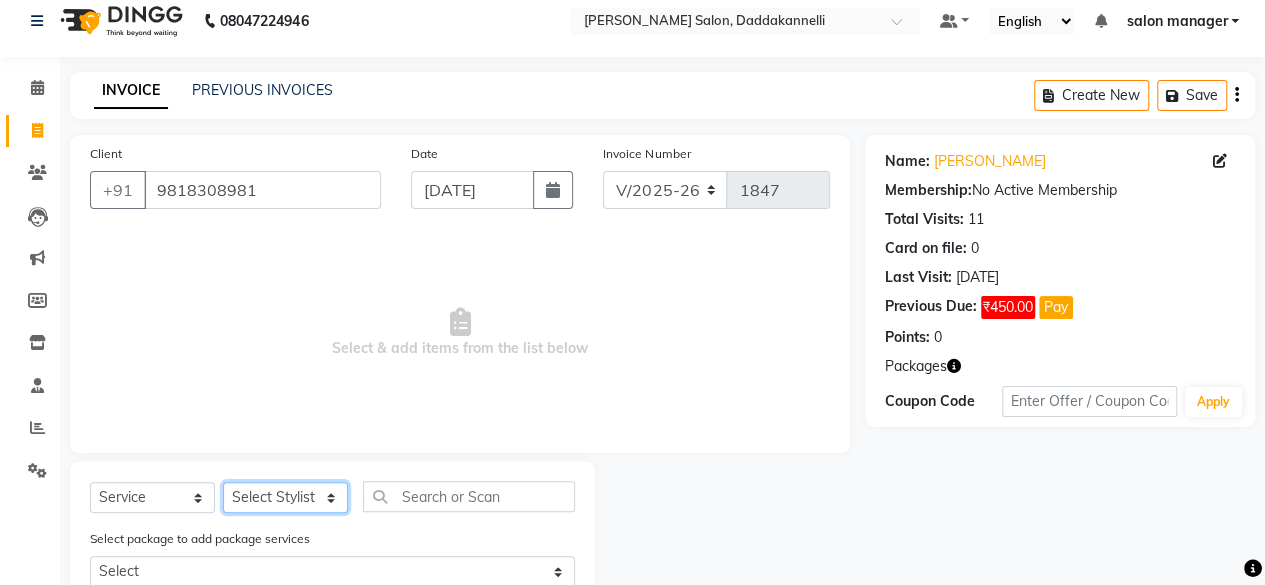 click on "Select Stylist aita DINGG SUPPORT [PERSON_NAME] Rahul [PERSON_NAME] [PERSON_NAME] salon manager [PERSON_NAME]" 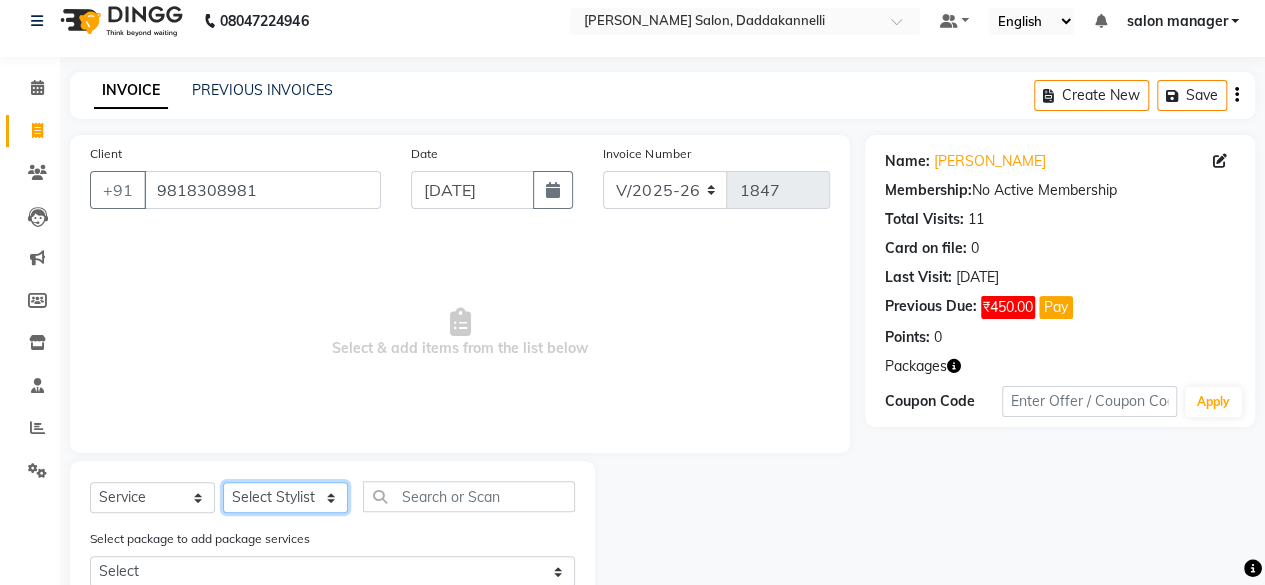 select on "79334" 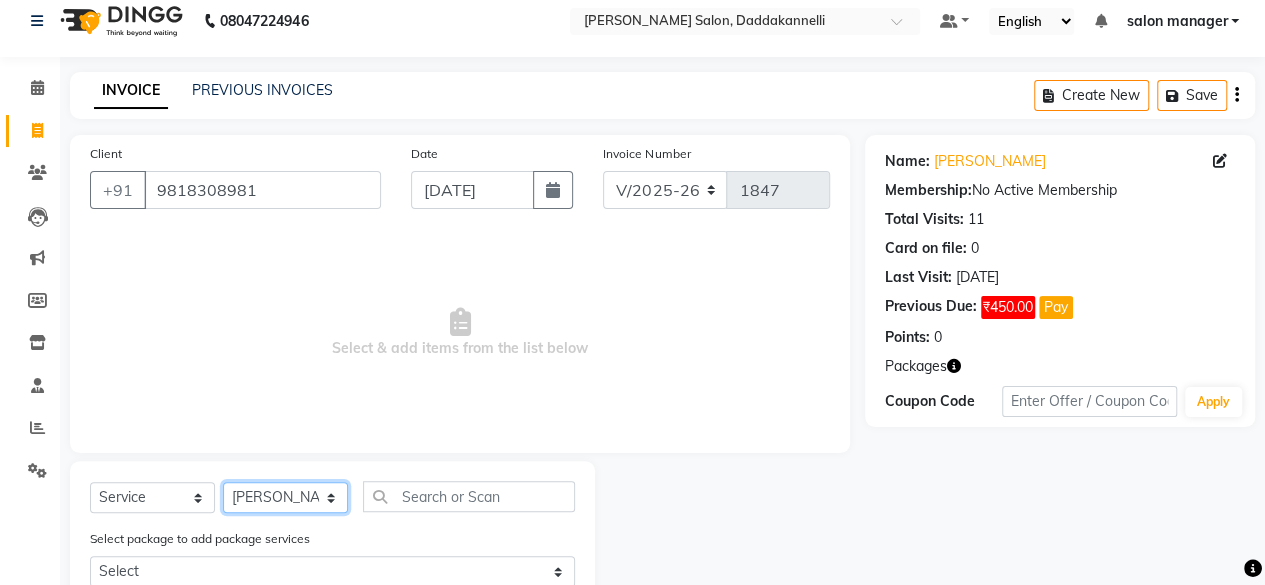 click on "Select Stylist aita DINGG SUPPORT [PERSON_NAME] Rahul [PERSON_NAME] [PERSON_NAME] salon manager [PERSON_NAME]" 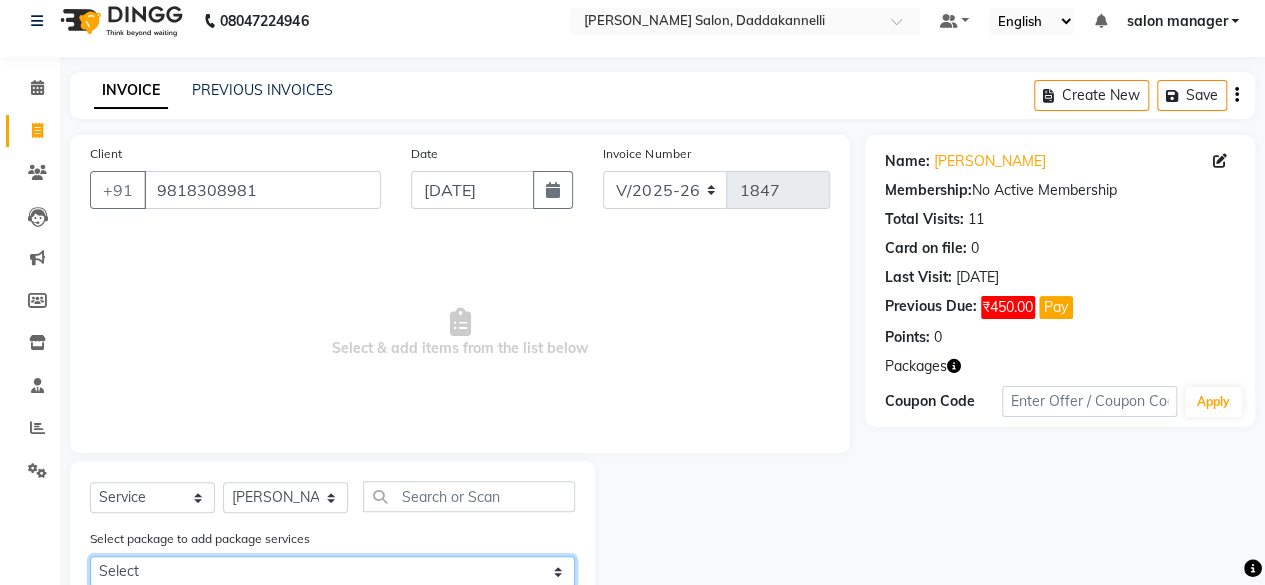 scroll, scrollTop: 16, scrollLeft: 0, axis: vertical 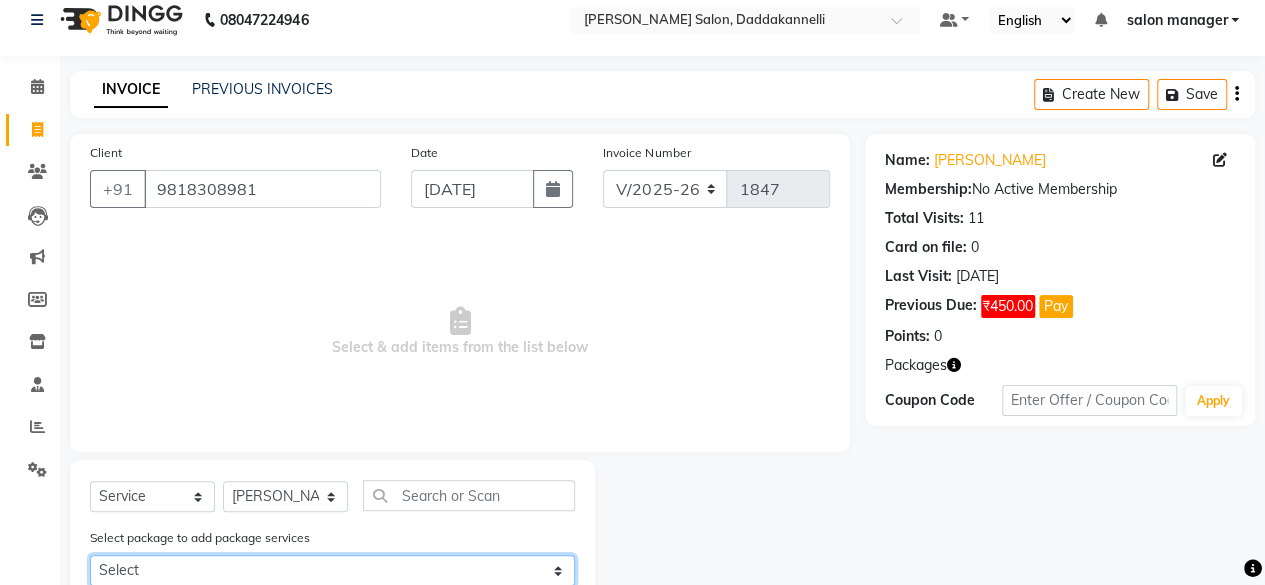 drag, startPoint x: 546, startPoint y: 565, endPoint x: 540, endPoint y: 556, distance: 10.816654 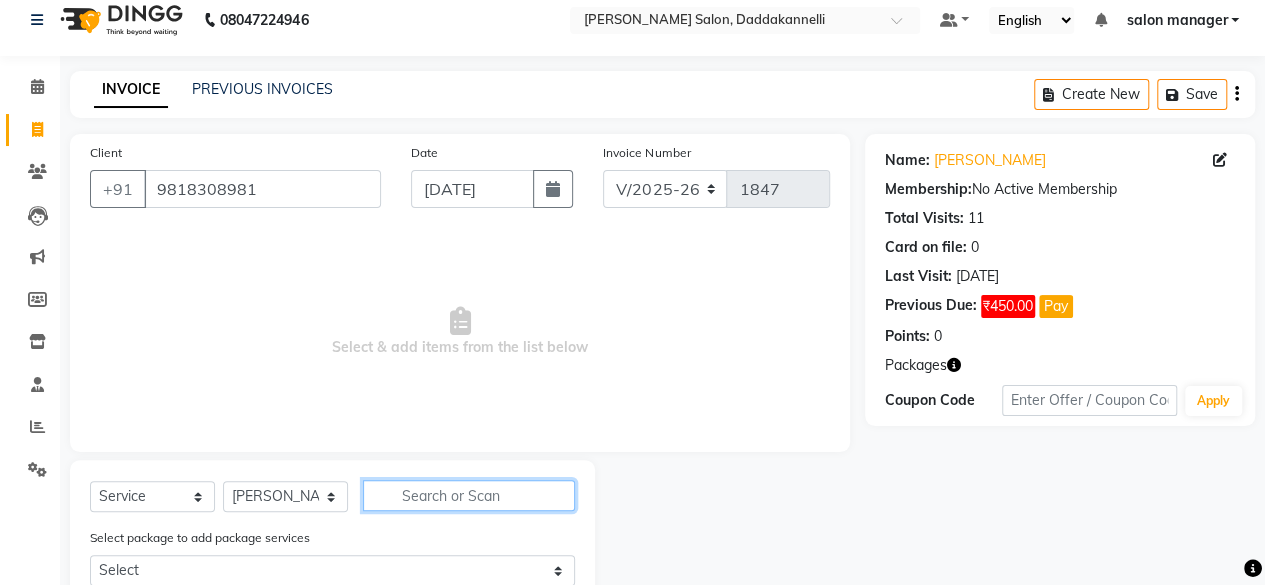 click 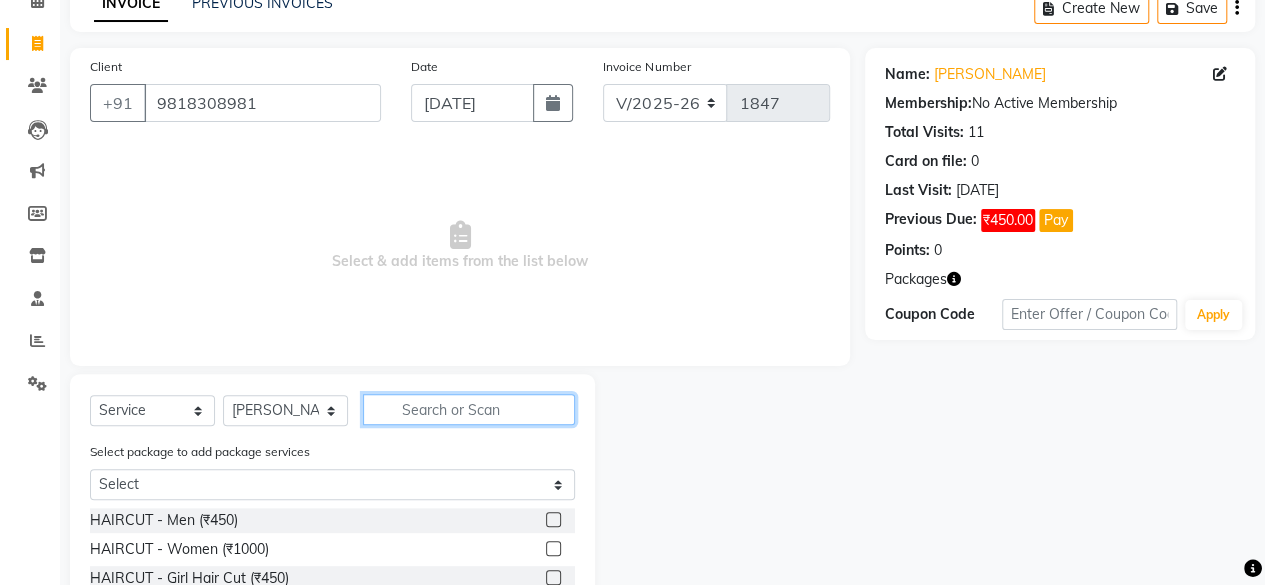 scroll, scrollTop: 216, scrollLeft: 0, axis: vertical 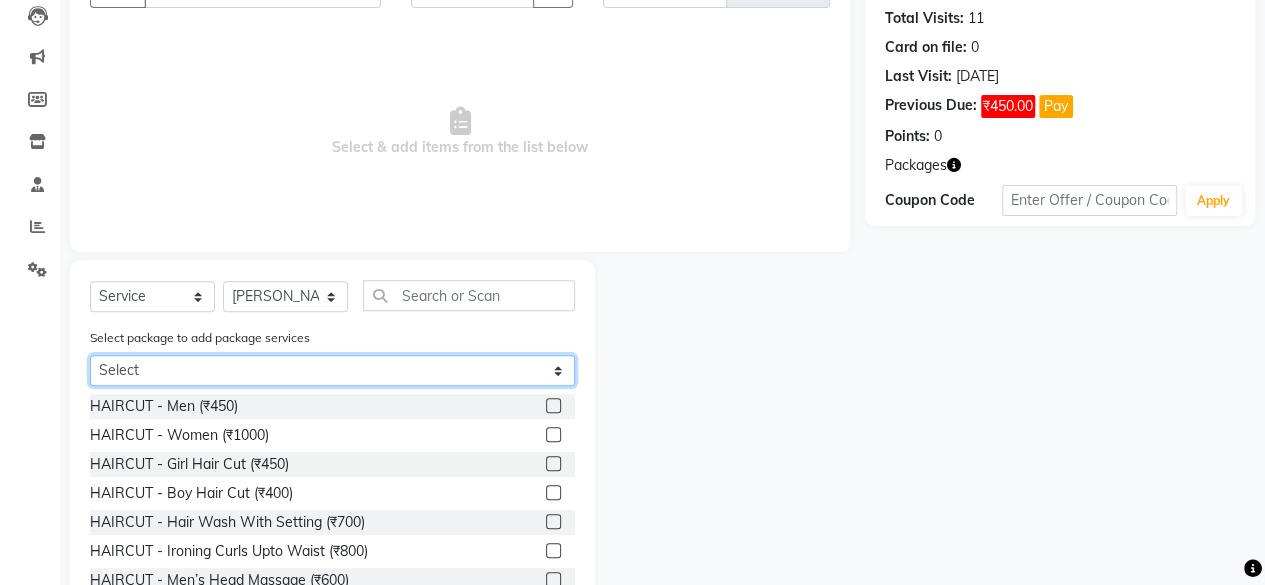 click on "Select Buy4 Hair Cut [PERSON_NAME] Get 5" 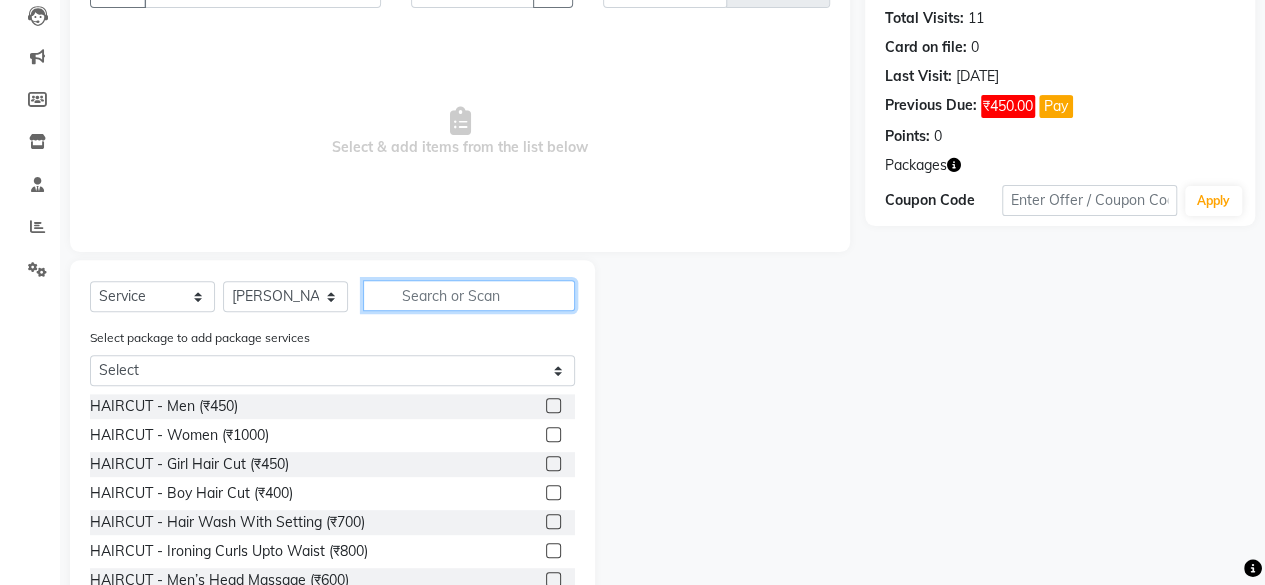 click 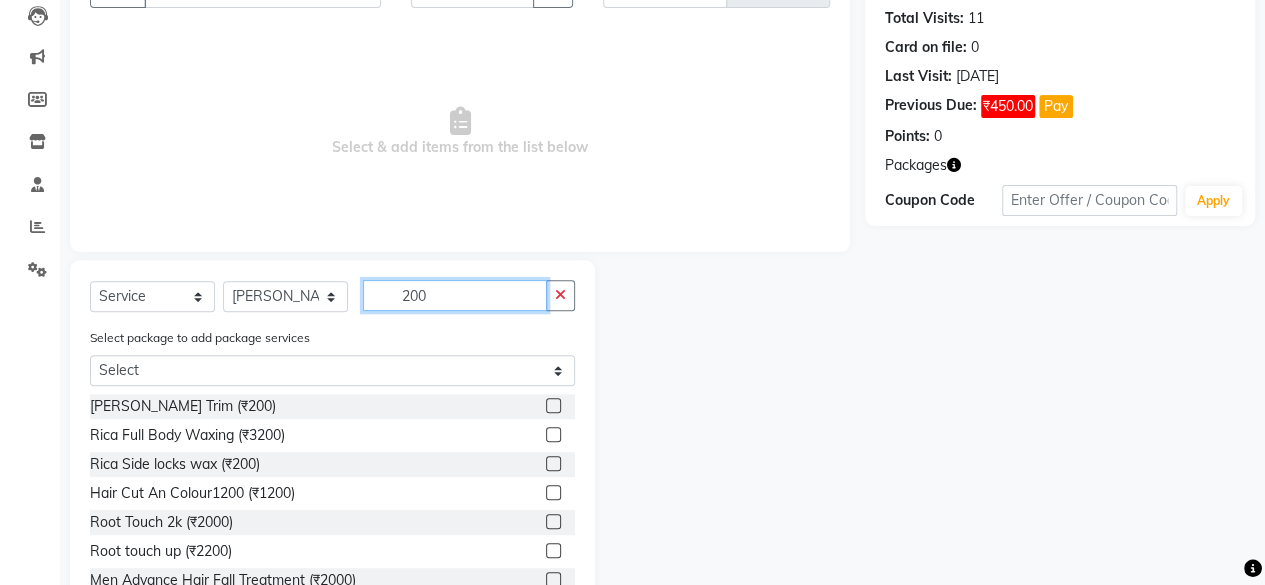 type on "200" 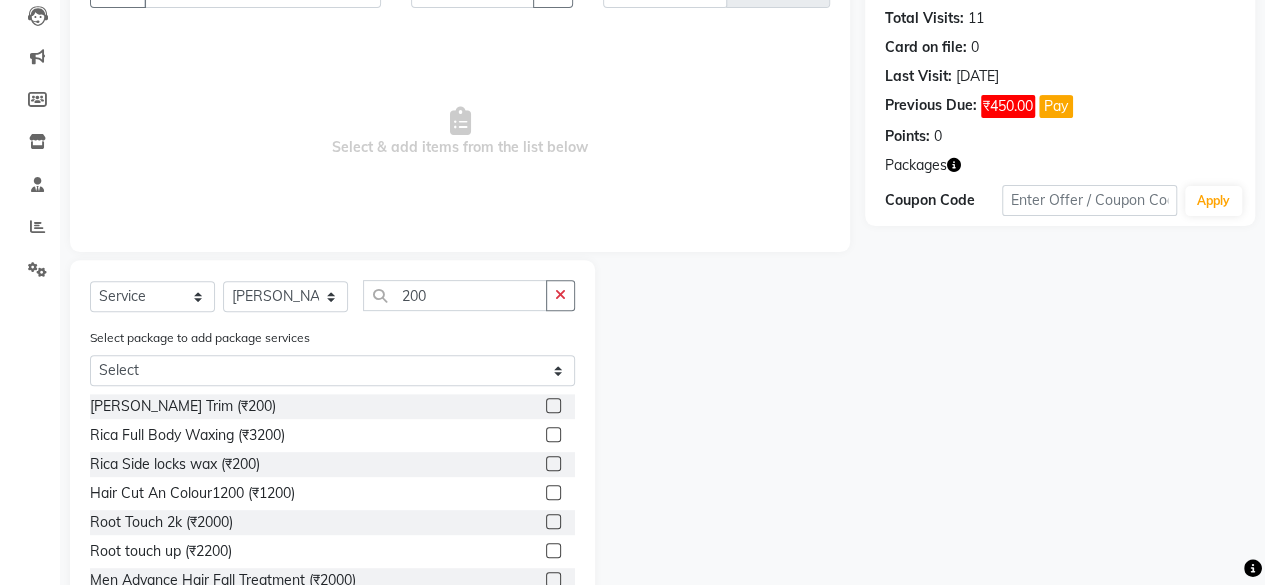 click 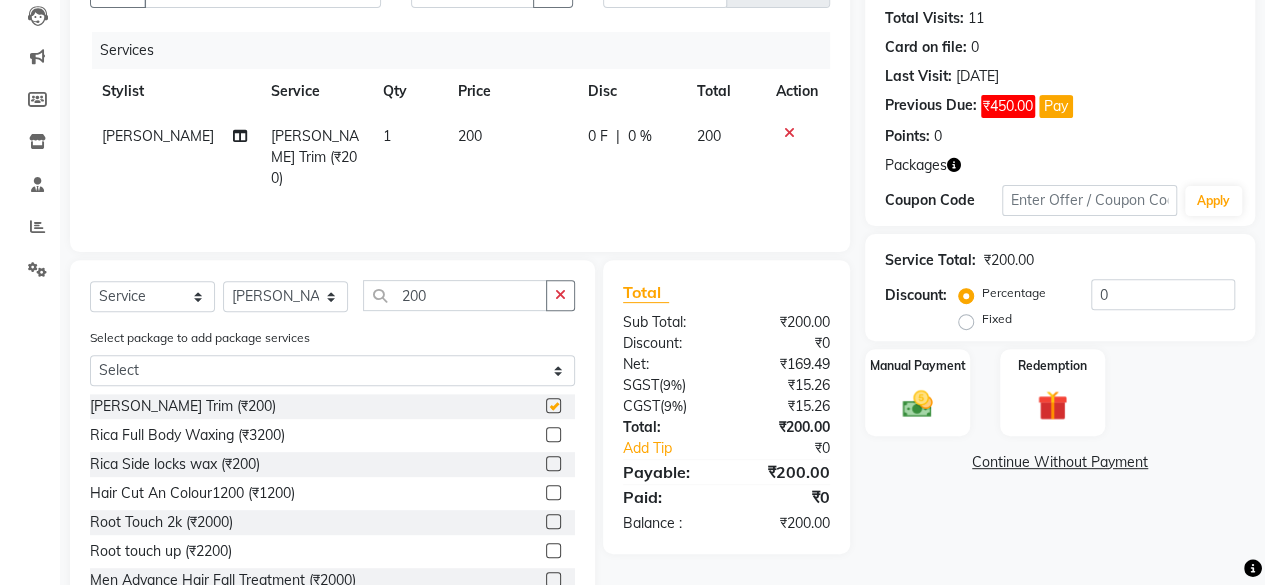 checkbox on "false" 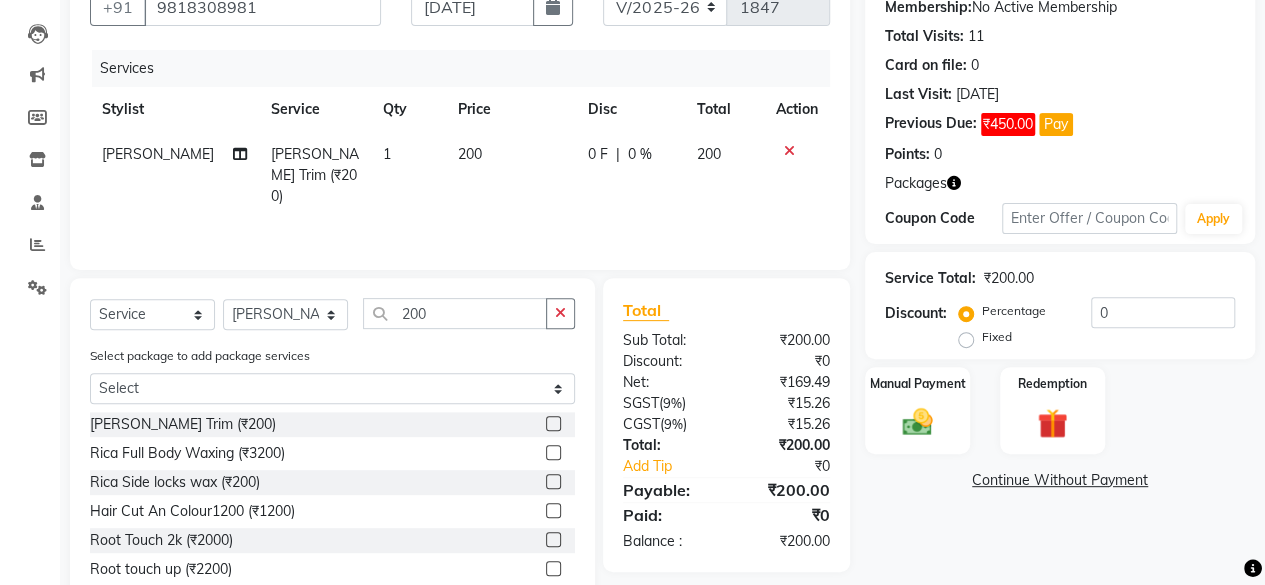 scroll, scrollTop: 200, scrollLeft: 0, axis: vertical 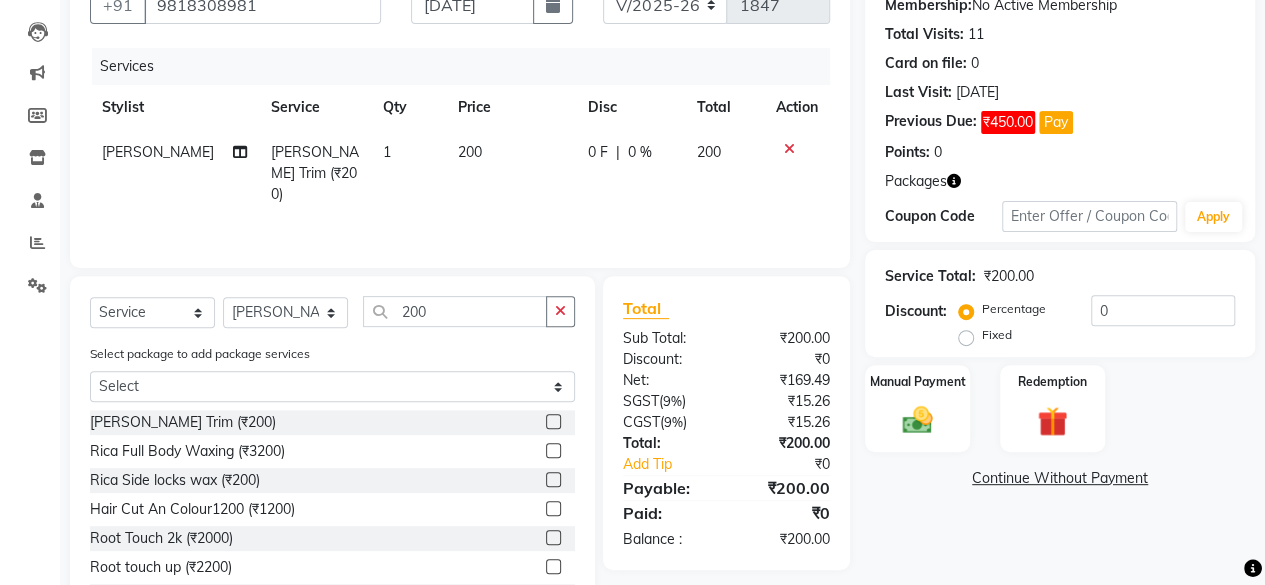 click 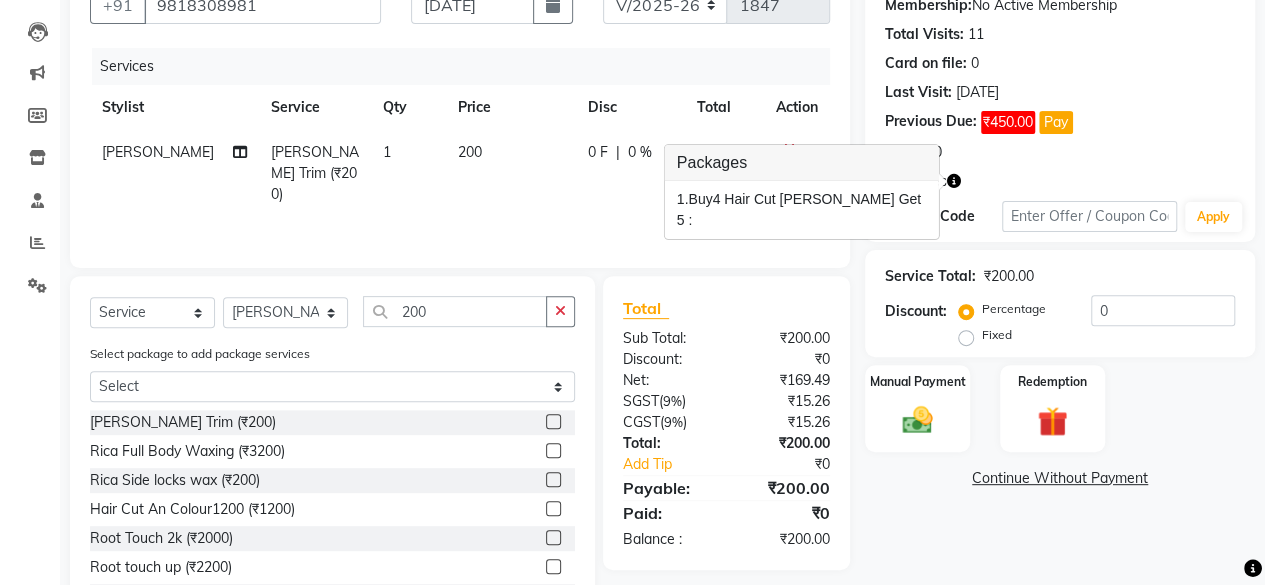 click on "1.   Buy4 Hair Cut [PERSON_NAME] Get 5 :" at bounding box center [802, 210] 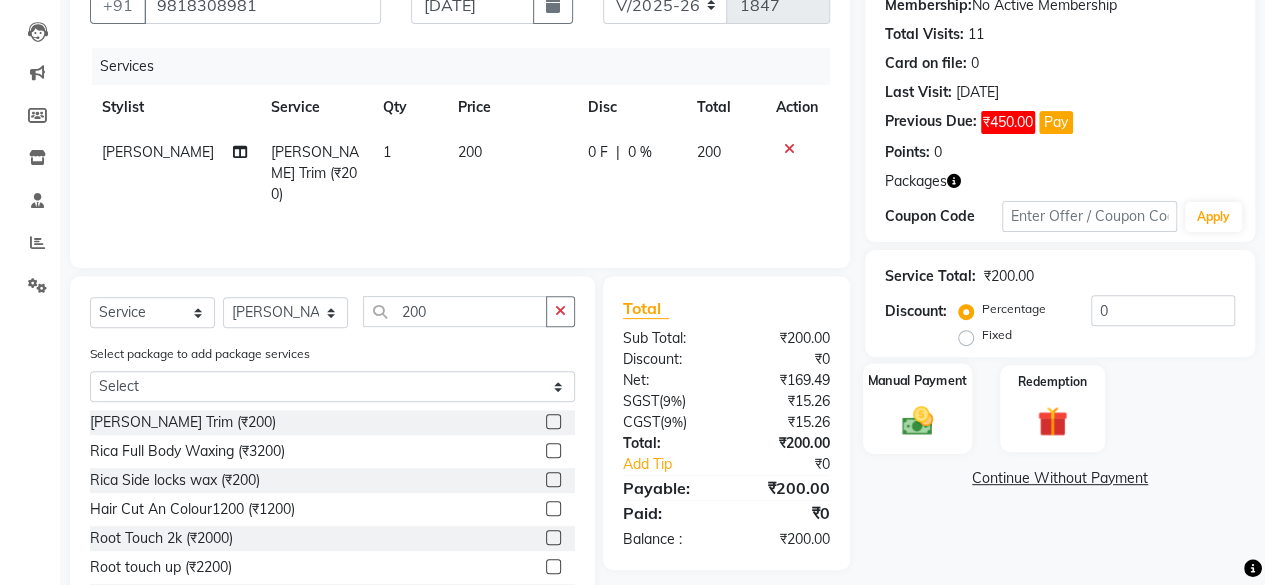 click 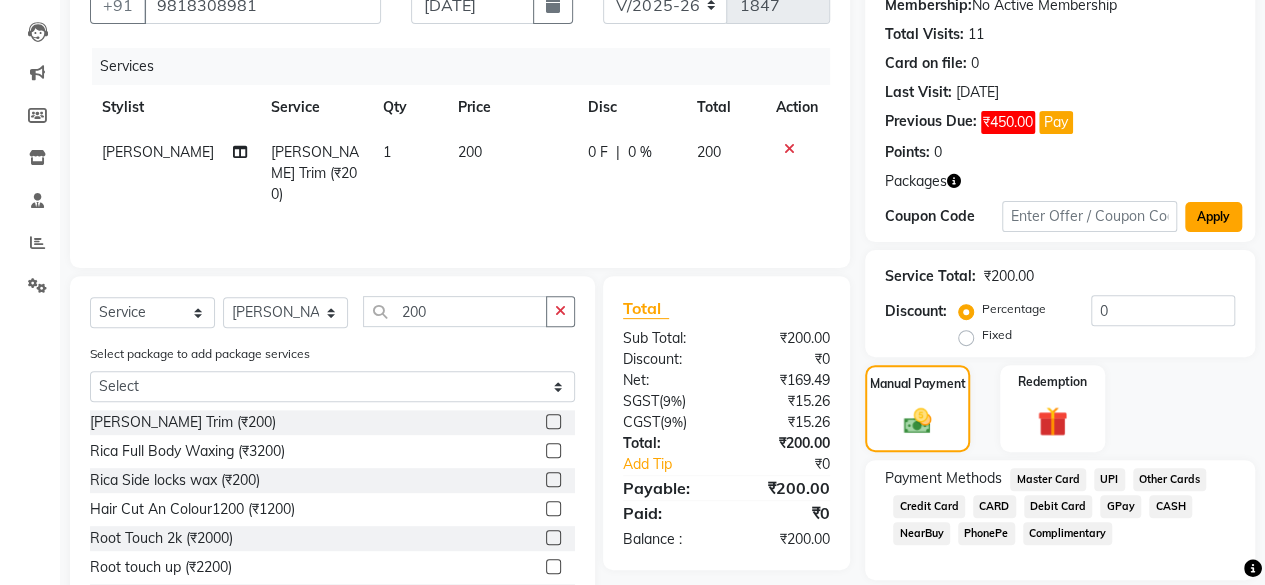 click on "Apply" 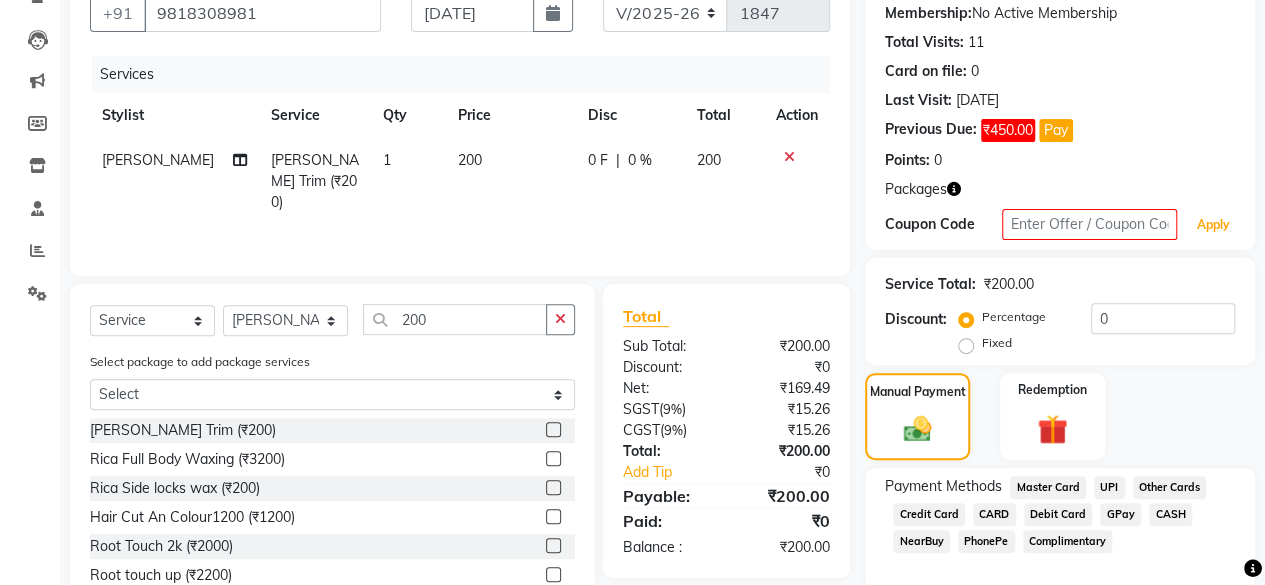 scroll, scrollTop: 200, scrollLeft: 0, axis: vertical 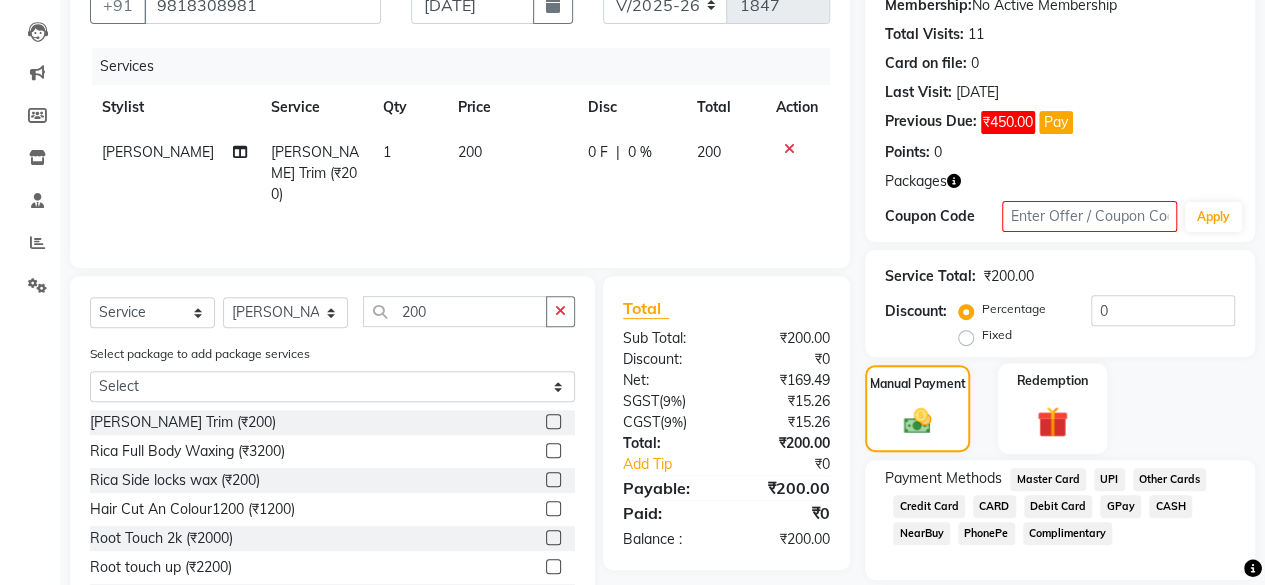 click 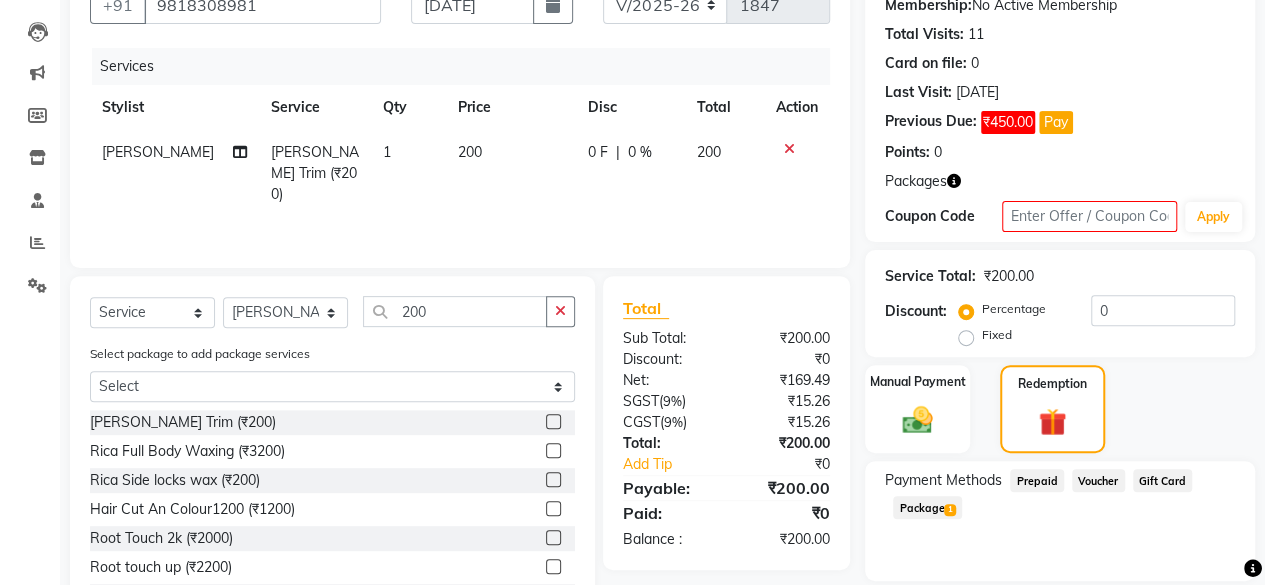 click on "Package  1" 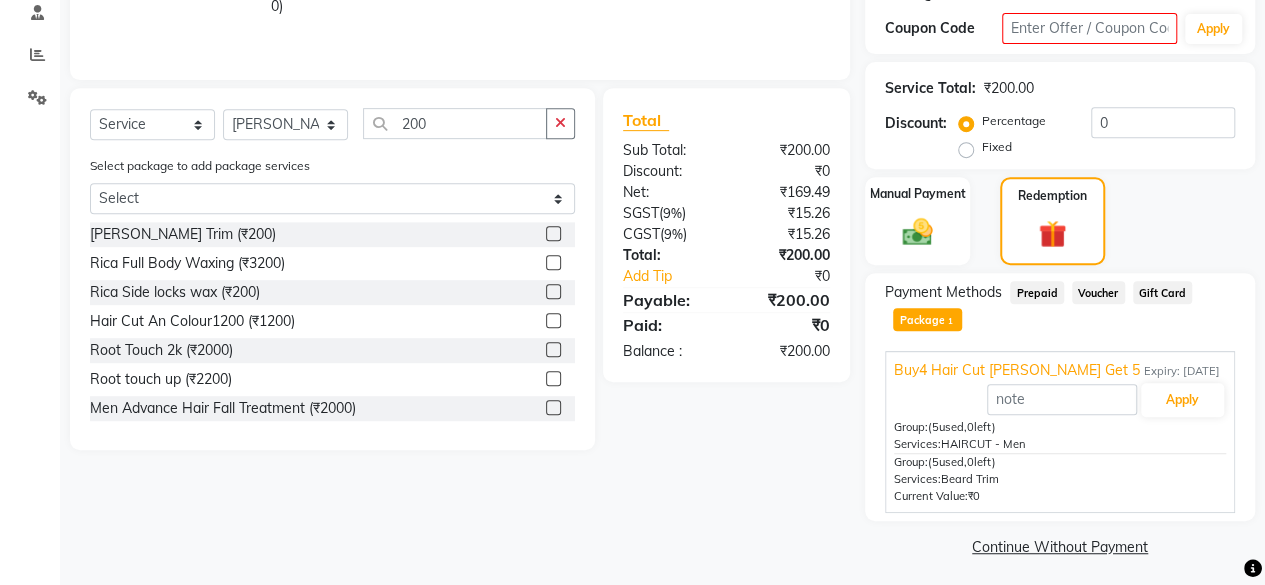 scroll, scrollTop: 394, scrollLeft: 0, axis: vertical 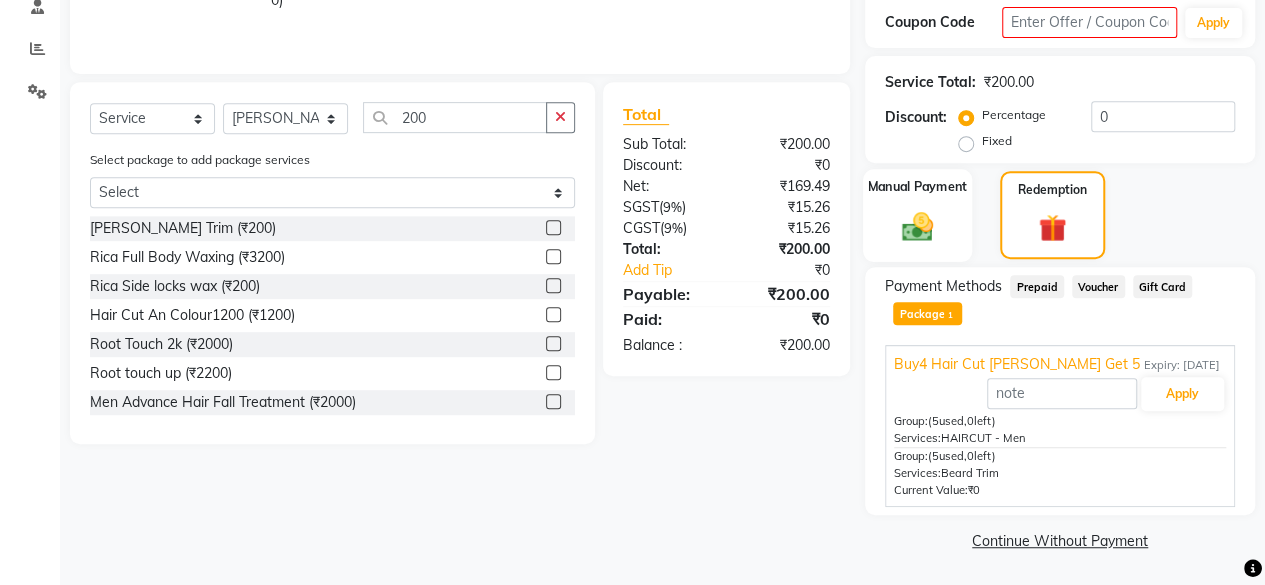 click 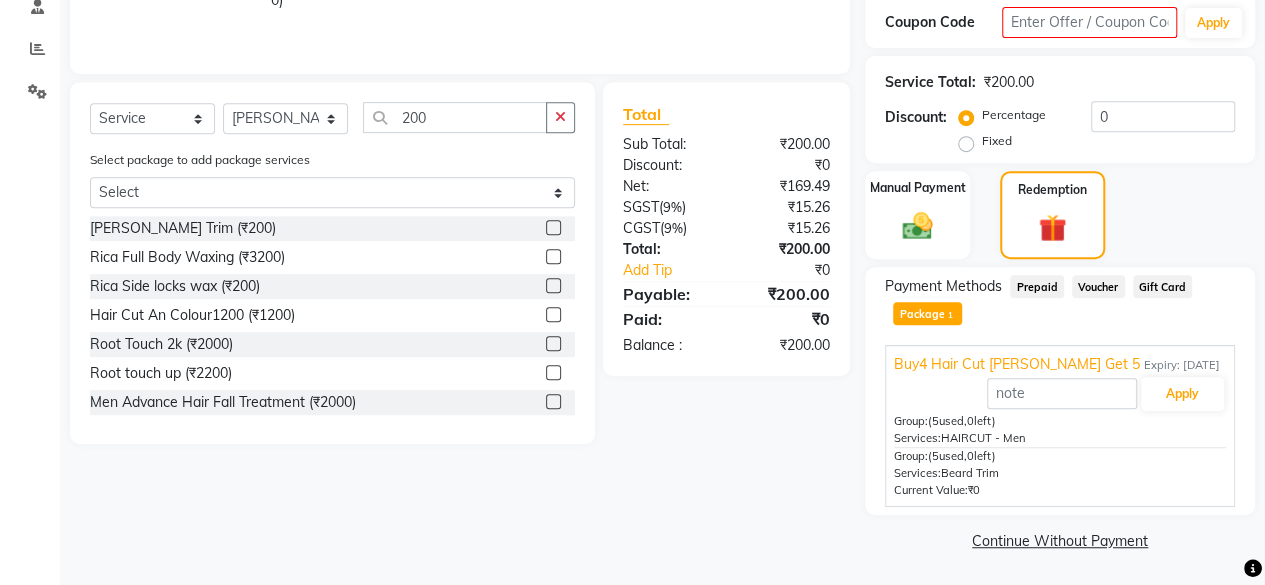 scroll, scrollTop: 282, scrollLeft: 0, axis: vertical 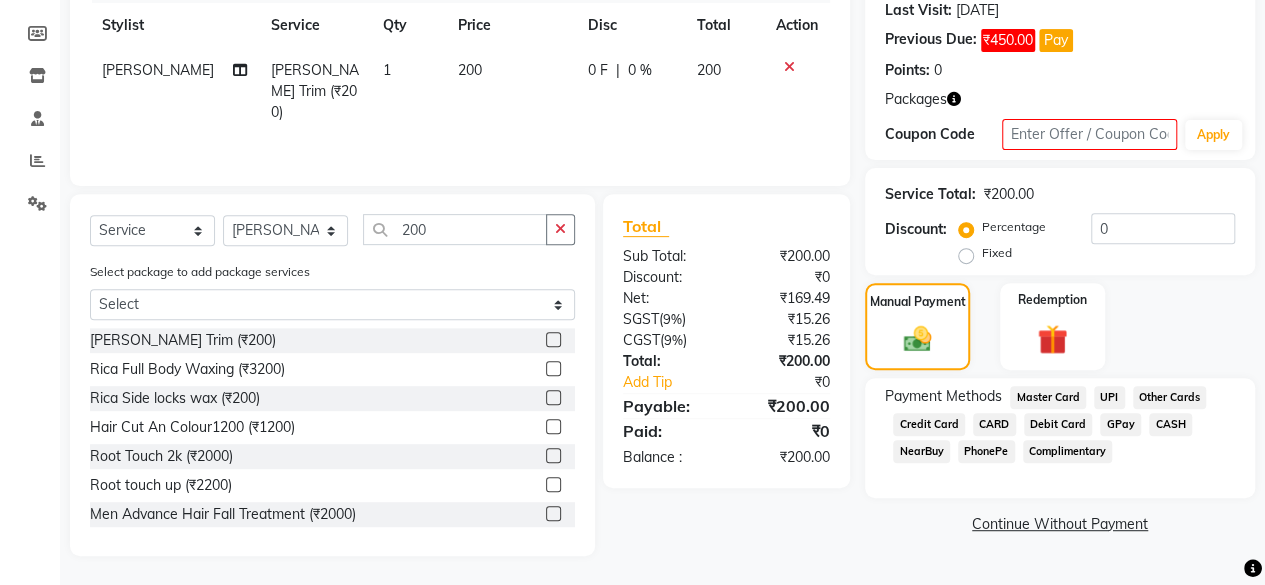 click on "UPI" 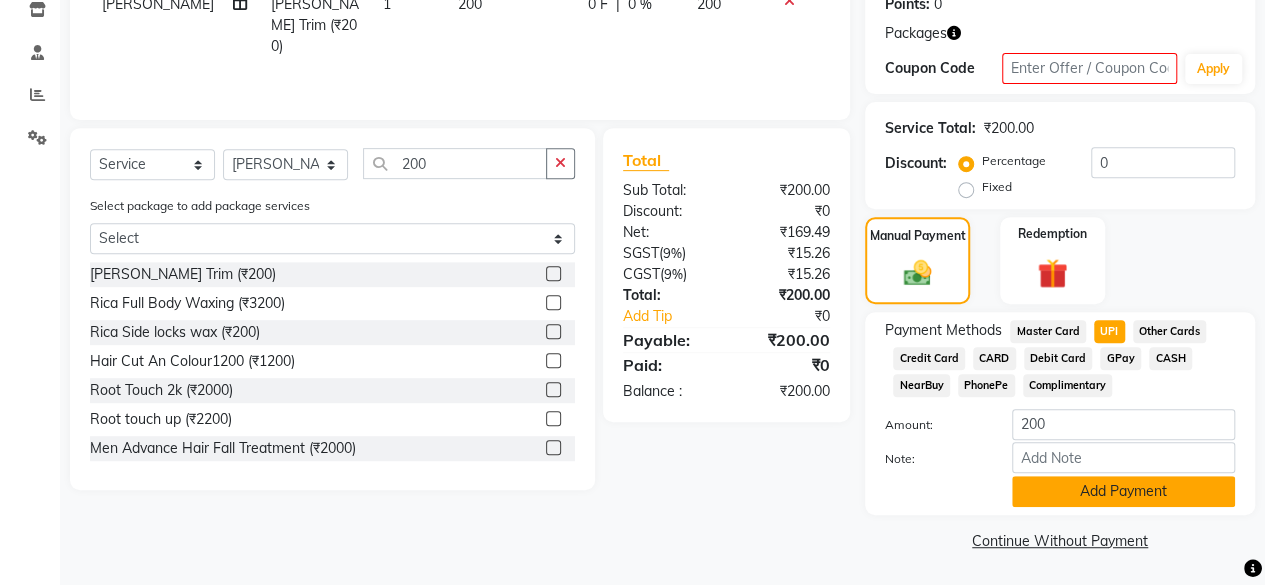 click on "Add Payment" 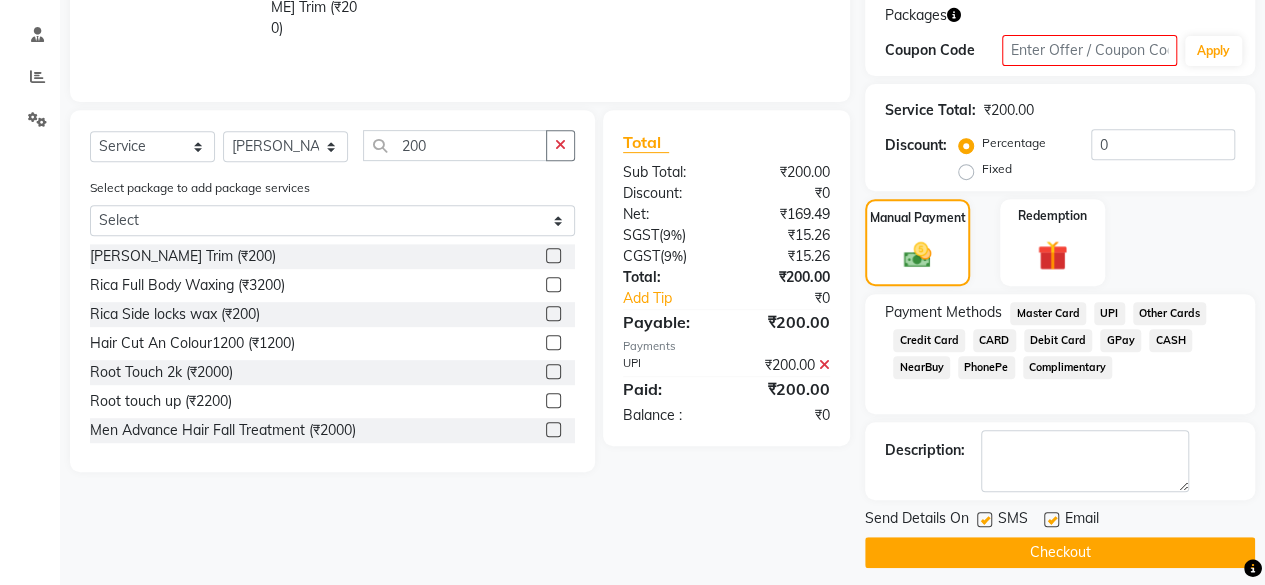 scroll, scrollTop: 376, scrollLeft: 0, axis: vertical 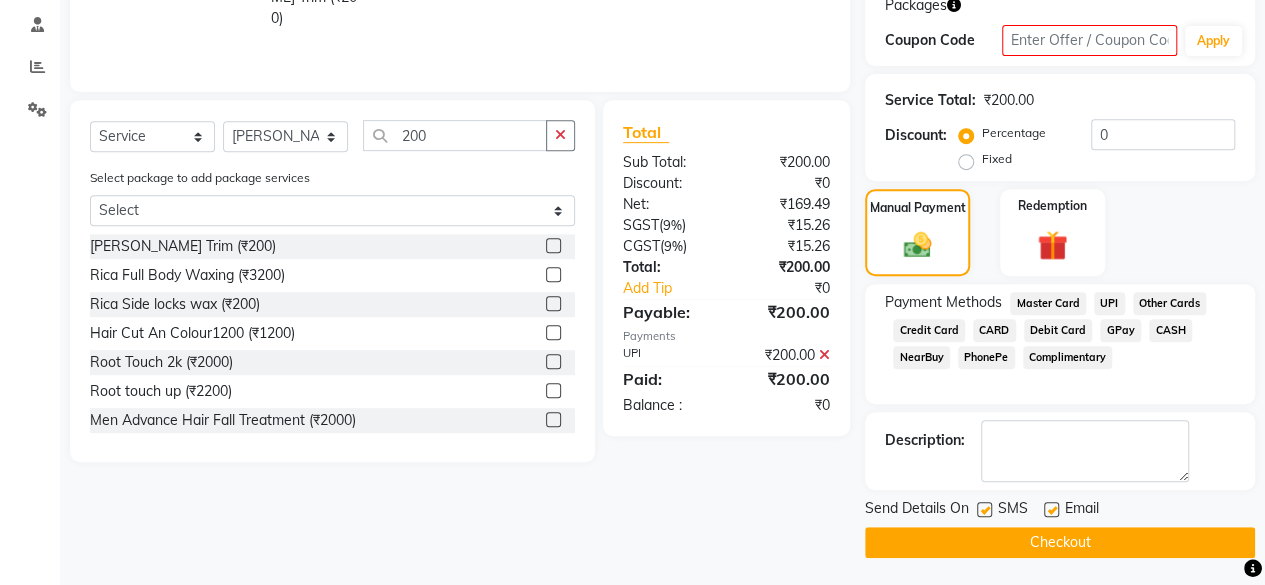 click on "Checkout" 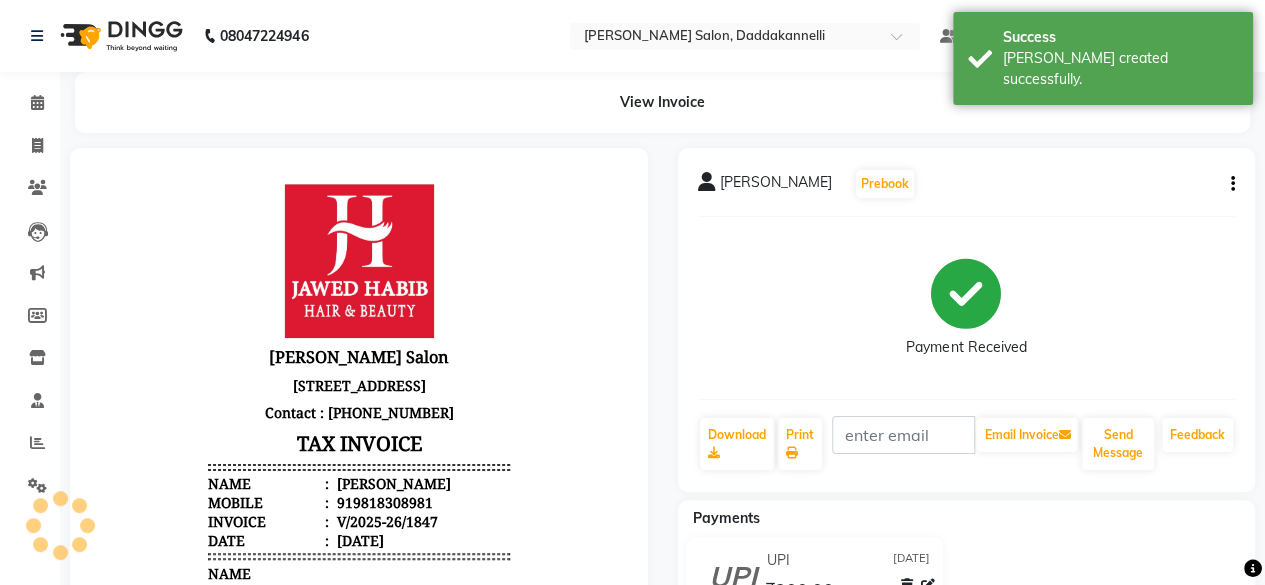 scroll, scrollTop: 0, scrollLeft: 0, axis: both 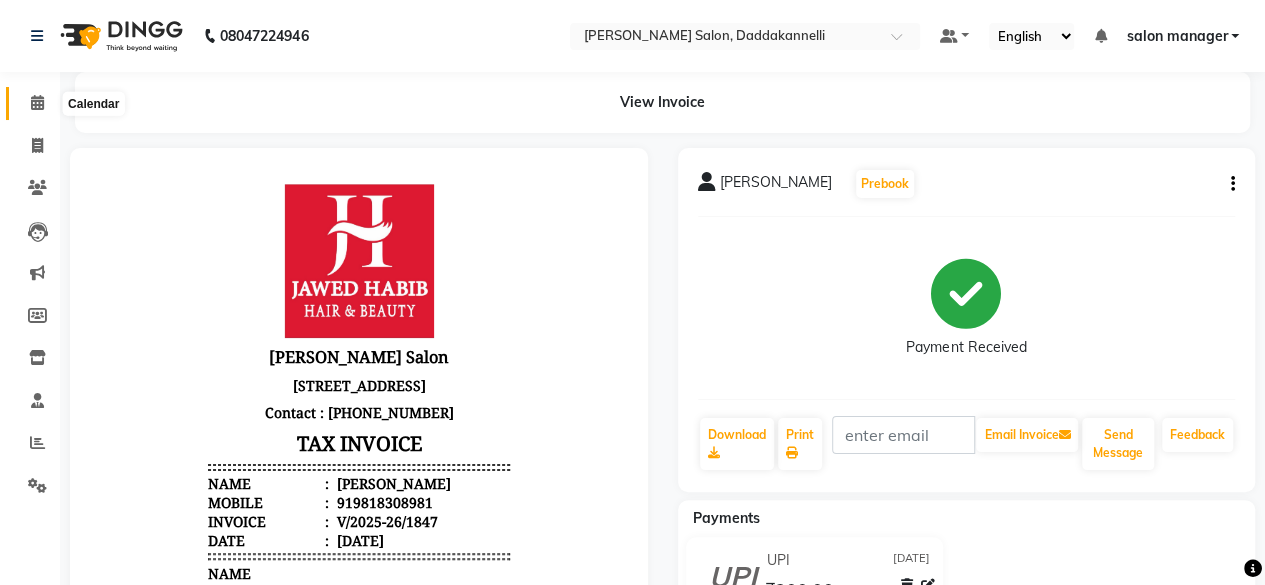 click 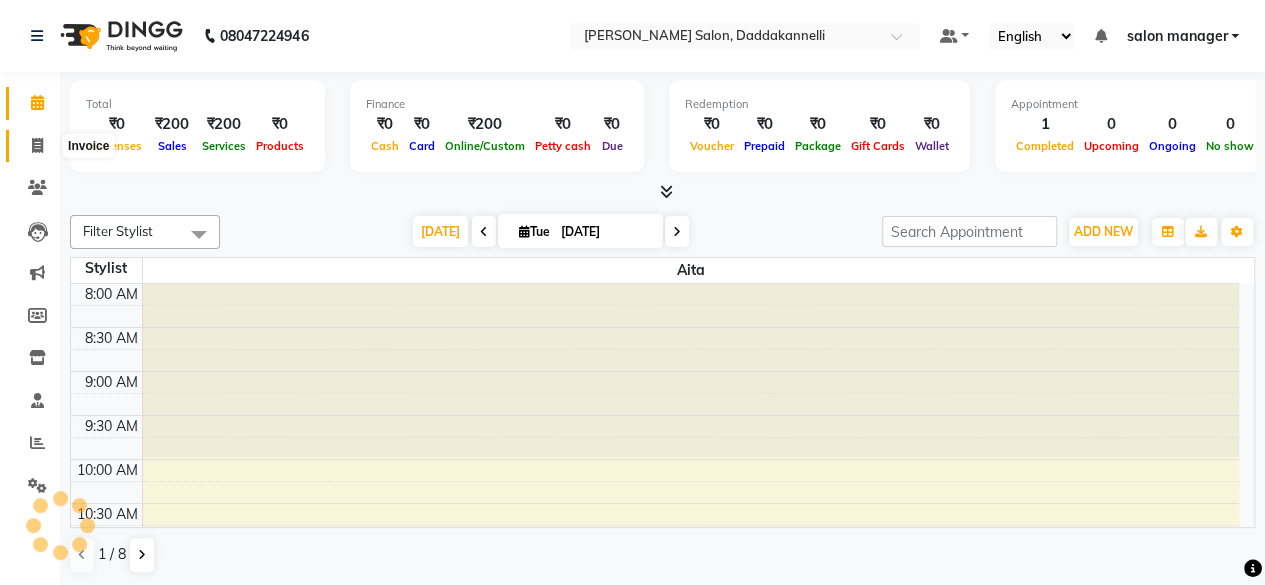scroll, scrollTop: 0, scrollLeft: 0, axis: both 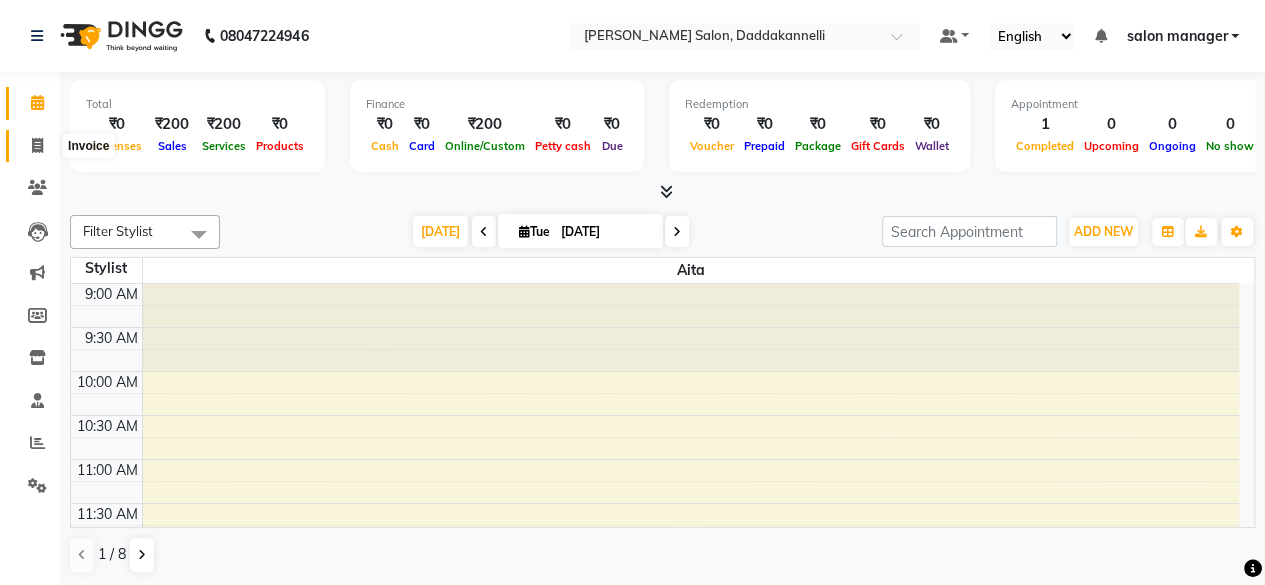 click 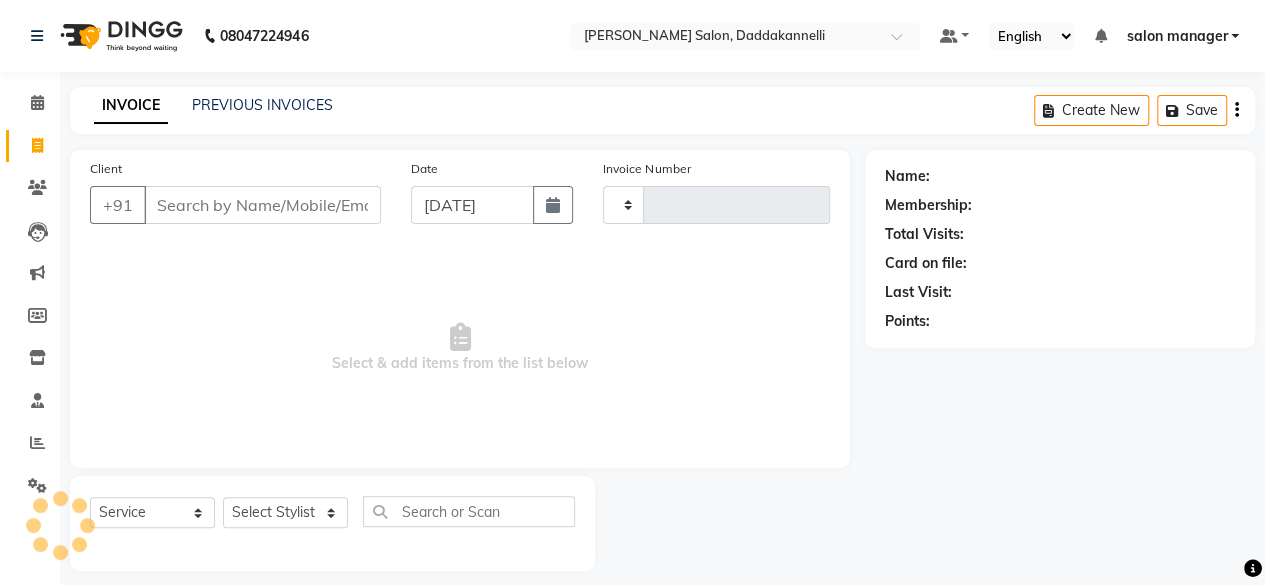type on "1848" 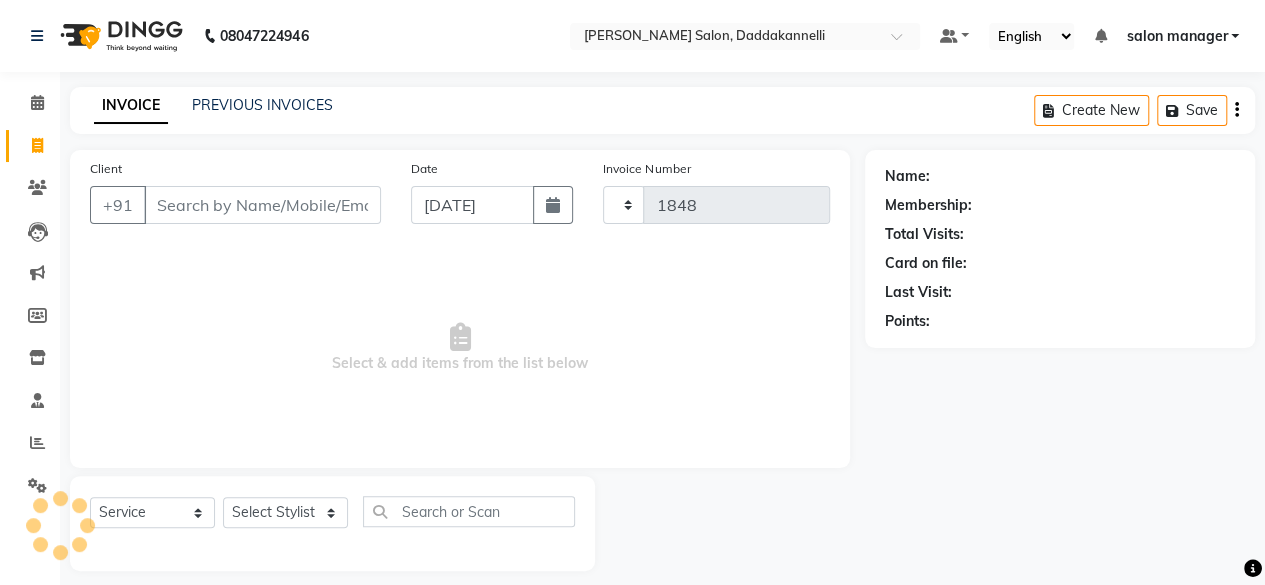 select on "6354" 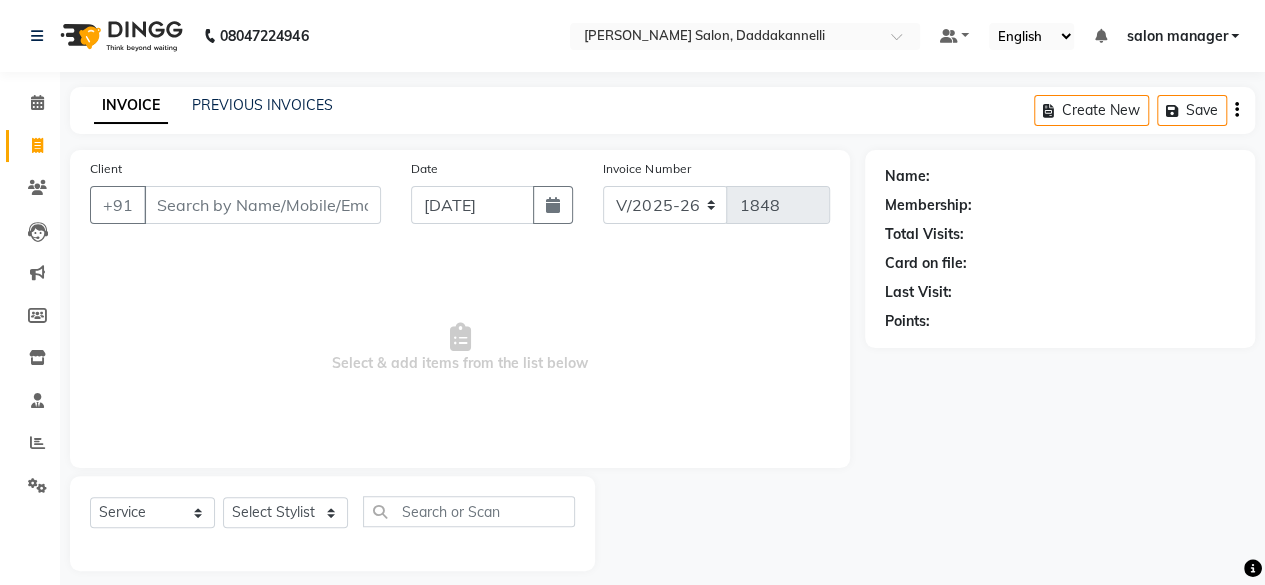 click on "Client" at bounding box center [262, 205] 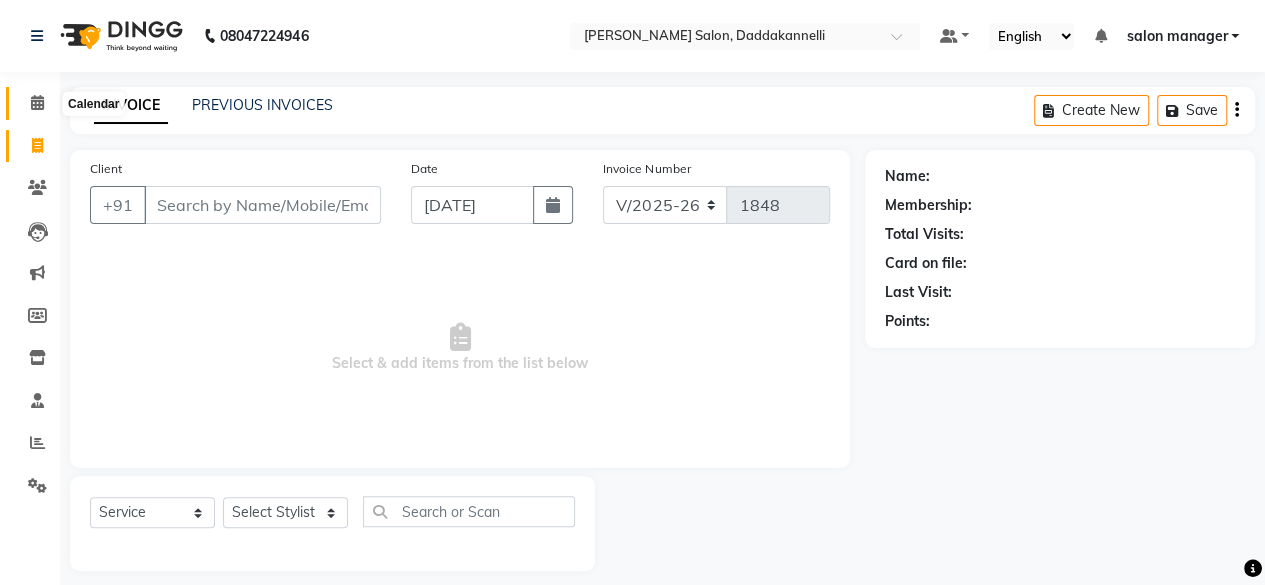click 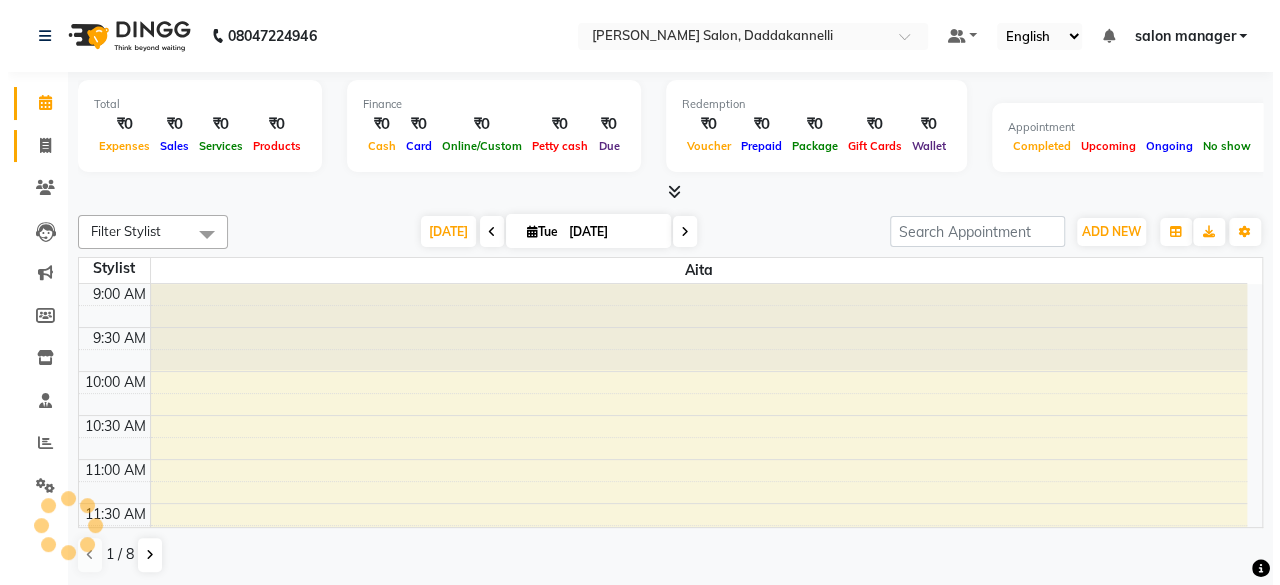 scroll, scrollTop: 261, scrollLeft: 0, axis: vertical 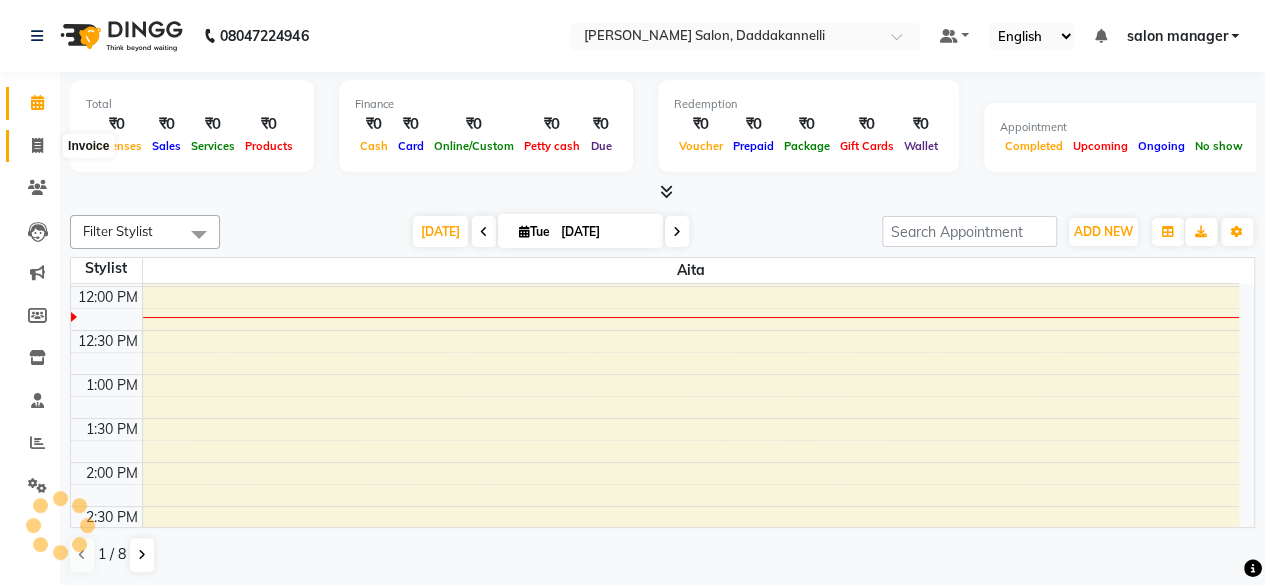 click 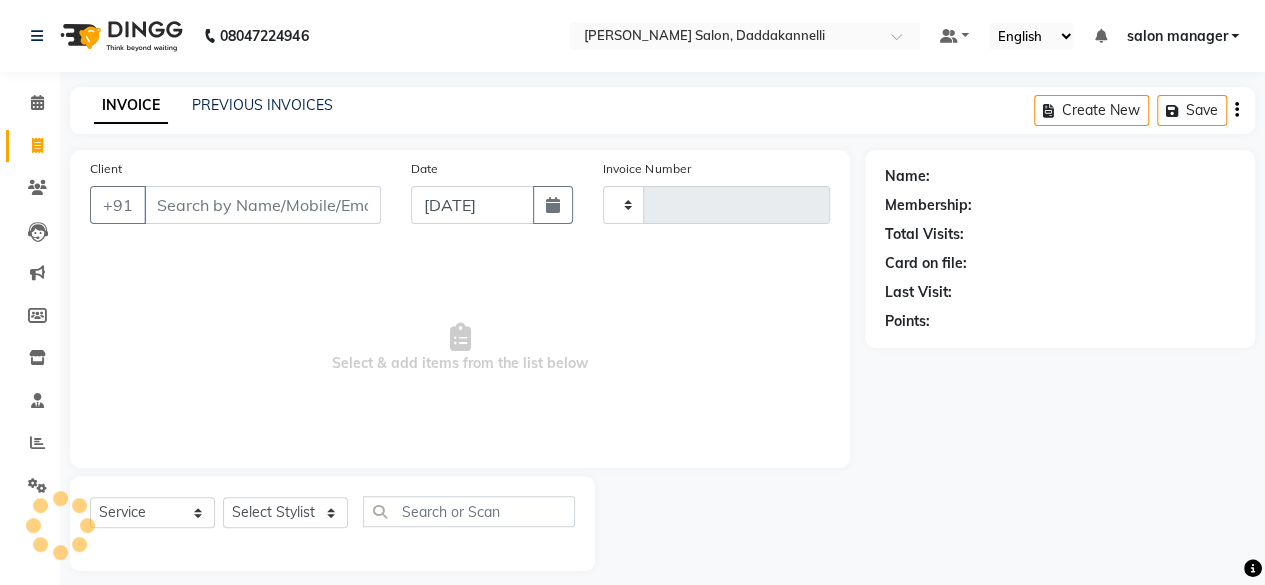 type on "1848" 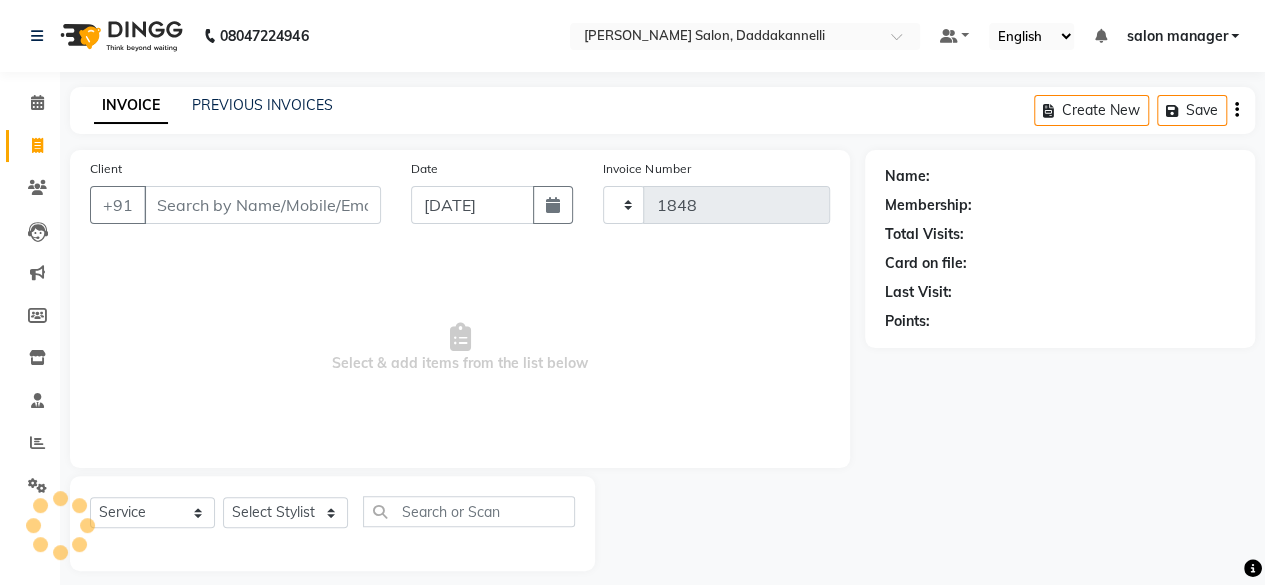 select on "6354" 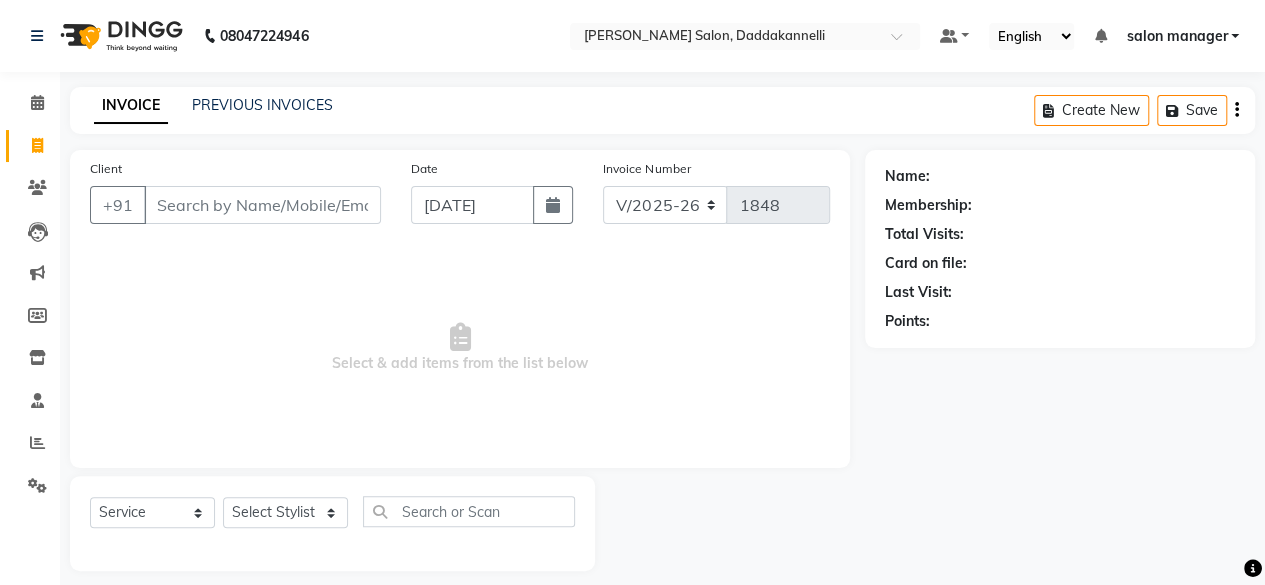 click on "Client" at bounding box center [262, 205] 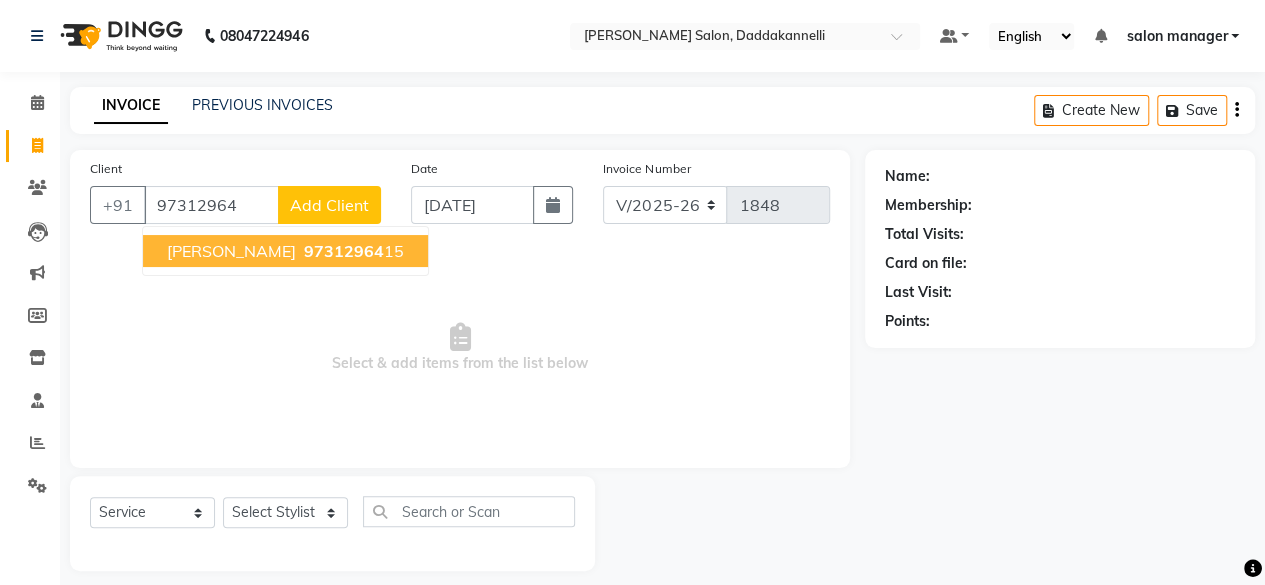click on "[PERSON_NAME]" at bounding box center (231, 251) 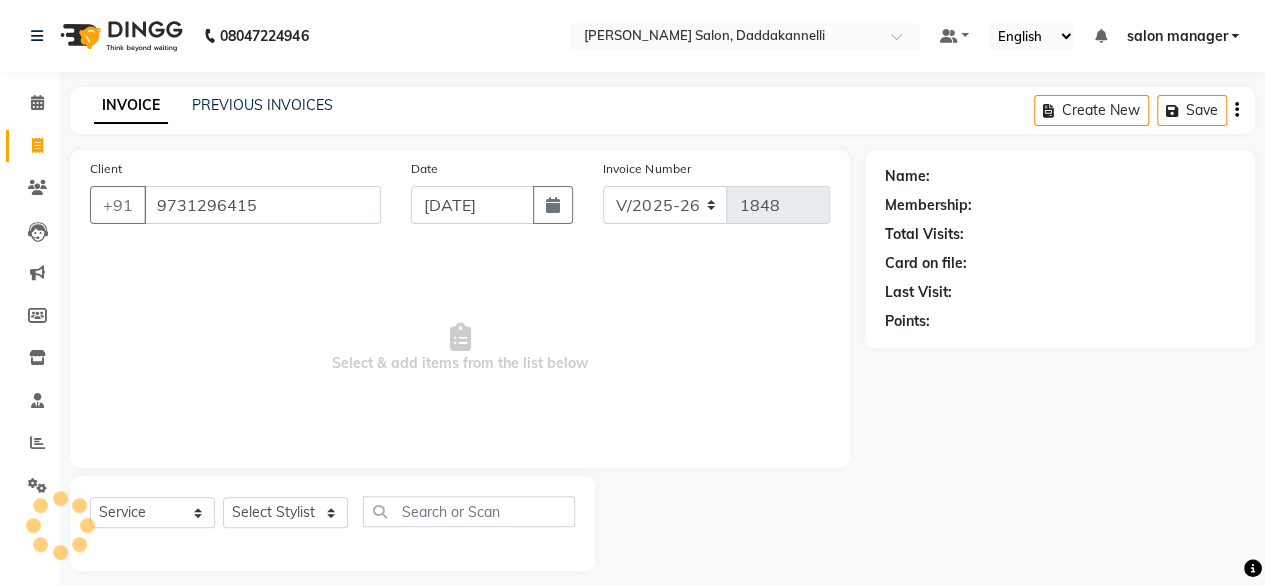 type on "9731296415" 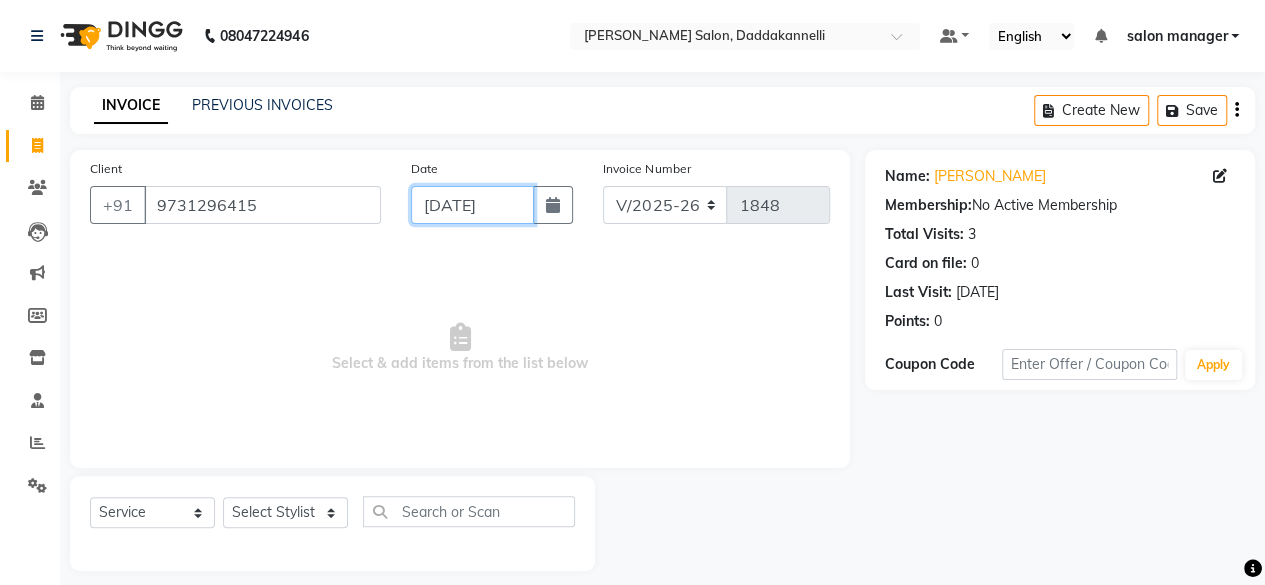 click on "[DATE]" 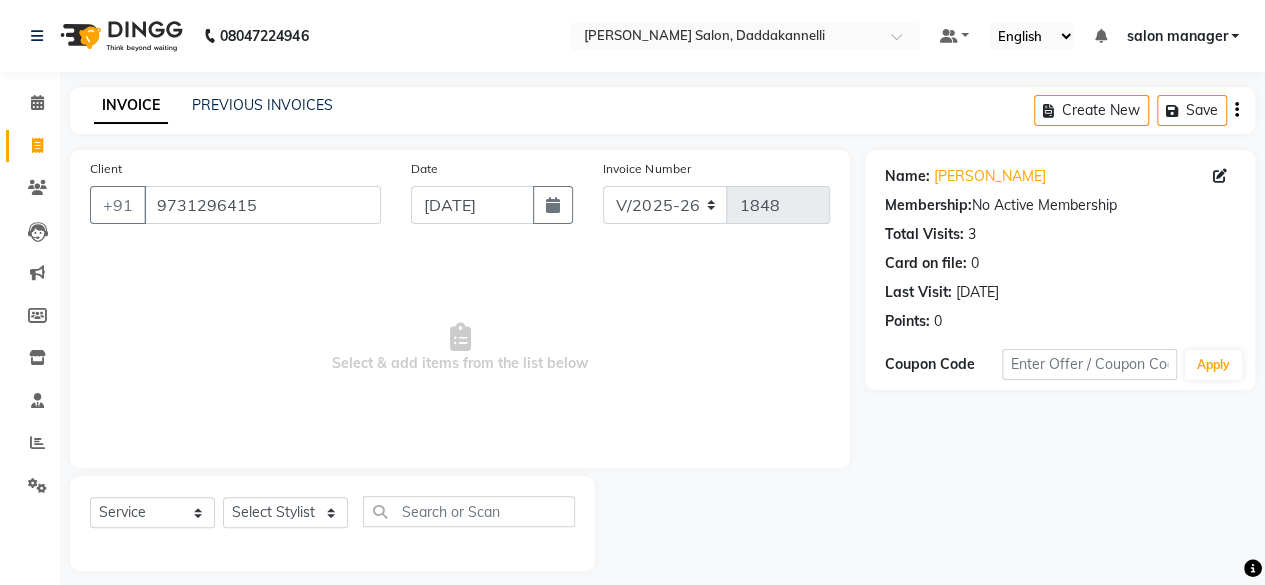 select on "7" 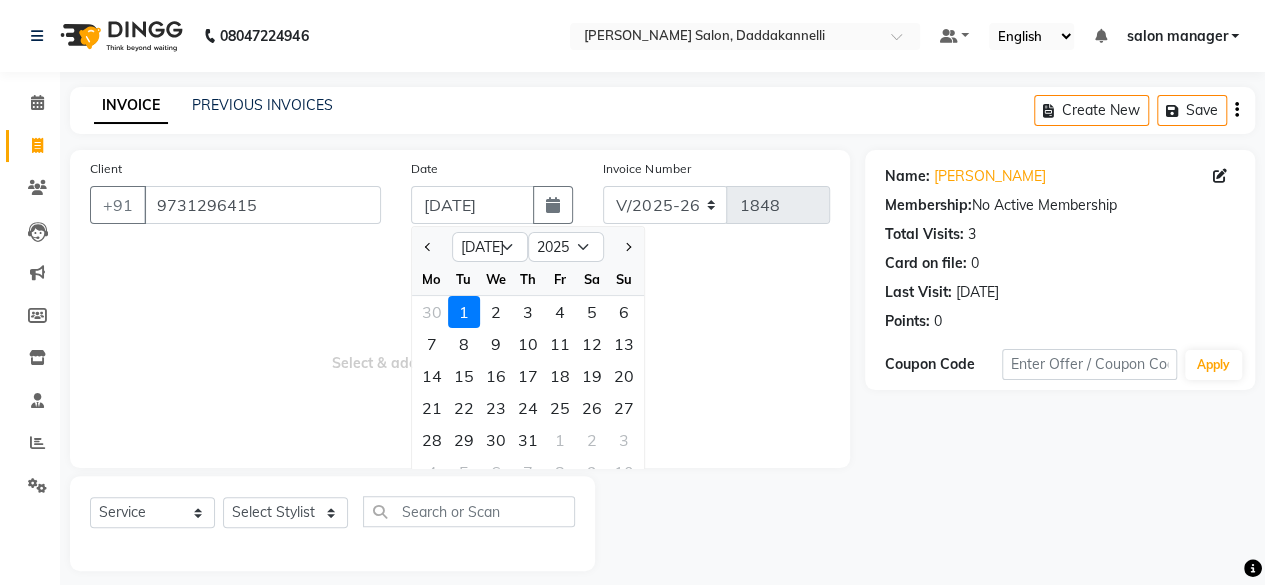 click on "INVOICE PREVIOUS INVOICES Create New   Save  Client [PHONE_NUMBER] Date [DATE] Jan Feb Mar Apr May Jun [DATE] Aug Sep Oct Nov [DATE] 2016 2017 2018 2019 2020 2021 2022 2023 2024 2025 2026 2027 2028 2029 2030 2031 2032 2033 2034 2035 Mo Tu We Th Fr Sa Su 30 1 2 3 4 5 6 7 8 9 10 11 12 13 14 15 16 17 18 19 20 21 22 23 24 25 26 27 28 29 30 31 1 2 3 4 5 6 7 8 9 10 Invoice Number V/2025 V/[PHONE_NUMBER]  Select & add items from the list below  Select  Service  Product  Membership  Package Voucher Prepaid Gift Card  Select Stylist aita DINGG SUPPORT [PERSON_NAME] Rahul [PERSON_NAME] [PERSON_NAME] salon manager [PERSON_NAME] Name: [PERSON_NAME]  Membership:  No Active Membership  Total Visits:  3 Card on file:  0 Last Visit:   [DATE] Points:   0  Coupon Code Apply" 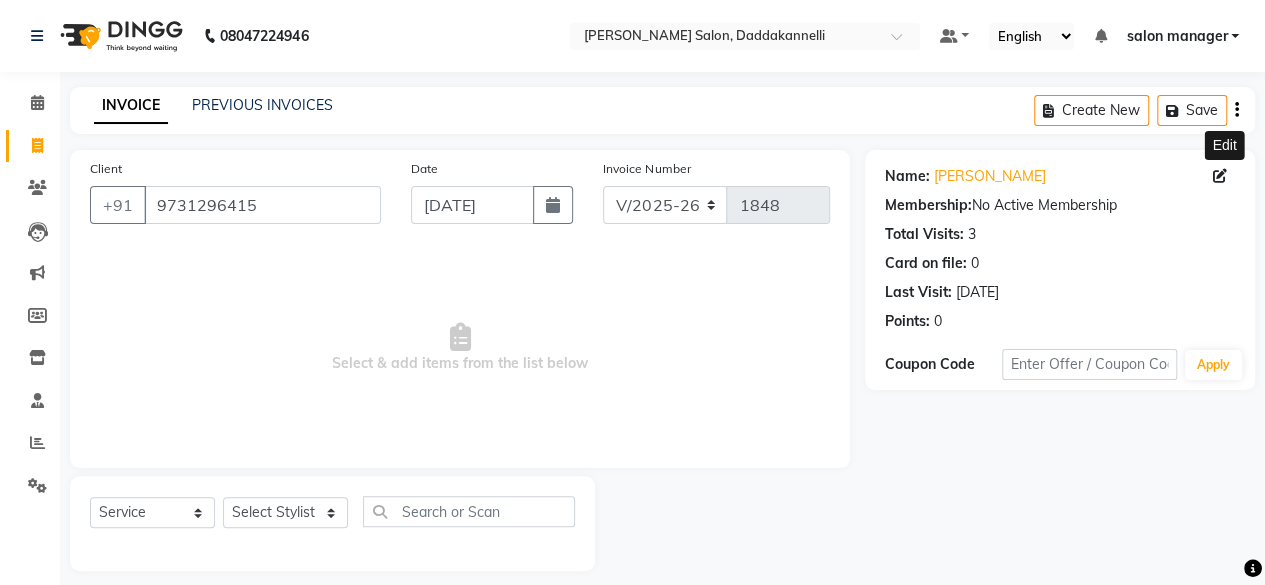 click 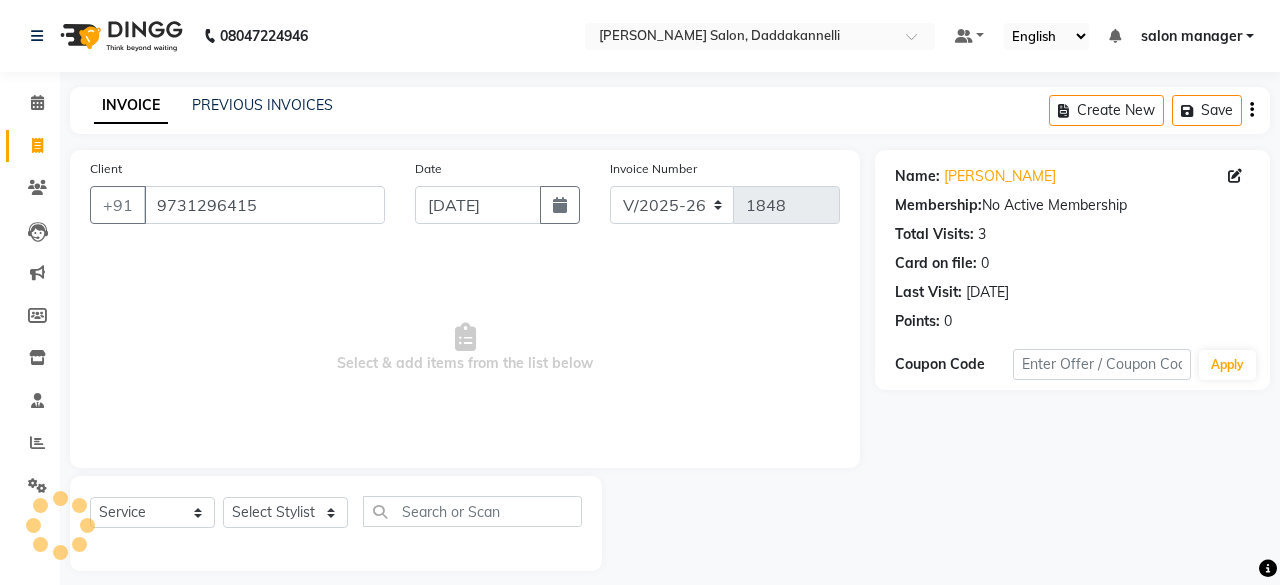 select on "[DEMOGRAPHIC_DATA]" 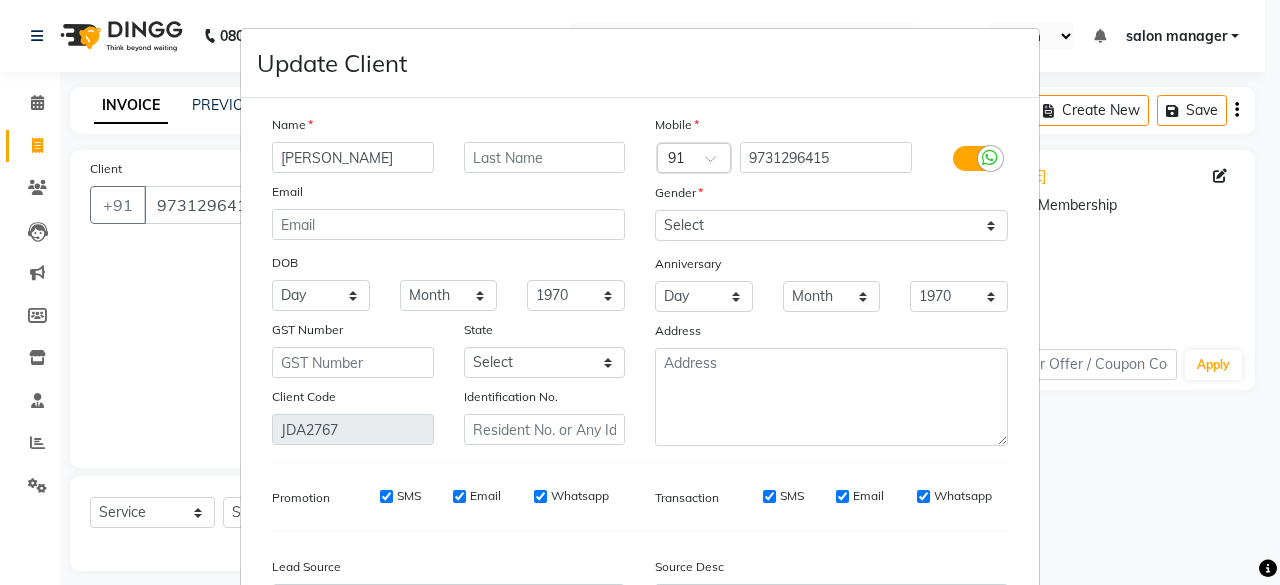 click on "Update Client Name [PERSON_NAME] Email DOB Day 01 02 03 04 05 06 07 08 09 10 11 12 13 14 15 16 17 18 19 20 21 22 23 24 25 26 27 28 29 30 31 Month January February March April May June July August September October November [DATE] 1941 1942 1943 1944 1945 1946 1947 1948 1949 1950 1951 1952 1953 1954 1955 1956 1957 1958 1959 1960 1961 1962 1963 1964 1965 1966 1967 1968 1969 1970 1971 1972 1973 1974 1975 1976 1977 1978 1979 1980 1981 1982 1983 1984 1985 1986 1987 1988 1989 1990 1991 1992 1993 1994 1995 1996 1997 1998 1999 2000 2001 2002 2003 2004 2005 2006 2007 2008 2009 2010 2011 2012 2013 2014 2015 2016 2017 2018 2019 2020 2021 2022 2023 2024 GST Number State Select [GEOGRAPHIC_DATA] and [GEOGRAPHIC_DATA] [GEOGRAPHIC_DATA] [GEOGRAPHIC_DATA] [GEOGRAPHIC_DATA] [GEOGRAPHIC_DATA] [GEOGRAPHIC_DATA] [GEOGRAPHIC_DATA] [GEOGRAPHIC_DATA] and [GEOGRAPHIC_DATA] [GEOGRAPHIC_DATA] [GEOGRAPHIC_DATA] [GEOGRAPHIC_DATA] [GEOGRAPHIC_DATA] [GEOGRAPHIC_DATA] [GEOGRAPHIC_DATA] [GEOGRAPHIC_DATA] [GEOGRAPHIC_DATA] [GEOGRAPHIC_DATA] [GEOGRAPHIC_DATA] [GEOGRAPHIC_DATA] [GEOGRAPHIC_DATA] [GEOGRAPHIC_DATA] [GEOGRAPHIC_DATA] [GEOGRAPHIC_DATA] [GEOGRAPHIC_DATA] [GEOGRAPHIC_DATA] [GEOGRAPHIC_DATA] [GEOGRAPHIC_DATA] [GEOGRAPHIC_DATA] [GEOGRAPHIC_DATA] [GEOGRAPHIC_DATA] [GEOGRAPHIC_DATA]" at bounding box center (640, 292) 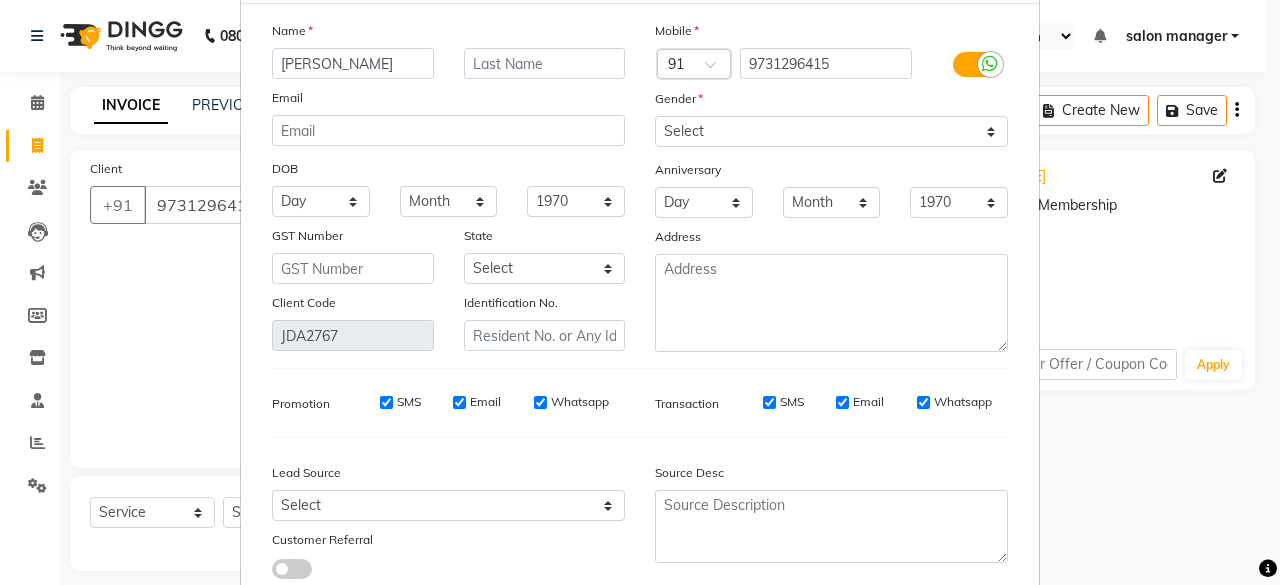 scroll, scrollTop: 224, scrollLeft: 0, axis: vertical 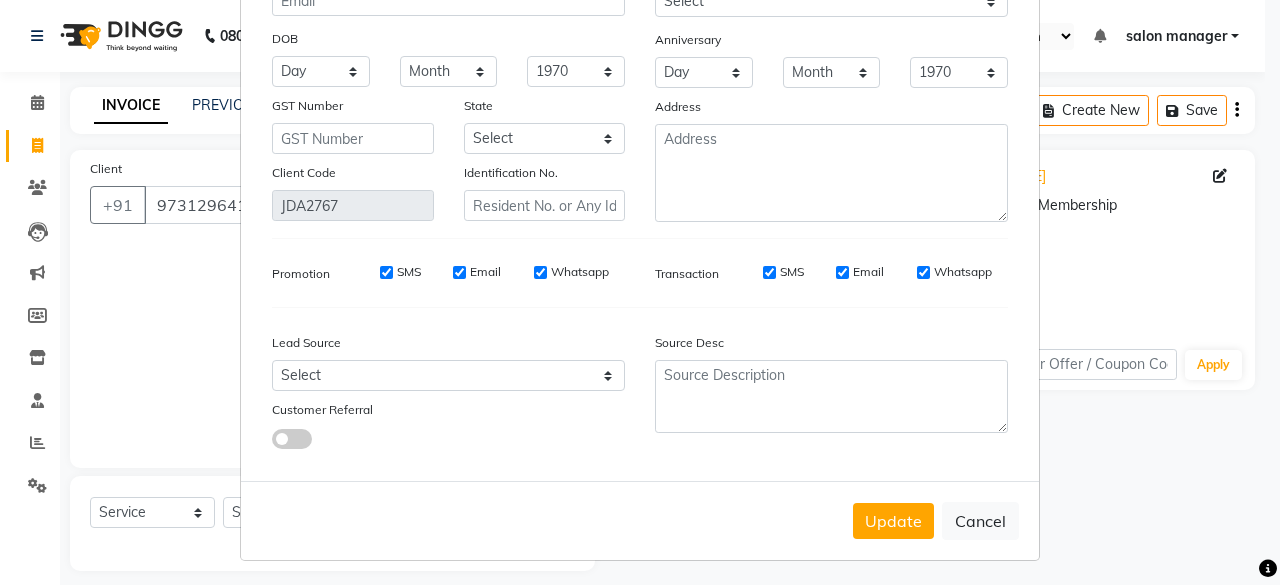 click on "Update Client Name [PERSON_NAME] Email DOB Day 01 02 03 04 05 06 07 08 09 10 11 12 13 14 15 16 17 18 19 20 21 22 23 24 25 26 27 28 29 30 31 Month January February March April May June July August September October November [DATE] 1941 1942 1943 1944 1945 1946 1947 1948 1949 1950 1951 1952 1953 1954 1955 1956 1957 1958 1959 1960 1961 1962 1963 1964 1965 1966 1967 1968 1969 1970 1971 1972 1973 1974 1975 1976 1977 1978 1979 1980 1981 1982 1983 1984 1985 1986 1987 1988 1989 1990 1991 1992 1993 1994 1995 1996 1997 1998 1999 2000 2001 2002 2003 2004 2005 2006 2007 2008 2009 2010 2011 2012 2013 2014 2015 2016 2017 2018 2019 2020 2021 2022 2023 2024 GST Number State Select [GEOGRAPHIC_DATA] and [GEOGRAPHIC_DATA] [GEOGRAPHIC_DATA] [GEOGRAPHIC_DATA] [GEOGRAPHIC_DATA] [GEOGRAPHIC_DATA] [GEOGRAPHIC_DATA] [GEOGRAPHIC_DATA] [GEOGRAPHIC_DATA] and [GEOGRAPHIC_DATA] [GEOGRAPHIC_DATA] [GEOGRAPHIC_DATA] [GEOGRAPHIC_DATA] [GEOGRAPHIC_DATA] [GEOGRAPHIC_DATA] [GEOGRAPHIC_DATA] [GEOGRAPHIC_DATA] [GEOGRAPHIC_DATA] [GEOGRAPHIC_DATA] [GEOGRAPHIC_DATA] [GEOGRAPHIC_DATA] [GEOGRAPHIC_DATA] [GEOGRAPHIC_DATA] [GEOGRAPHIC_DATA] [GEOGRAPHIC_DATA] [GEOGRAPHIC_DATA] [GEOGRAPHIC_DATA] [GEOGRAPHIC_DATA] [GEOGRAPHIC_DATA] [GEOGRAPHIC_DATA] [GEOGRAPHIC_DATA] [GEOGRAPHIC_DATA] [GEOGRAPHIC_DATA]" at bounding box center (640, 292) 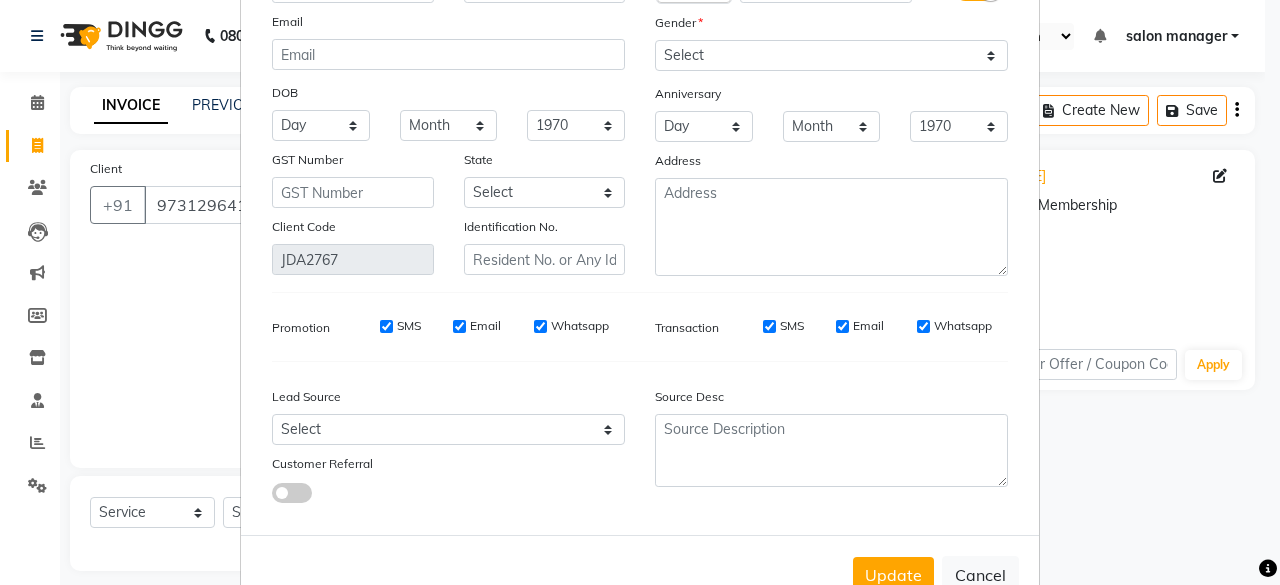scroll, scrollTop: 124, scrollLeft: 0, axis: vertical 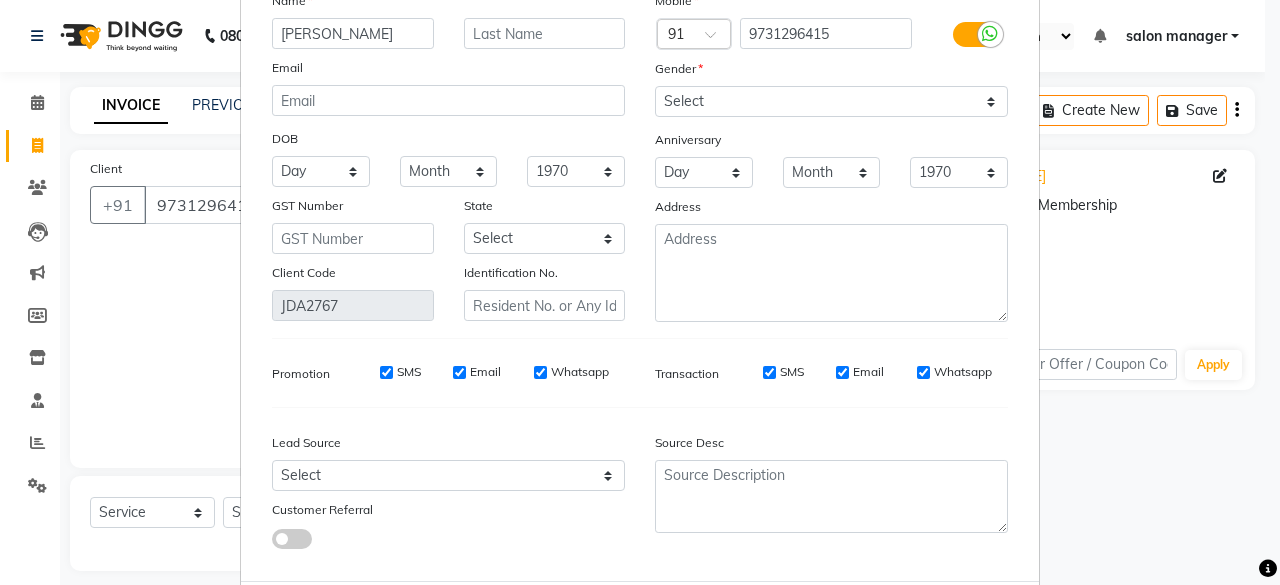 click on "Update Client Name [PERSON_NAME] Email DOB Day 01 02 03 04 05 06 07 08 09 10 11 12 13 14 15 16 17 18 19 20 21 22 23 24 25 26 27 28 29 30 31 Month January February March April May June July August September October November [DATE] 1941 1942 1943 1944 1945 1946 1947 1948 1949 1950 1951 1952 1953 1954 1955 1956 1957 1958 1959 1960 1961 1962 1963 1964 1965 1966 1967 1968 1969 1970 1971 1972 1973 1974 1975 1976 1977 1978 1979 1980 1981 1982 1983 1984 1985 1986 1987 1988 1989 1990 1991 1992 1993 1994 1995 1996 1997 1998 1999 2000 2001 2002 2003 2004 2005 2006 2007 2008 2009 2010 2011 2012 2013 2014 2015 2016 2017 2018 2019 2020 2021 2022 2023 2024 GST Number State Select [GEOGRAPHIC_DATA] and [GEOGRAPHIC_DATA] [GEOGRAPHIC_DATA] [GEOGRAPHIC_DATA] [GEOGRAPHIC_DATA] [GEOGRAPHIC_DATA] [GEOGRAPHIC_DATA] [GEOGRAPHIC_DATA] [GEOGRAPHIC_DATA] and [GEOGRAPHIC_DATA] [GEOGRAPHIC_DATA] [GEOGRAPHIC_DATA] [GEOGRAPHIC_DATA] [GEOGRAPHIC_DATA] [GEOGRAPHIC_DATA] [GEOGRAPHIC_DATA] [GEOGRAPHIC_DATA] [GEOGRAPHIC_DATA] [GEOGRAPHIC_DATA] [GEOGRAPHIC_DATA] [GEOGRAPHIC_DATA] [GEOGRAPHIC_DATA] [GEOGRAPHIC_DATA] [GEOGRAPHIC_DATA] [GEOGRAPHIC_DATA] [GEOGRAPHIC_DATA] [GEOGRAPHIC_DATA] [GEOGRAPHIC_DATA] [GEOGRAPHIC_DATA] [GEOGRAPHIC_DATA] [GEOGRAPHIC_DATA] [GEOGRAPHIC_DATA] [GEOGRAPHIC_DATA]" at bounding box center [640, 292] 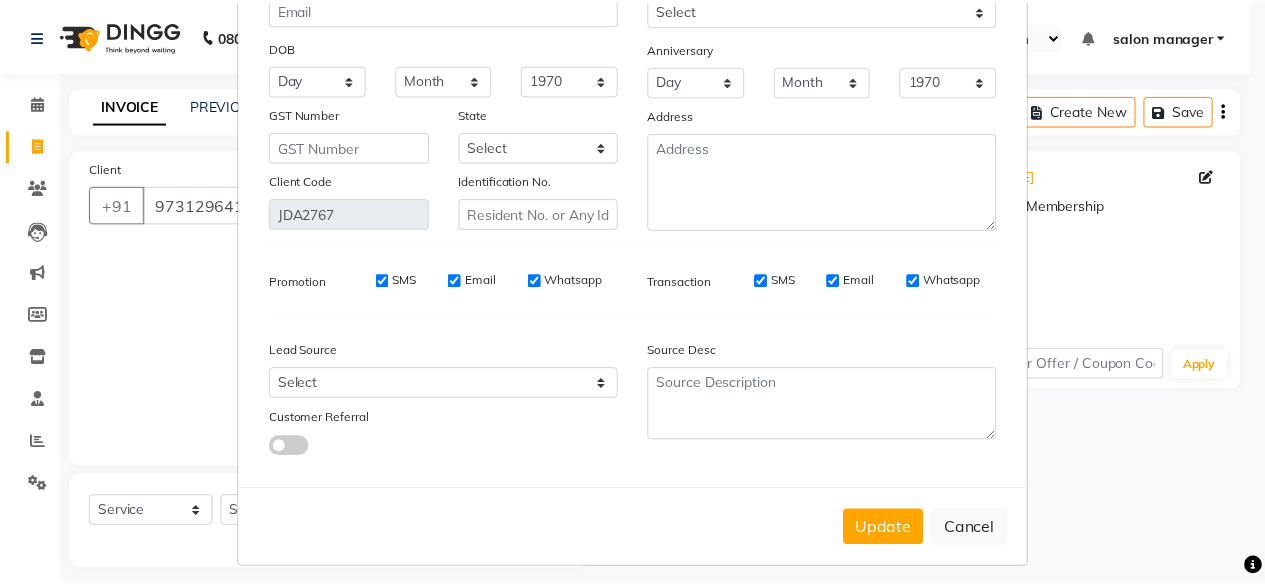 scroll, scrollTop: 224, scrollLeft: 0, axis: vertical 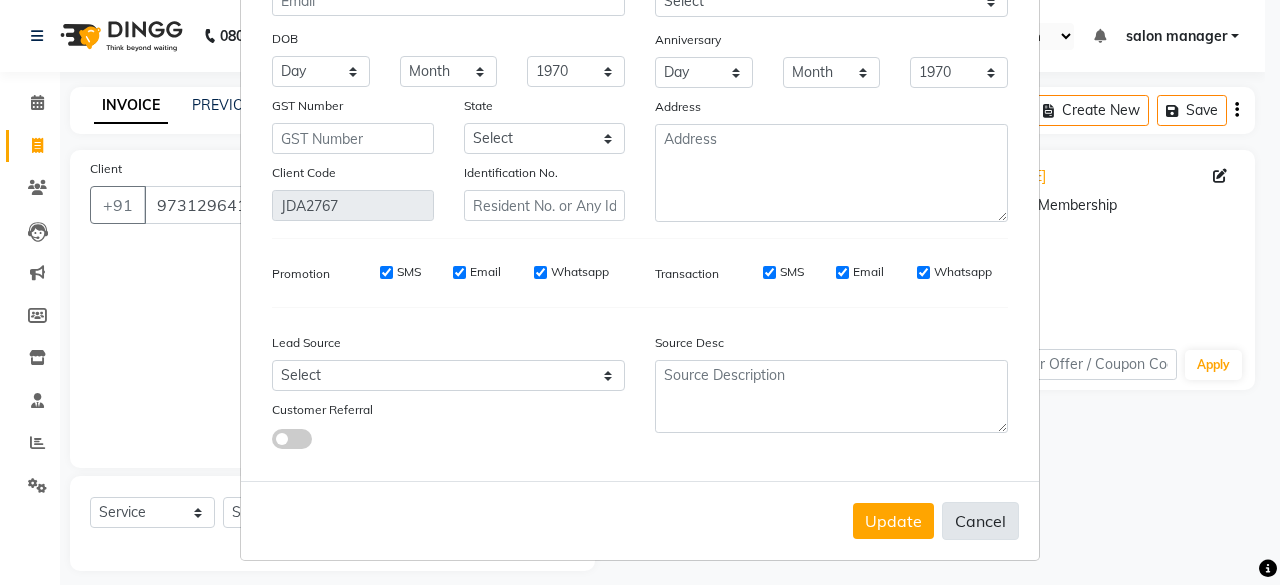click on "Cancel" at bounding box center [980, 521] 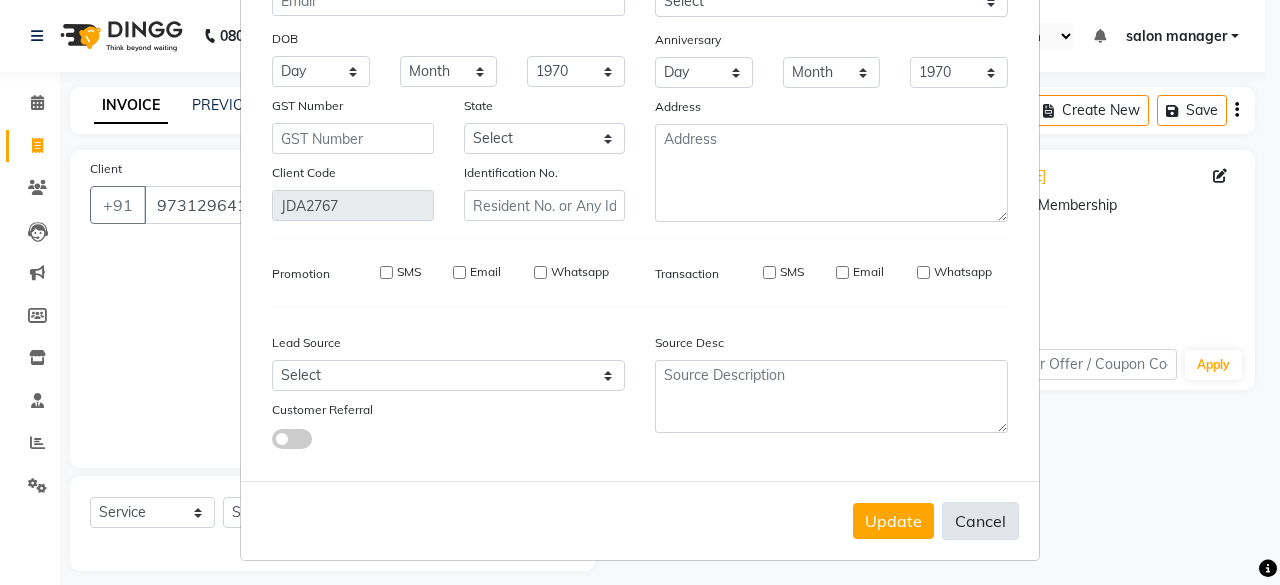 type 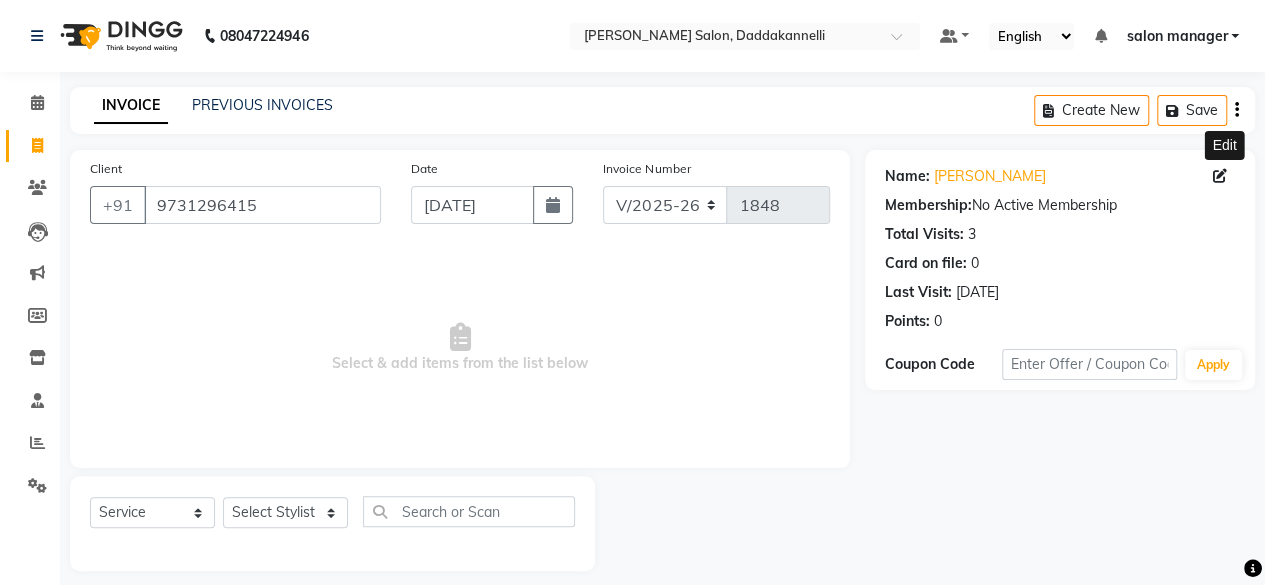 scroll, scrollTop: 15, scrollLeft: 0, axis: vertical 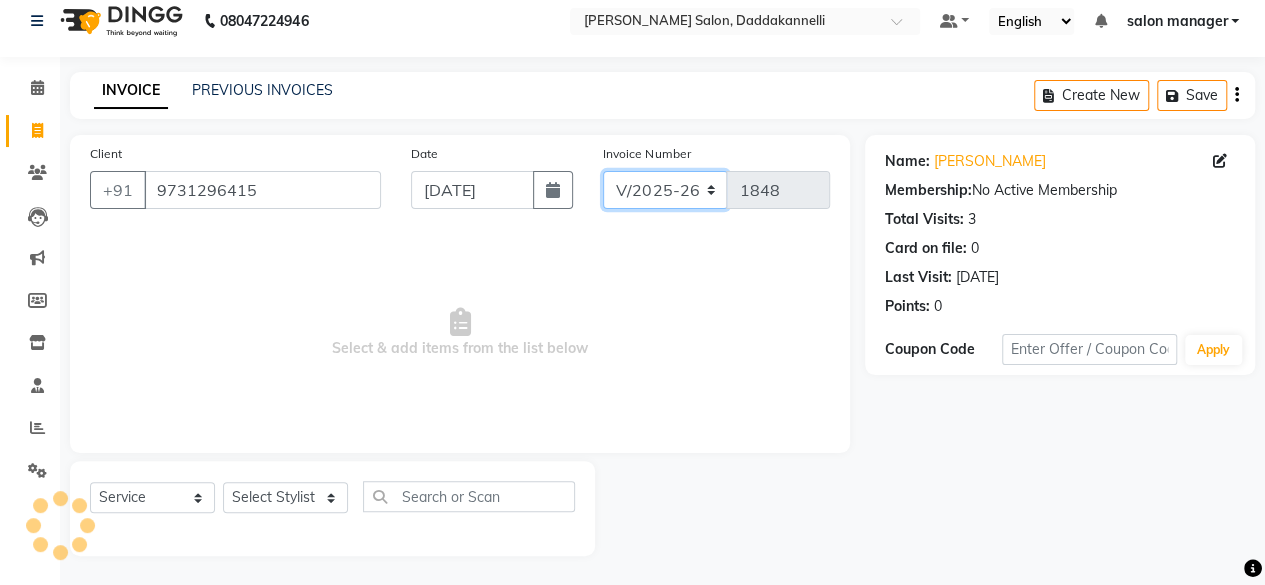 click on "V/2025 V/2025-26" 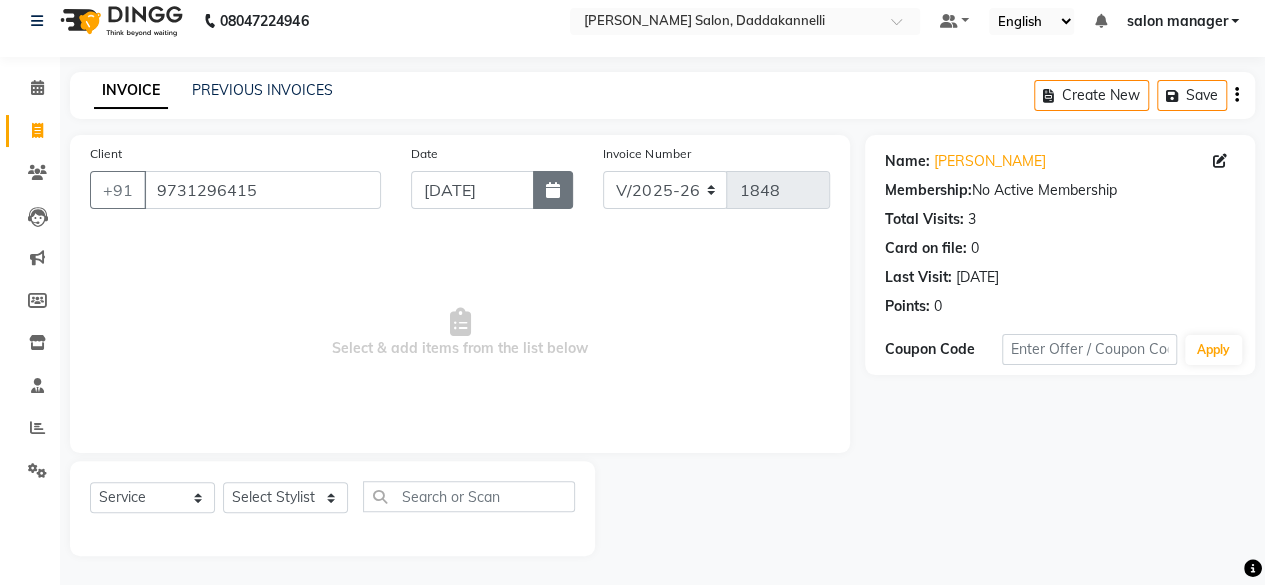 click 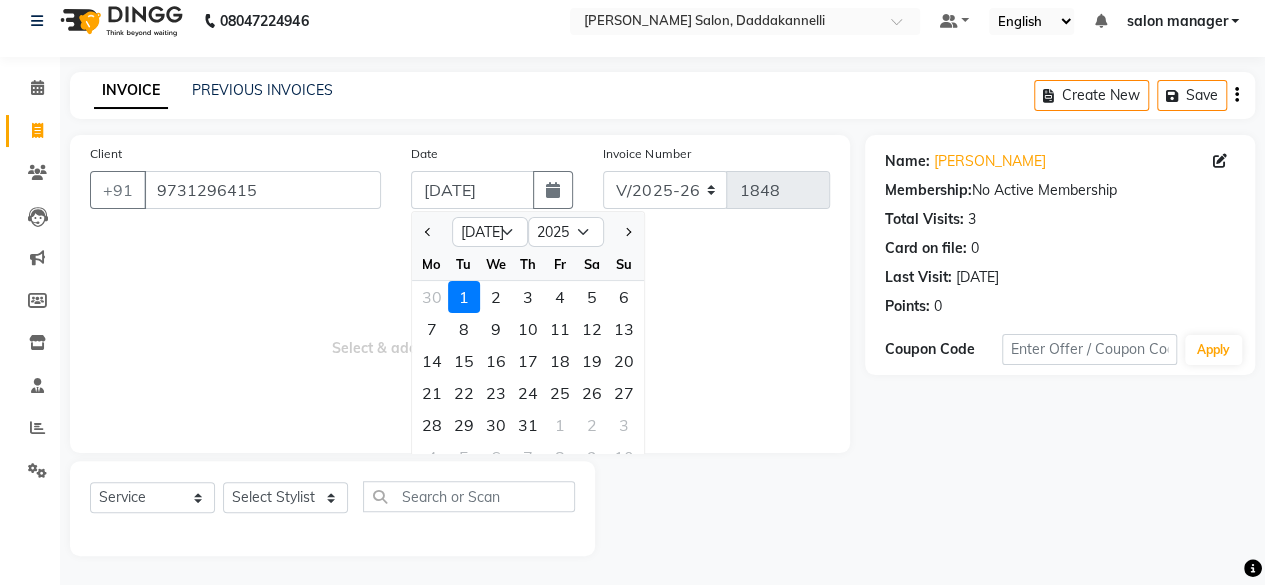 scroll, scrollTop: 0, scrollLeft: 0, axis: both 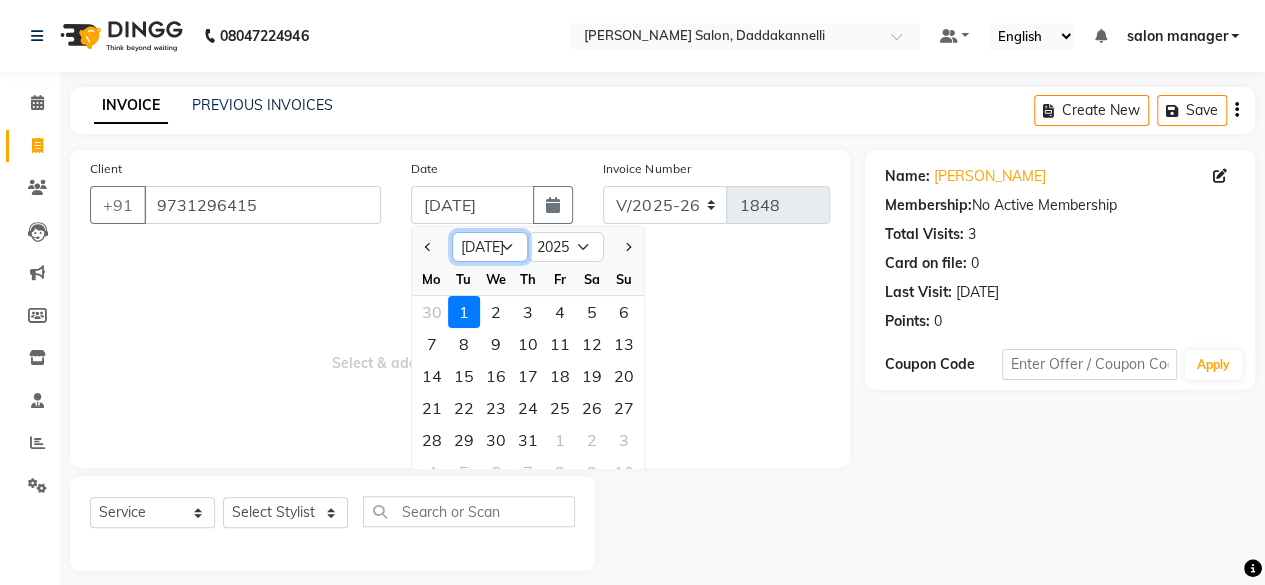 click on "Jan Feb Mar Apr May Jun [DATE] Aug Sep Oct Nov Dec" 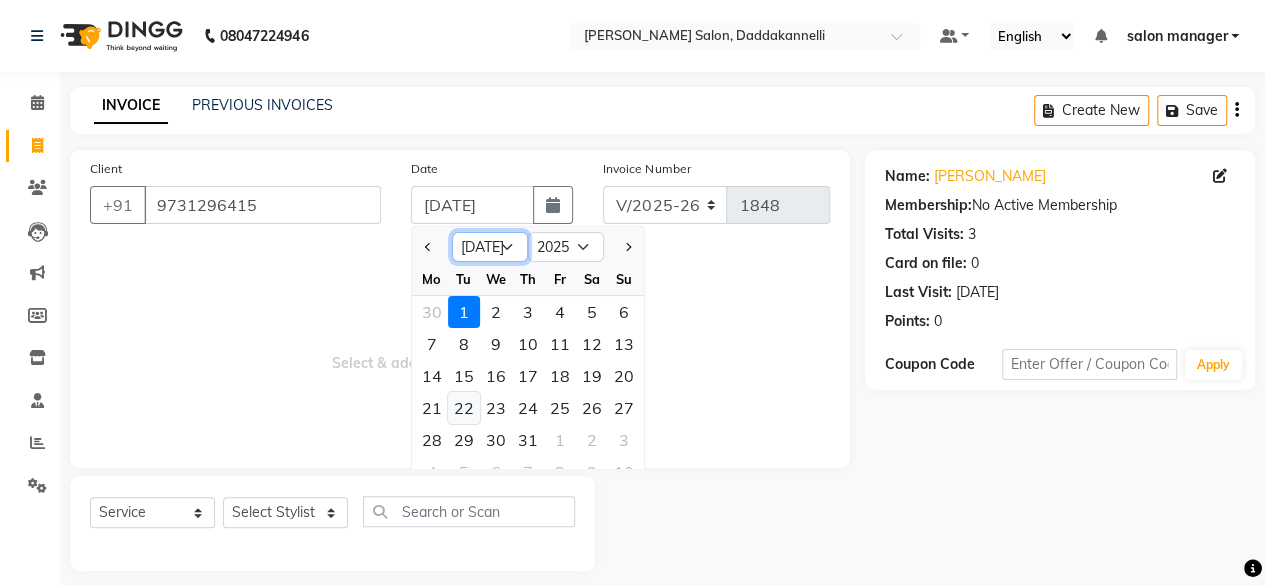 select on "6" 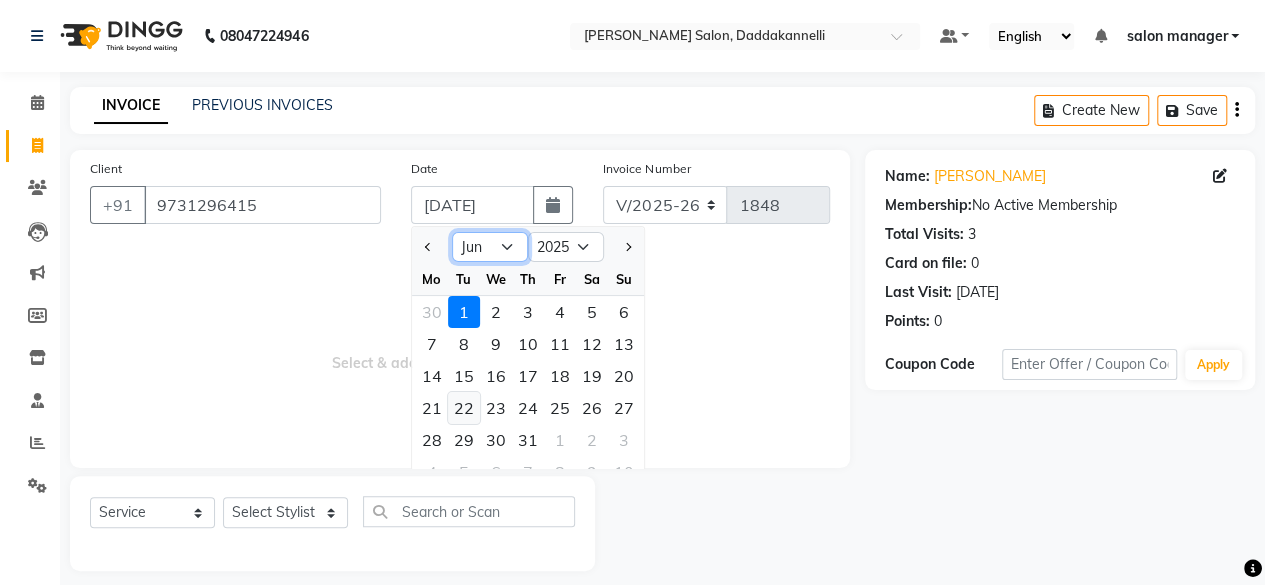 click on "Jan Feb Mar Apr May Jun [DATE] Aug Sep Oct Nov Dec" 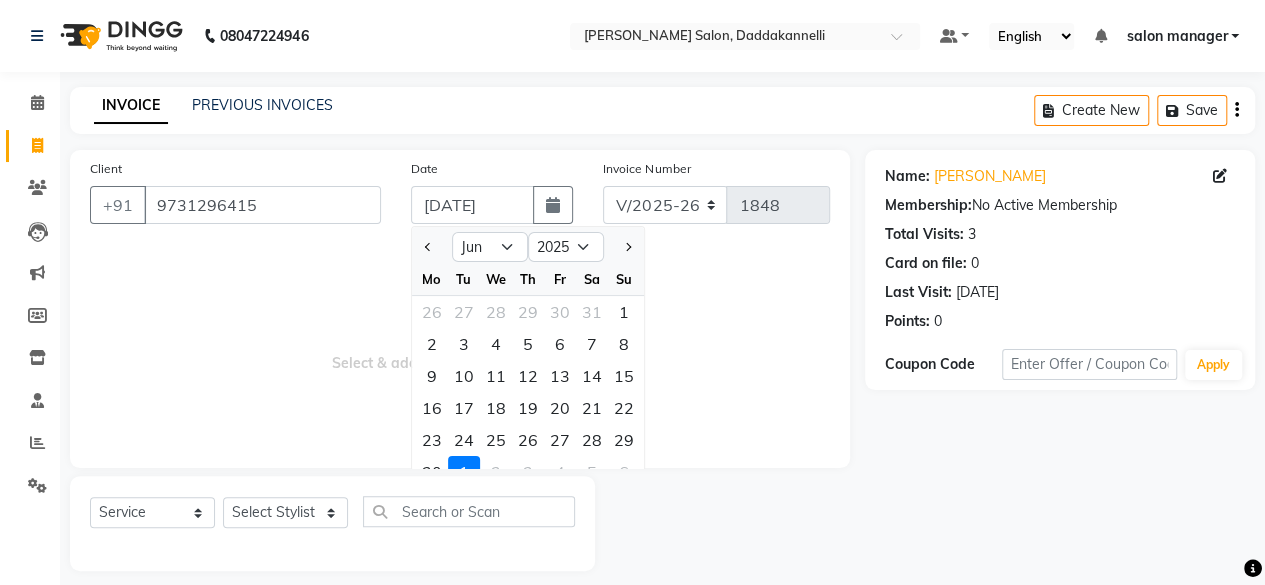 click on "Total Visits:" 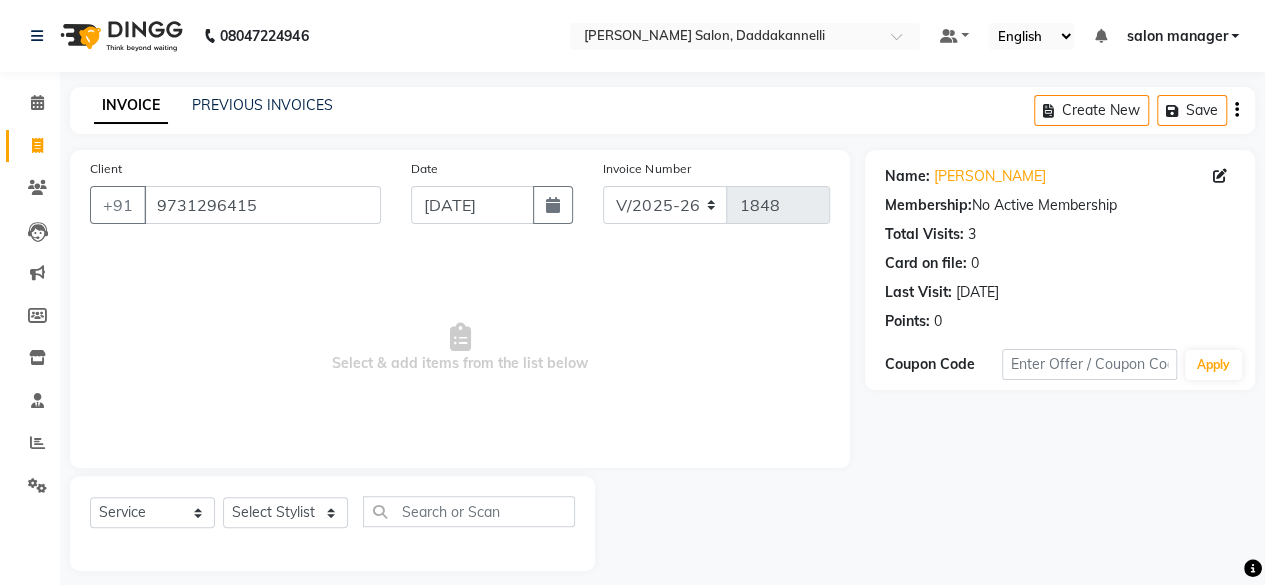 click on "Total Visits:" 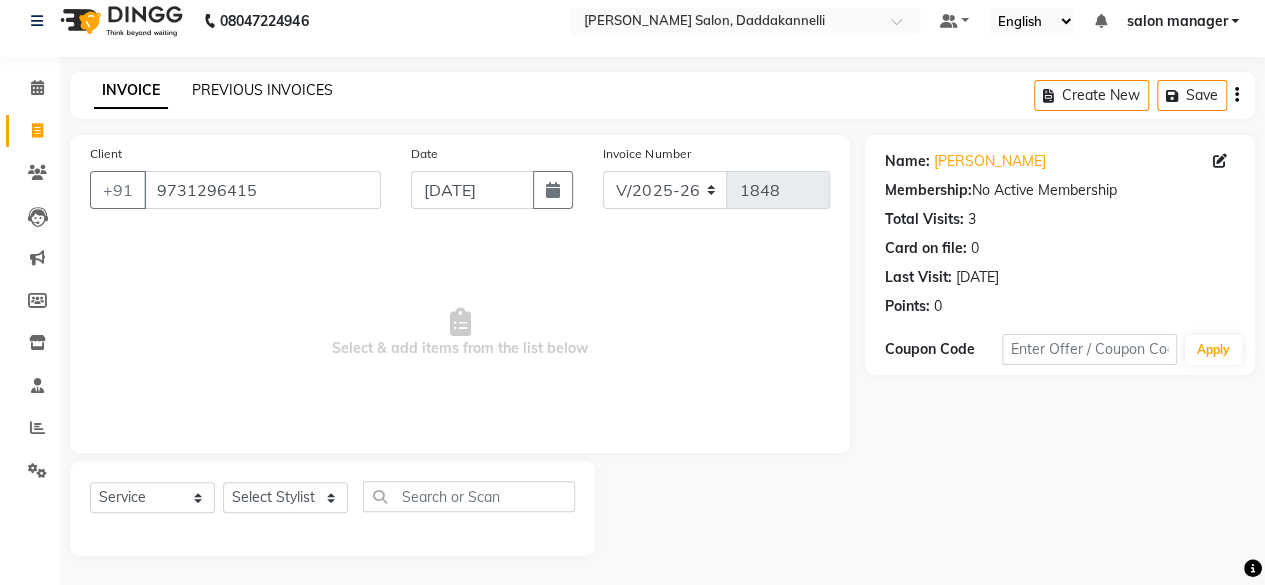 click on "PREVIOUS INVOICES" 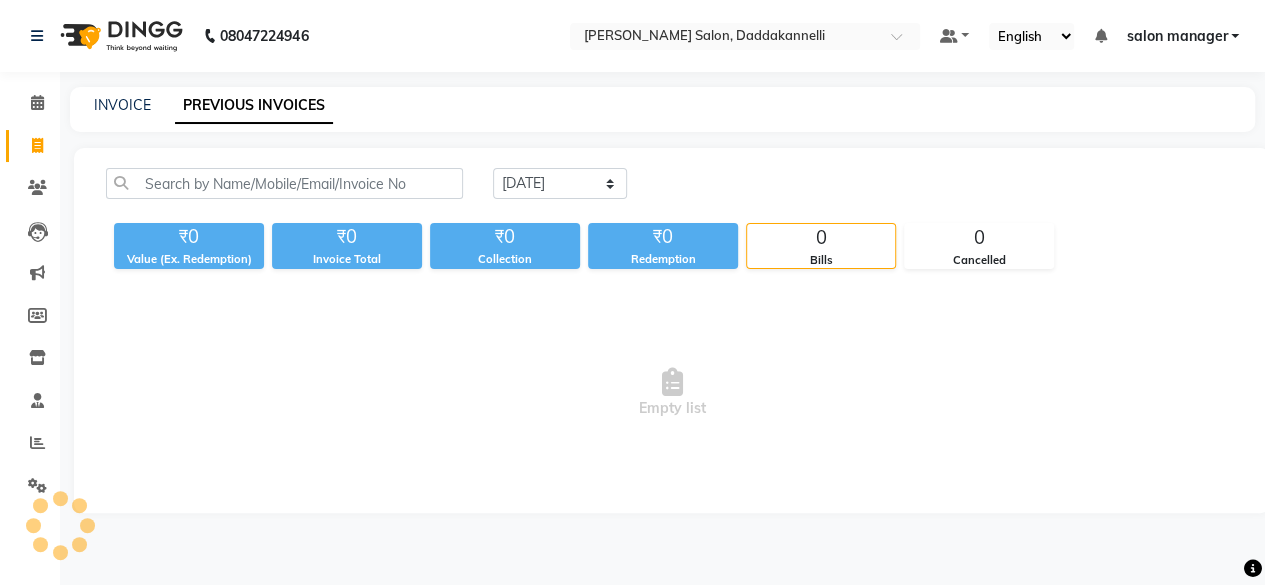 scroll, scrollTop: 0, scrollLeft: 0, axis: both 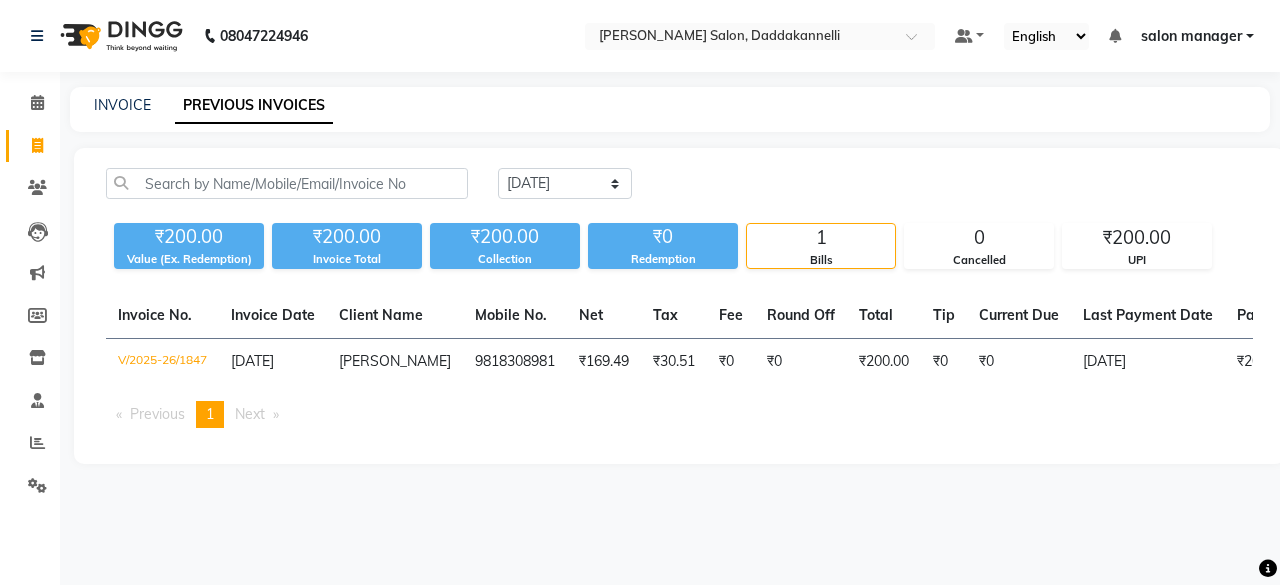 click on "Next  page" at bounding box center [250, 414] 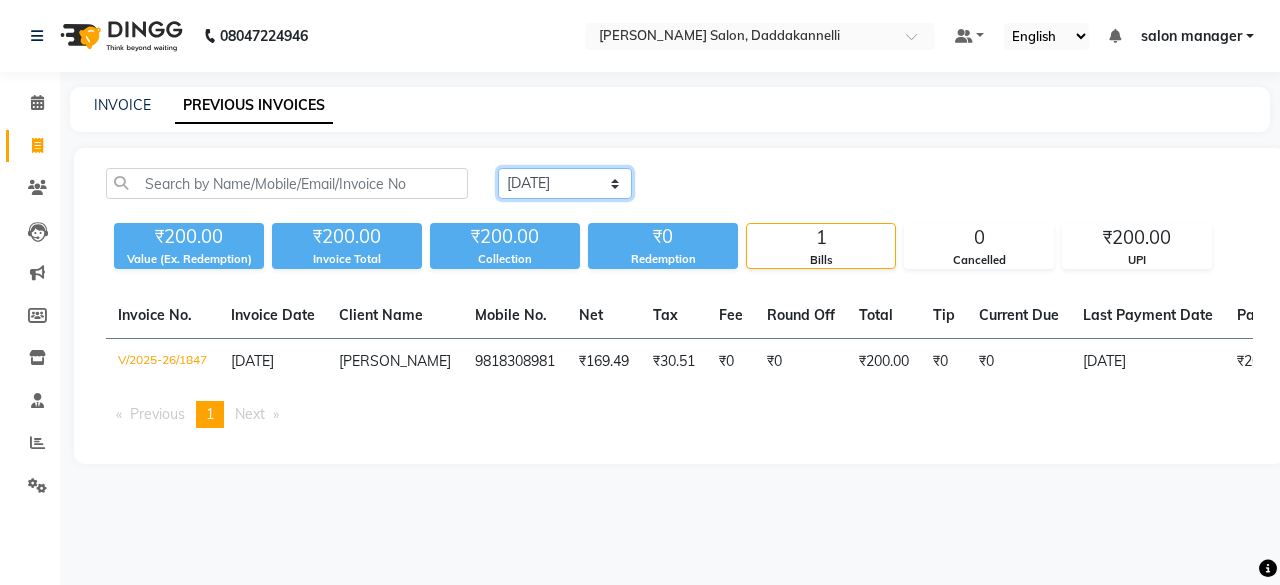 click on "[DATE] [DATE] Custom Range" 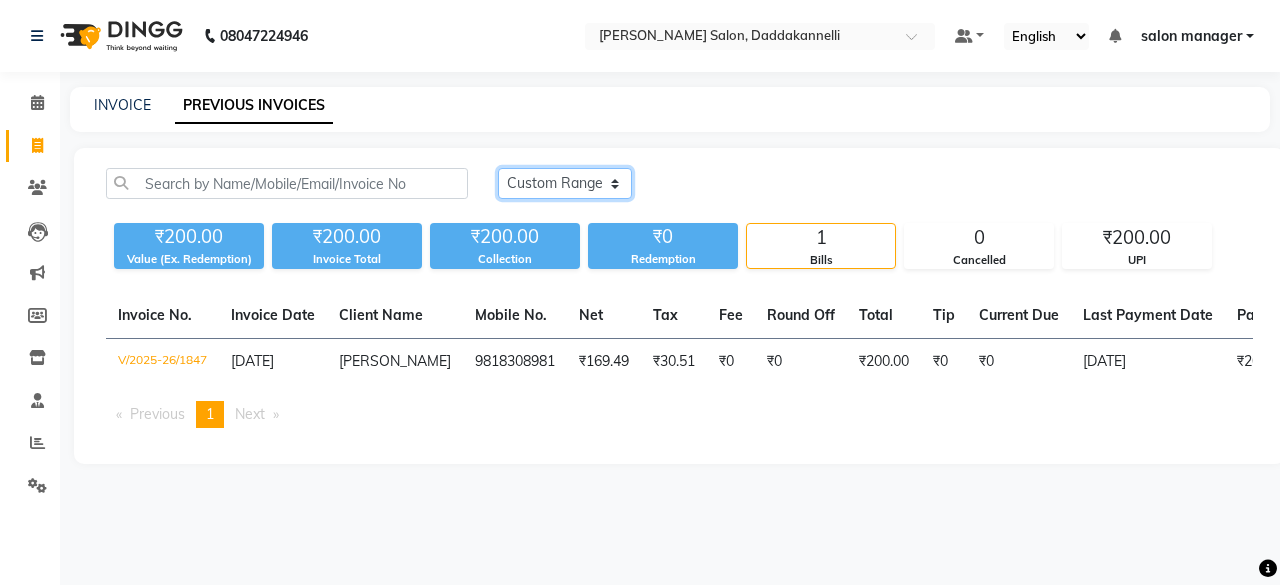 click on "[DATE] [DATE] Custom Range" 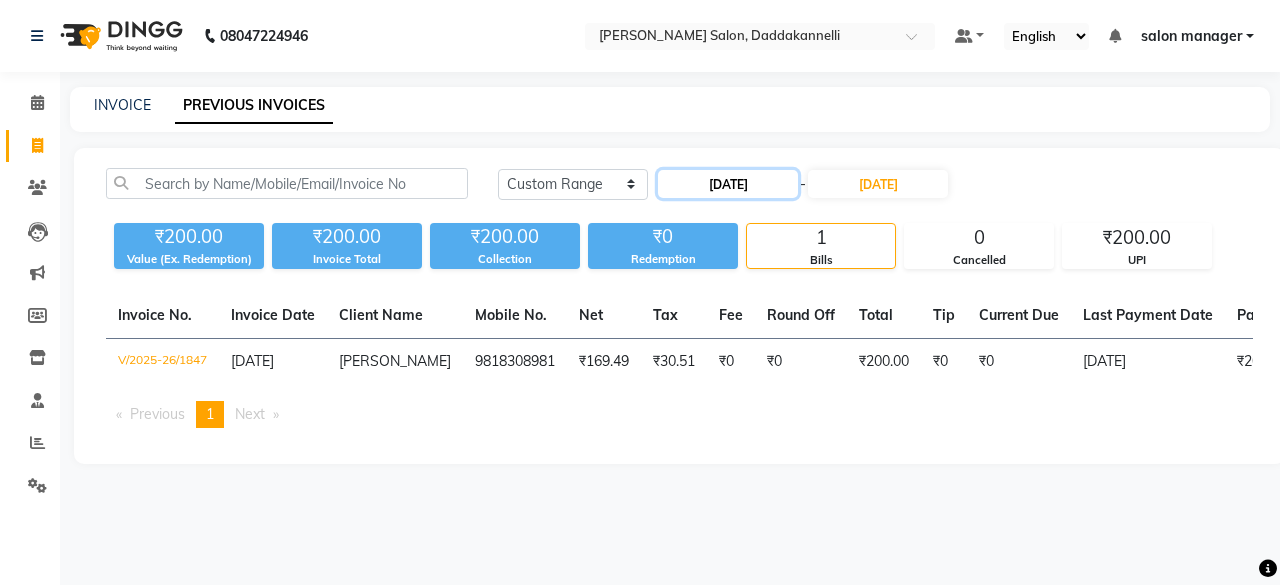 click on "[DATE]" 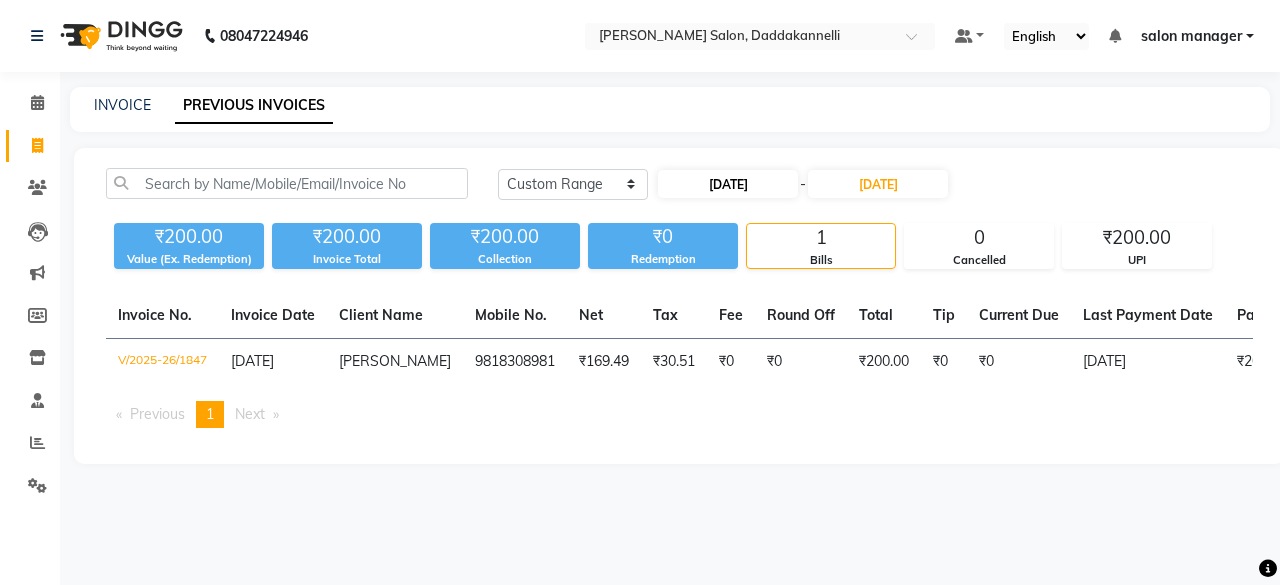 select on "7" 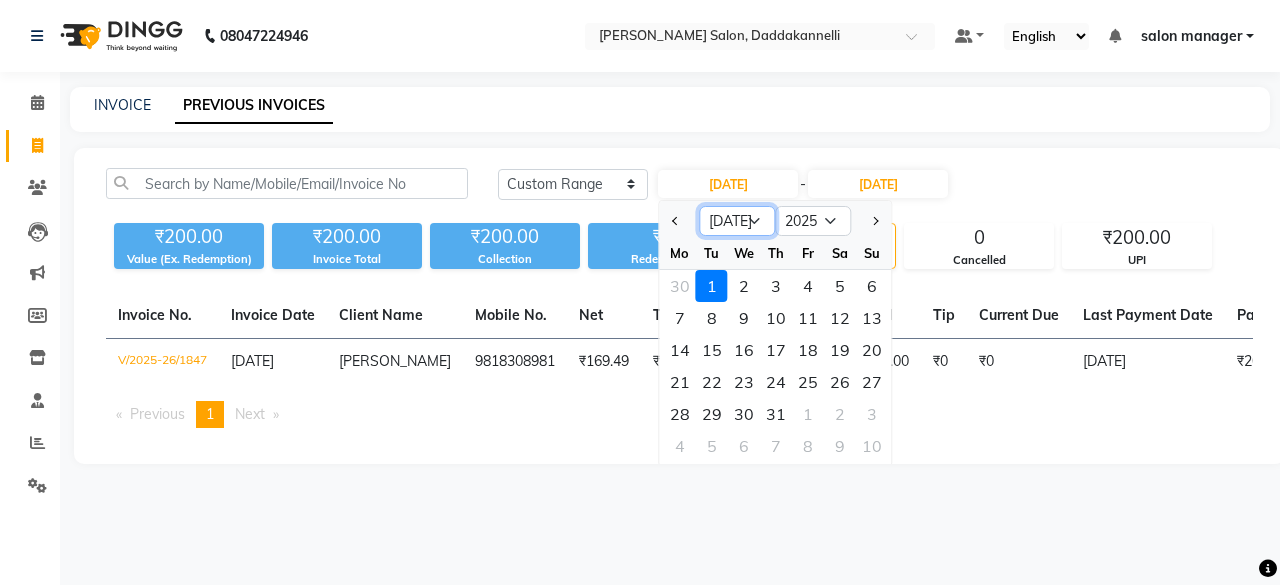 click on "Jan Feb Mar Apr May Jun [DATE] Aug Sep Oct Nov Dec" 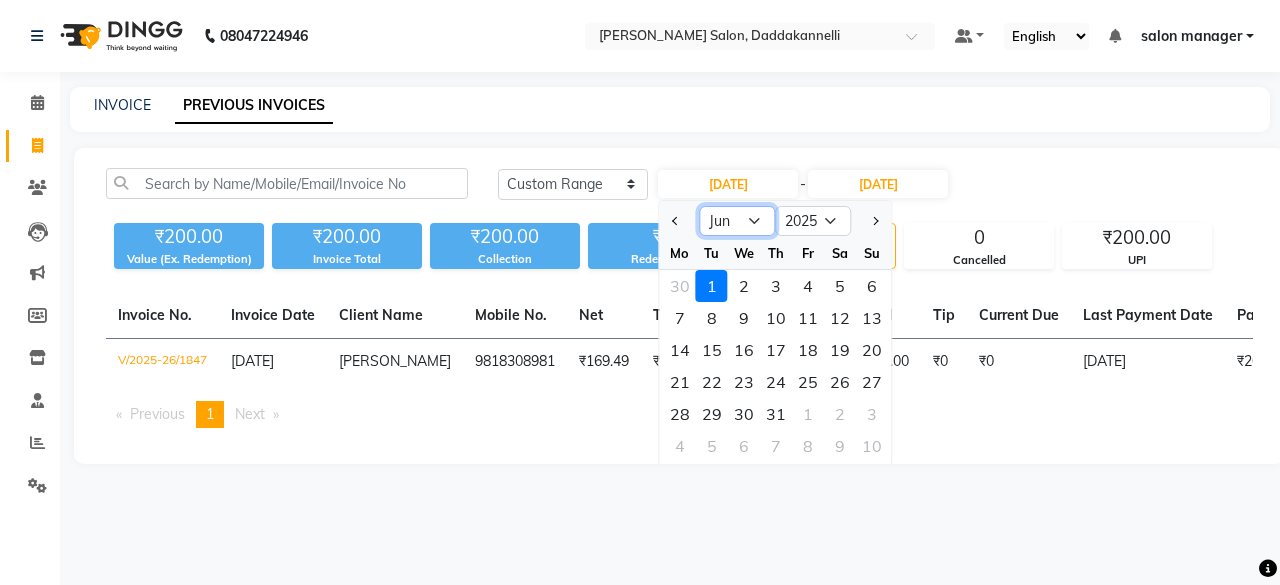 click on "Jan Feb Mar Apr May Jun [DATE] Aug Sep Oct Nov Dec" 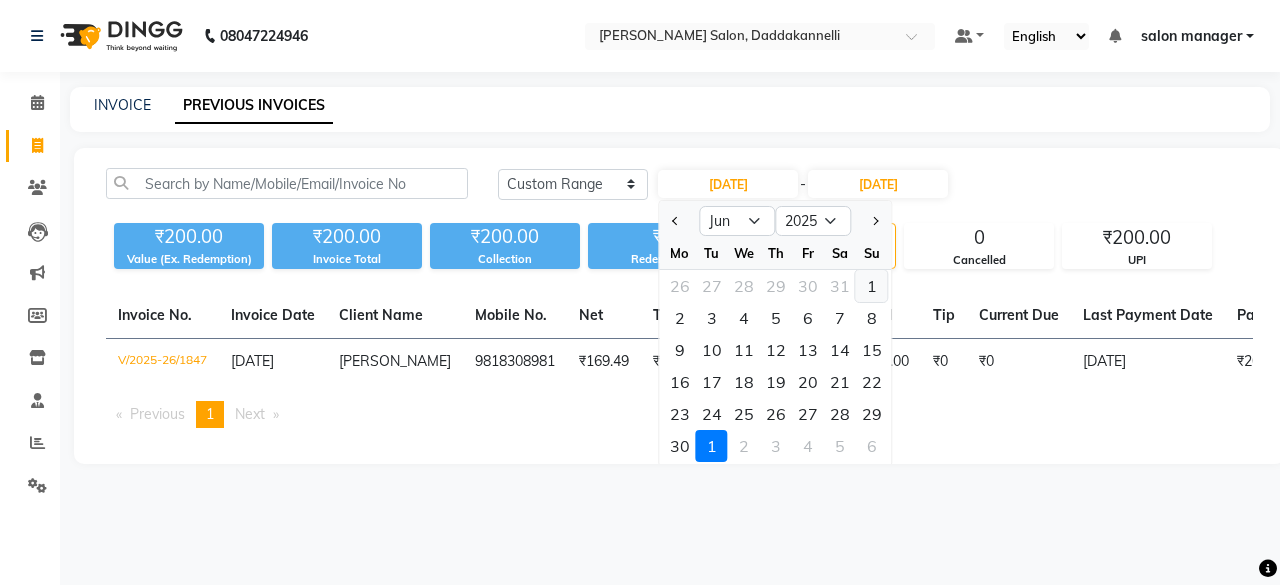 click on "1" 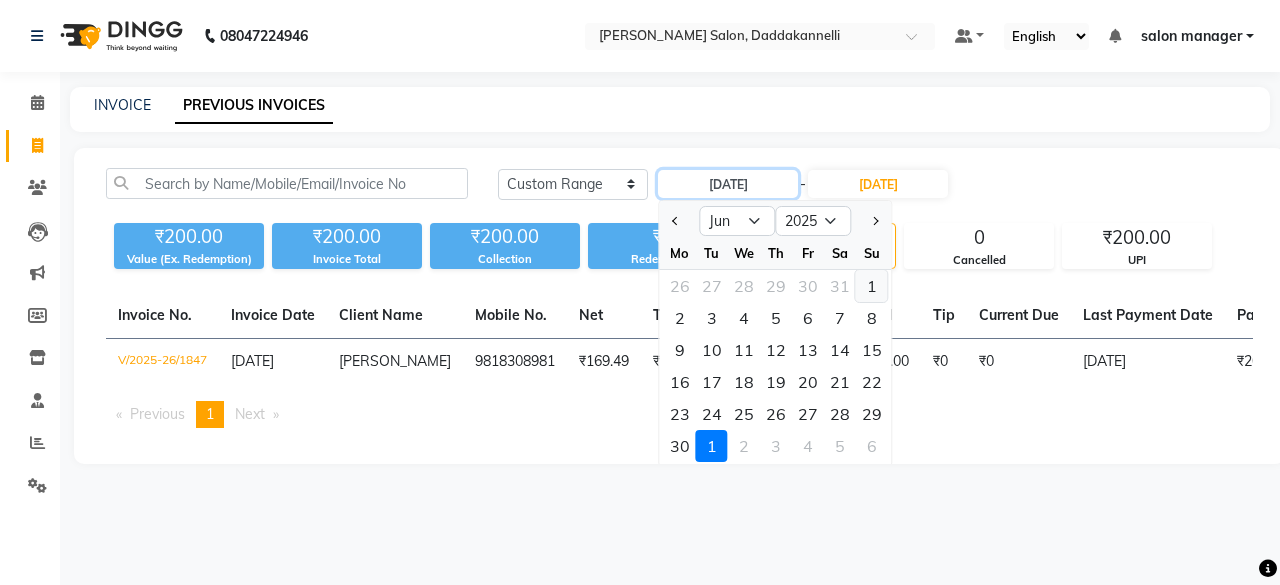 type on "[DATE]" 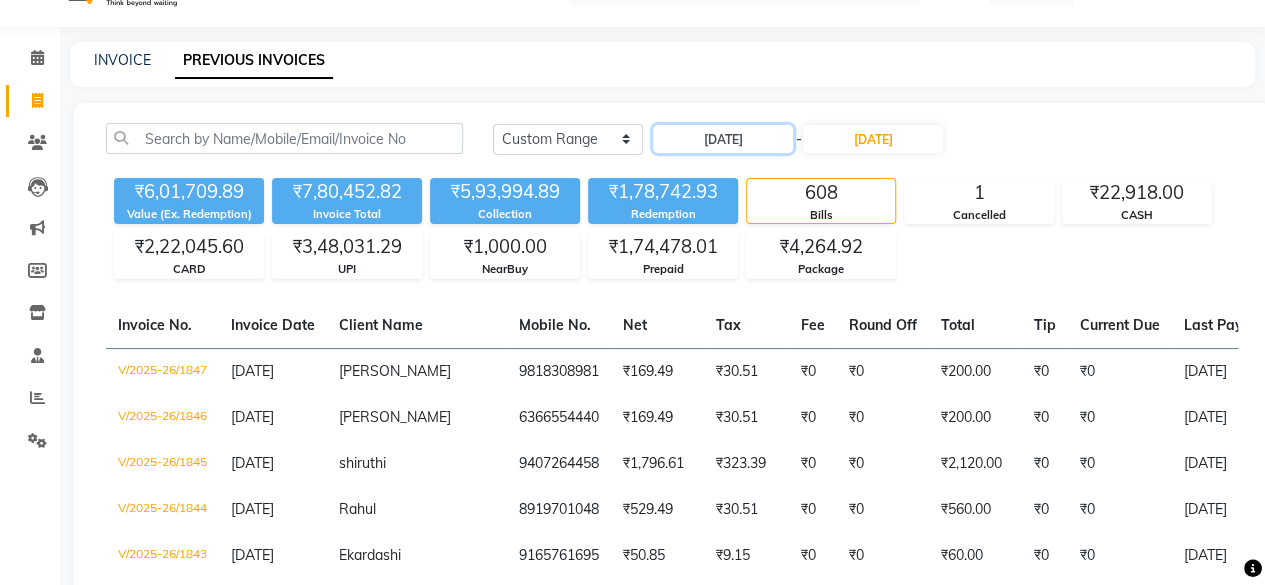 scroll, scrollTop: 0, scrollLeft: 0, axis: both 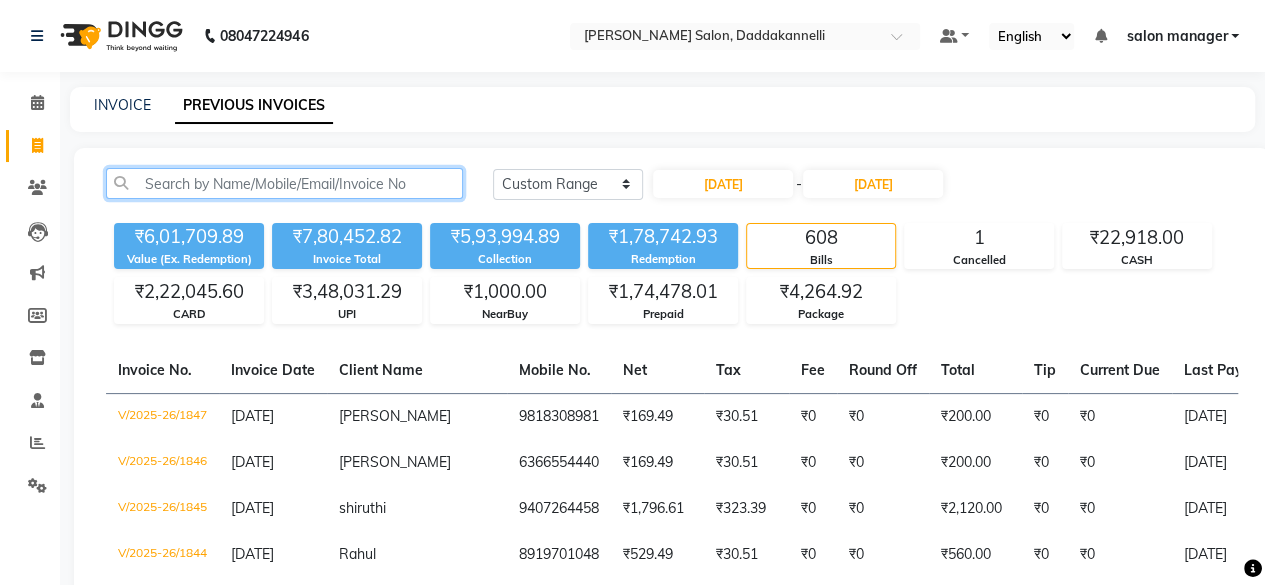 click 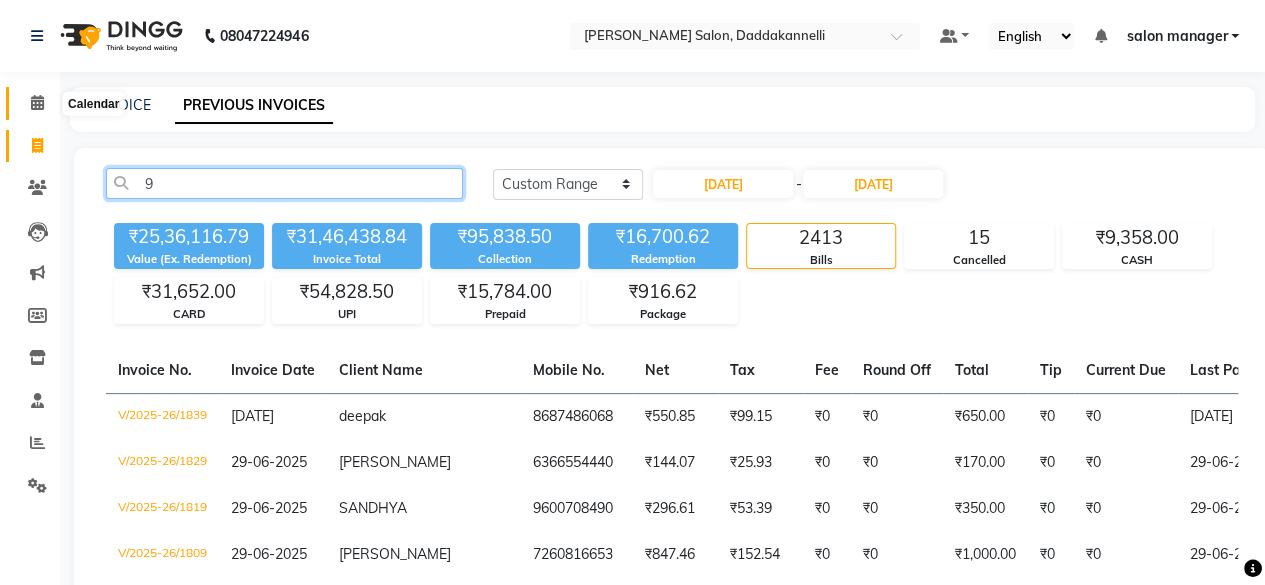 type on "9" 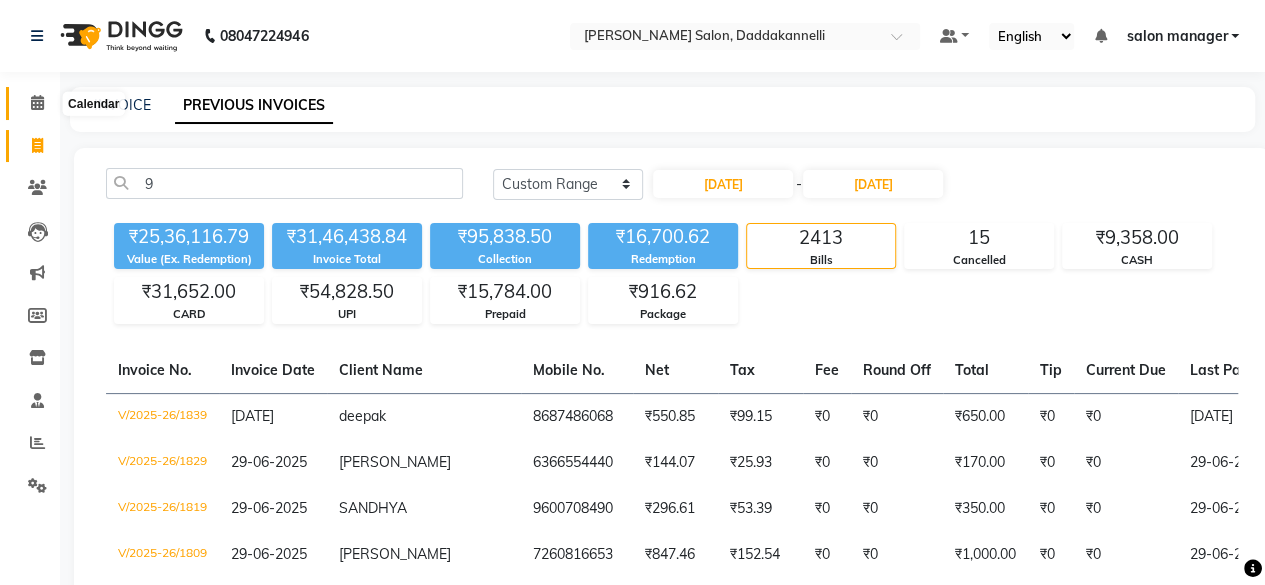 click 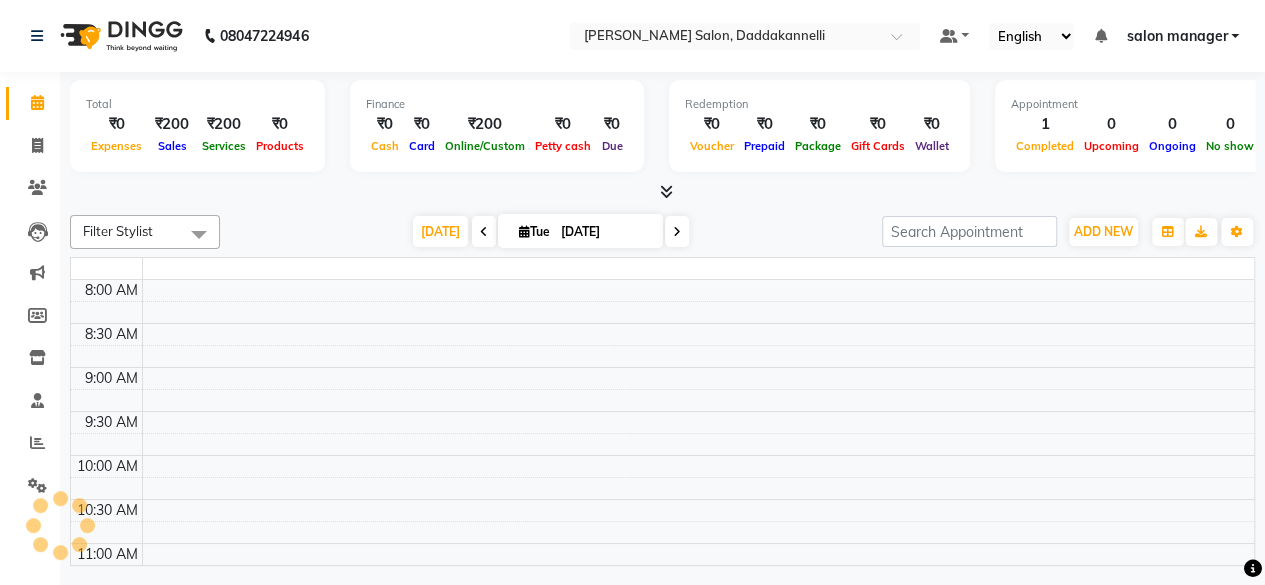scroll, scrollTop: 0, scrollLeft: 0, axis: both 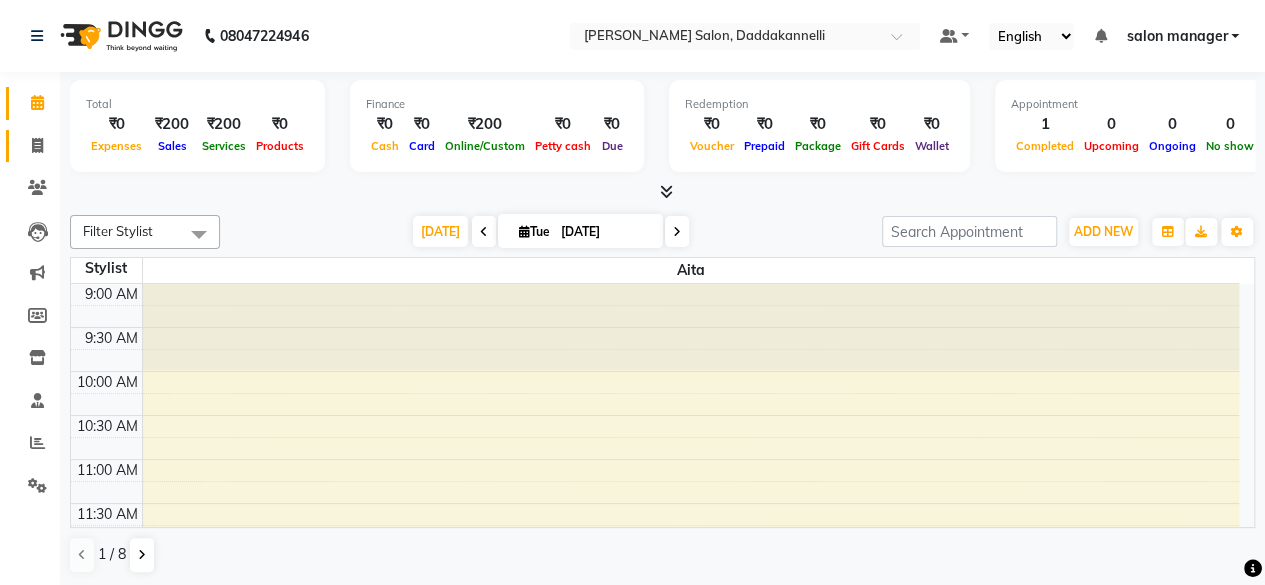 click on "Invoice" 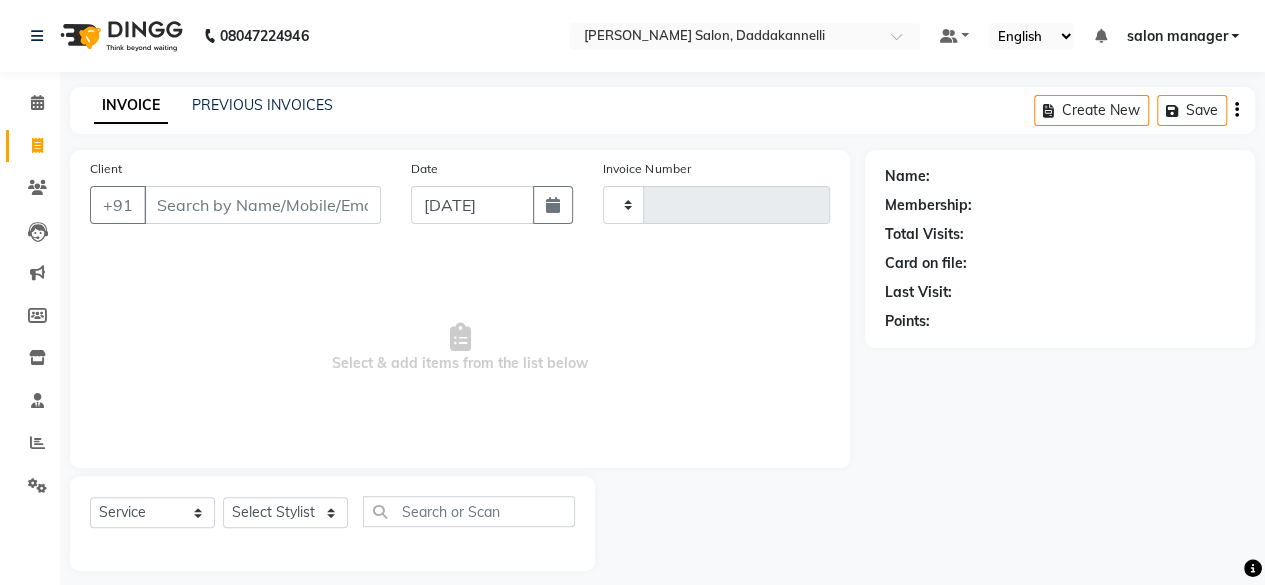 type on "1848" 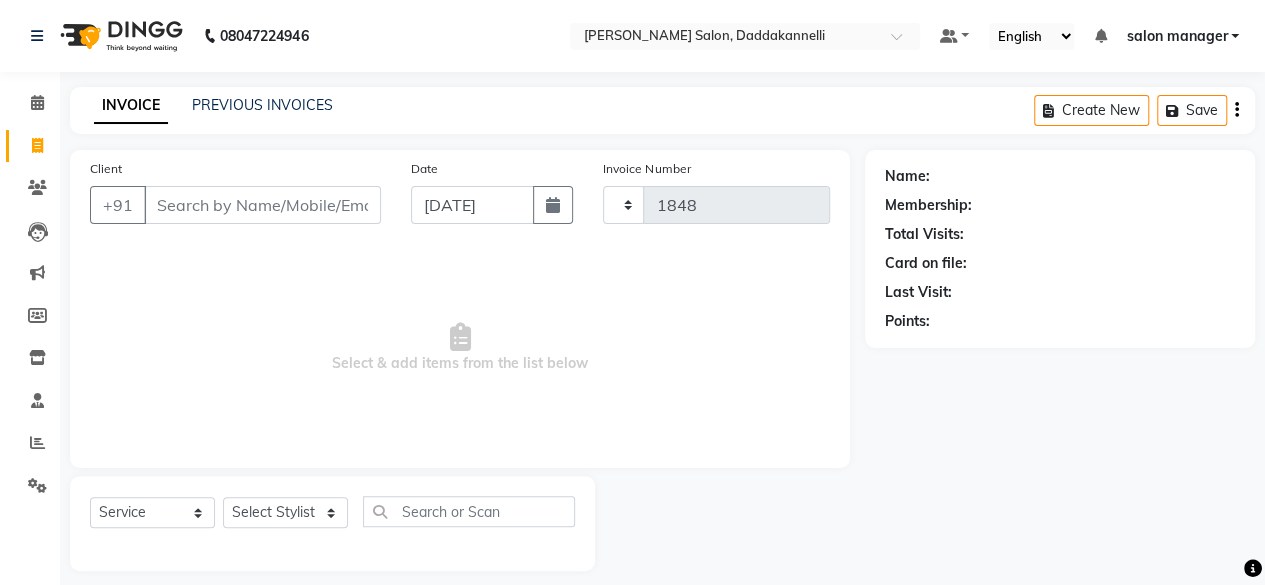 select on "6354" 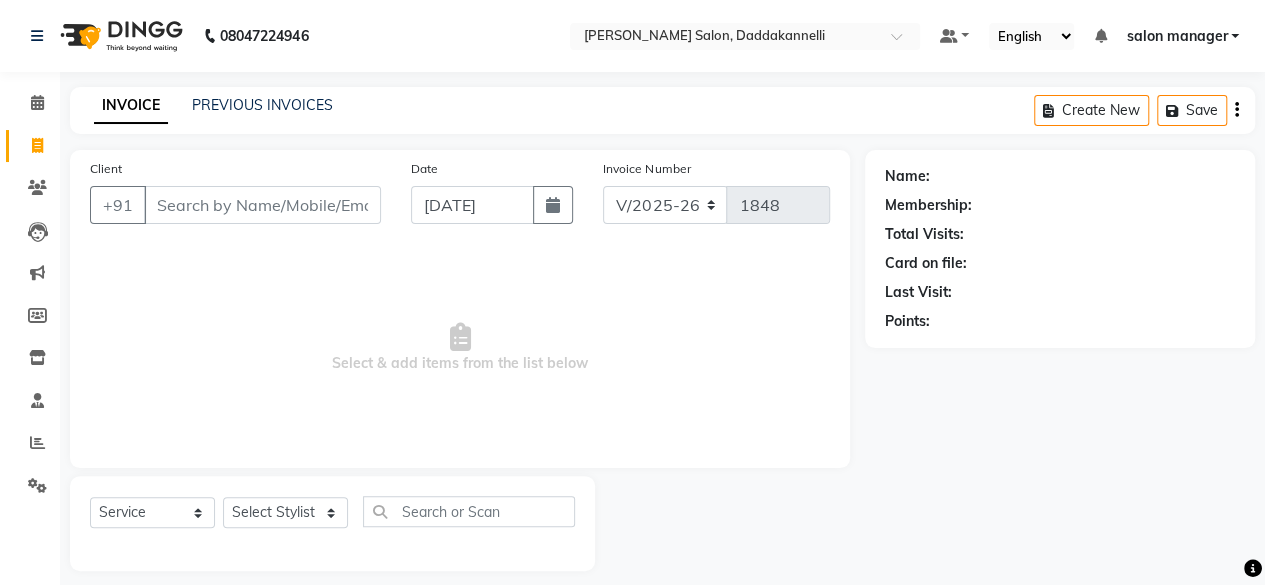click on "Client" at bounding box center (262, 205) 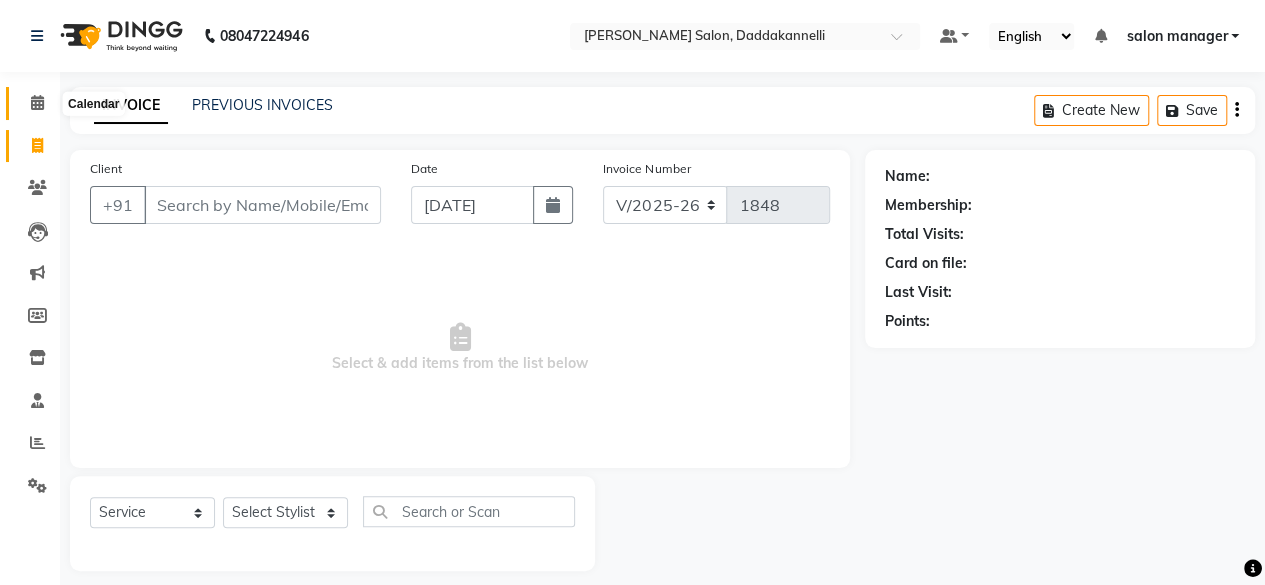 click 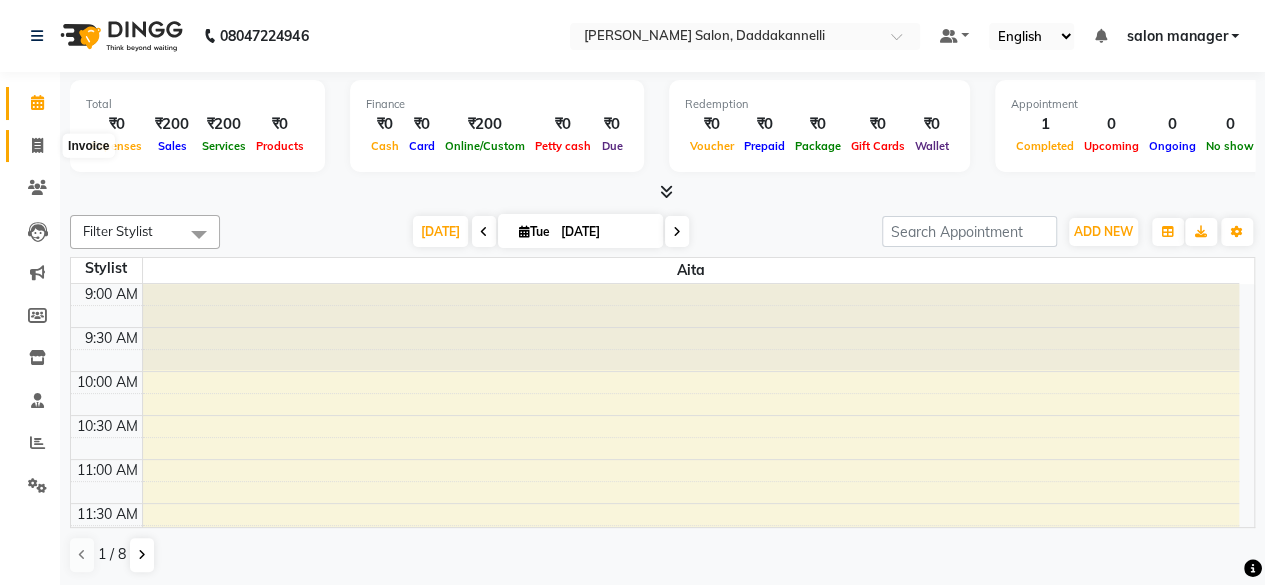 click 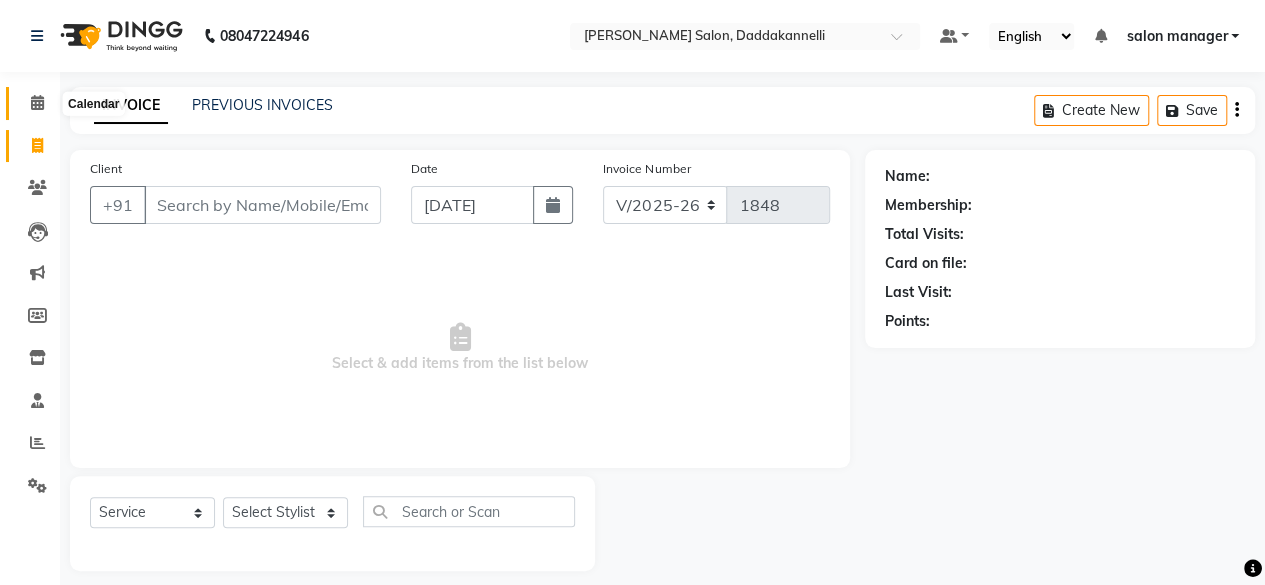 click 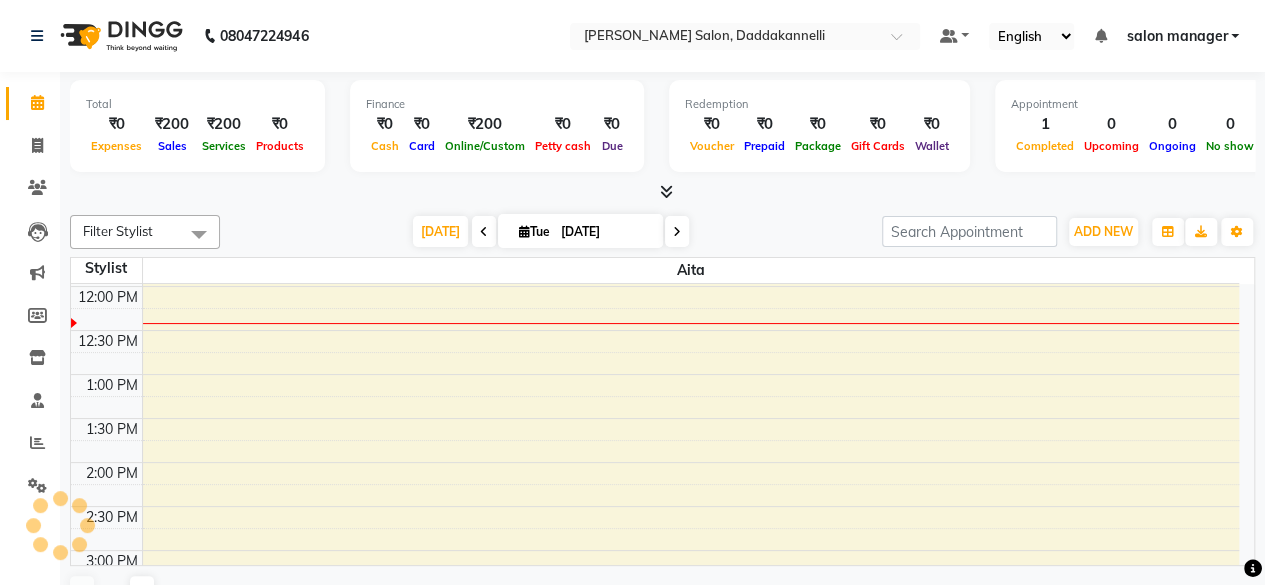 scroll, scrollTop: 0, scrollLeft: 0, axis: both 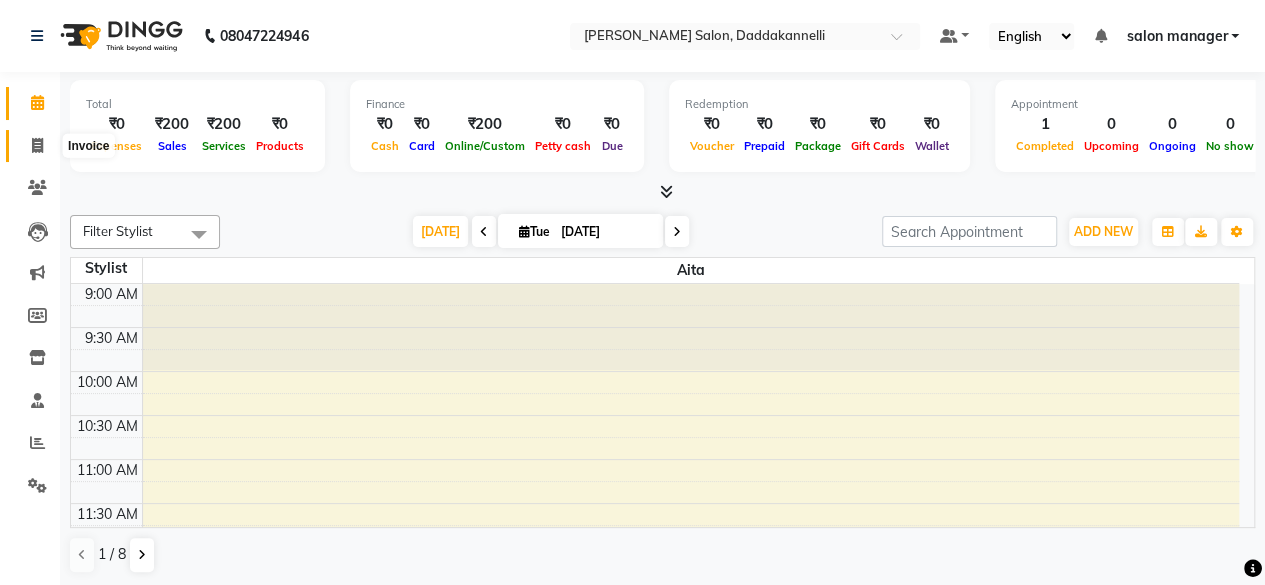 click 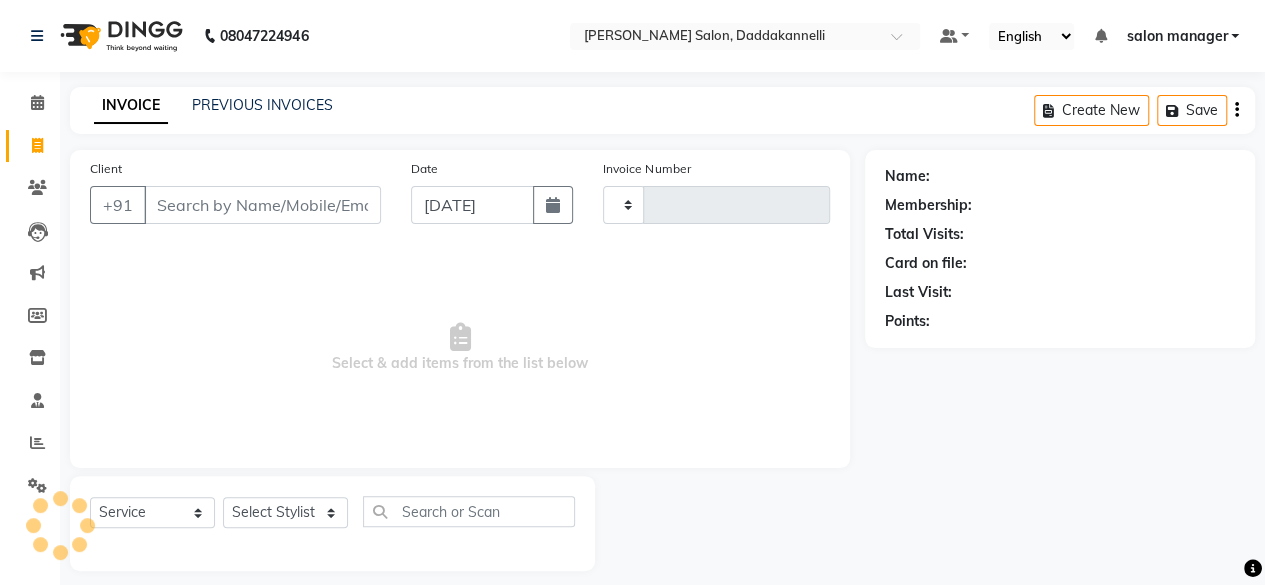 type on "1848" 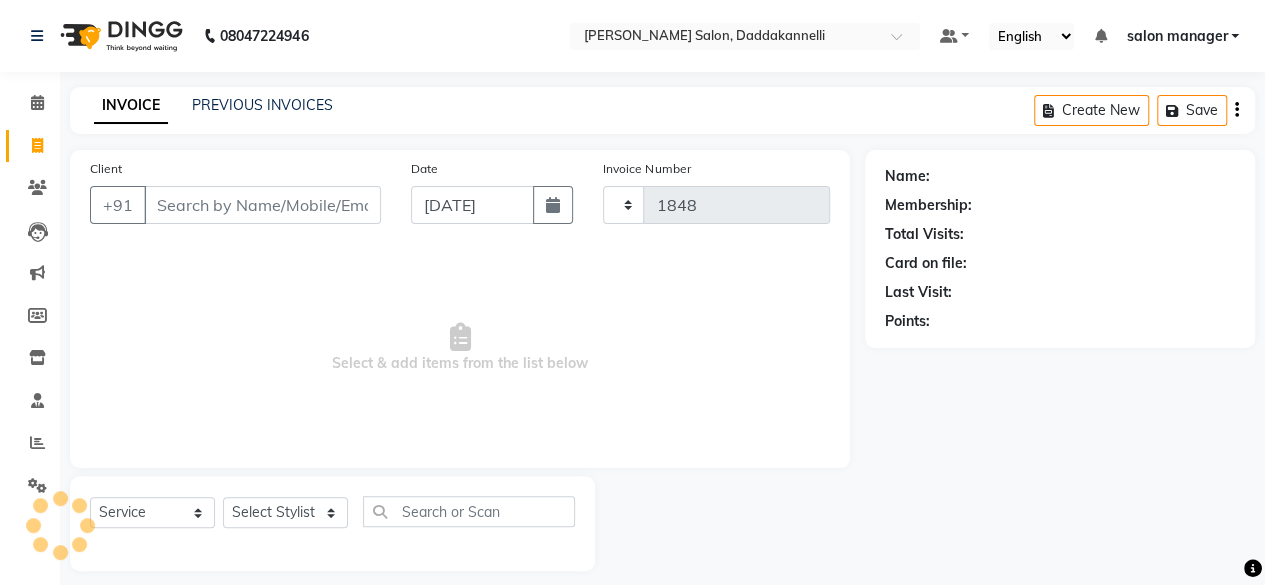 select on "6354" 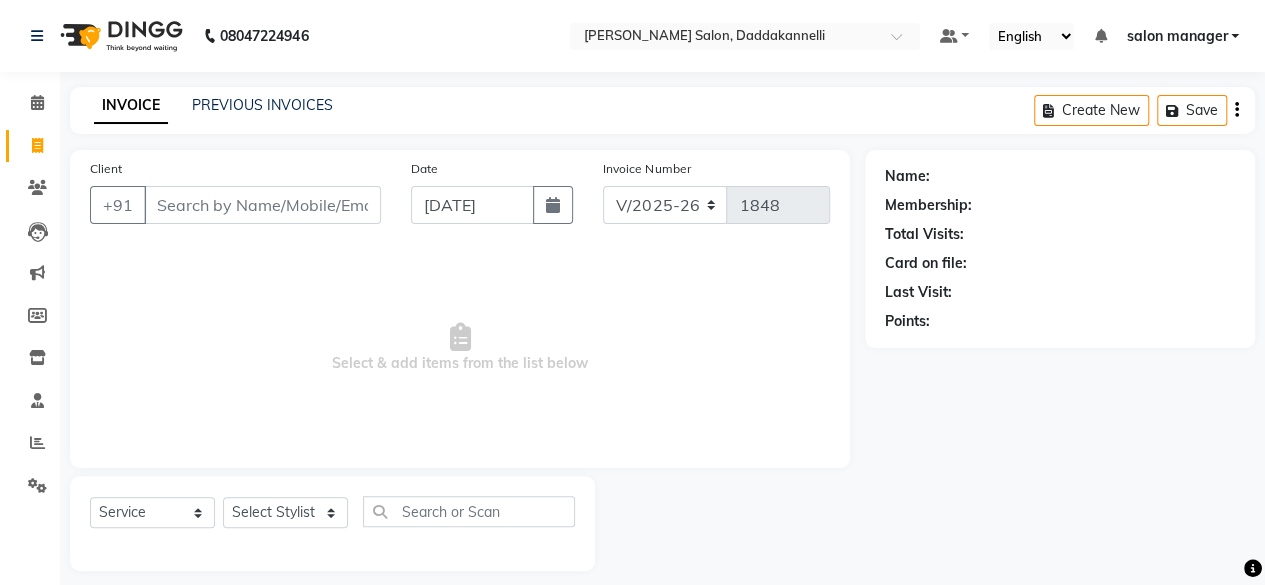 click on "Client" at bounding box center (262, 205) 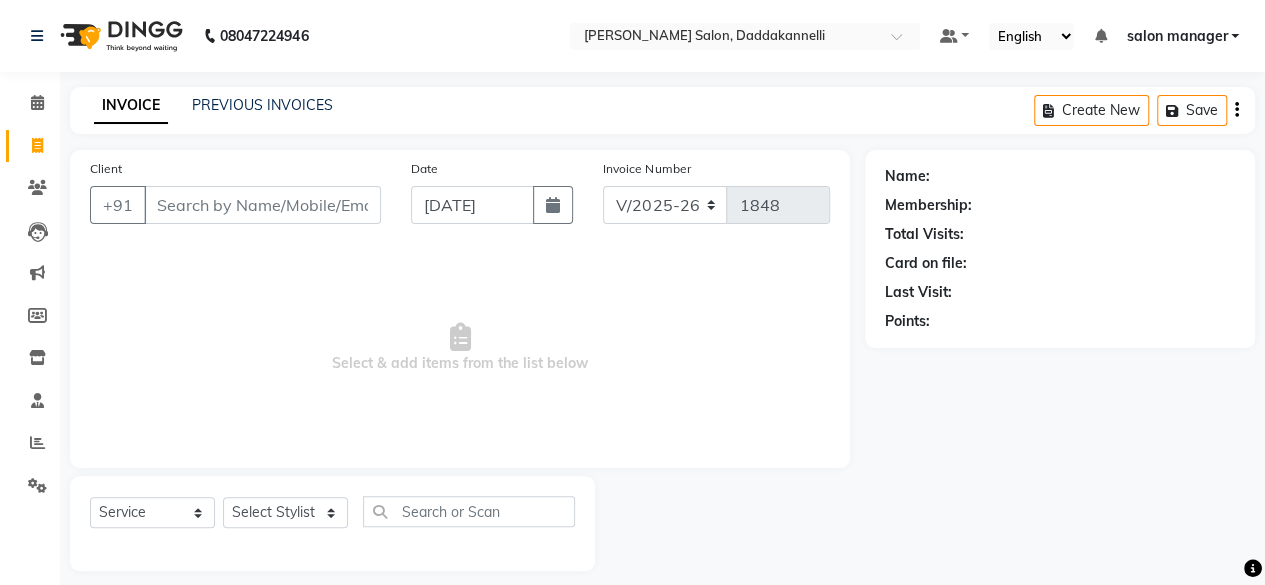 click on "Client" at bounding box center [262, 205] 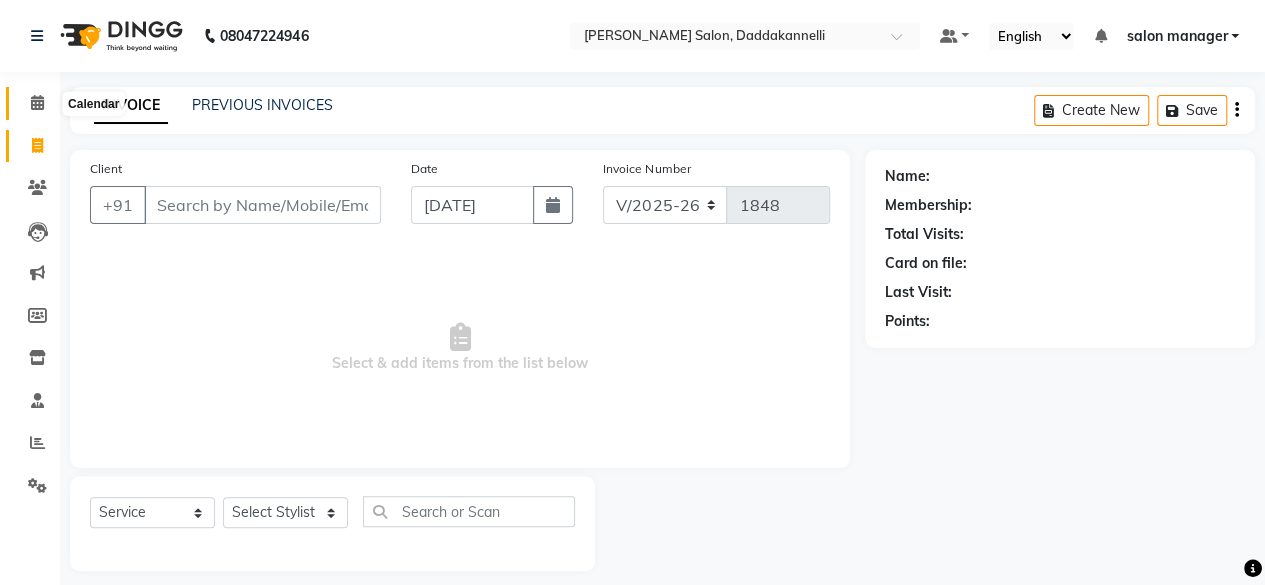 click 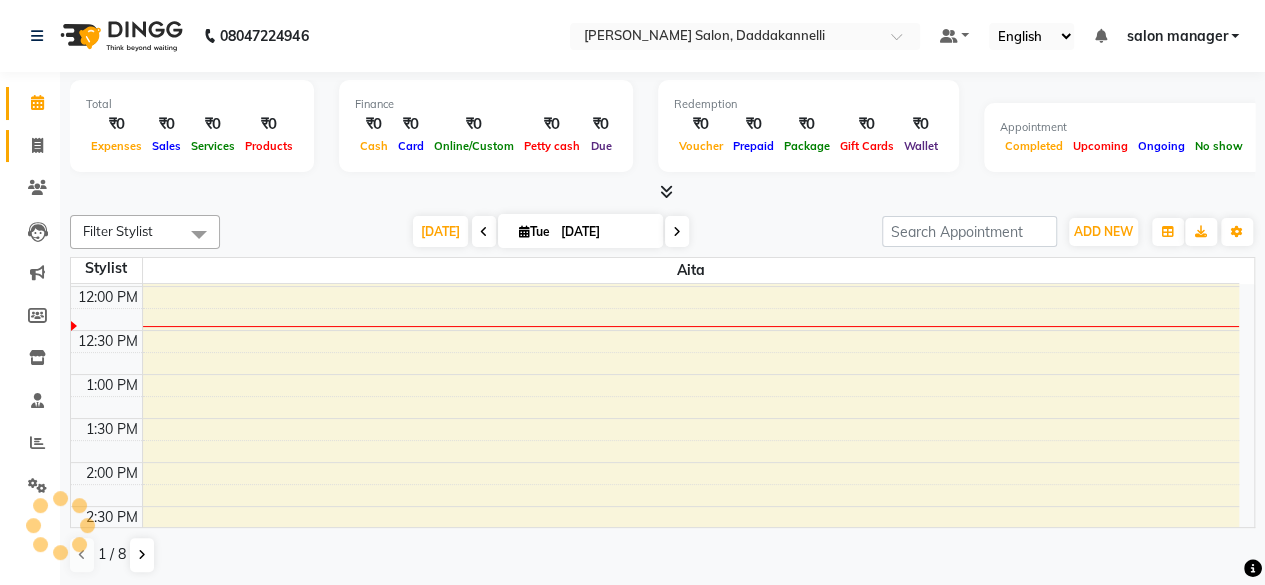 scroll, scrollTop: 0, scrollLeft: 0, axis: both 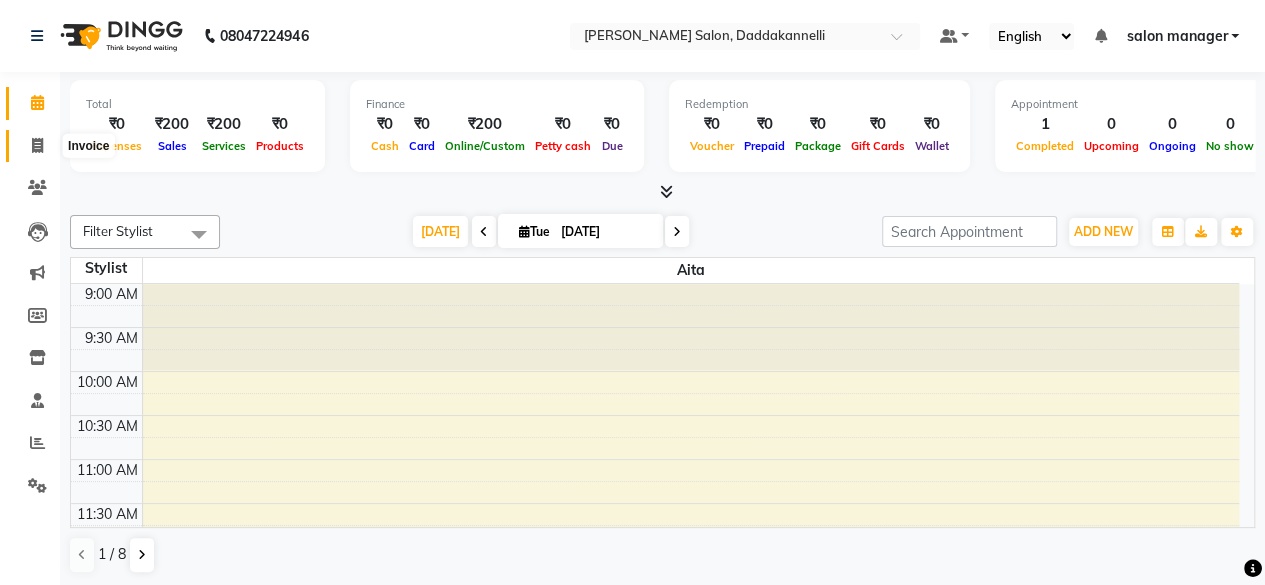 click 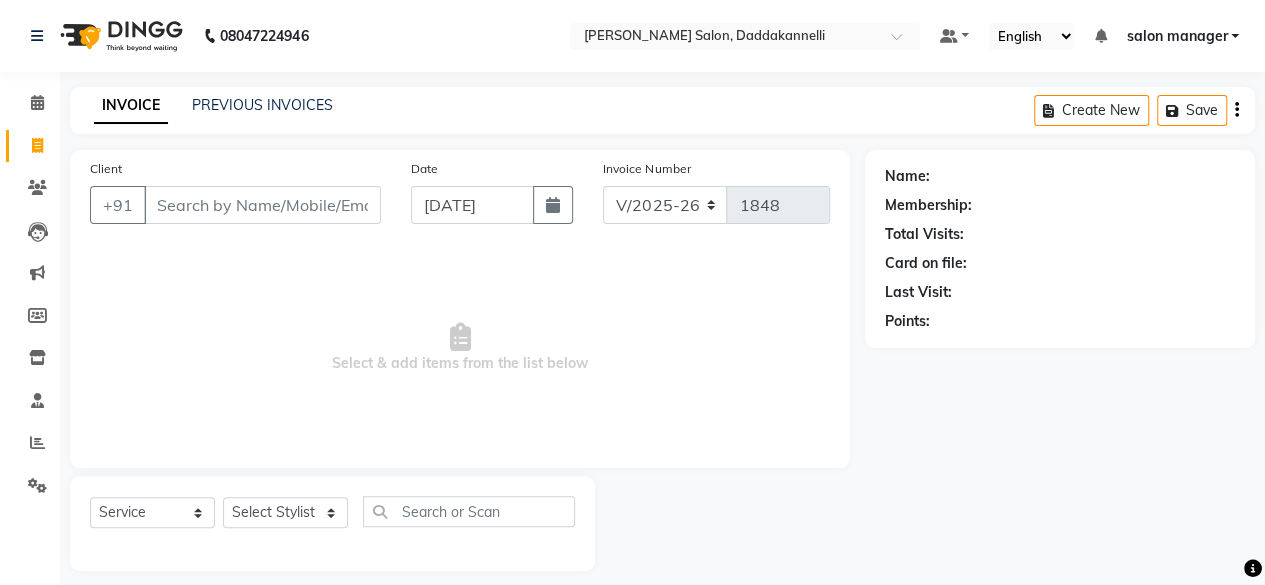 click on "Client" at bounding box center (262, 205) 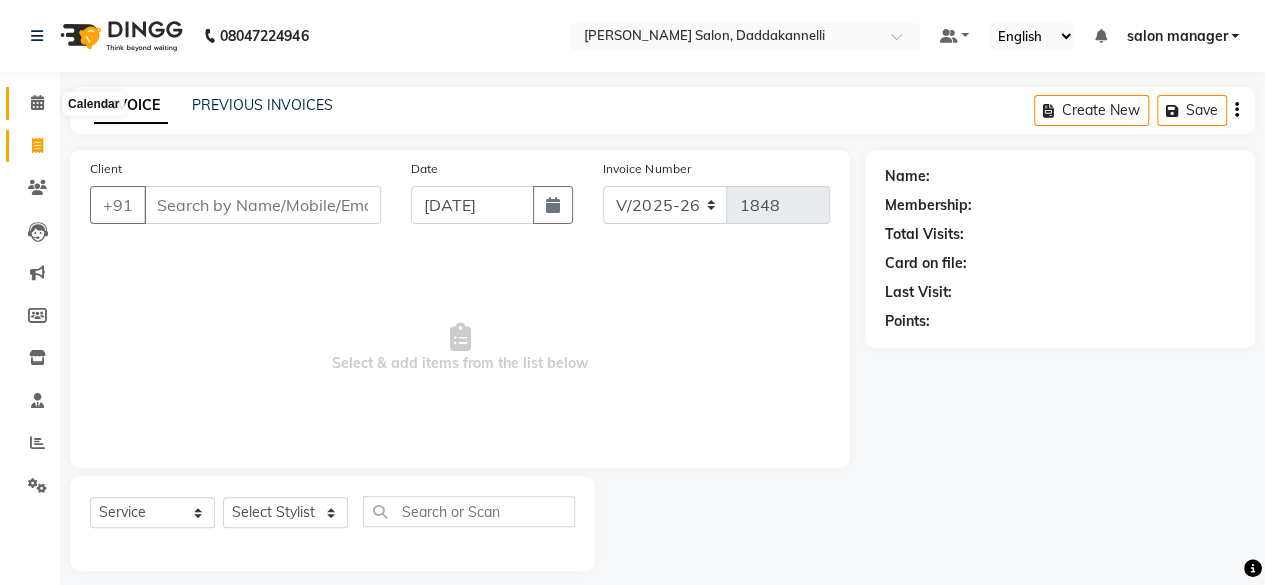 click 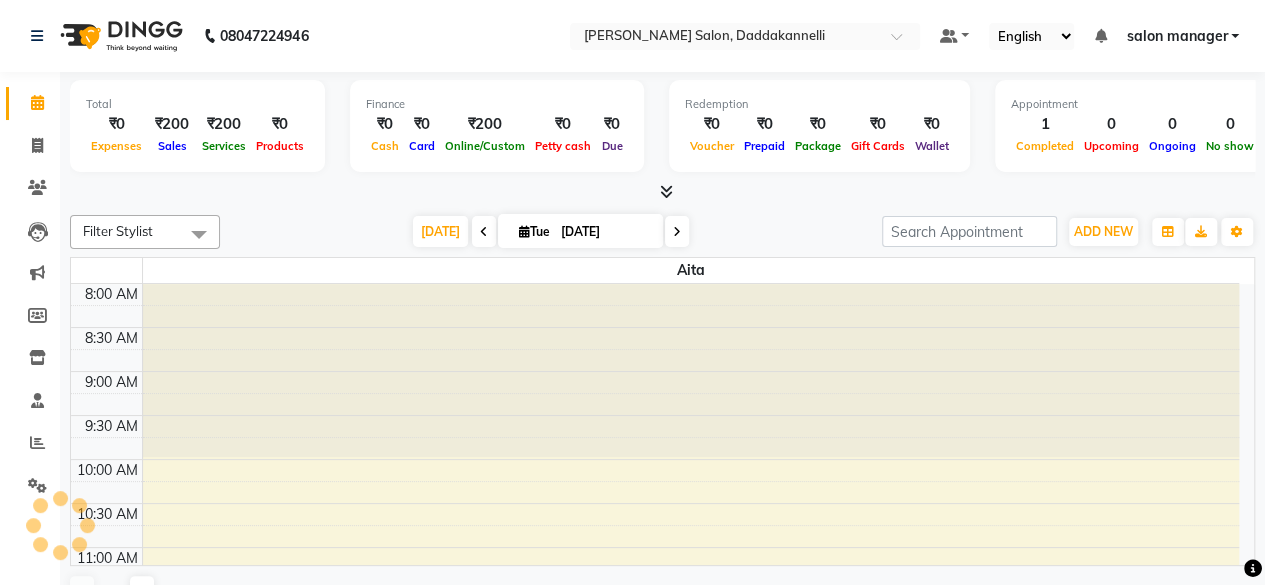 scroll, scrollTop: 0, scrollLeft: 0, axis: both 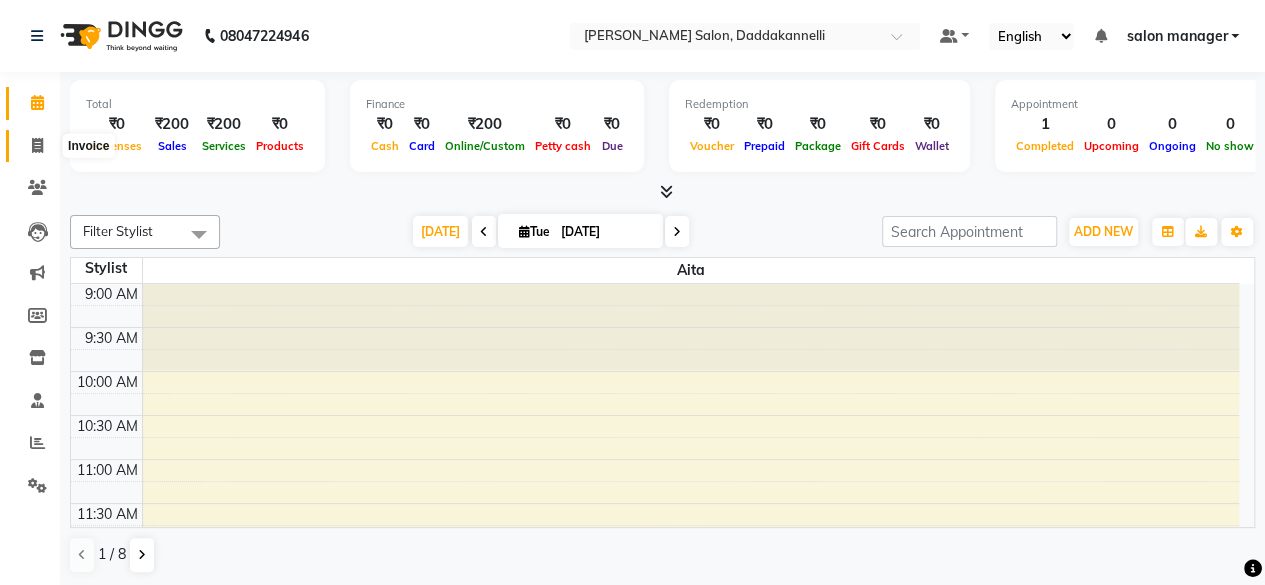 click 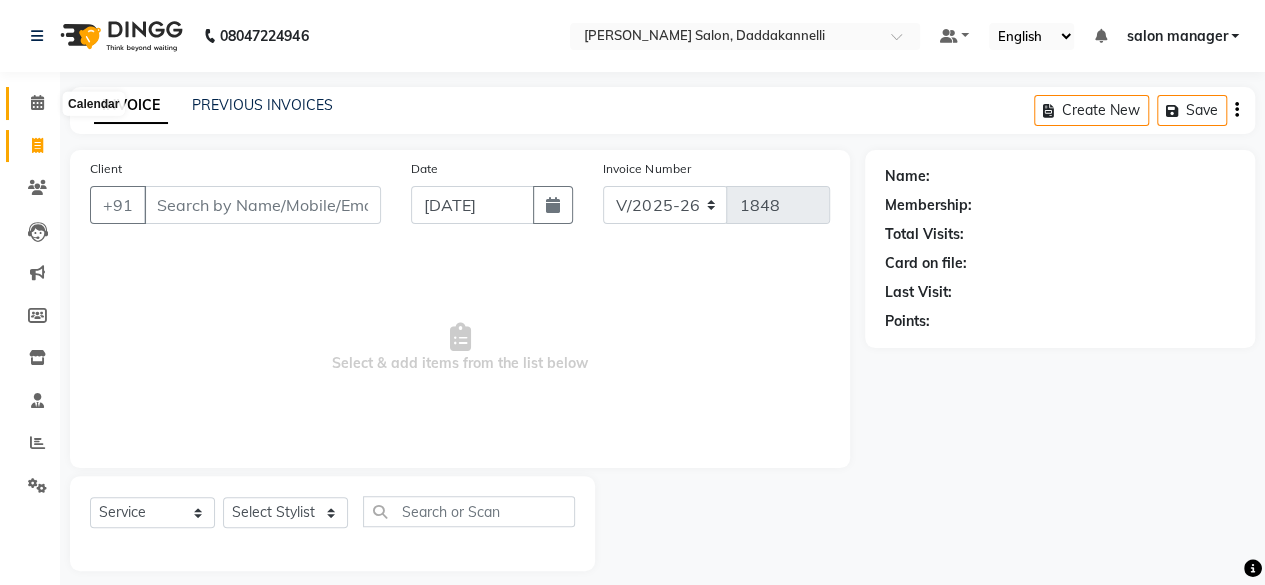 click 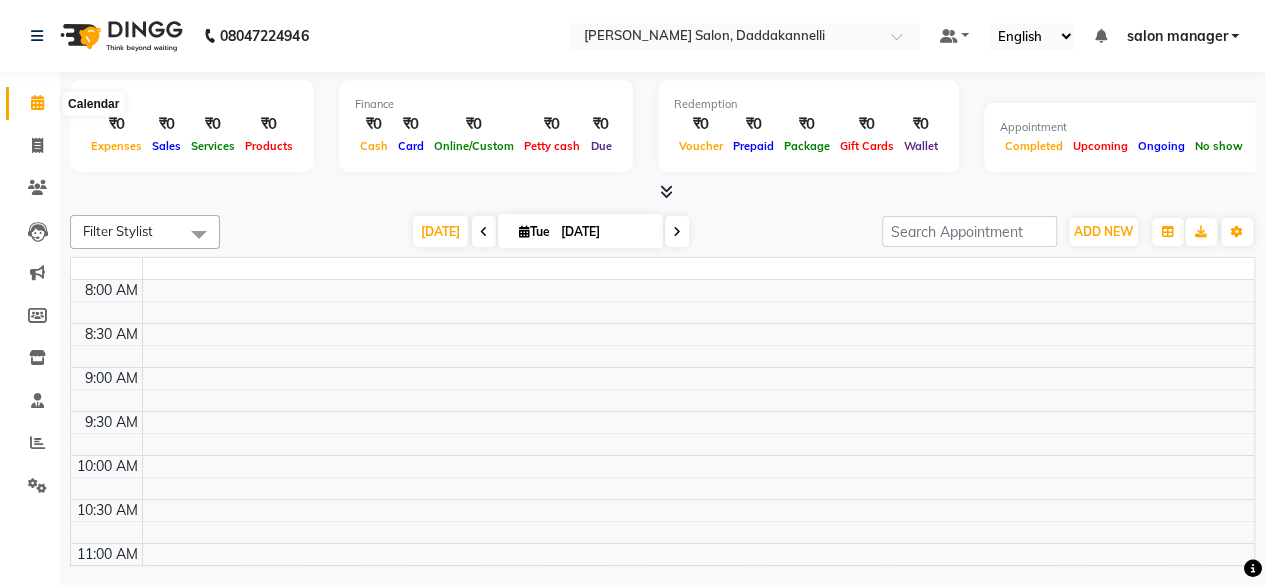 scroll, scrollTop: 0, scrollLeft: 0, axis: both 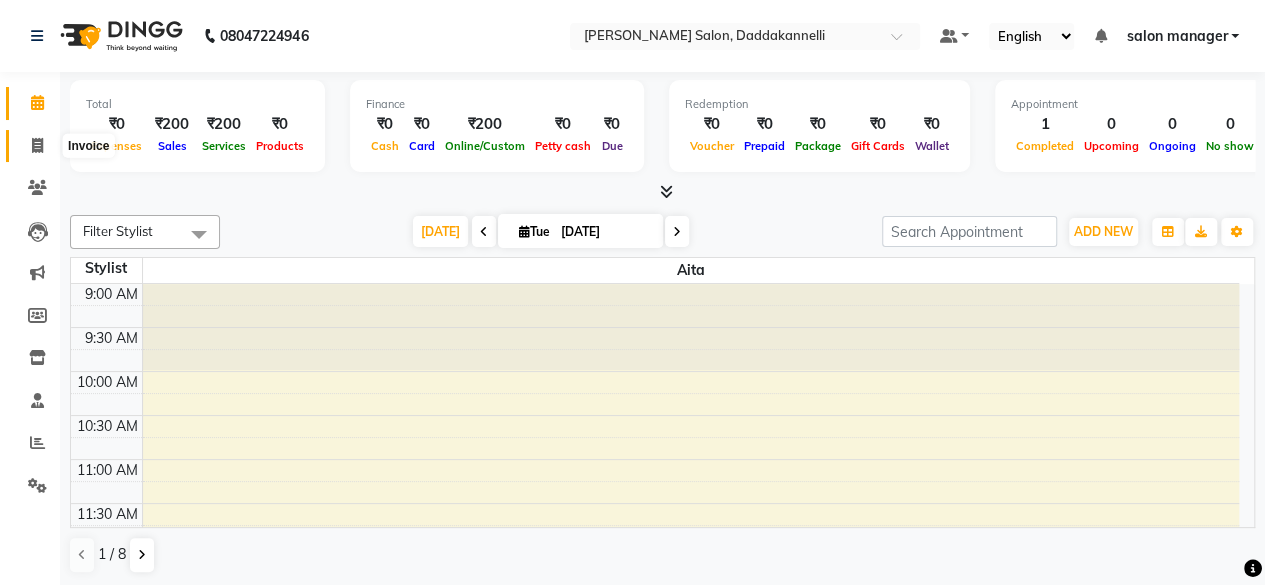 click 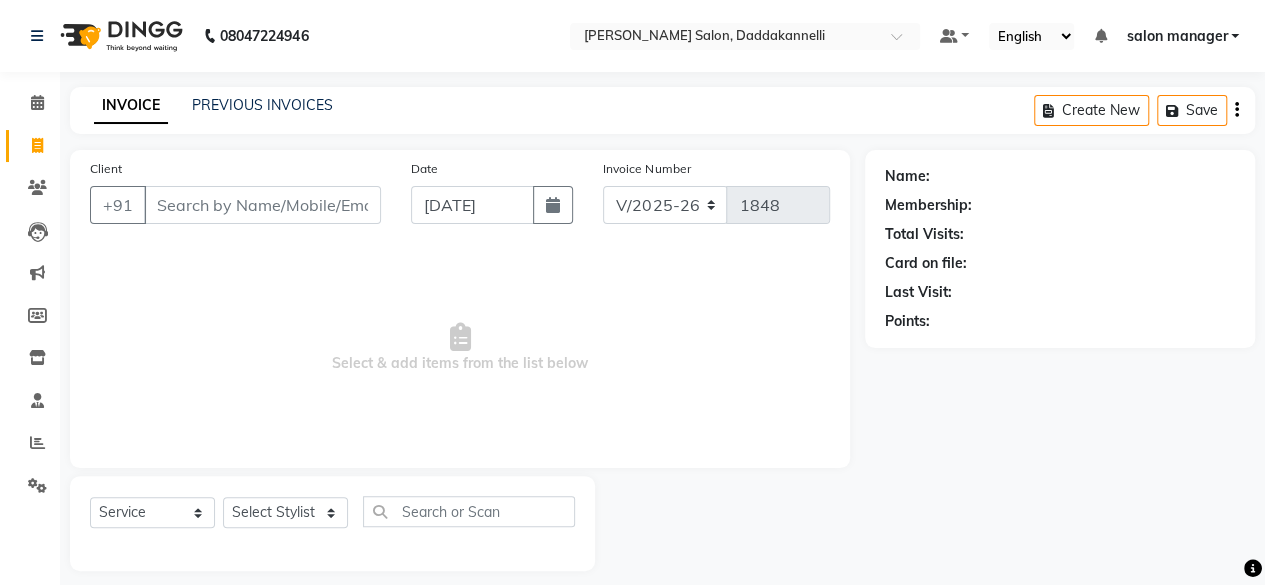 click on "Client" at bounding box center (262, 205) 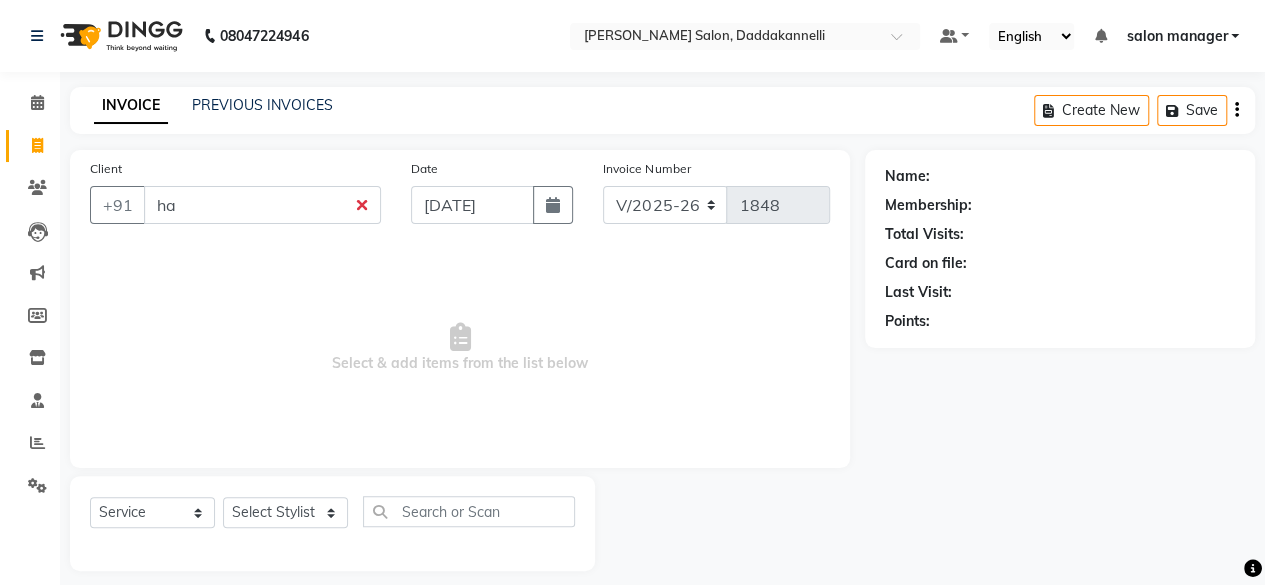 type on "h" 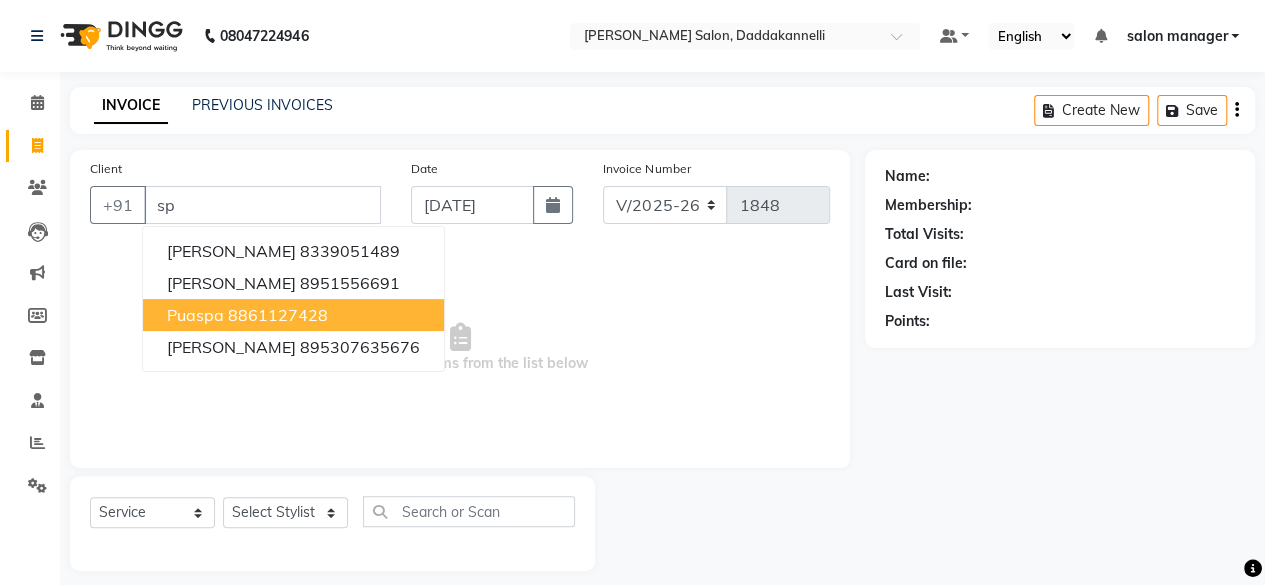 type on "s" 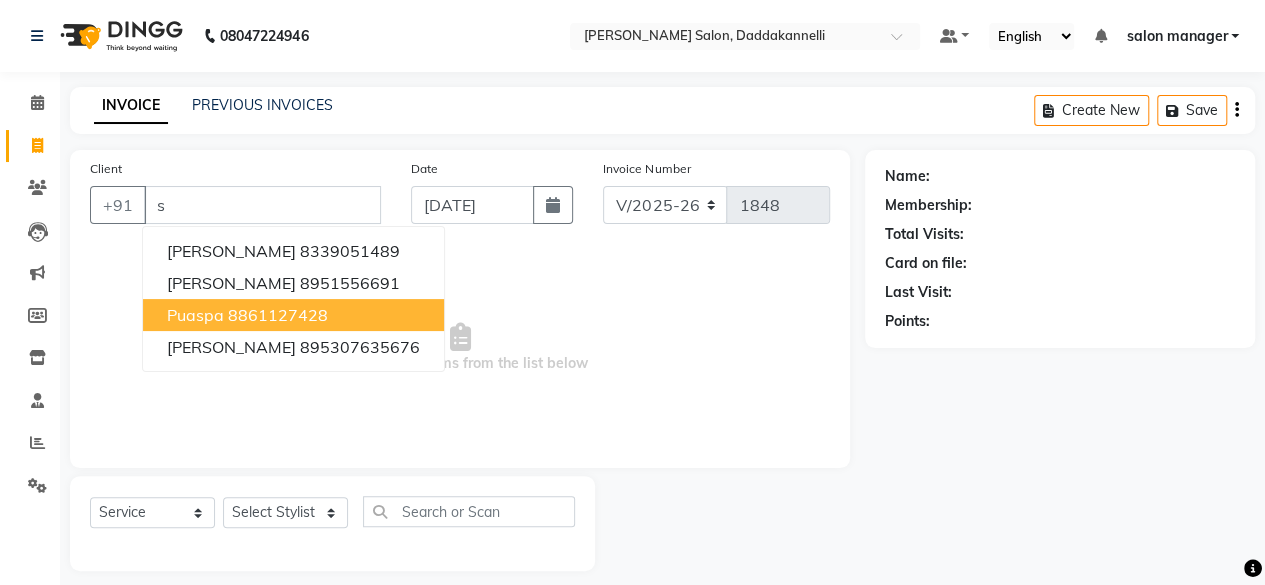 type 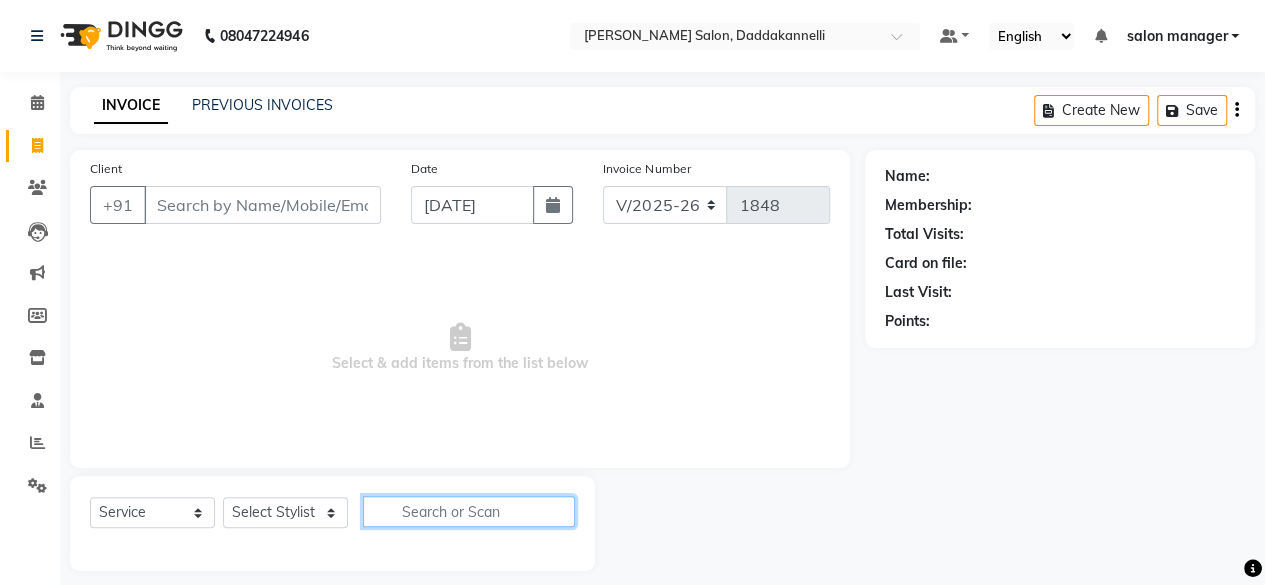 drag, startPoint x: 416, startPoint y: 519, endPoint x: 416, endPoint y: 504, distance: 15 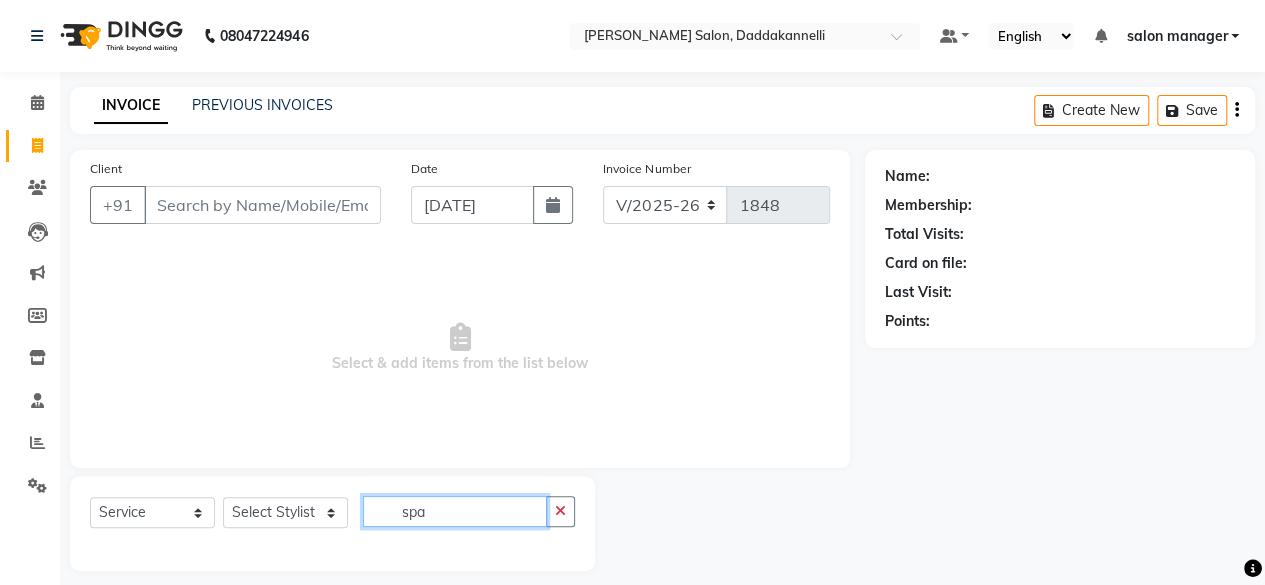 type on "spa" 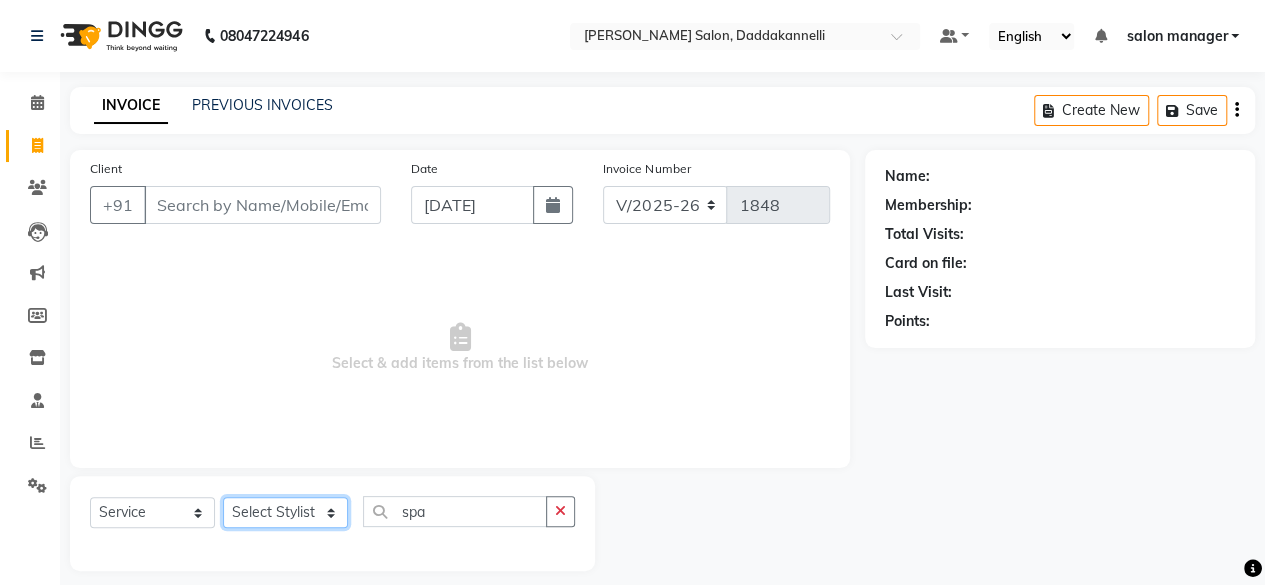 click on "Select Stylist aita DINGG SUPPORT [PERSON_NAME] Rahul [PERSON_NAME] [PERSON_NAME] salon manager [PERSON_NAME]" 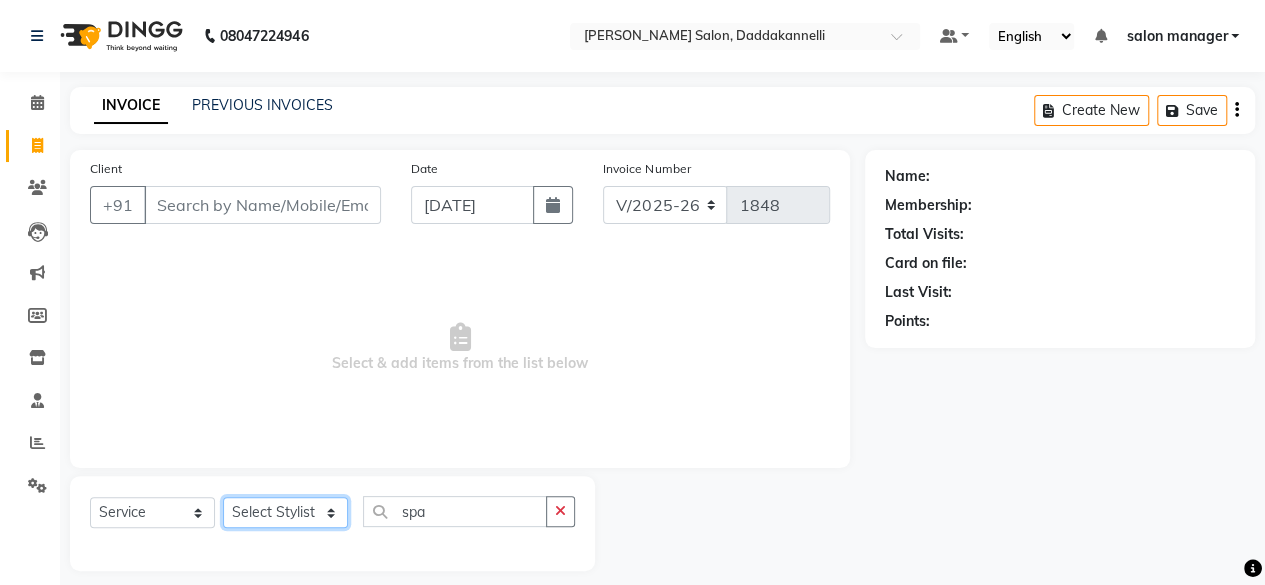 select on "80320" 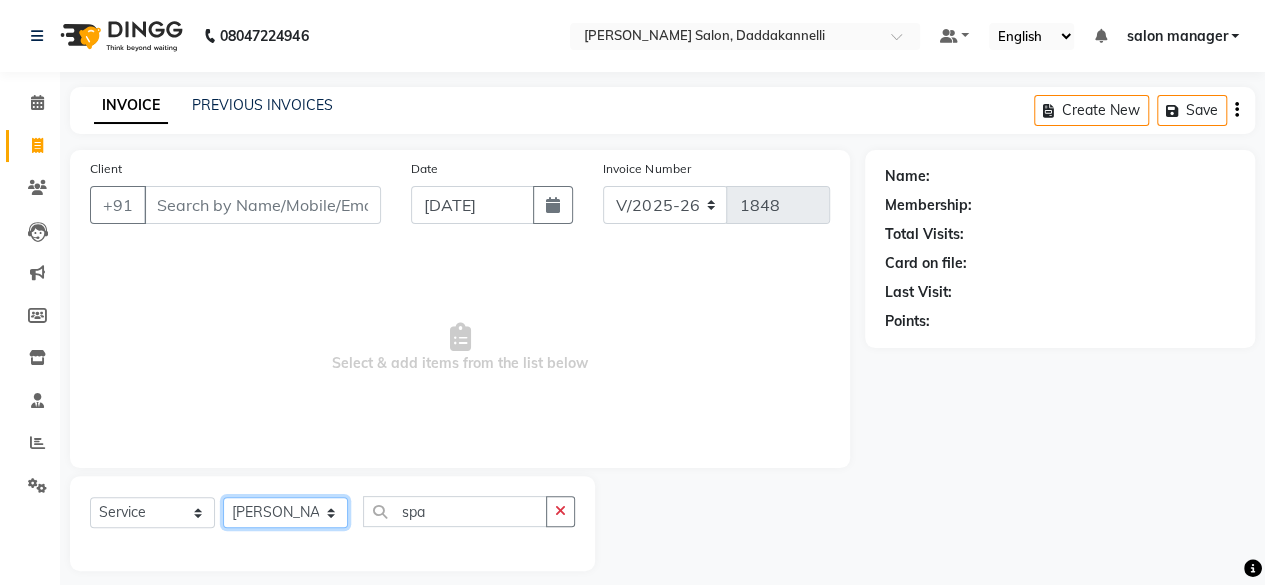 click on "Select Stylist aita DINGG SUPPORT [PERSON_NAME] Rahul [PERSON_NAME] [PERSON_NAME] salon manager [PERSON_NAME]" 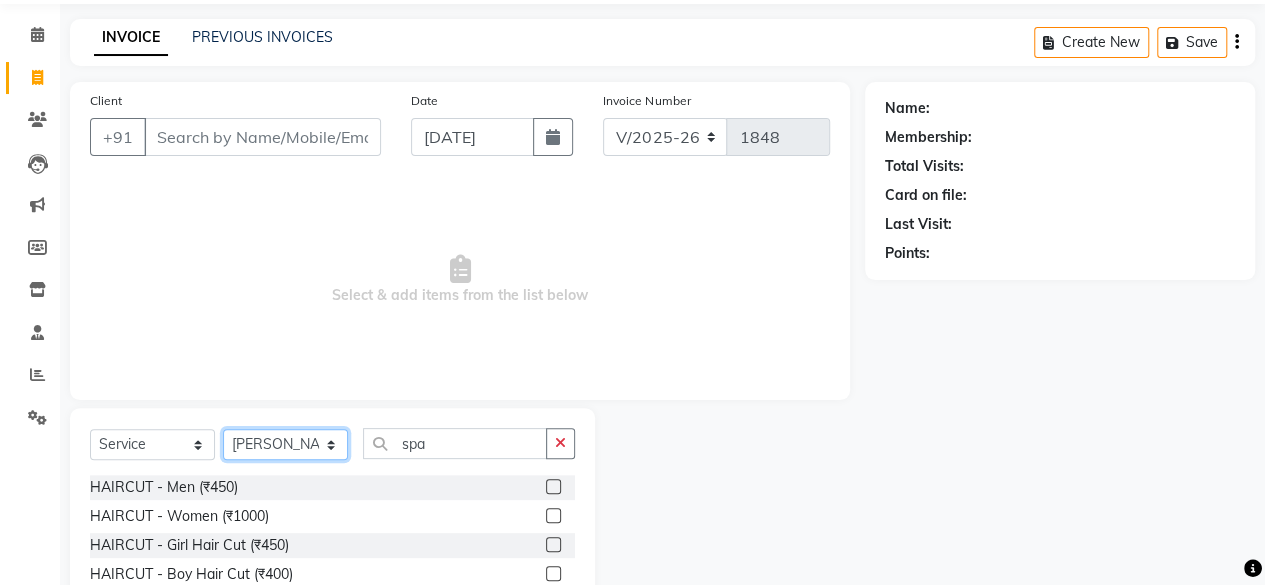scroll, scrollTop: 100, scrollLeft: 0, axis: vertical 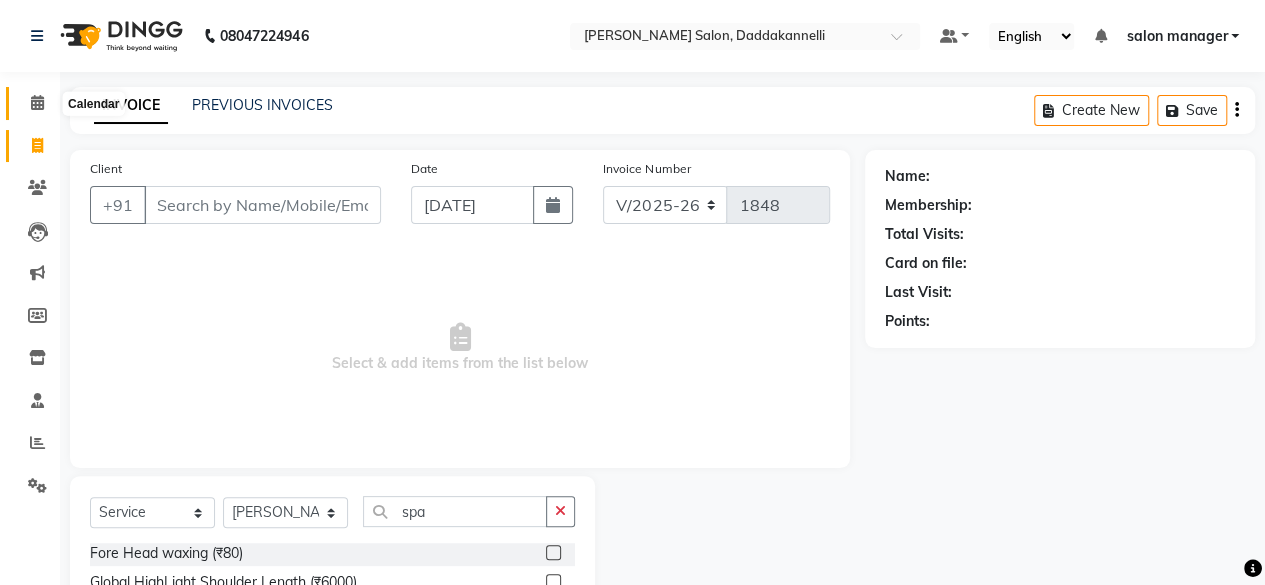 click 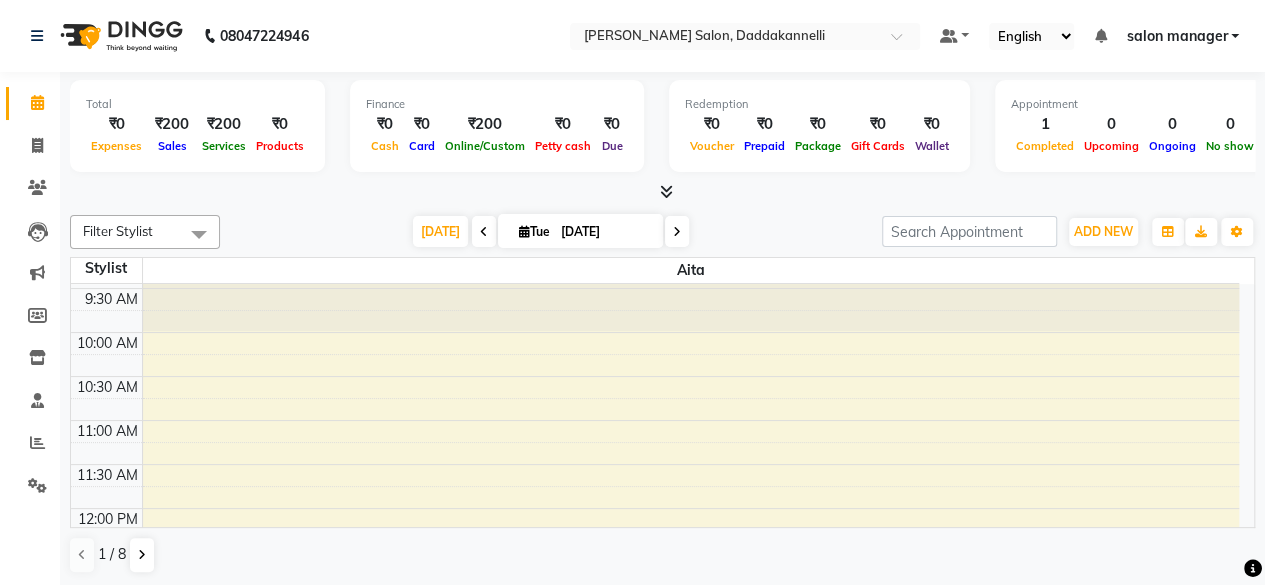 scroll, scrollTop: 0, scrollLeft: 0, axis: both 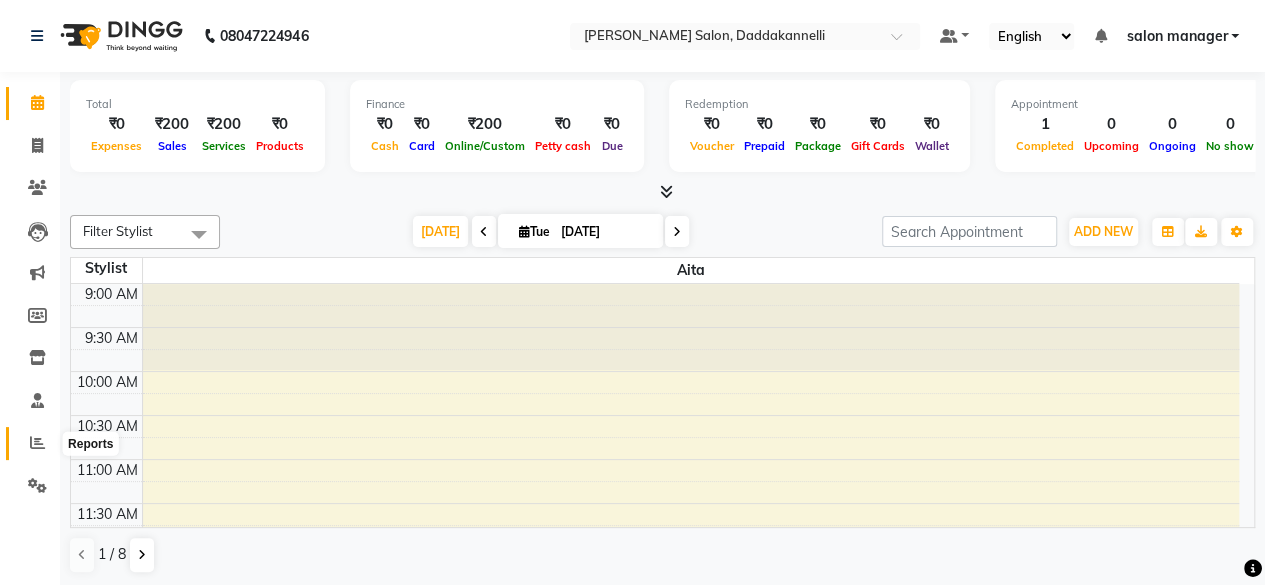 click 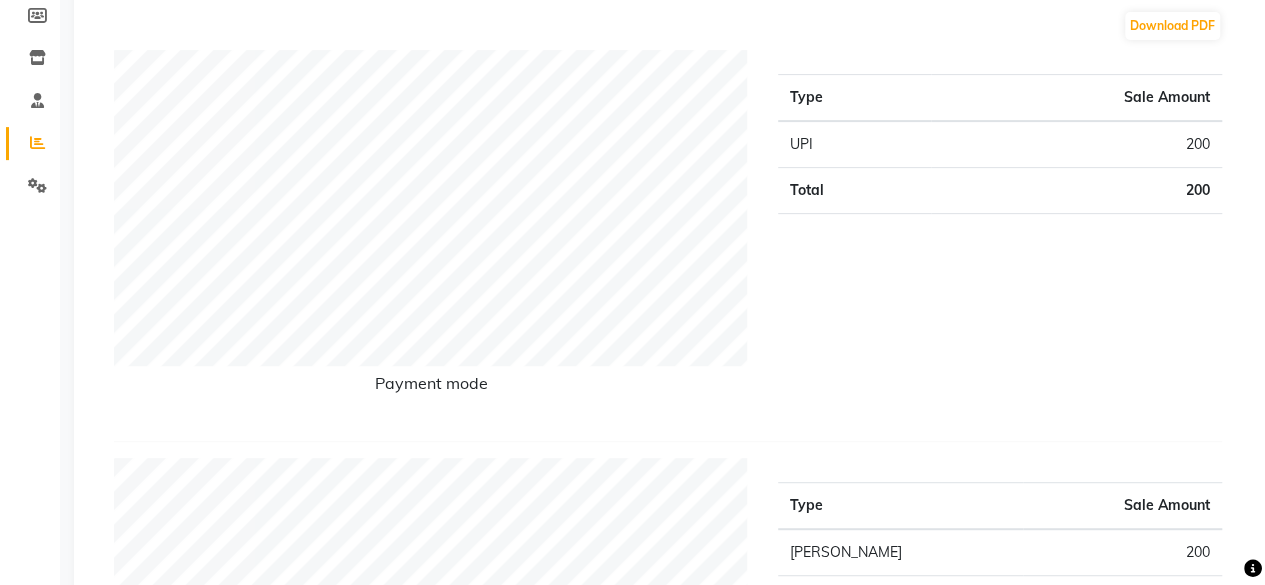 scroll, scrollTop: 0, scrollLeft: 0, axis: both 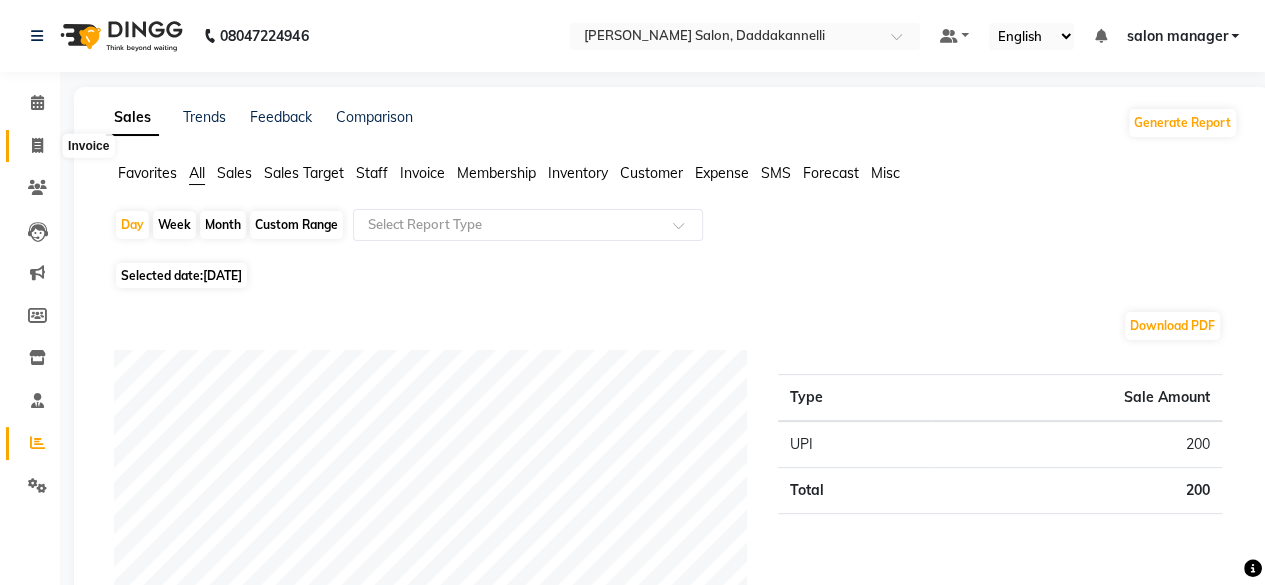 click 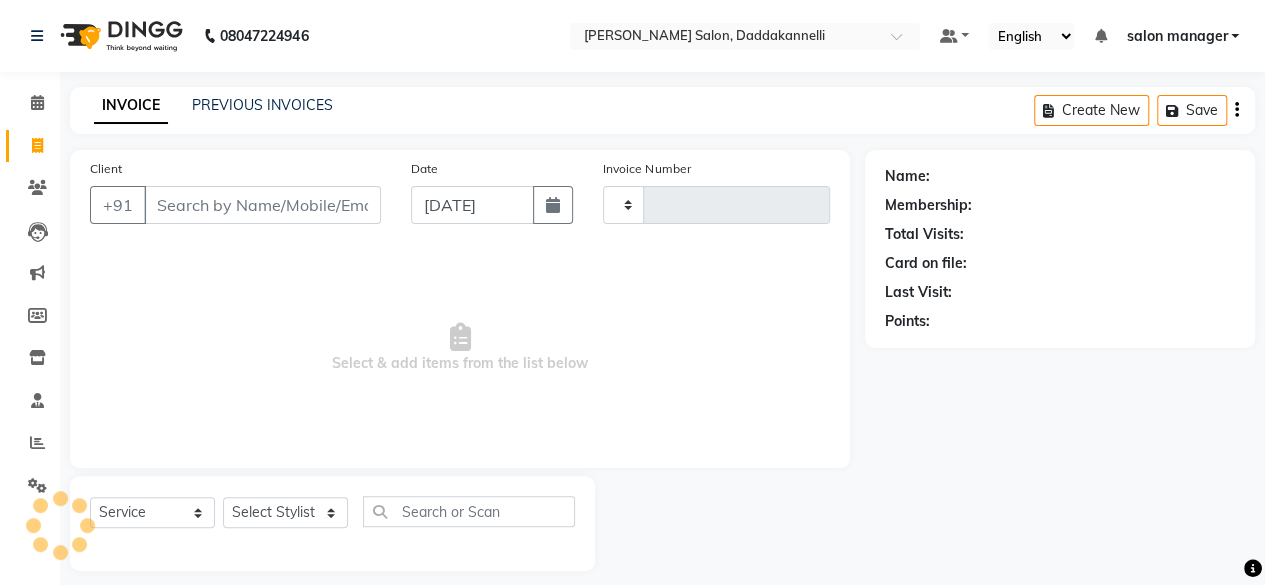 scroll, scrollTop: 15, scrollLeft: 0, axis: vertical 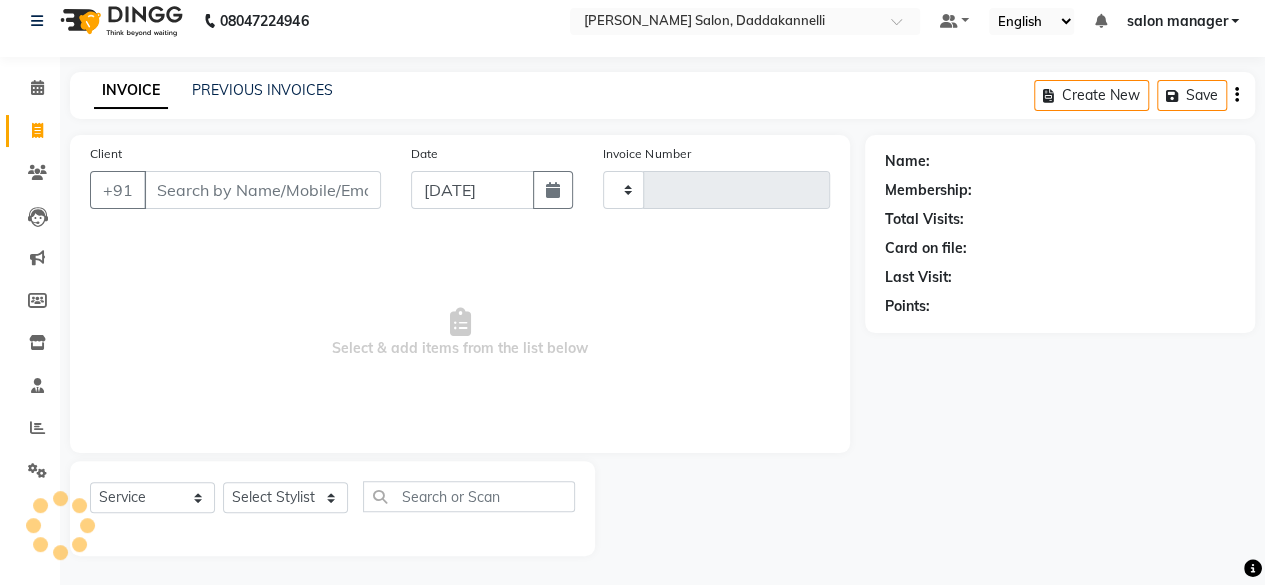 type on "1848" 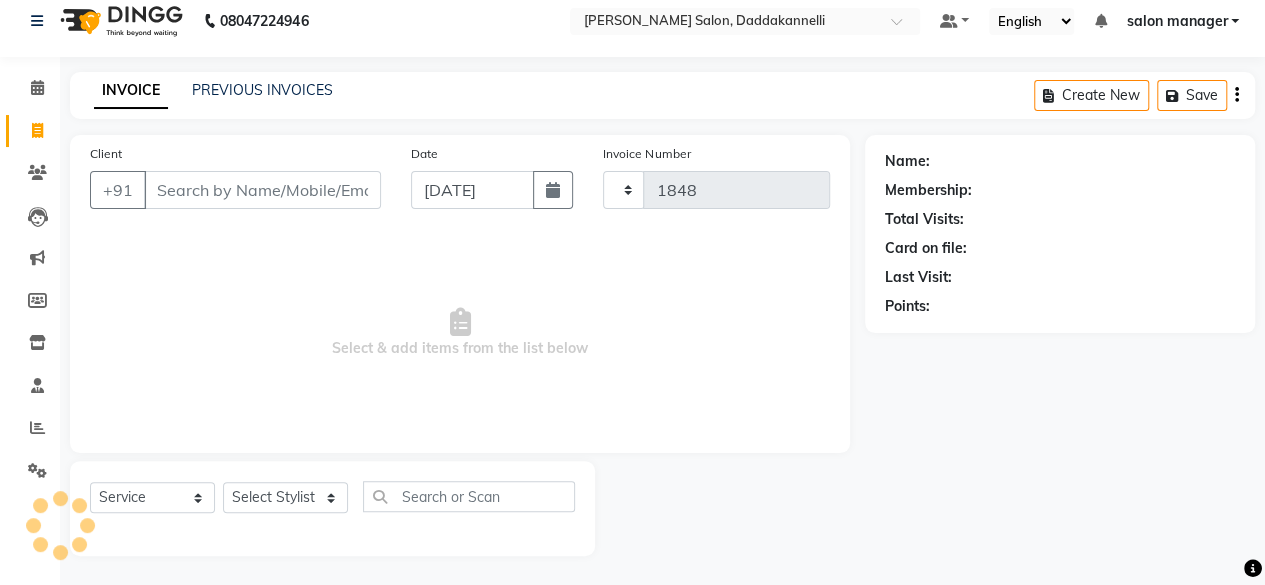 select on "6354" 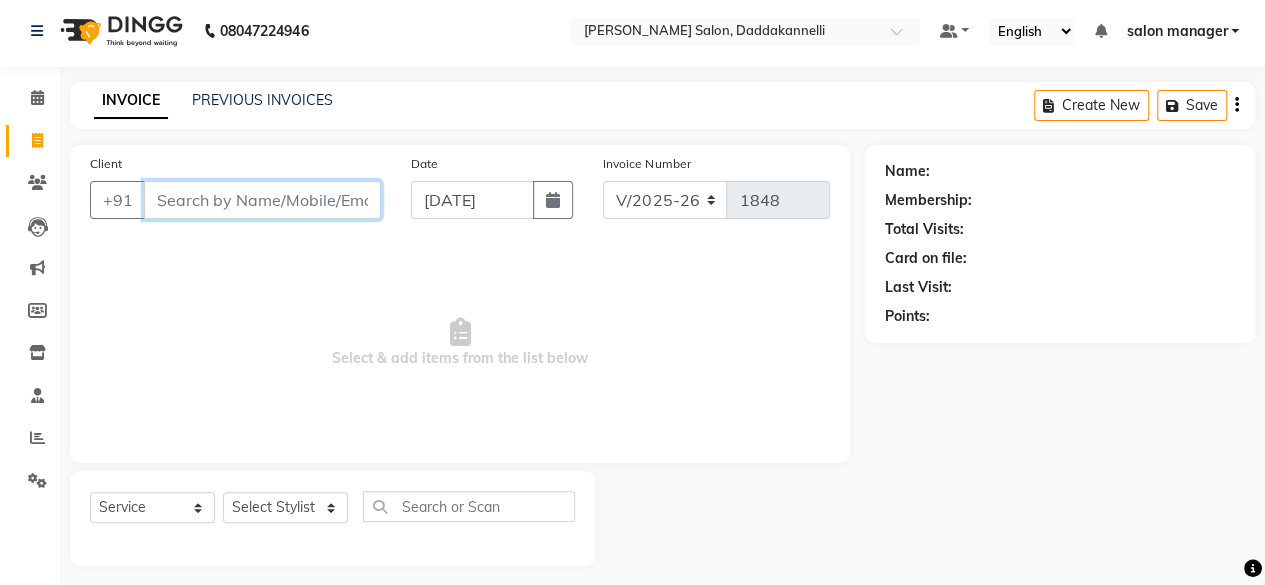 scroll, scrollTop: 0, scrollLeft: 0, axis: both 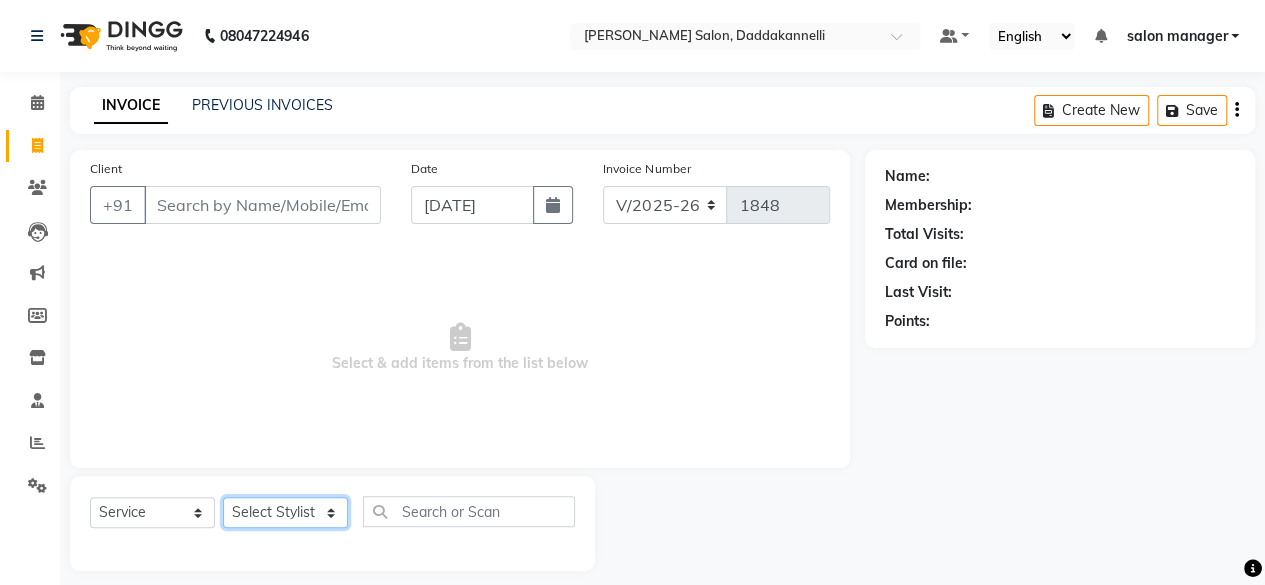 click on "Select Stylist aita DINGG SUPPORT [PERSON_NAME] Rahul [PERSON_NAME] [PERSON_NAME] salon manager [PERSON_NAME]" 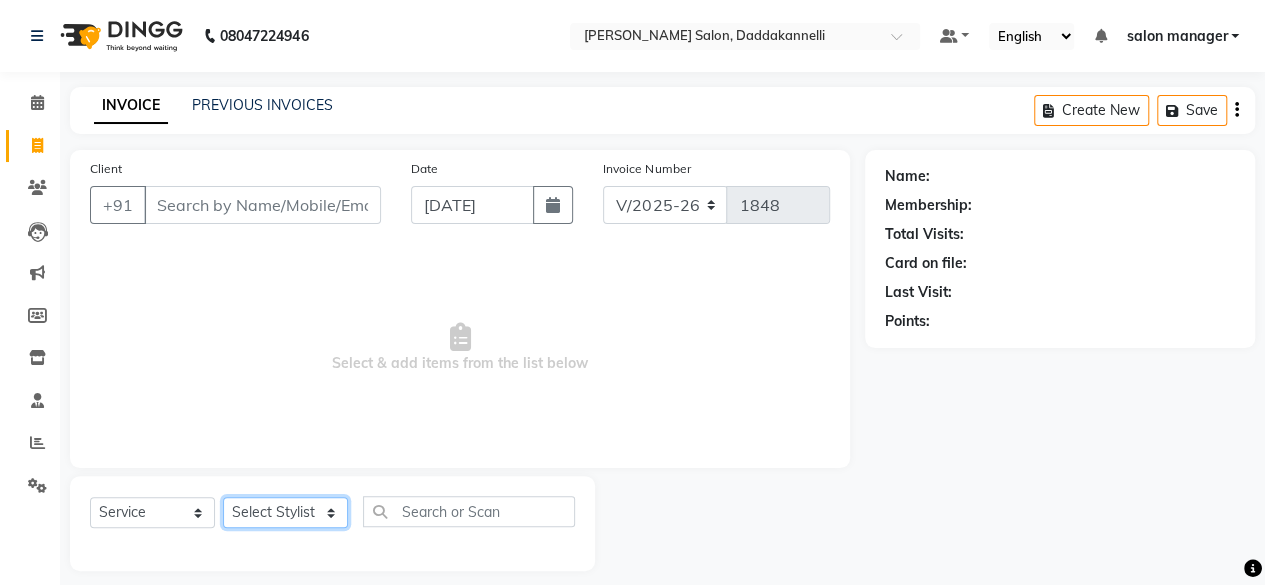 select on "79334" 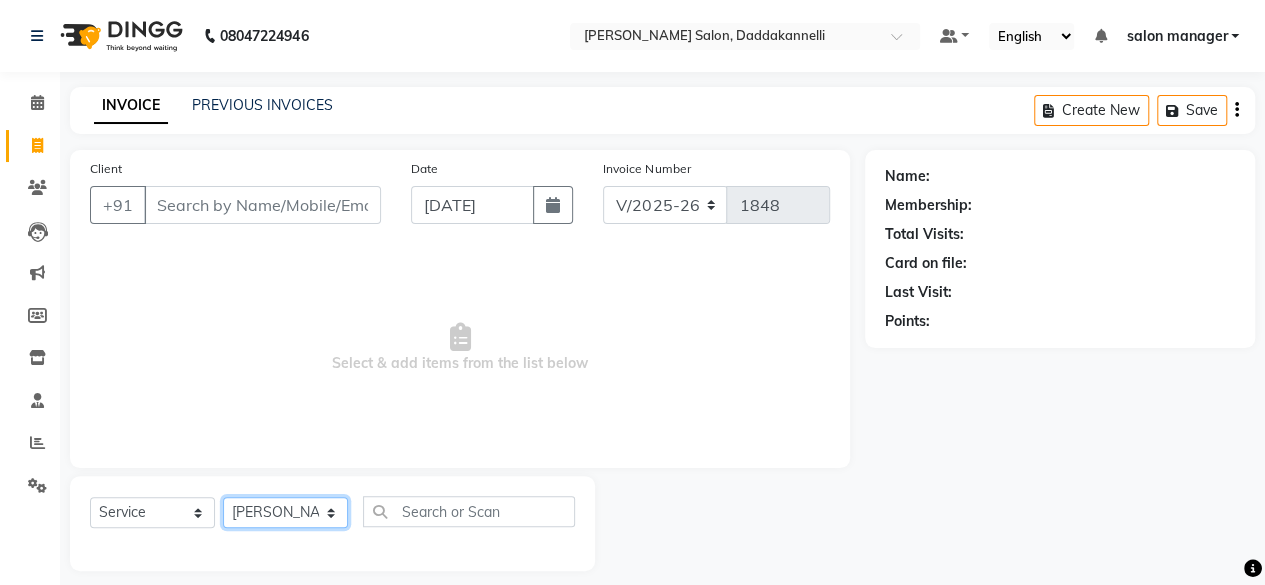 click on "Select Stylist aita DINGG SUPPORT [PERSON_NAME] Rahul [PERSON_NAME] [PERSON_NAME] salon manager [PERSON_NAME]" 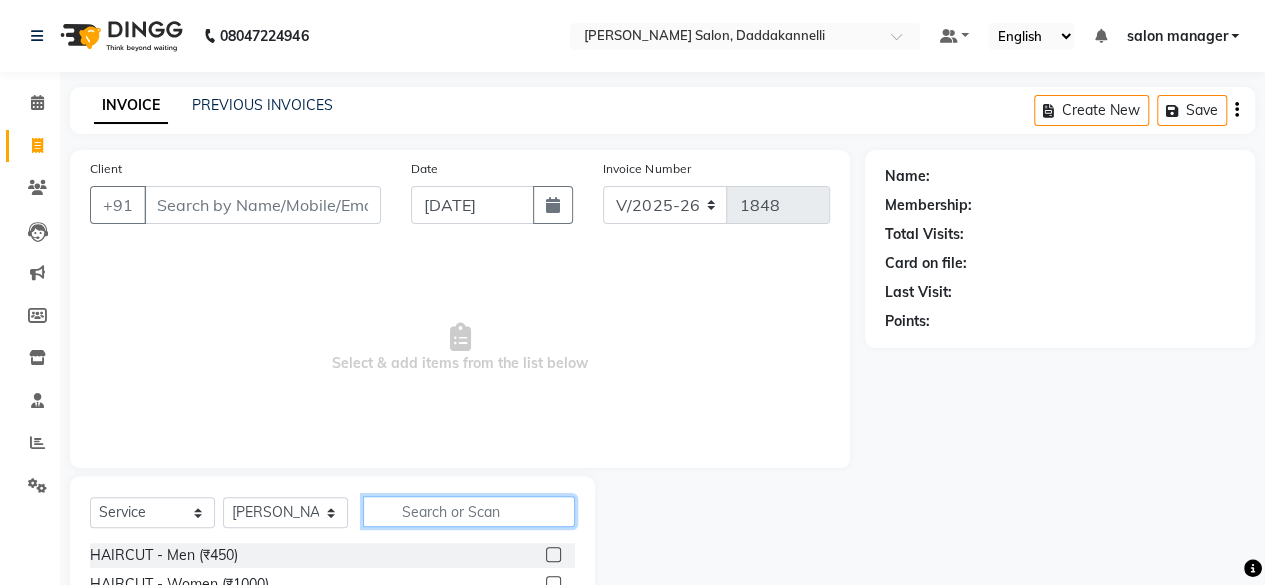 click 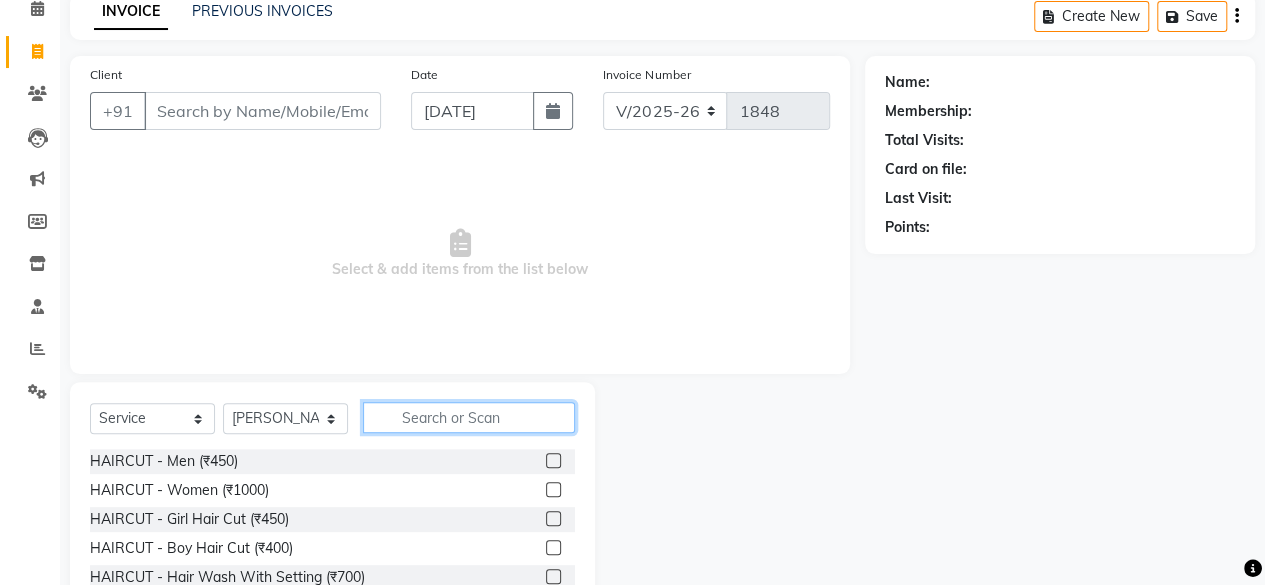 scroll, scrollTop: 200, scrollLeft: 0, axis: vertical 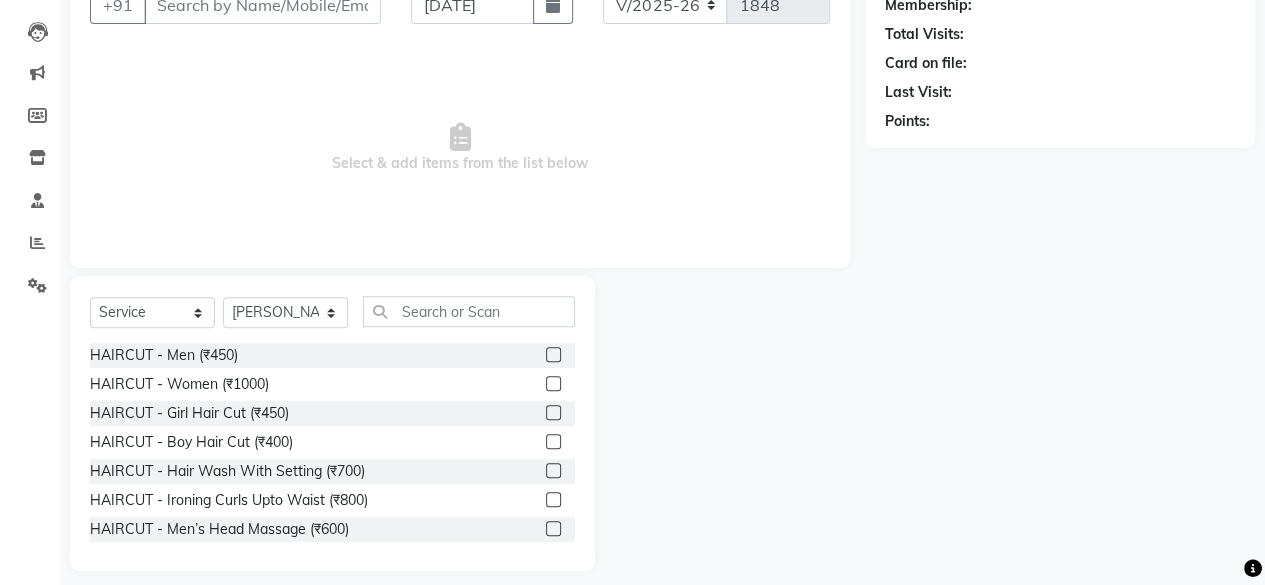 click 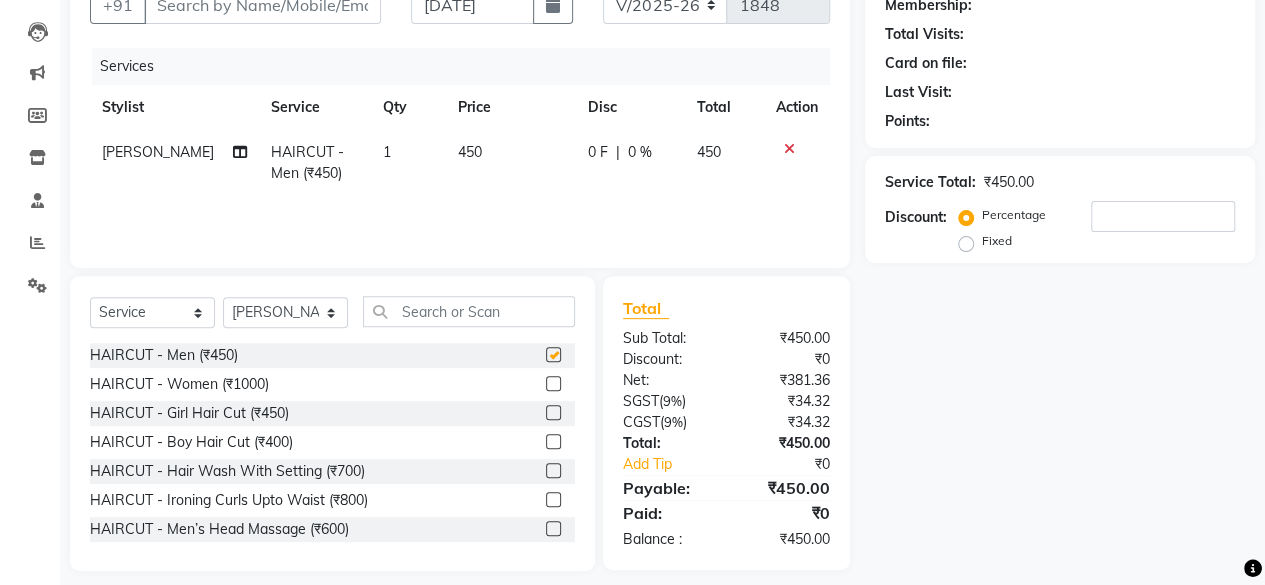 checkbox on "false" 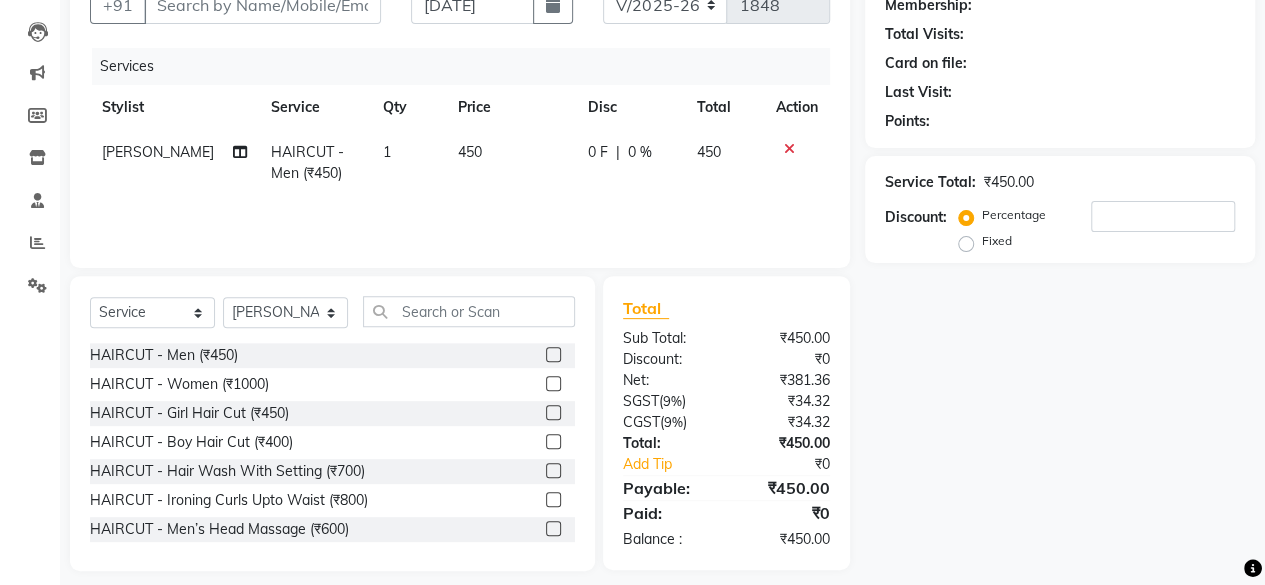 scroll, scrollTop: 100, scrollLeft: 0, axis: vertical 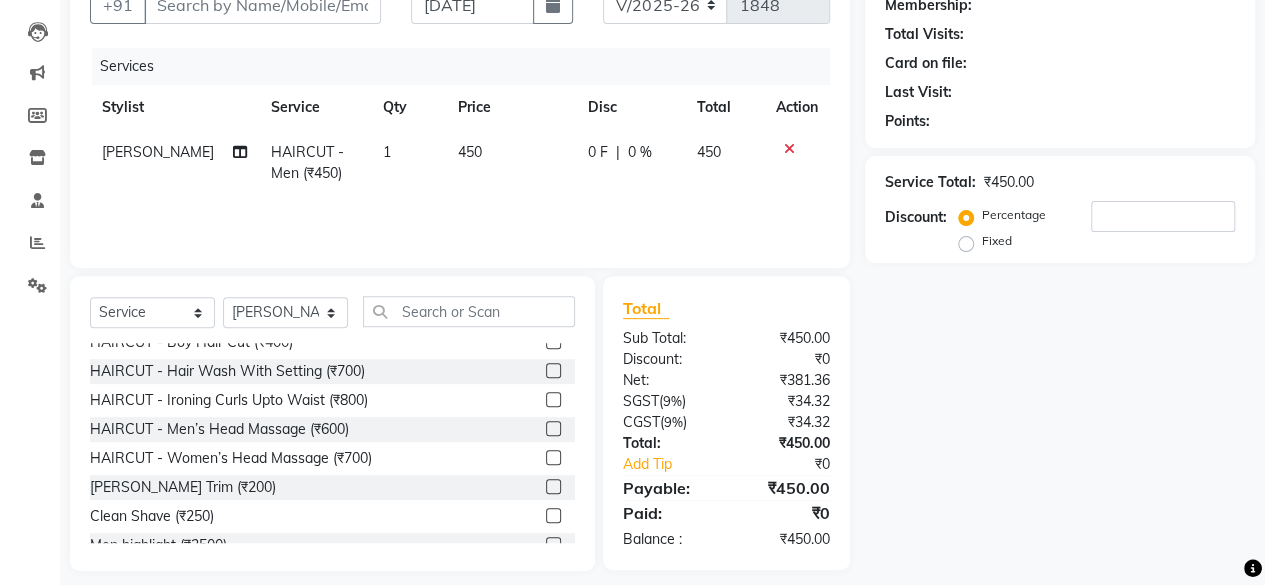 click 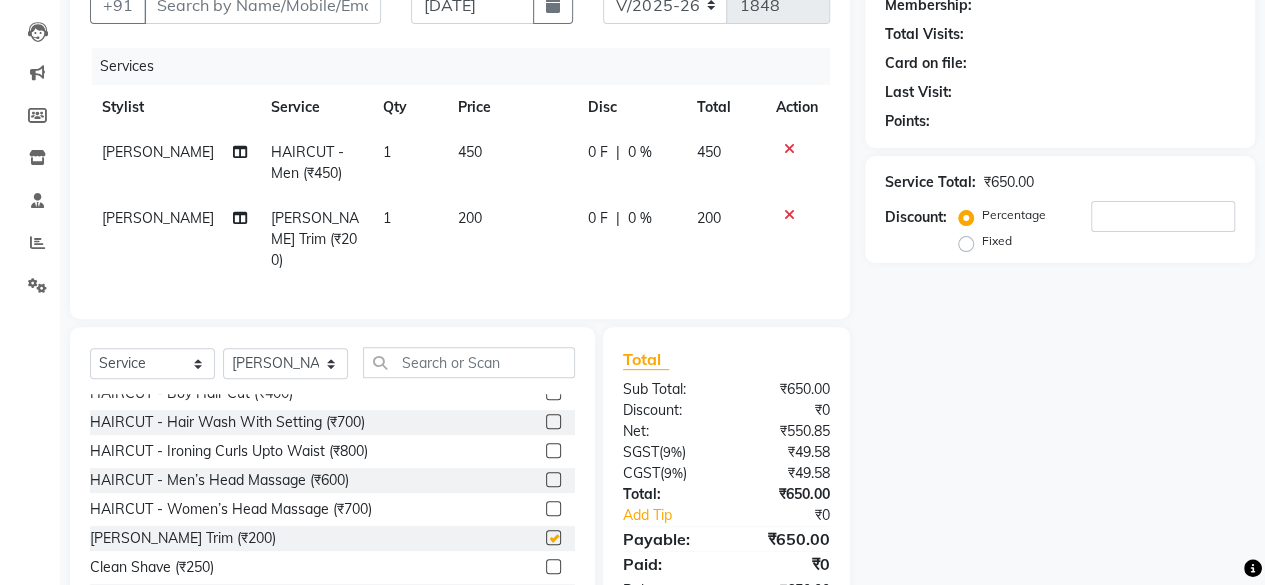 checkbox on "false" 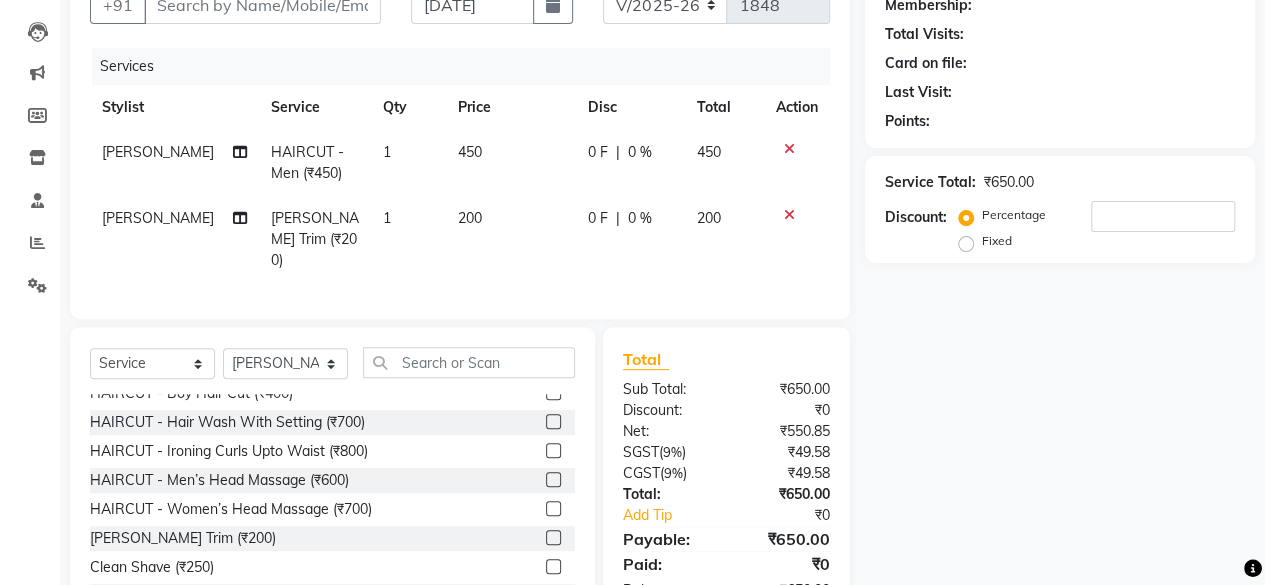 scroll, scrollTop: 0, scrollLeft: 0, axis: both 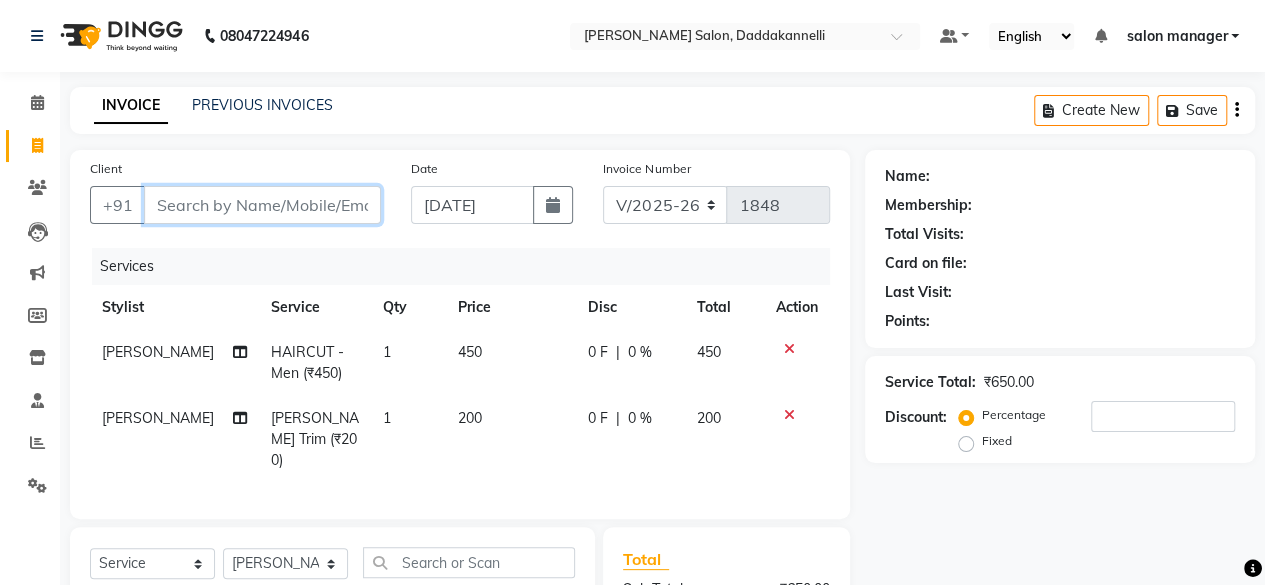 click on "Client" at bounding box center [262, 205] 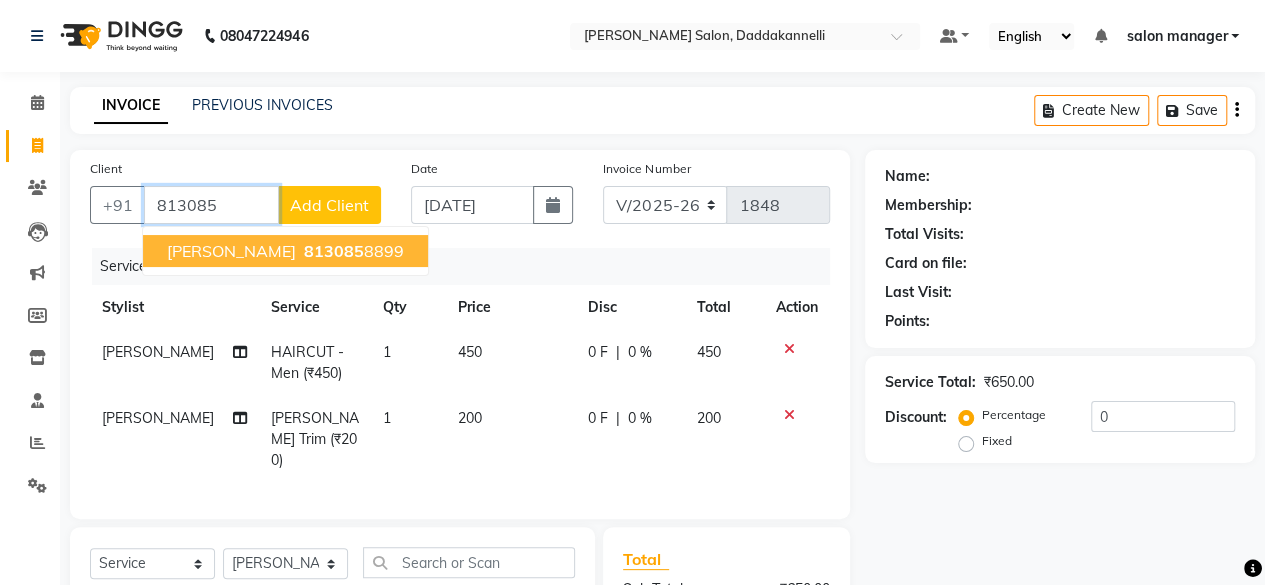 click on "813085" at bounding box center [334, 251] 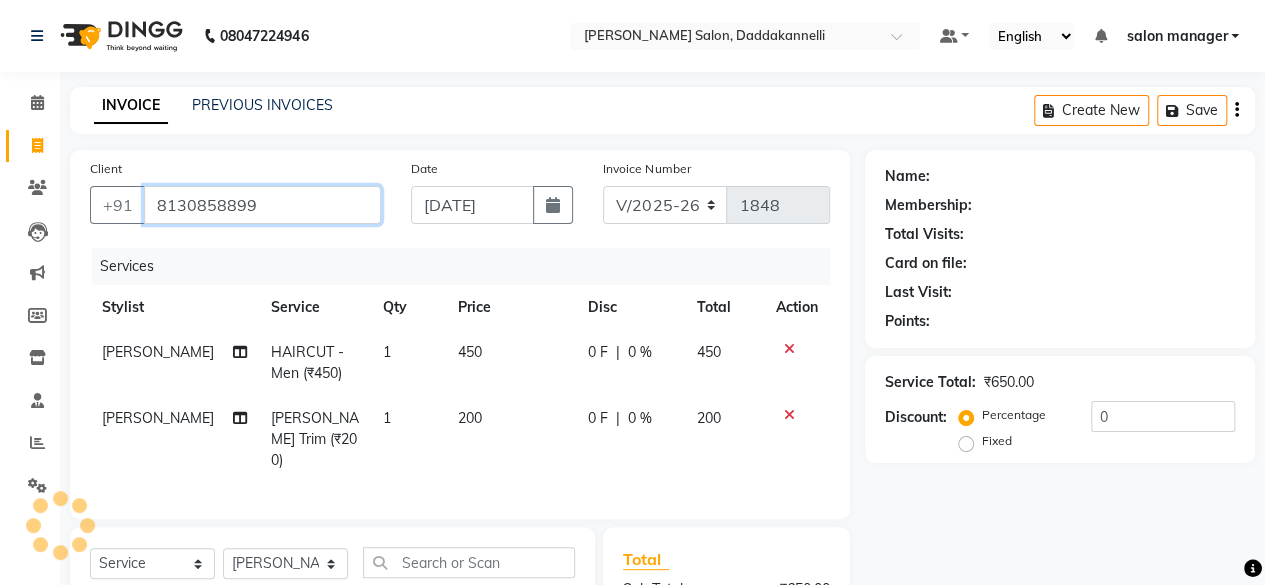 type on "8130858899" 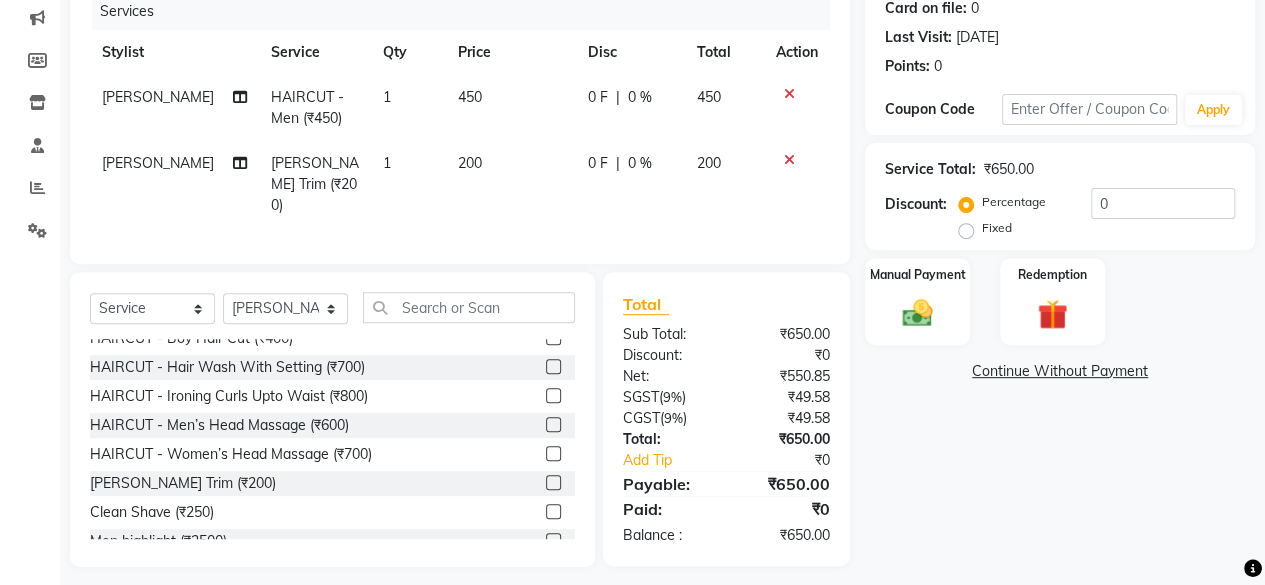 scroll, scrollTop: 260, scrollLeft: 0, axis: vertical 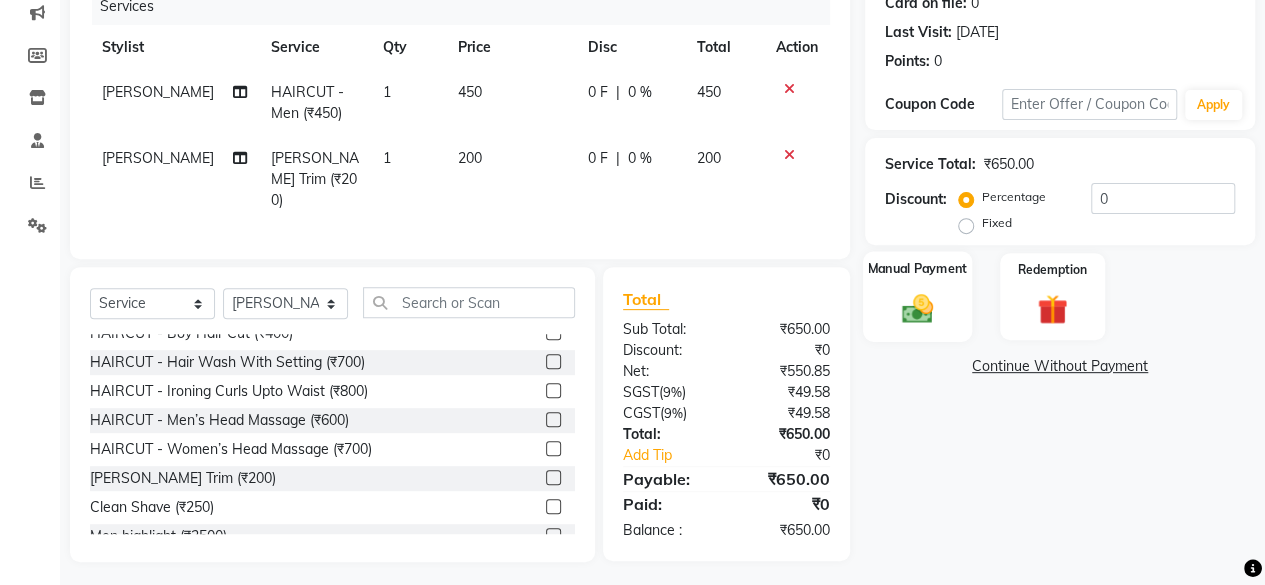 click 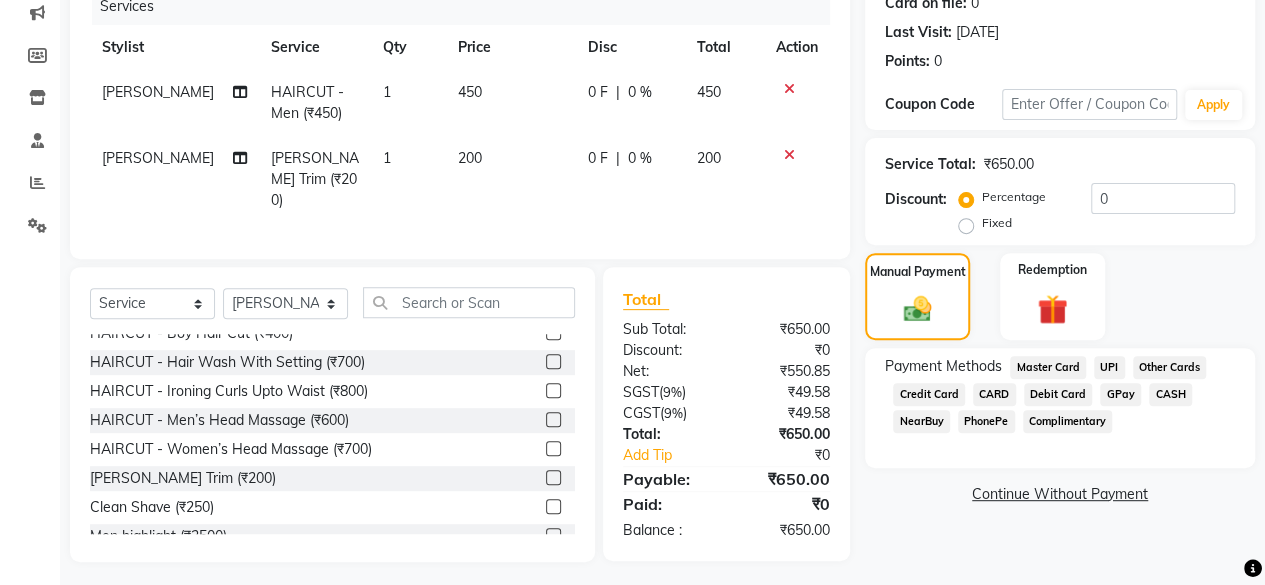 click on "UPI" 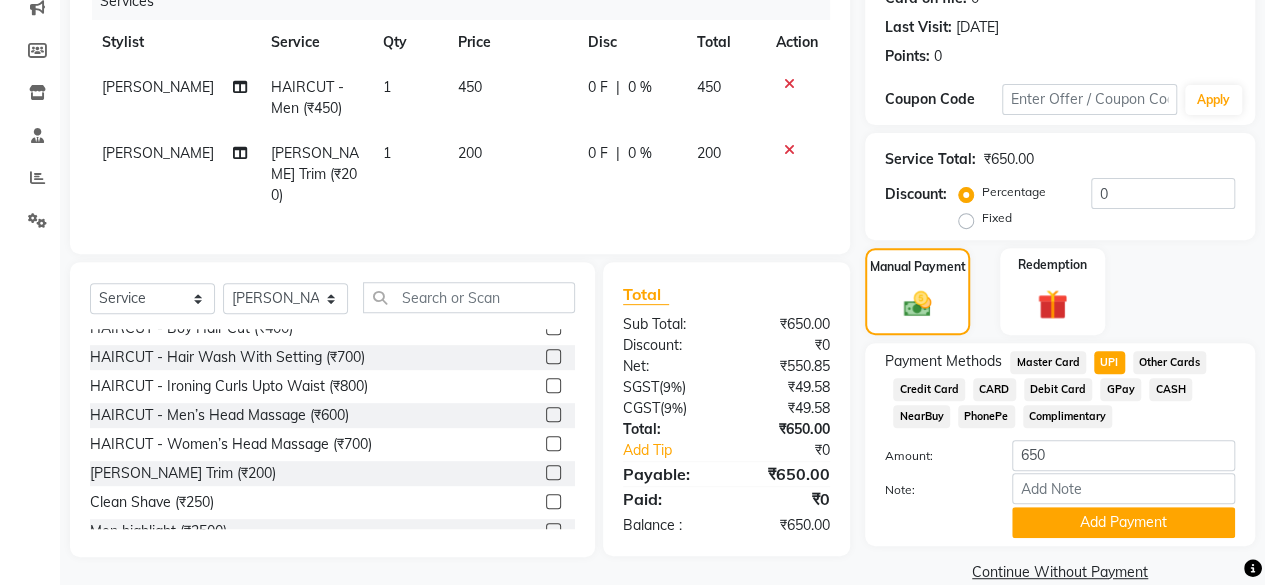 scroll, scrollTop: 296, scrollLeft: 0, axis: vertical 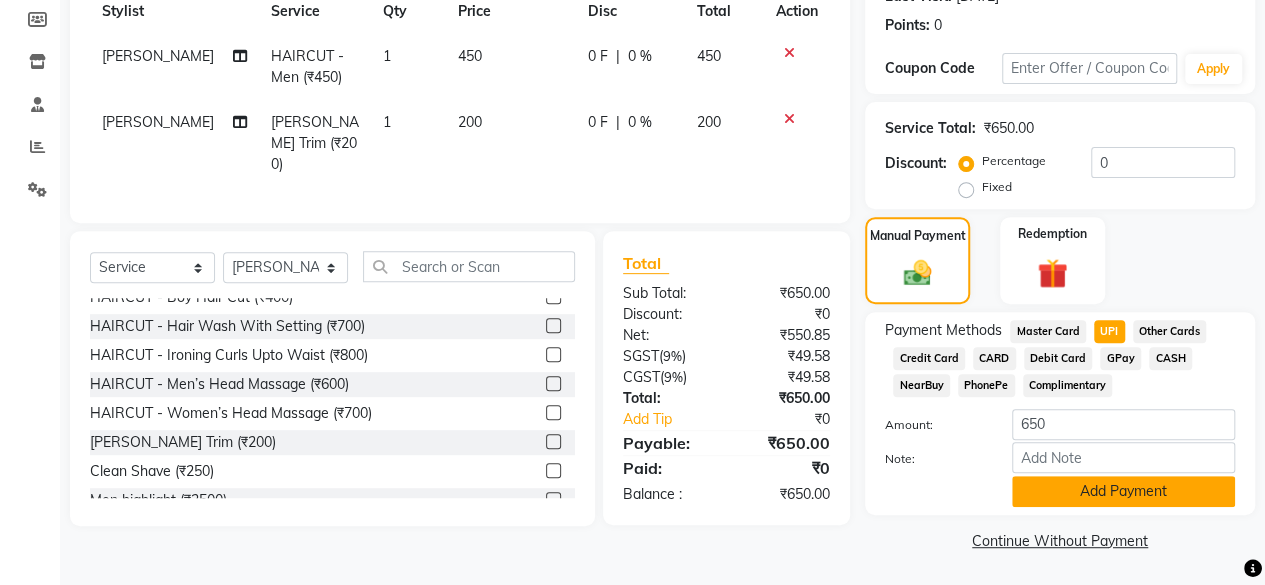 click on "Add Payment" 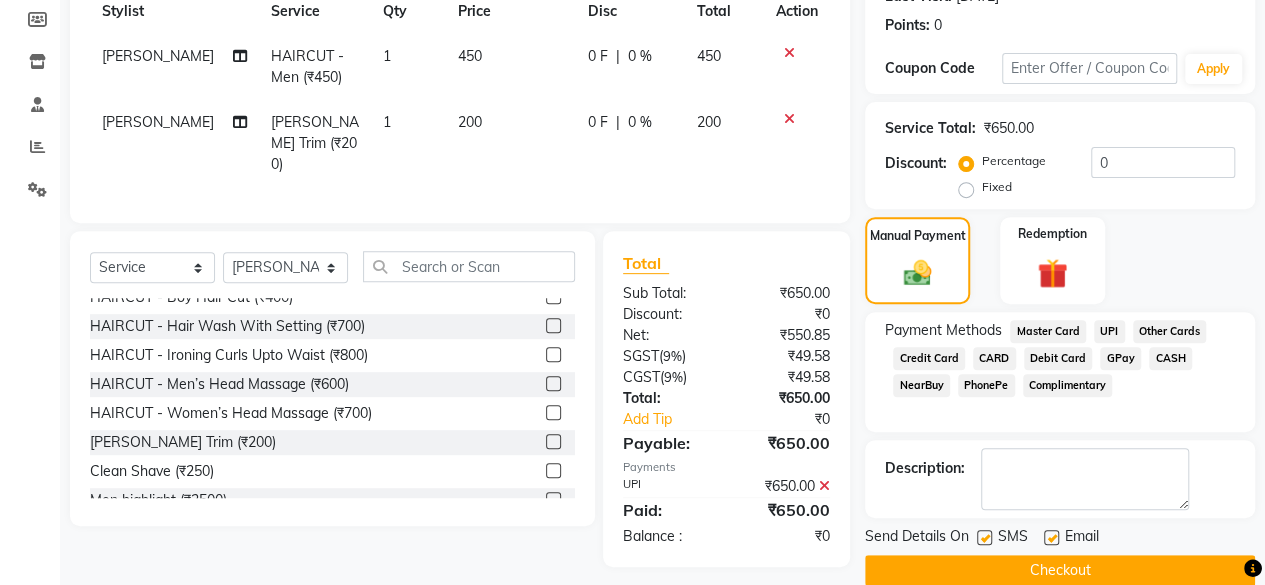 click 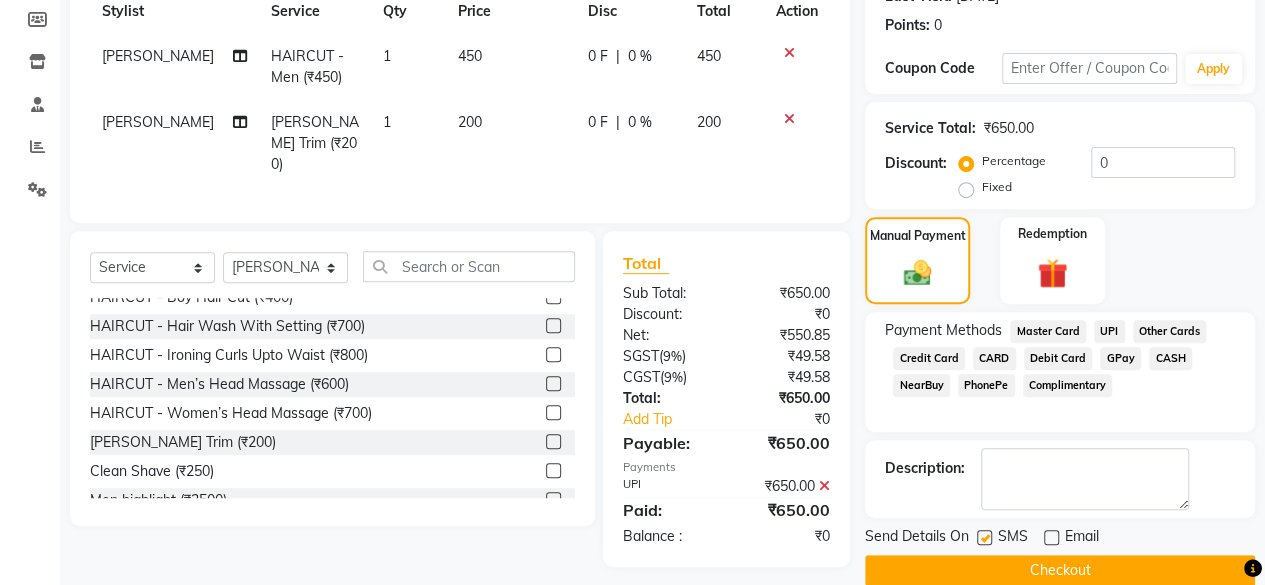 click on "Checkout" 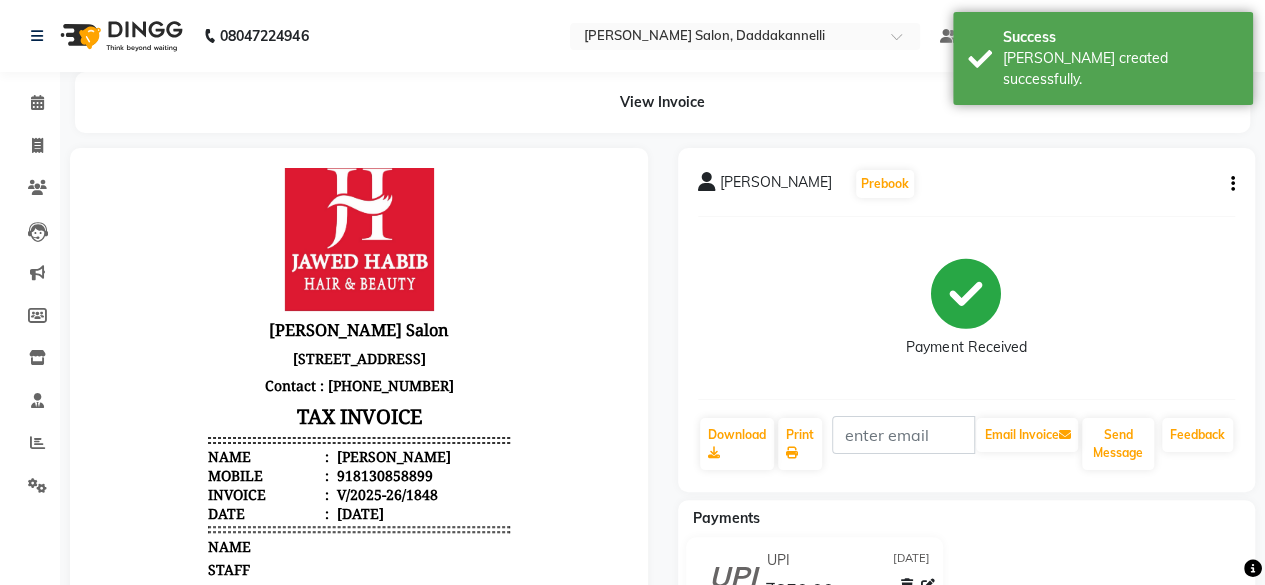scroll, scrollTop: 0, scrollLeft: 0, axis: both 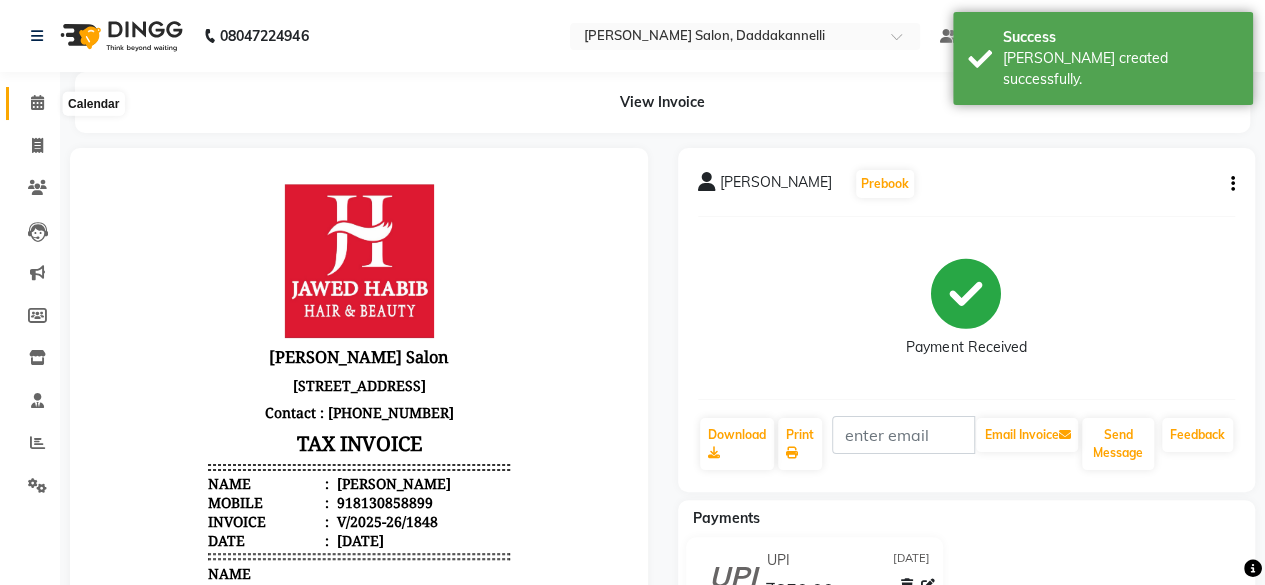 click 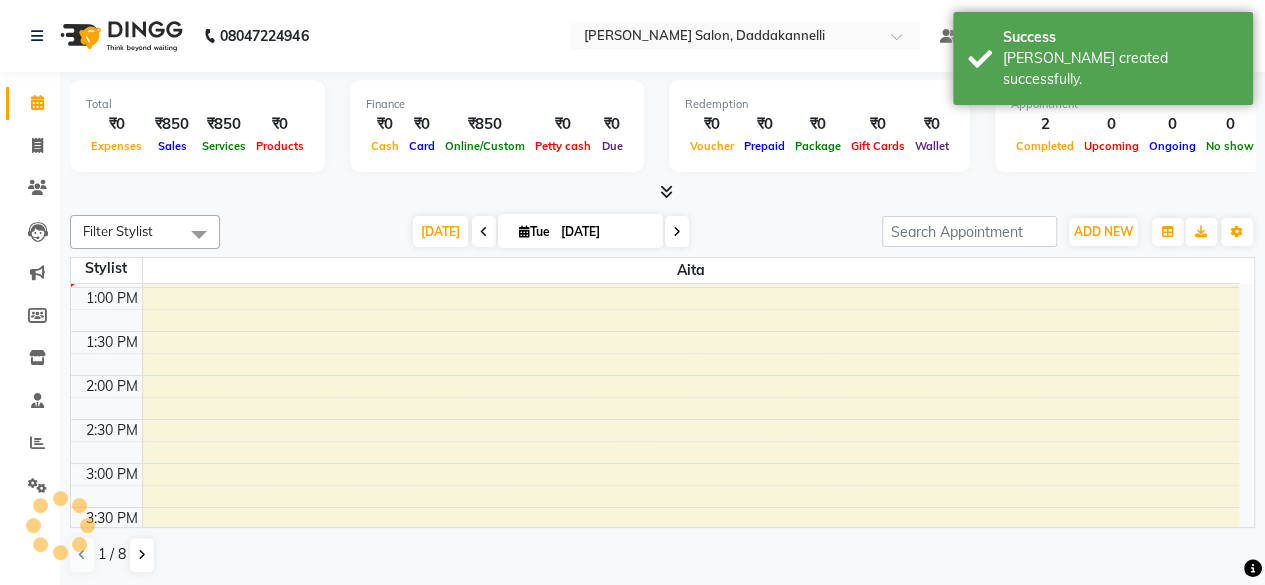 scroll, scrollTop: 0, scrollLeft: 0, axis: both 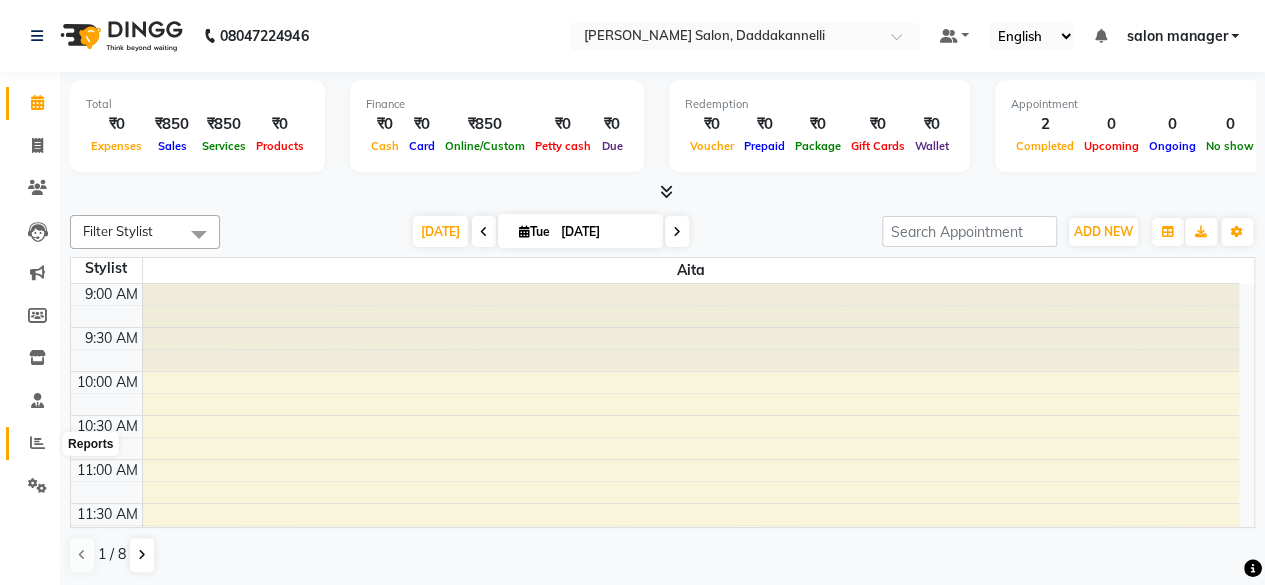click 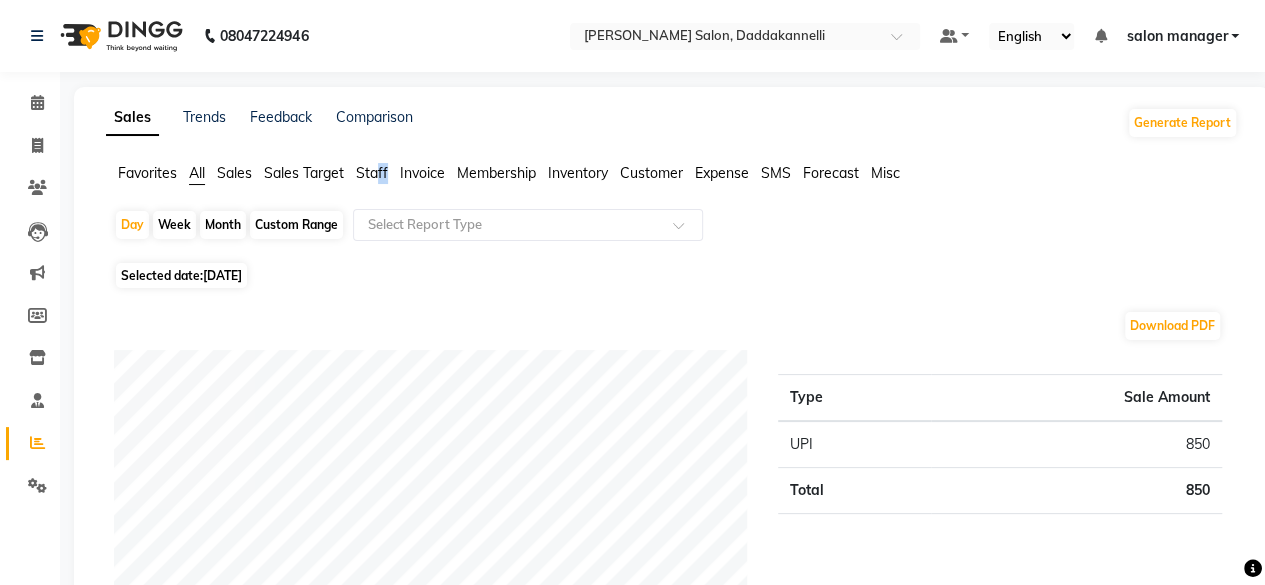 click on "Sales Trends Feedback Comparison Generate Report Favorites All Sales Sales Target Staff Invoice Membership Inventory Customer Expense SMS Forecast Misc  Day   Week   Month   Custom Range  Select Report Type Selected date:  [DATE]  Download PDF Payment mode Type Sale Amount UPI 850 Total 850 Staff summary Type Sale Amount [PERSON_NAME] 850 Total 850 Sales summary Type Sale Amount Memberships 0 Vouchers 0 Gift card 0 Products 0 Packages 0 Tips 0 Prepaid 0 Services 850 Fee 0 Total 850 Service by category Type Sale Amount HAIRCUT 850 Total 850 Service sales Type Sale Amount HAIRCUT - Men 450 [PERSON_NAME] Trim 400 Total 850 ★ Mark as Favorite  Choose how you'd like to save "" report to favorites  Save to Personal Favorites:   Only you can see this report in your favorites tab. Share with Organization:   Everyone in your organization can see this report in their favorites tab.  Save to Favorites" 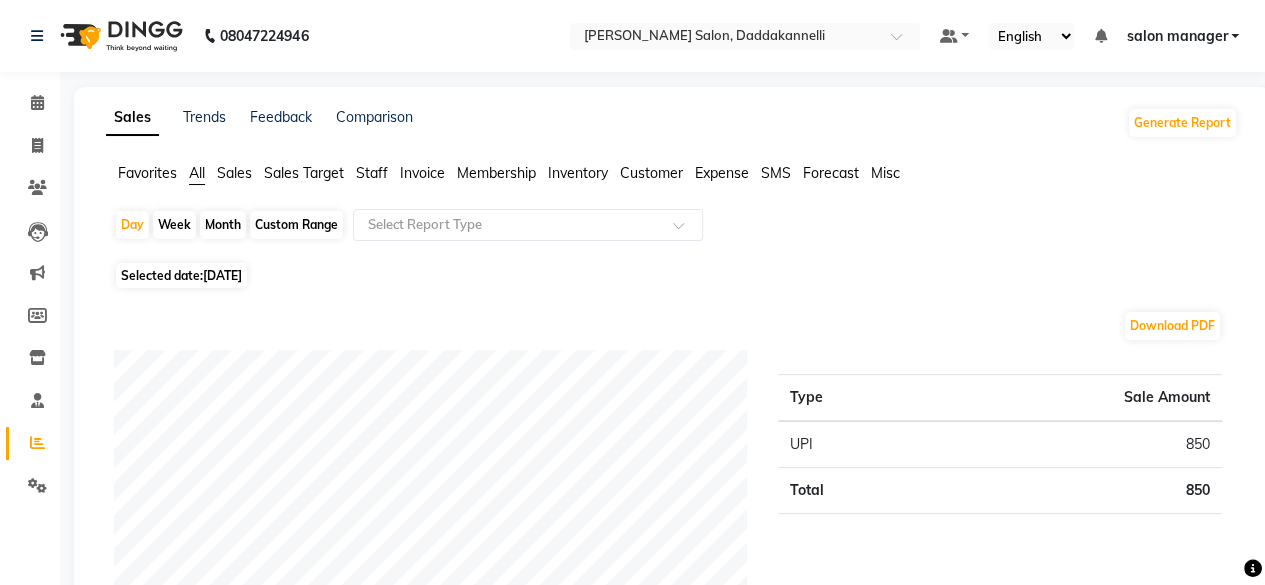 click on "Staff" 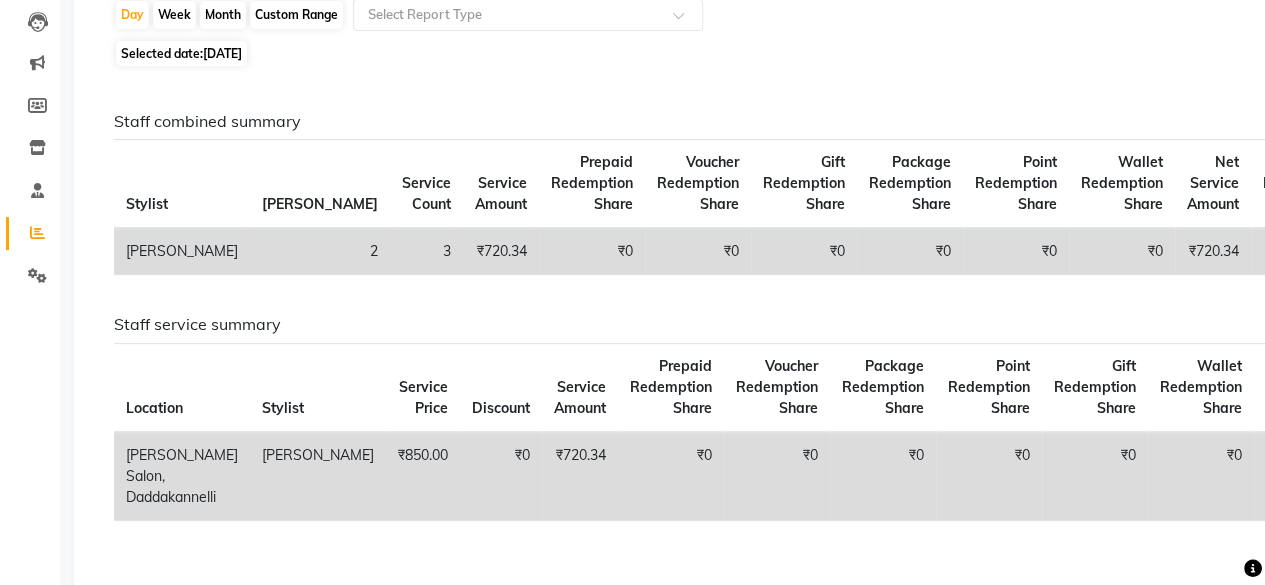 scroll, scrollTop: 0, scrollLeft: 0, axis: both 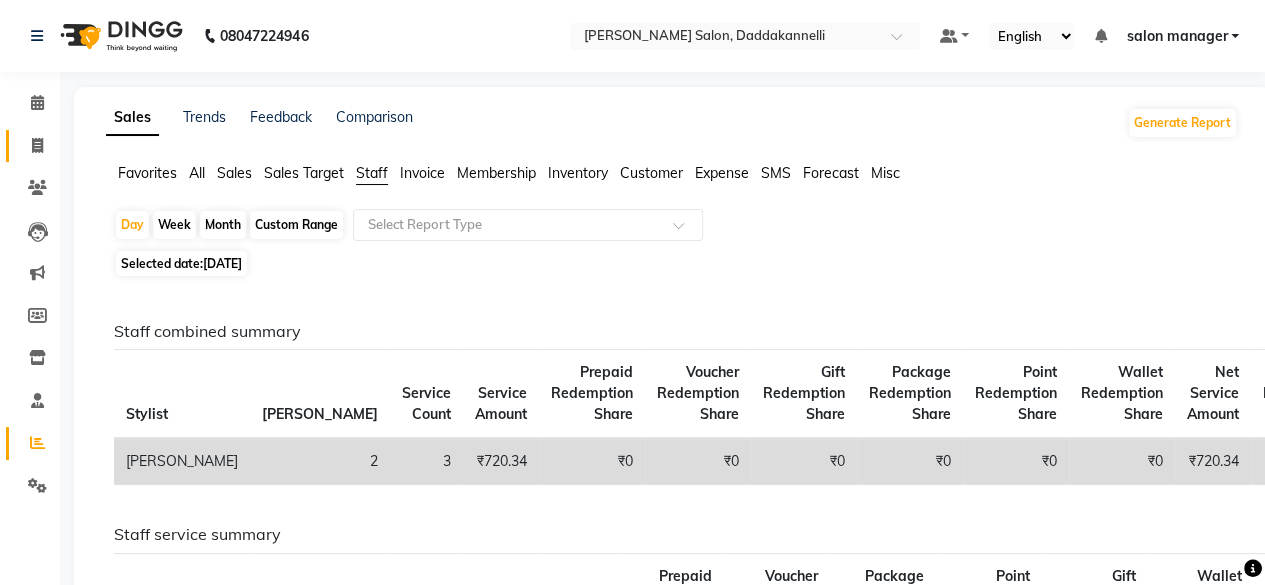 click on "Invoice" 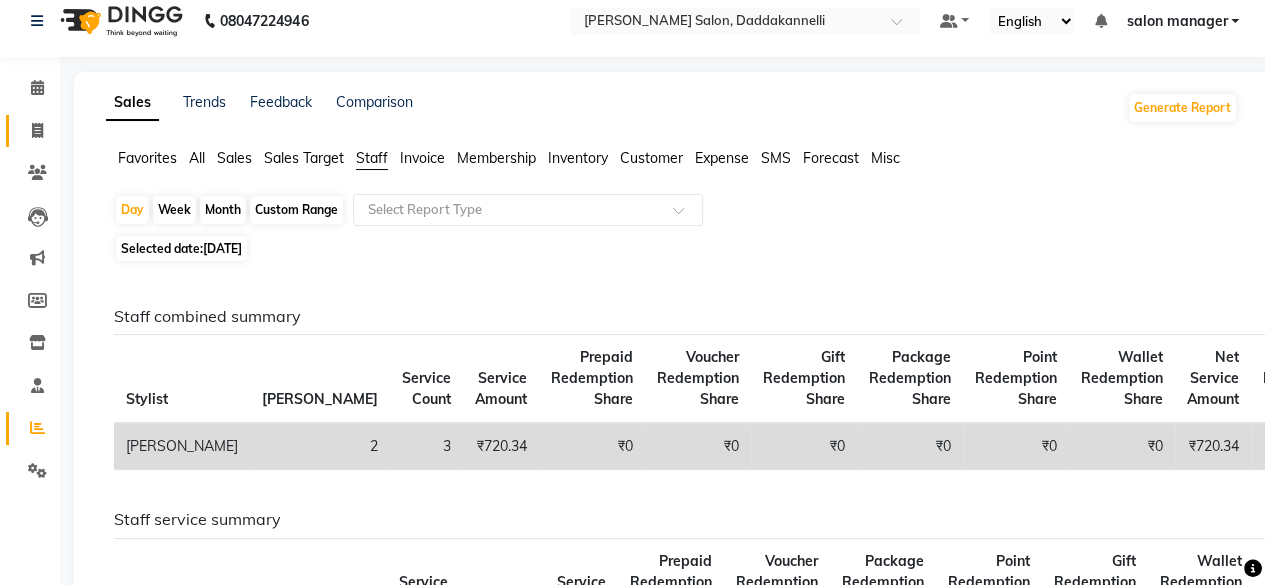 select on "6354" 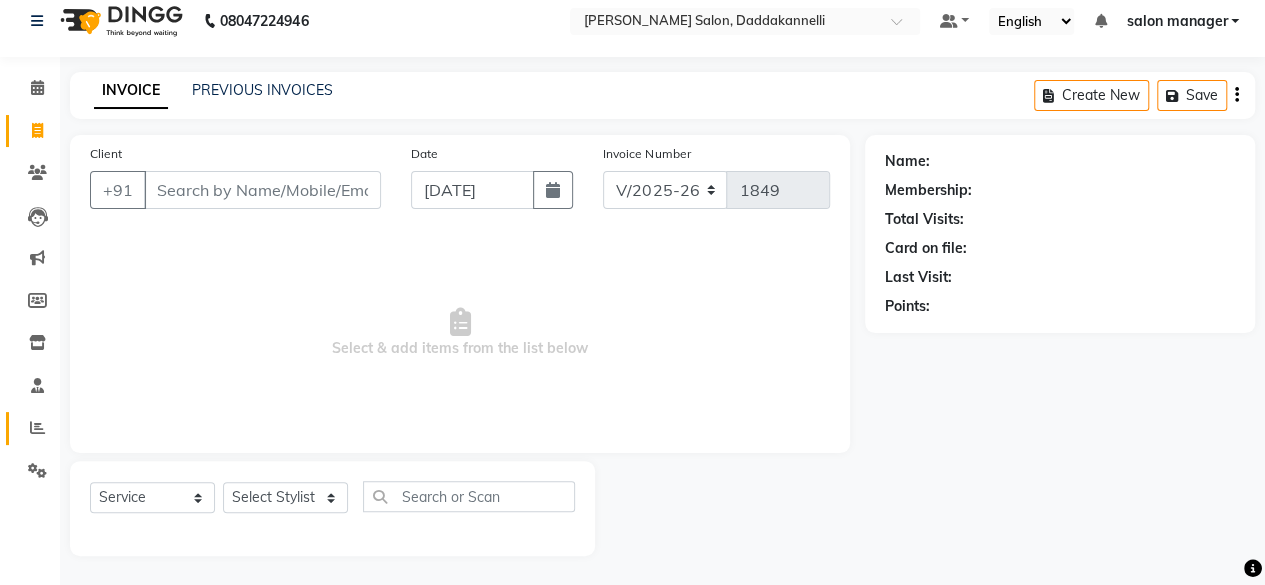 click on "Reports" 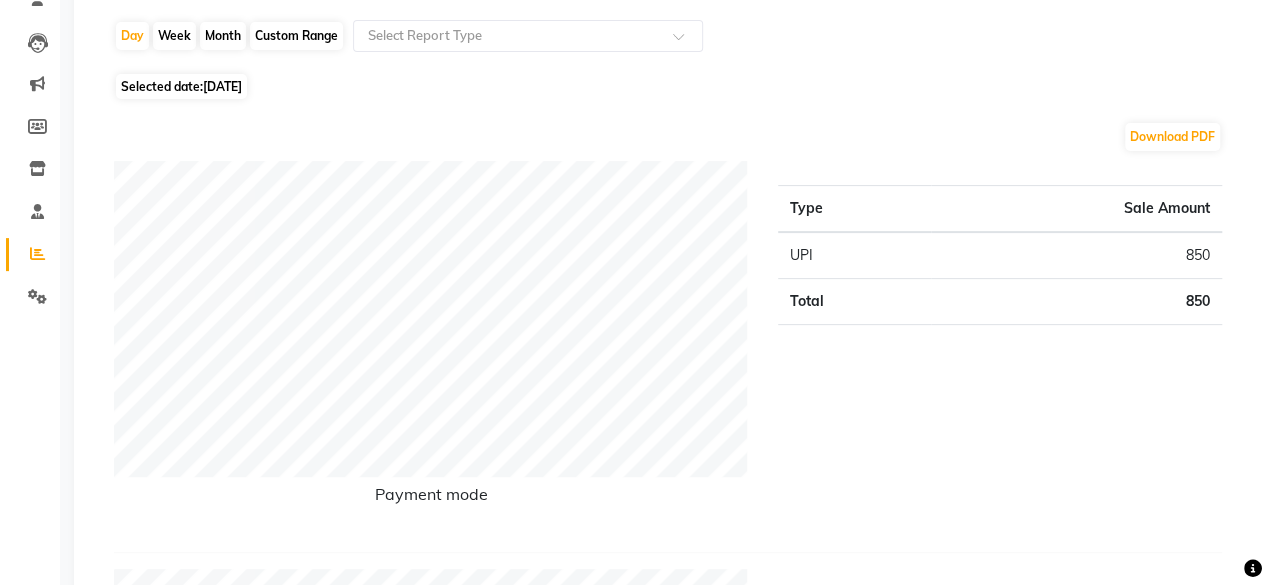 scroll, scrollTop: 126, scrollLeft: 0, axis: vertical 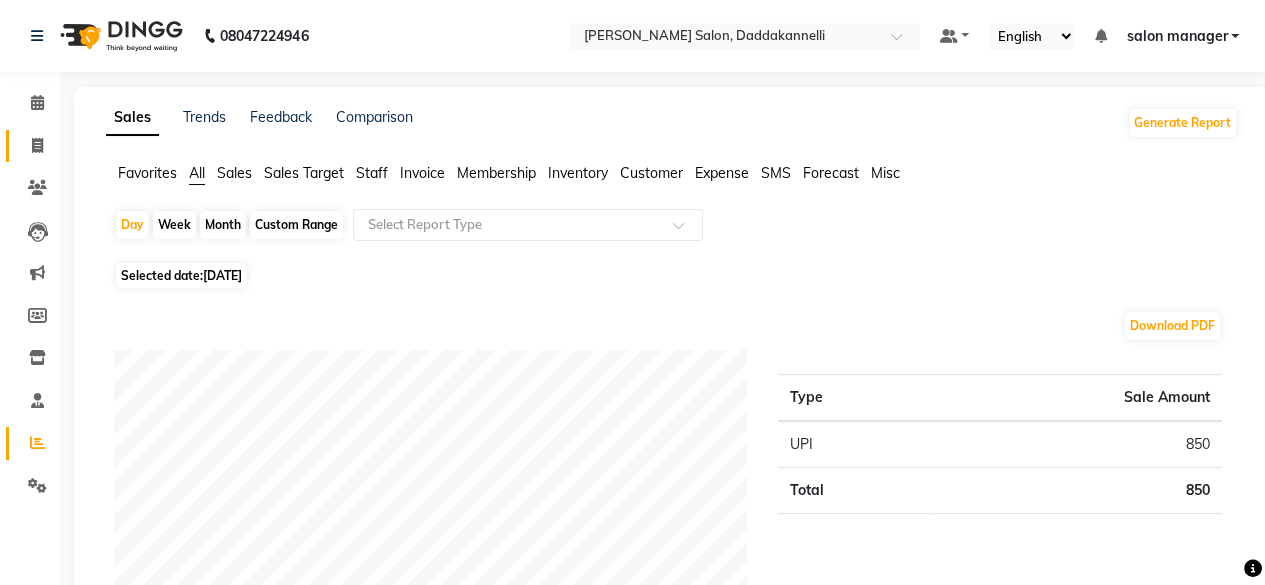 click on "Invoice" 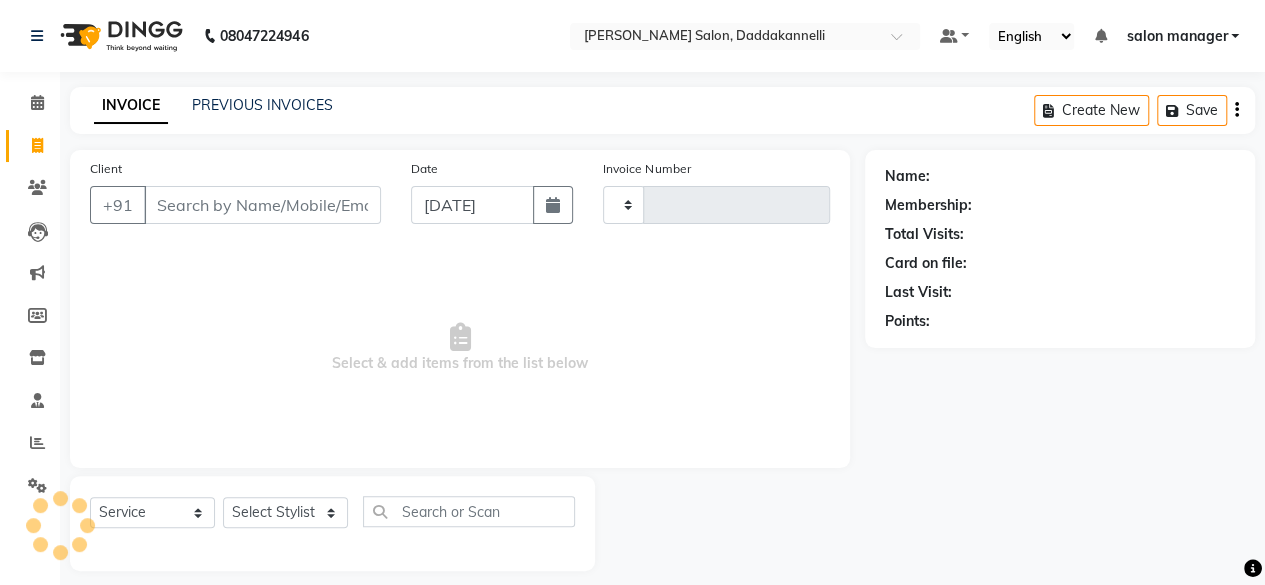 type on "1849" 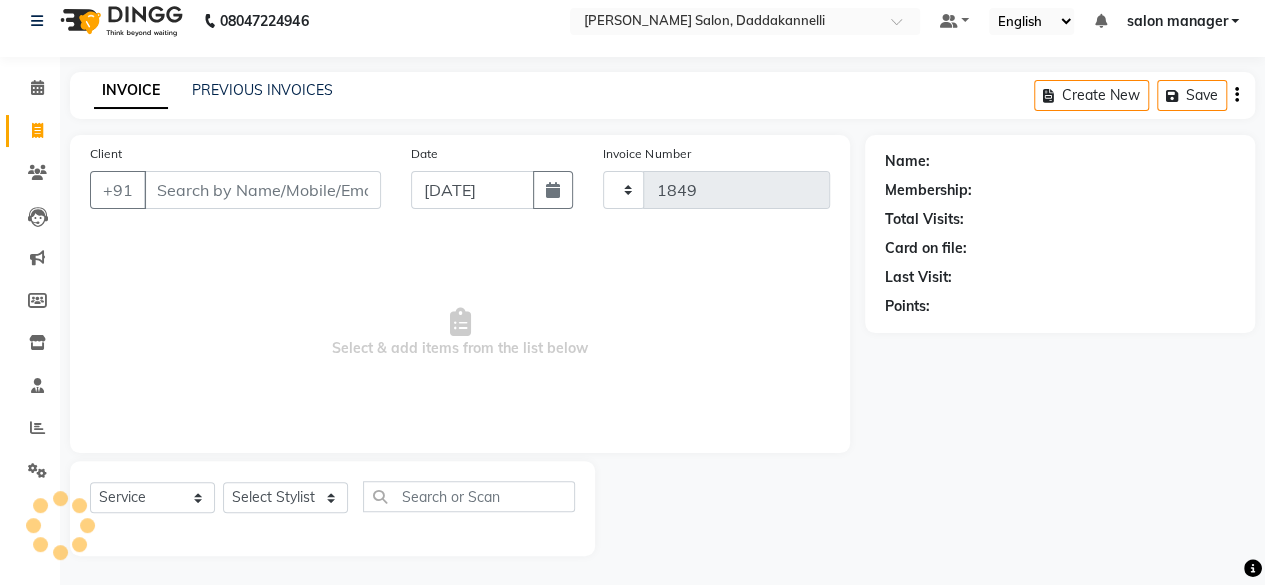 select on "6354" 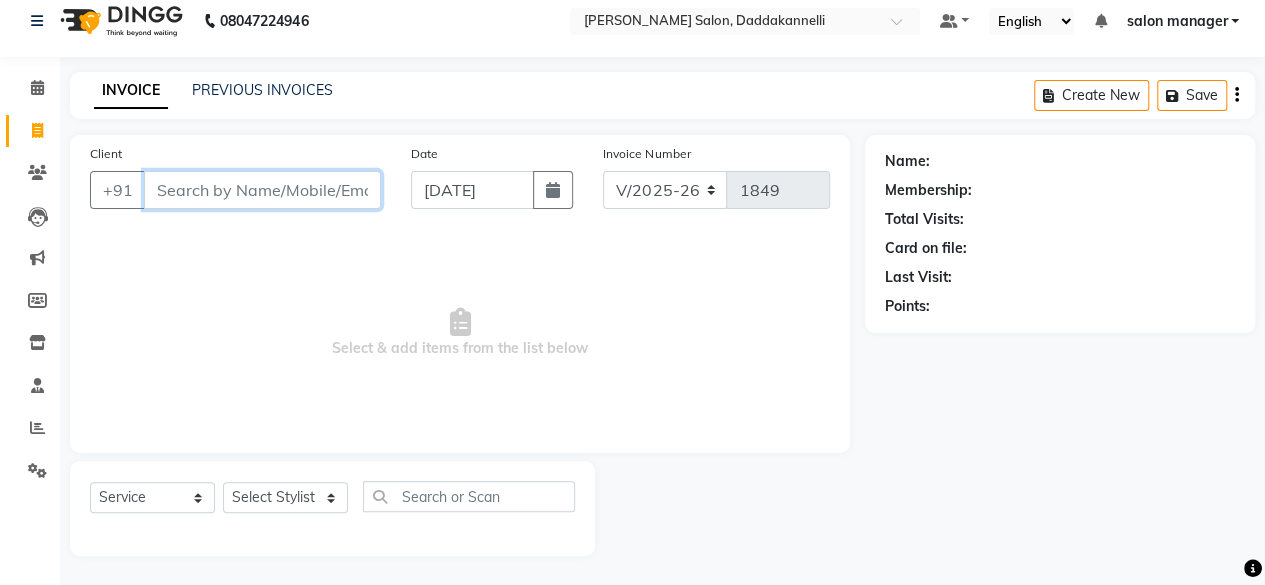 drag, startPoint x: 302, startPoint y: 205, endPoint x: 259, endPoint y: 183, distance: 48.30114 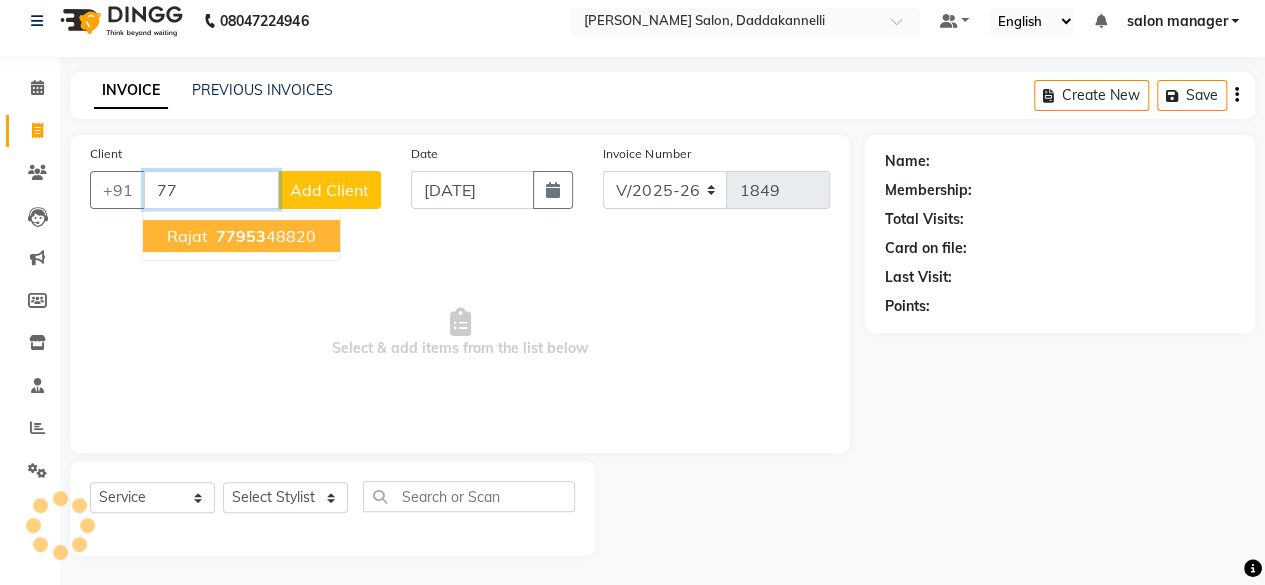 type on "7" 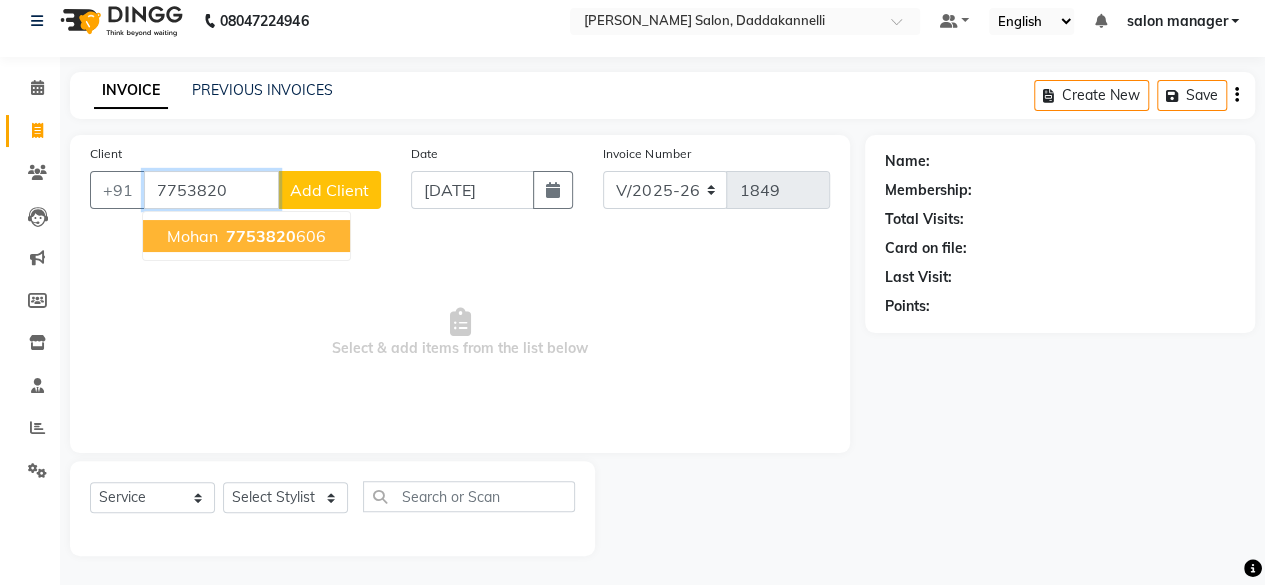 click on "Mohan   7753820 606" at bounding box center [246, 236] 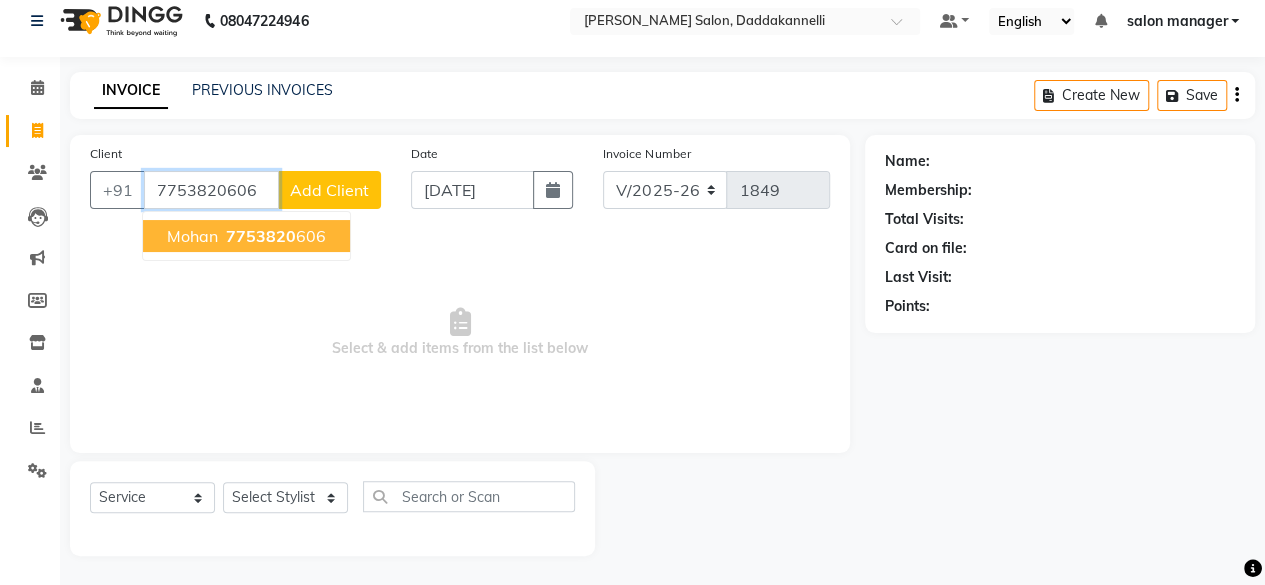 type on "7753820606" 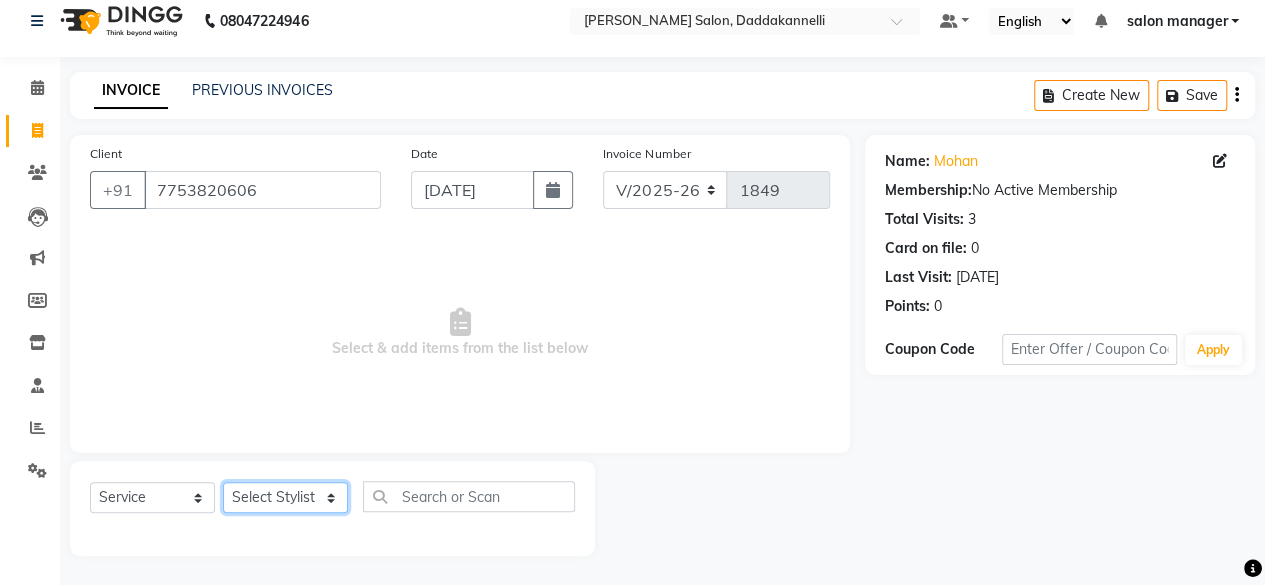 click on "Select Stylist aita DINGG SUPPORT [PERSON_NAME] Rahul [PERSON_NAME] [PERSON_NAME] salon manager [PERSON_NAME]" 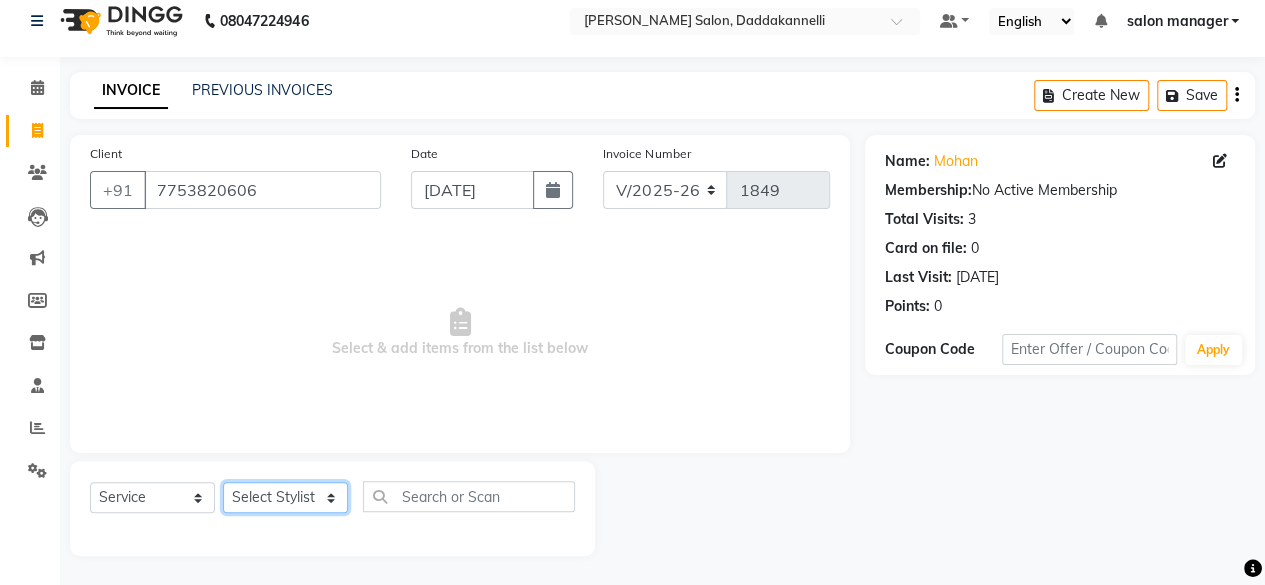 select on "47525" 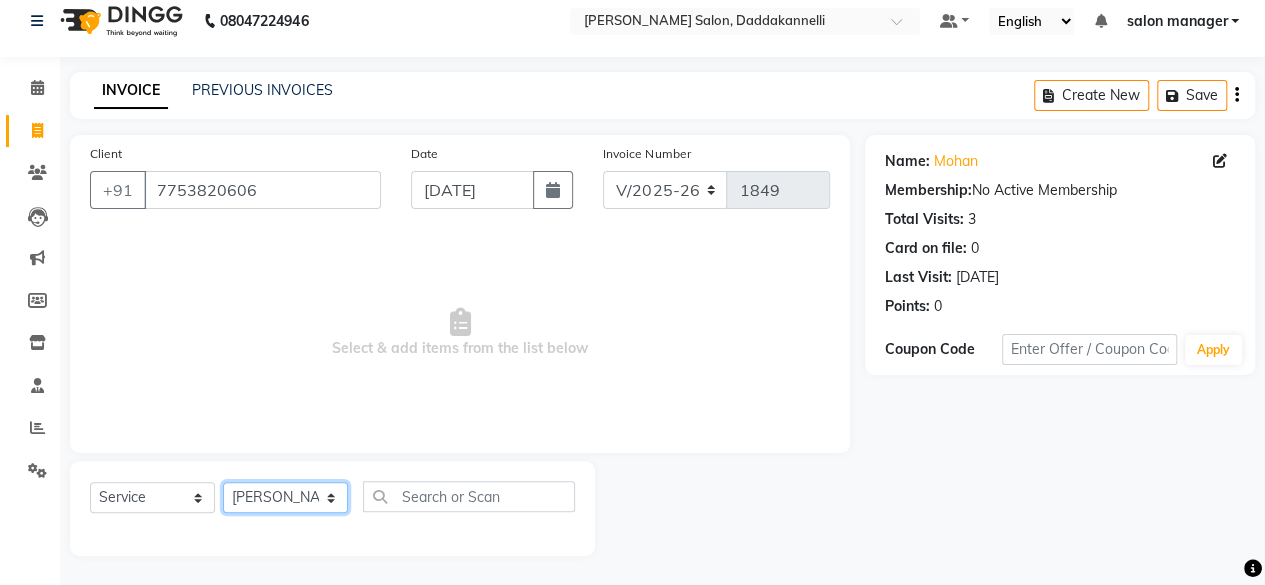 click on "Select Stylist aita DINGG SUPPORT [PERSON_NAME] Rahul [PERSON_NAME] [PERSON_NAME] salon manager [PERSON_NAME]" 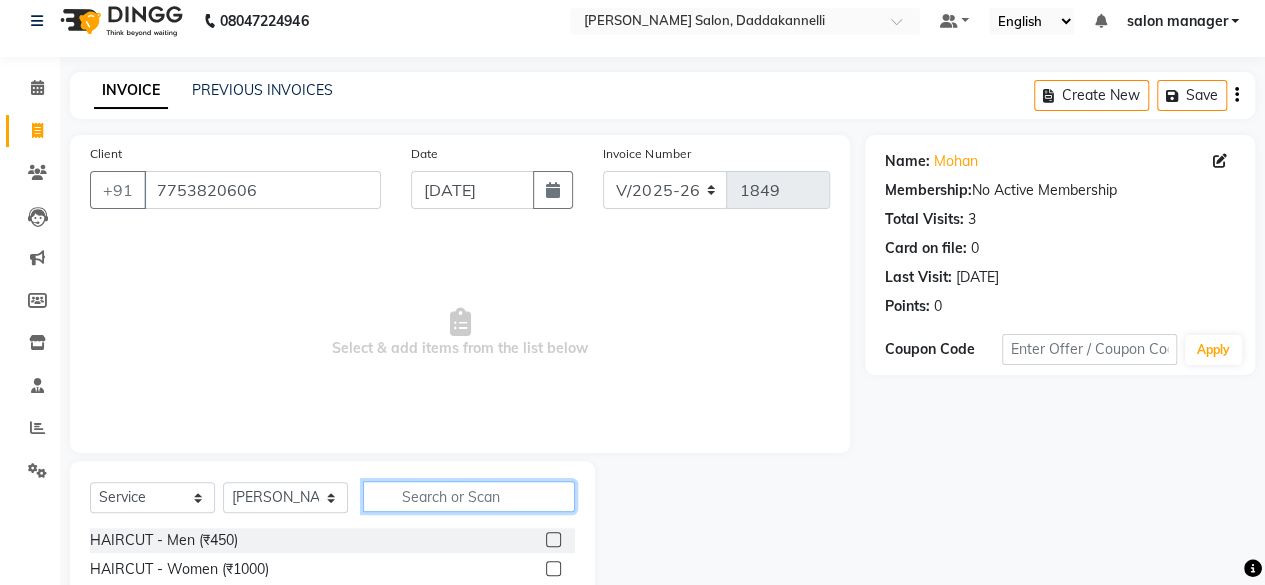 click 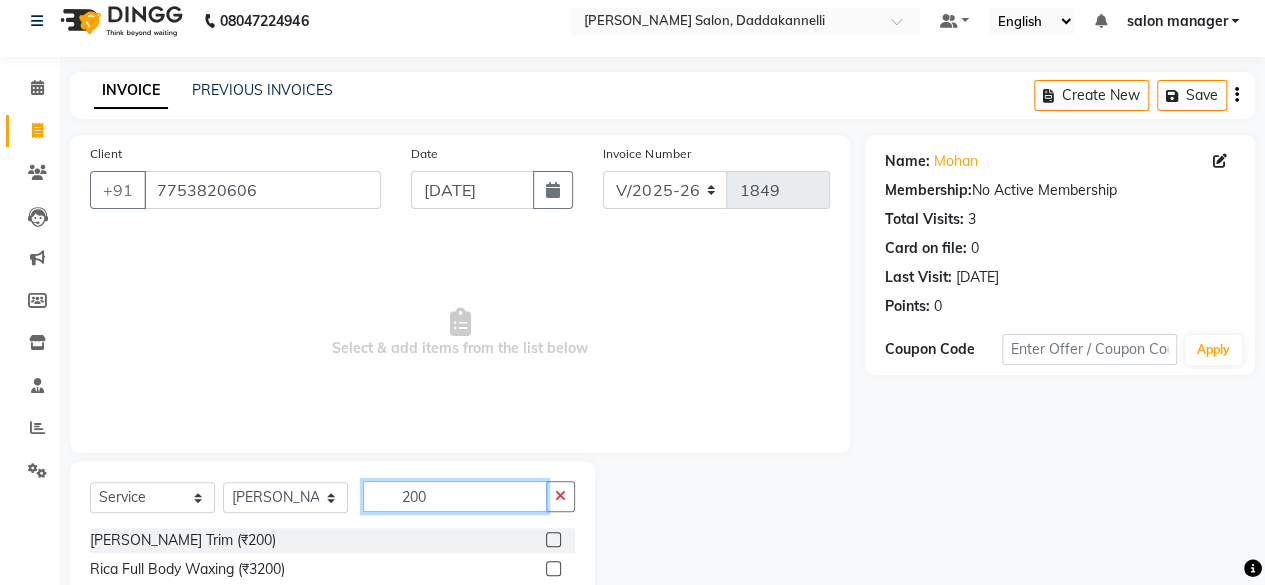 type on "200" 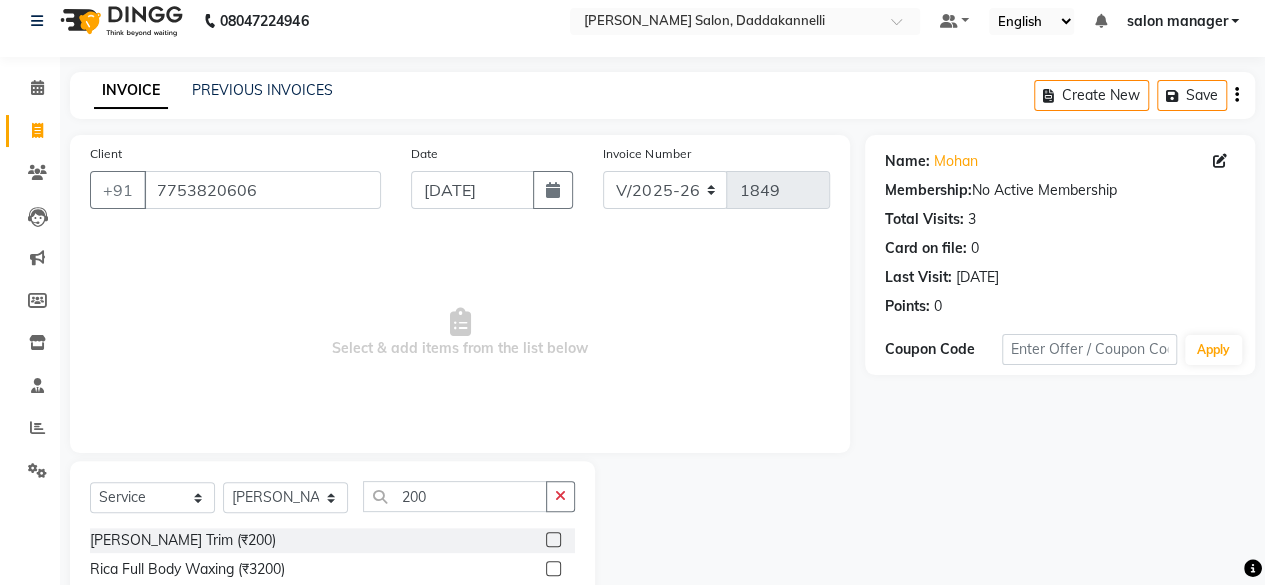 click 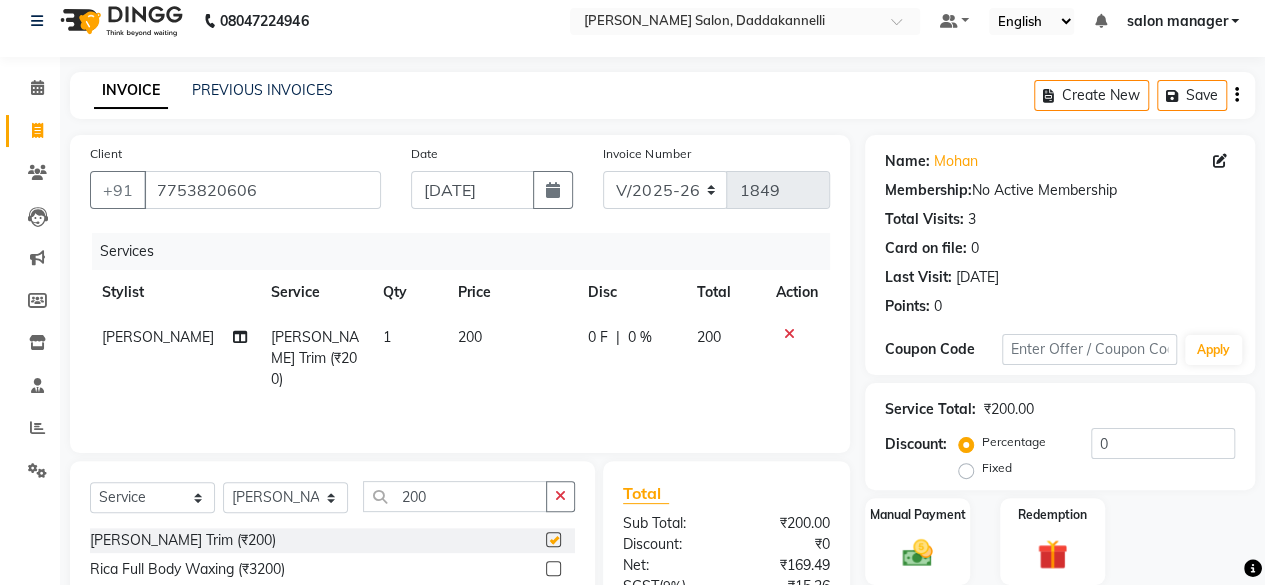 checkbox on "false" 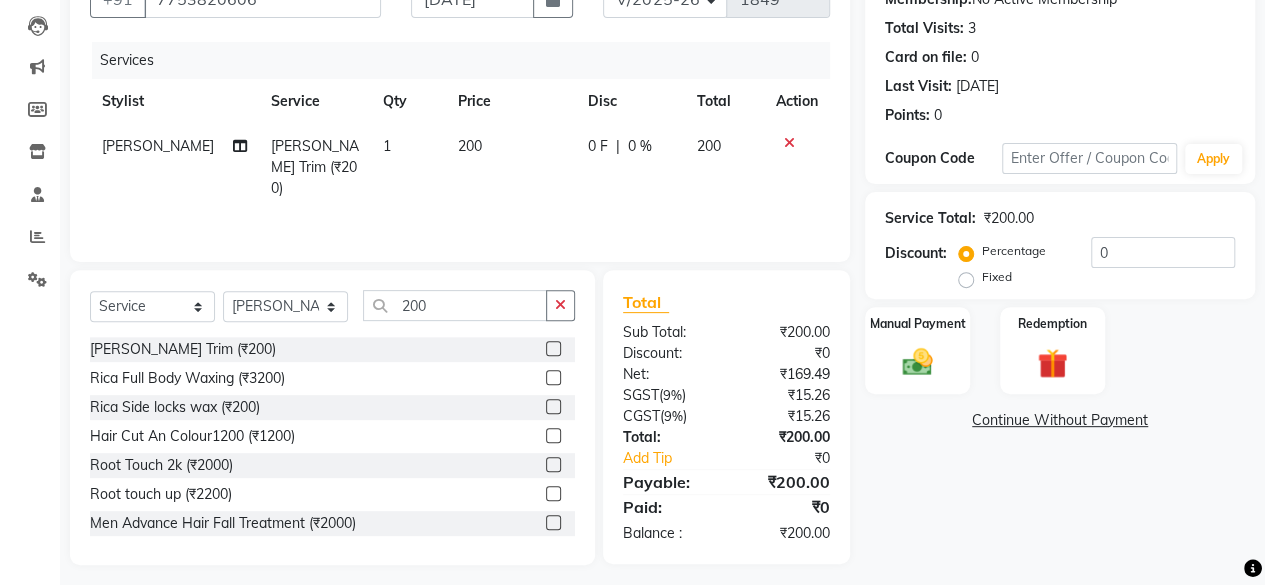 scroll, scrollTop: 215, scrollLeft: 0, axis: vertical 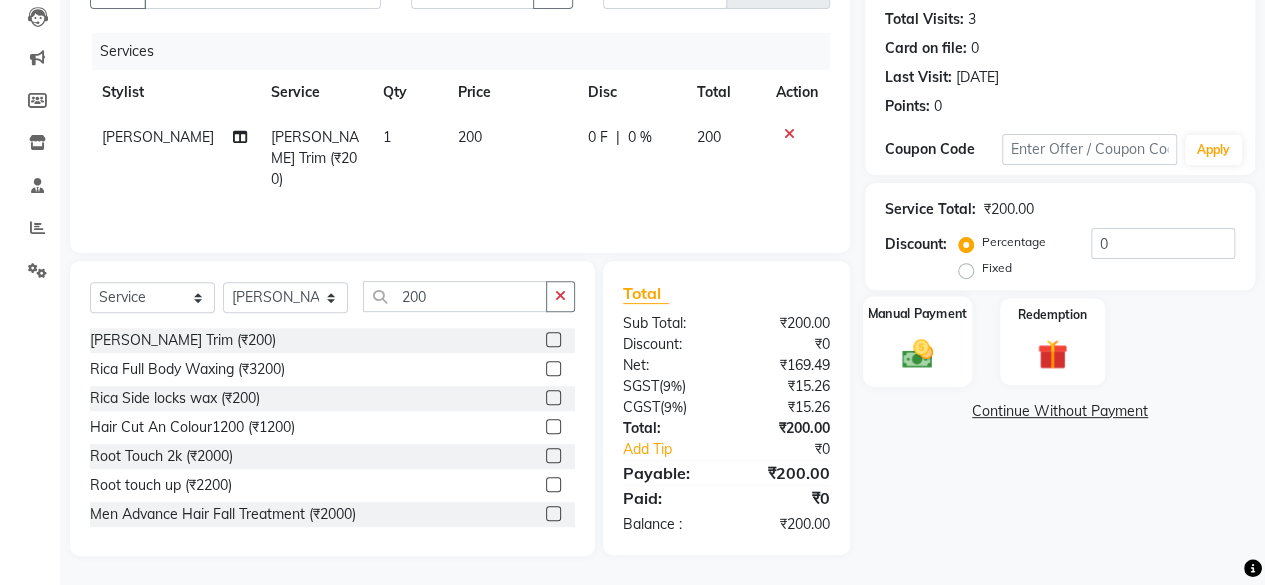 click 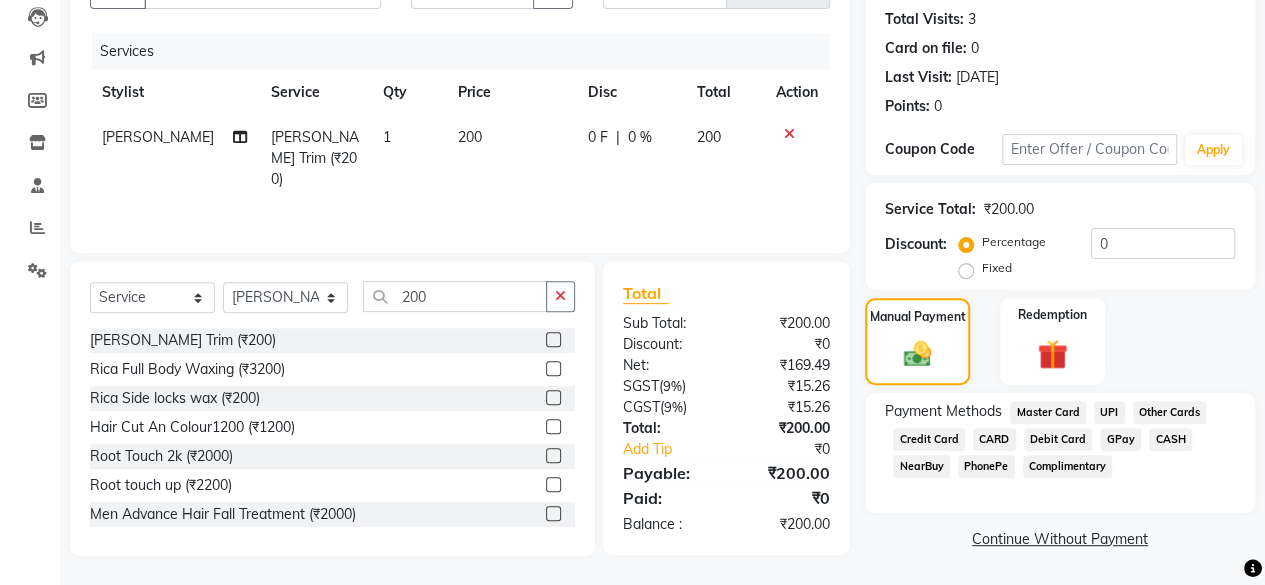 click on "UPI" 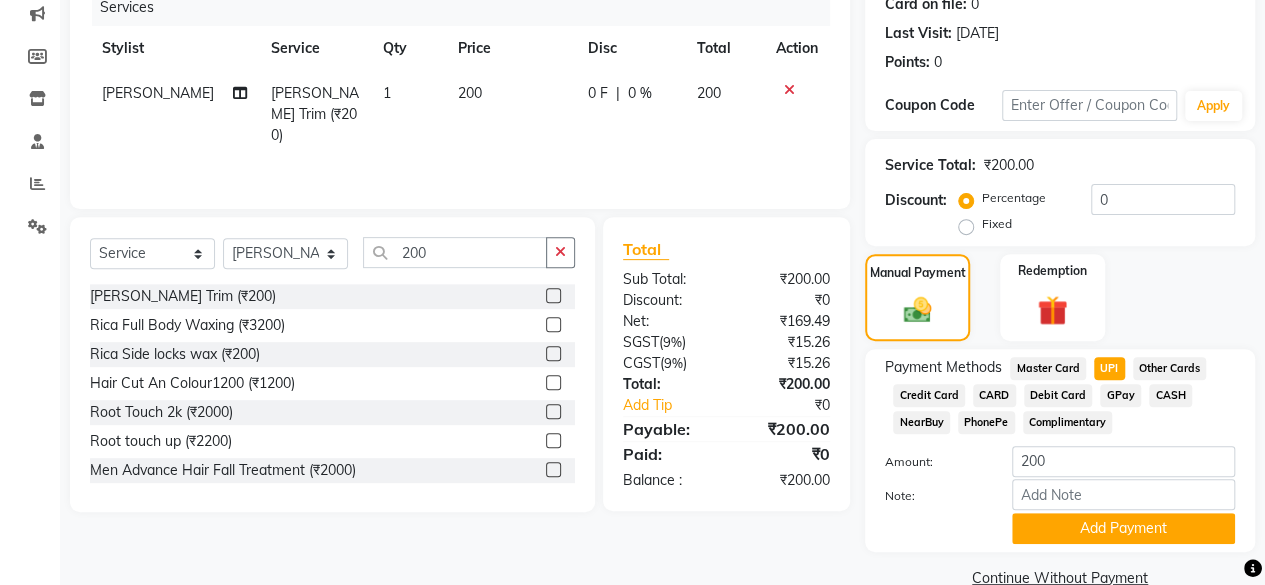 scroll, scrollTop: 296, scrollLeft: 0, axis: vertical 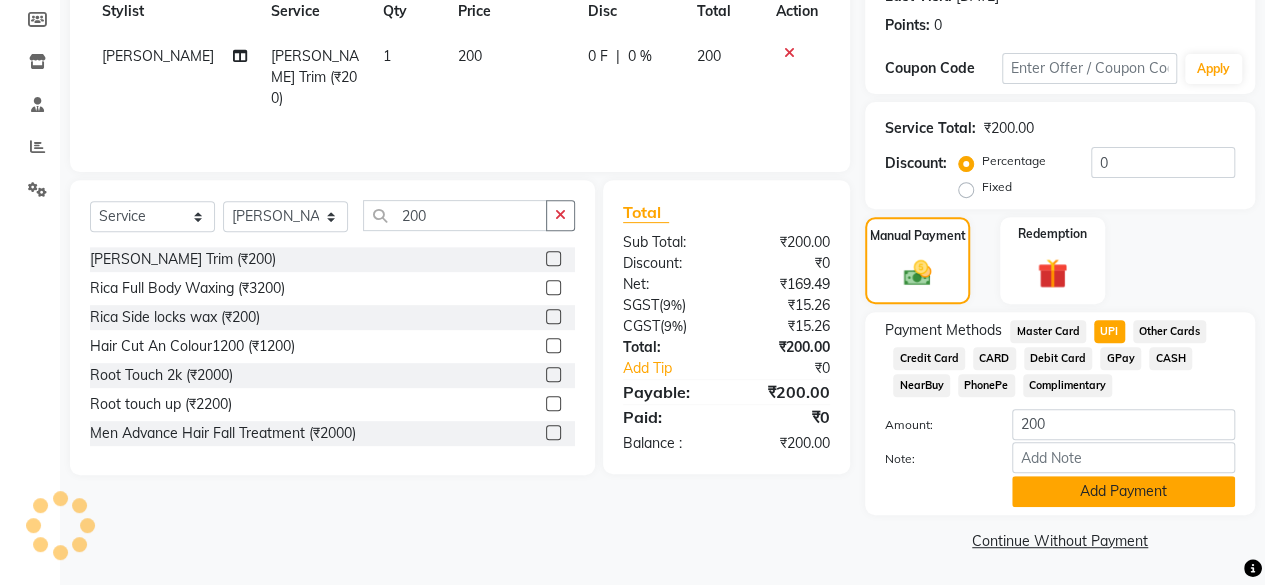 click on "Add Payment" 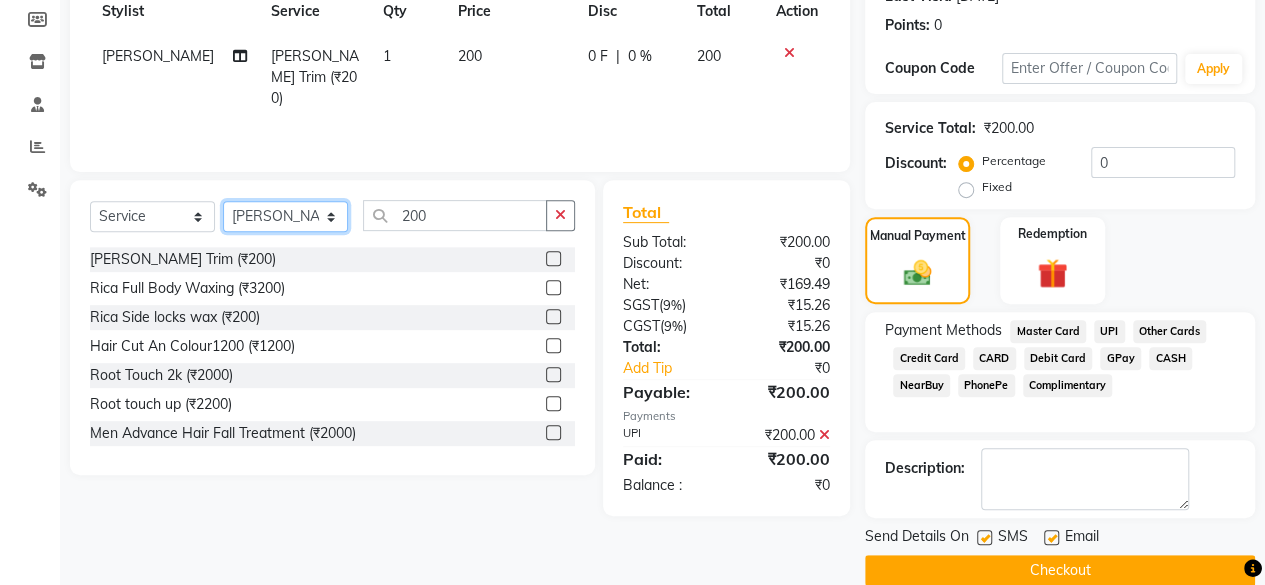 click on "Select Stylist aita DINGG SUPPORT [PERSON_NAME] Rahul [PERSON_NAME] [PERSON_NAME] salon manager [PERSON_NAME]" 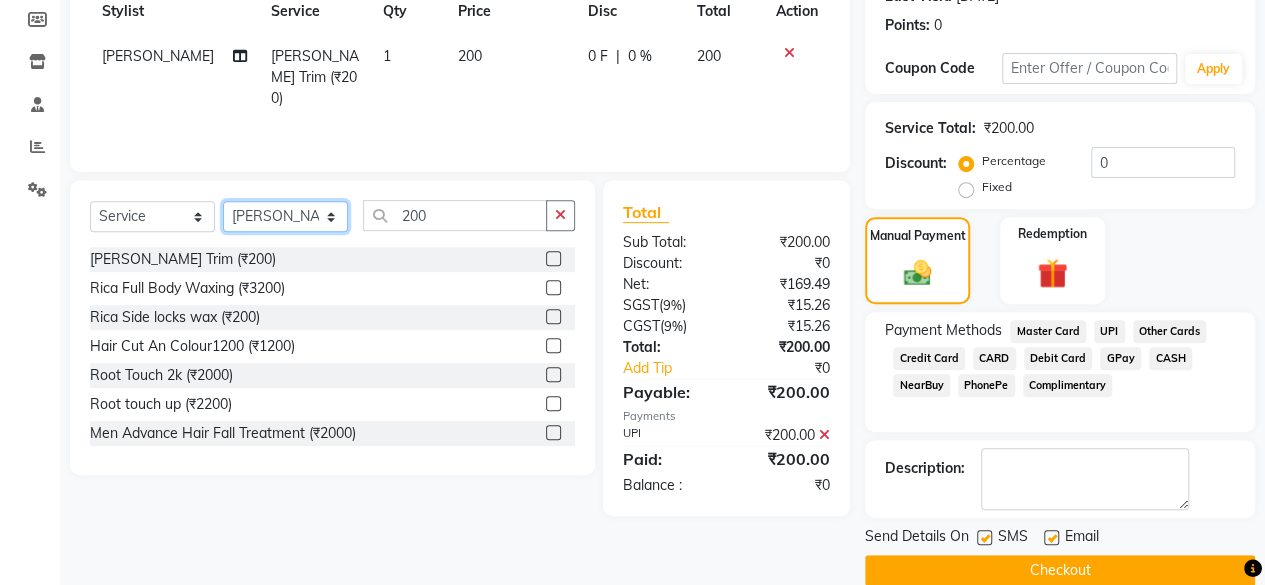 select on "80218" 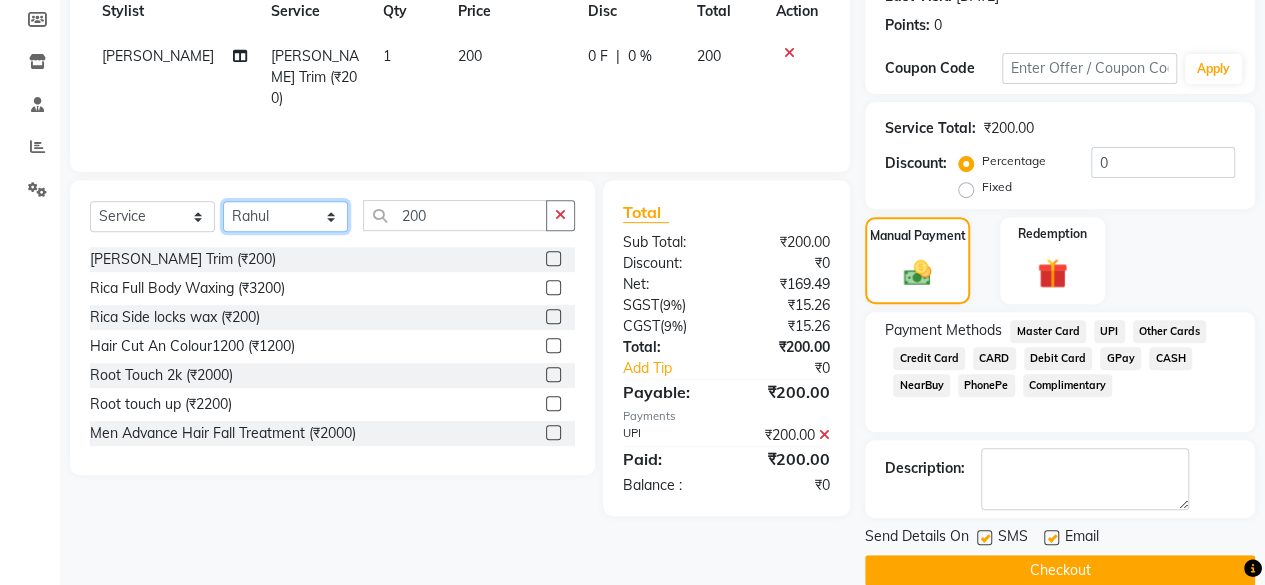 click on "Select Stylist aita DINGG SUPPORT [PERSON_NAME] Rahul [PERSON_NAME] [PERSON_NAME] salon manager [PERSON_NAME]" 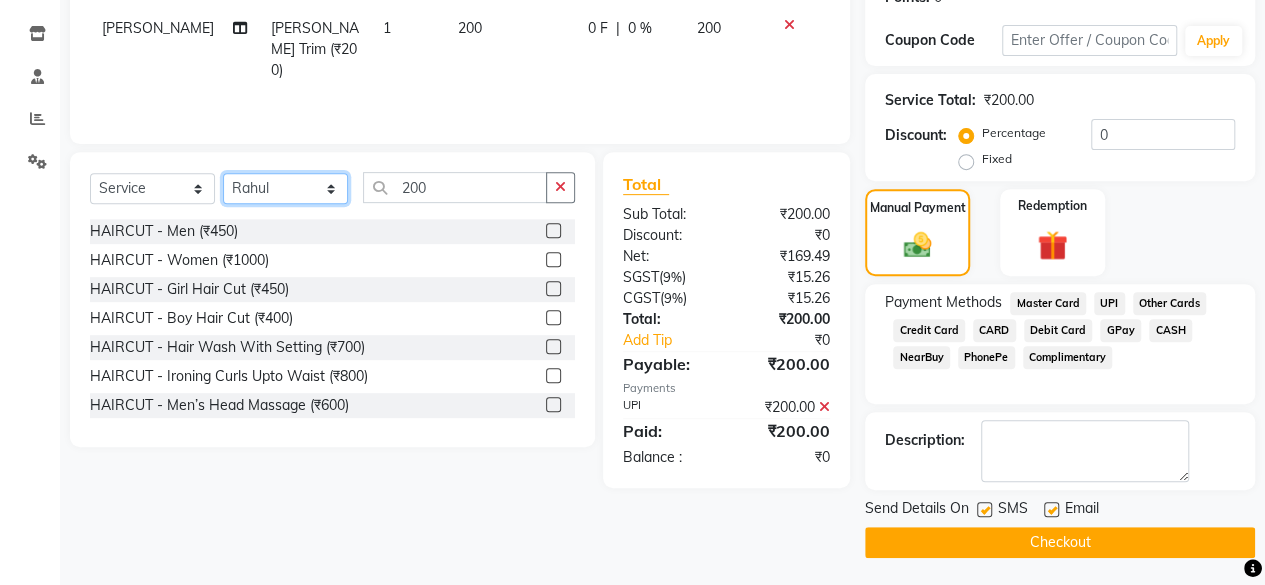 scroll, scrollTop: 324, scrollLeft: 0, axis: vertical 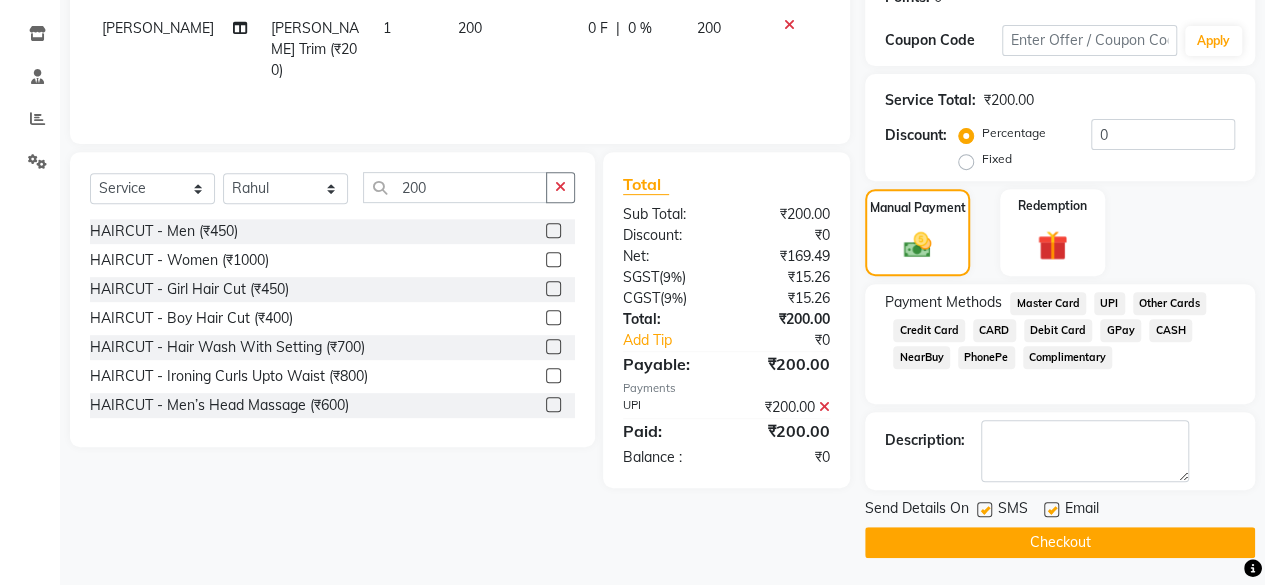 click on "Checkout" 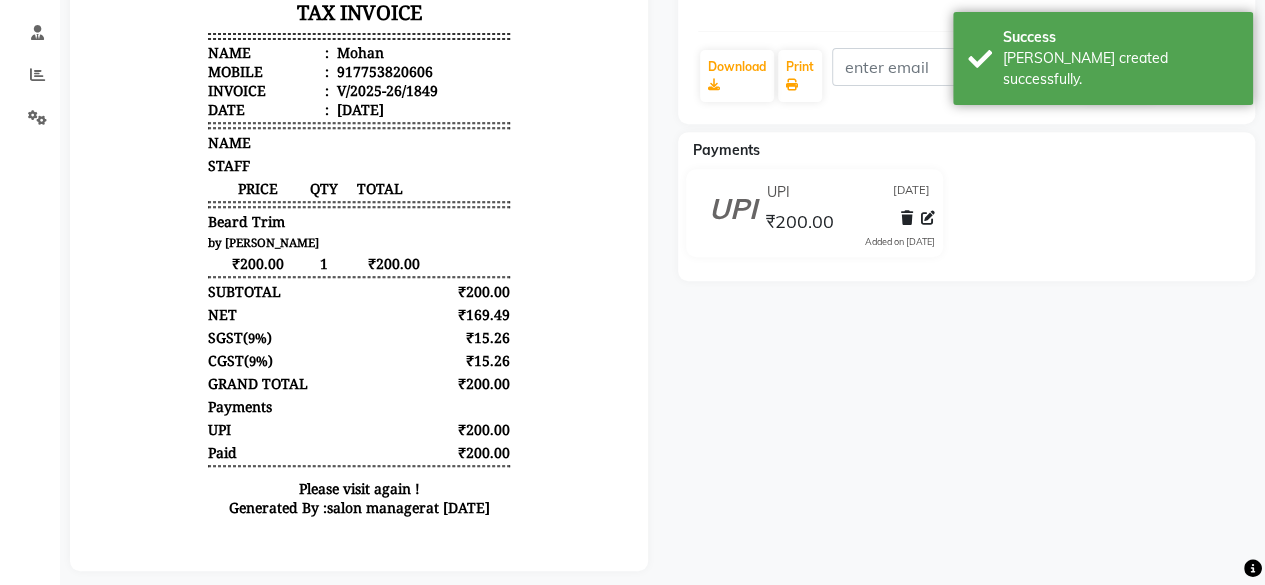 scroll, scrollTop: 398, scrollLeft: 0, axis: vertical 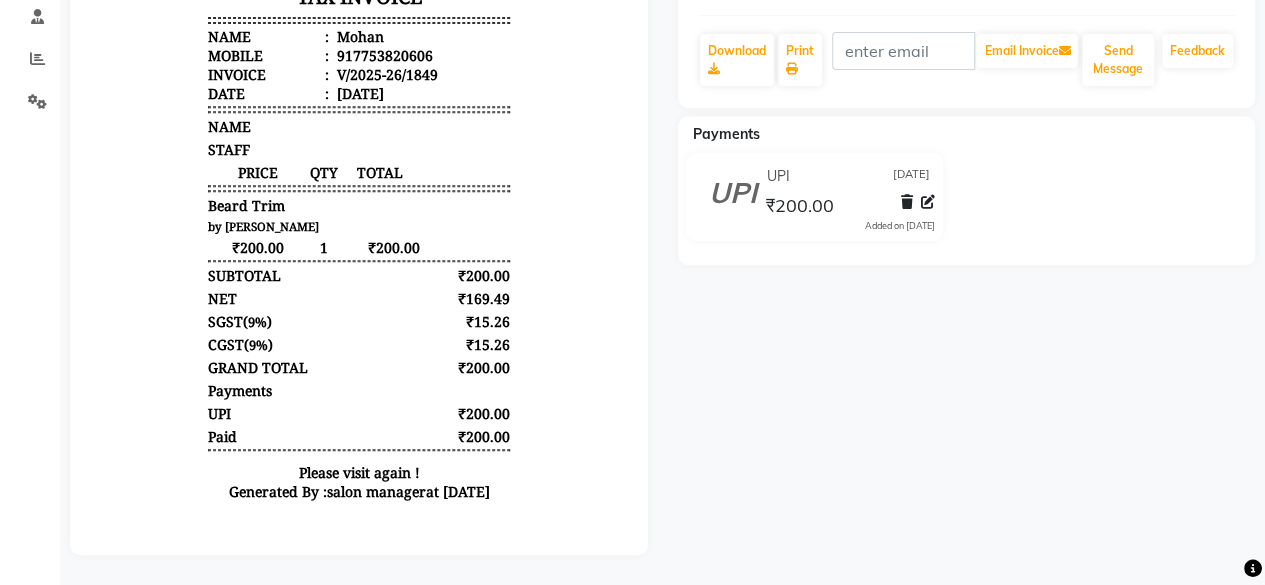 click on "by [PERSON_NAME]" at bounding box center (263, 226) 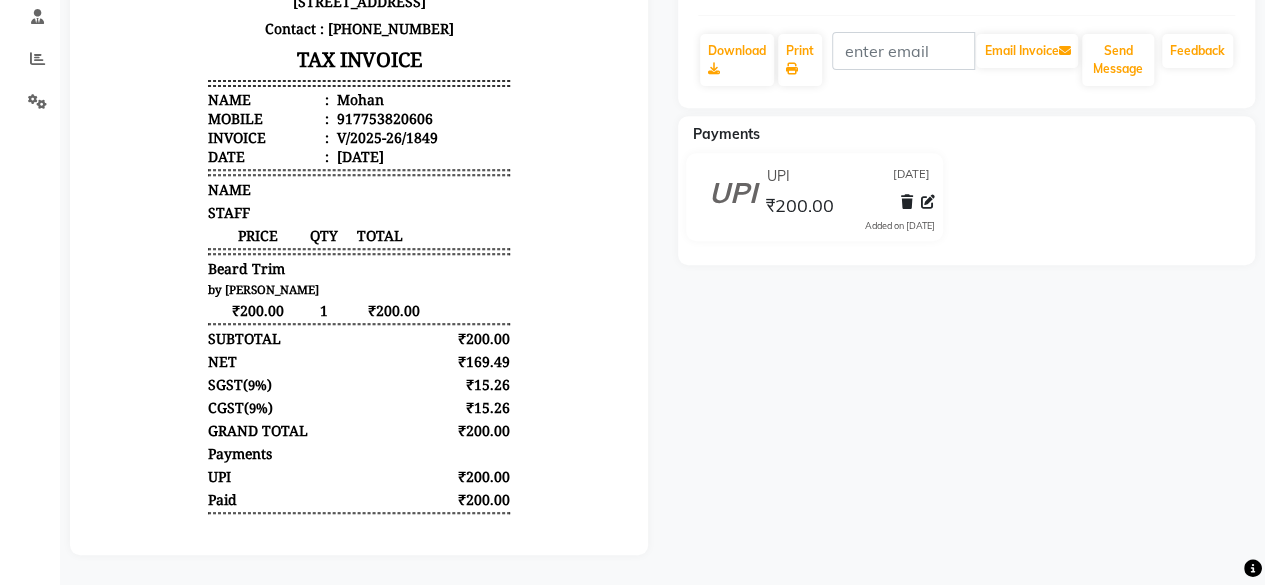 scroll, scrollTop: 298, scrollLeft: 0, axis: vertical 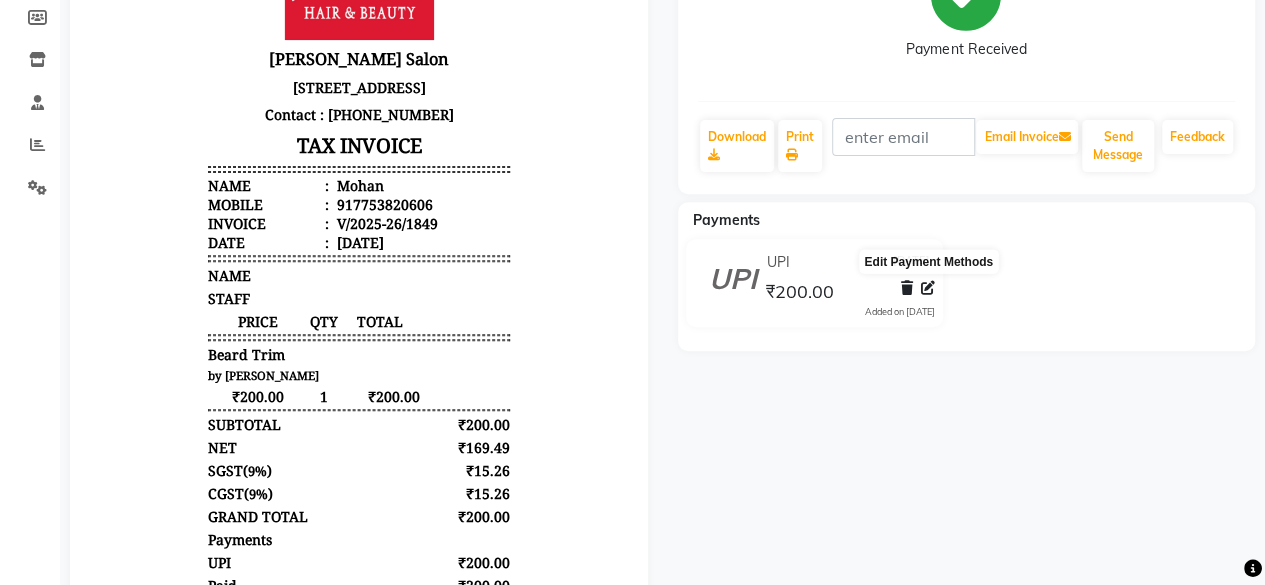 click 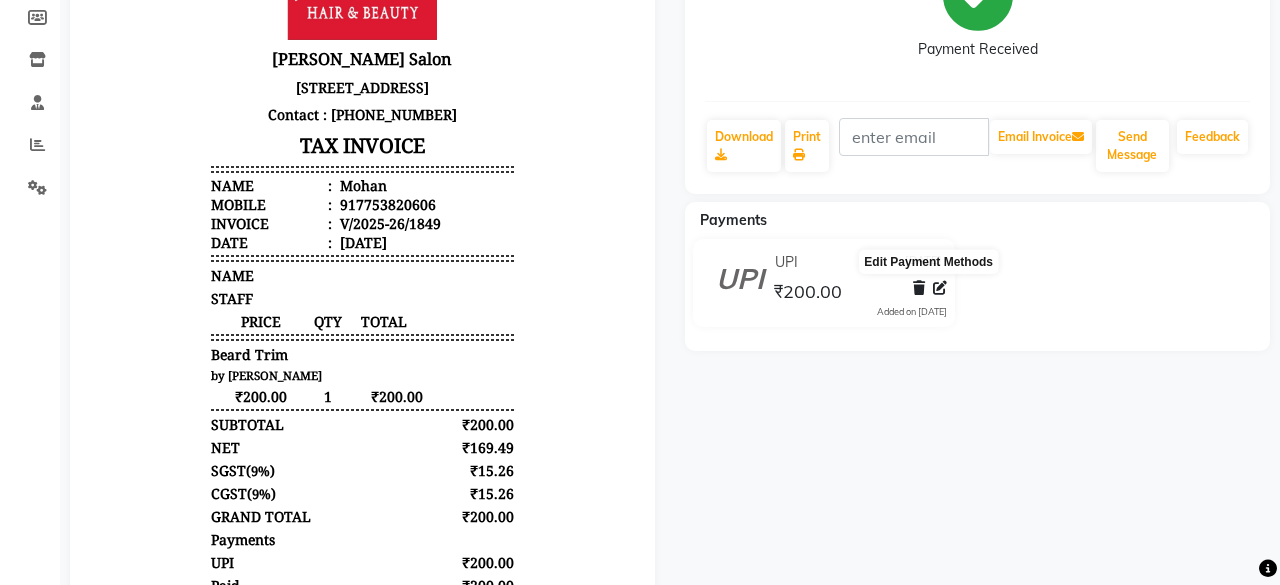 select on "8" 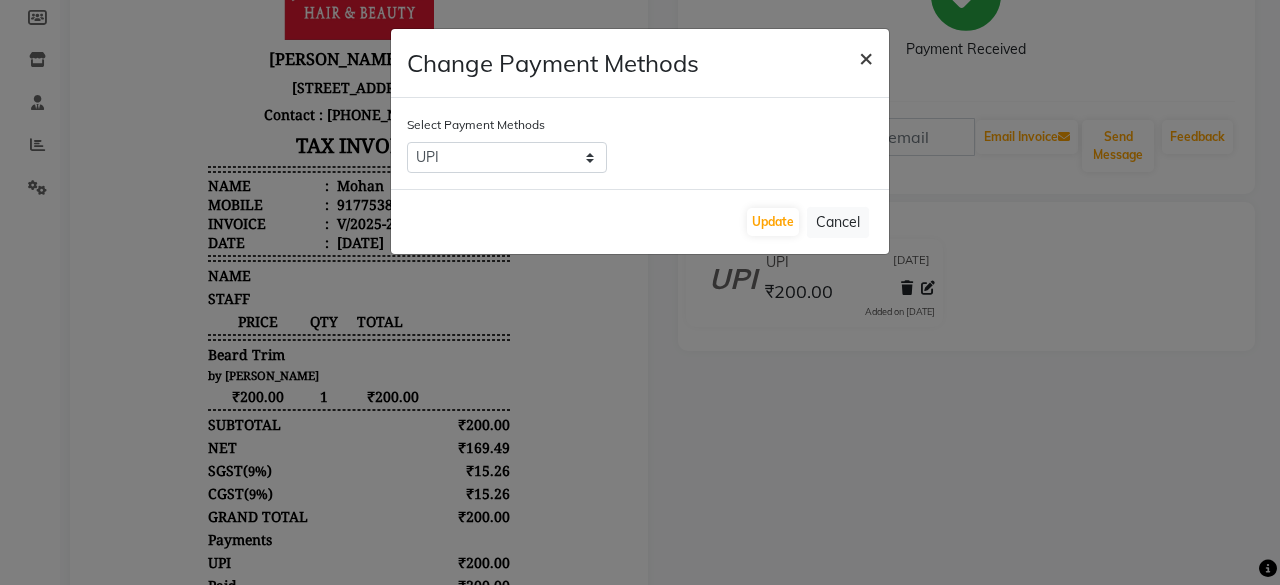 click on "×" 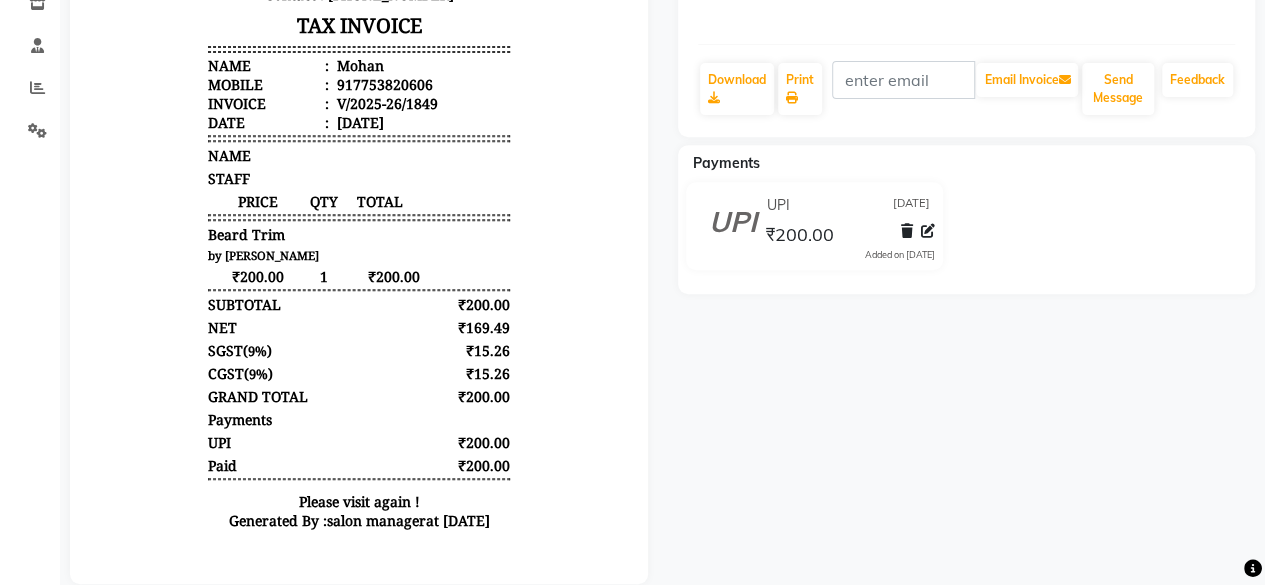 scroll, scrollTop: 398, scrollLeft: 0, axis: vertical 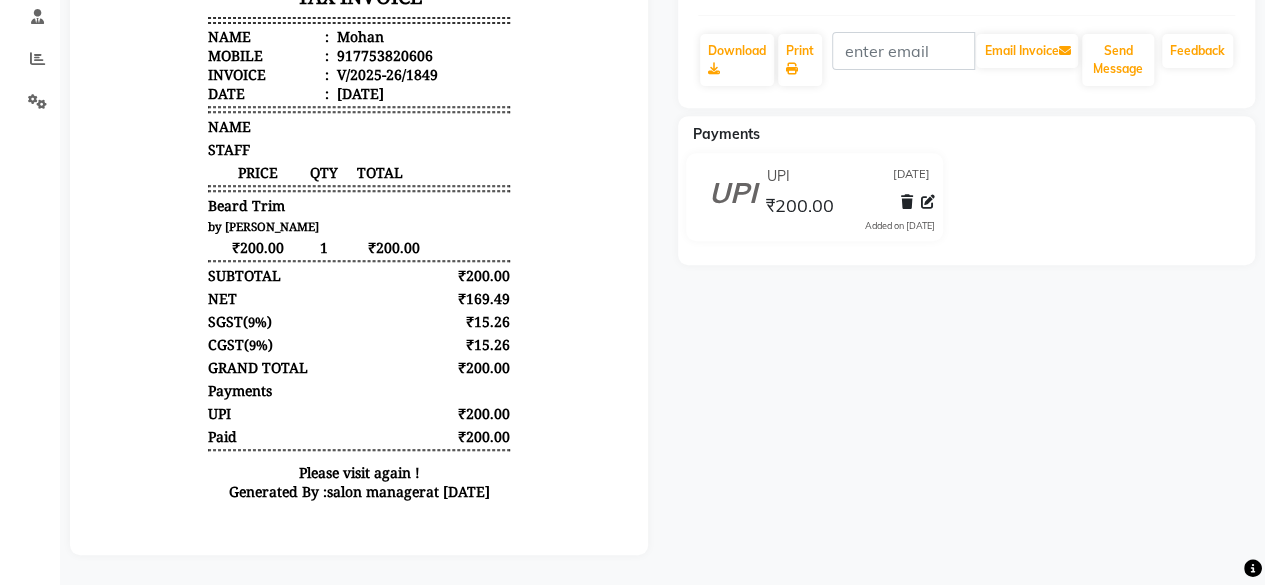click on "CGST" at bounding box center [226, 344] 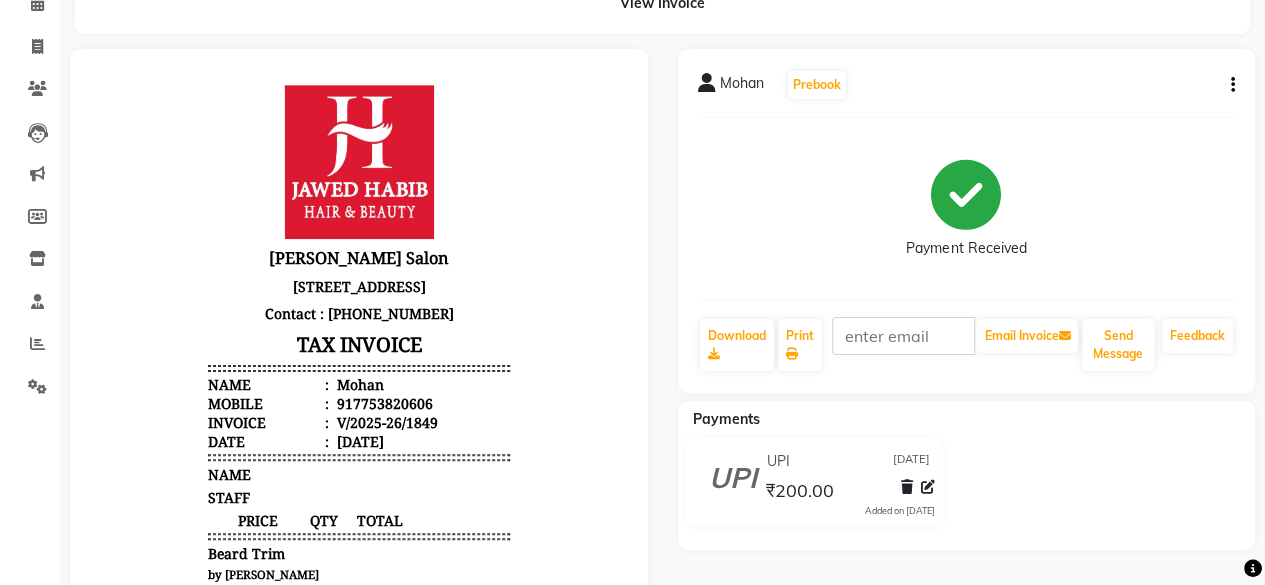 scroll, scrollTop: 98, scrollLeft: 0, axis: vertical 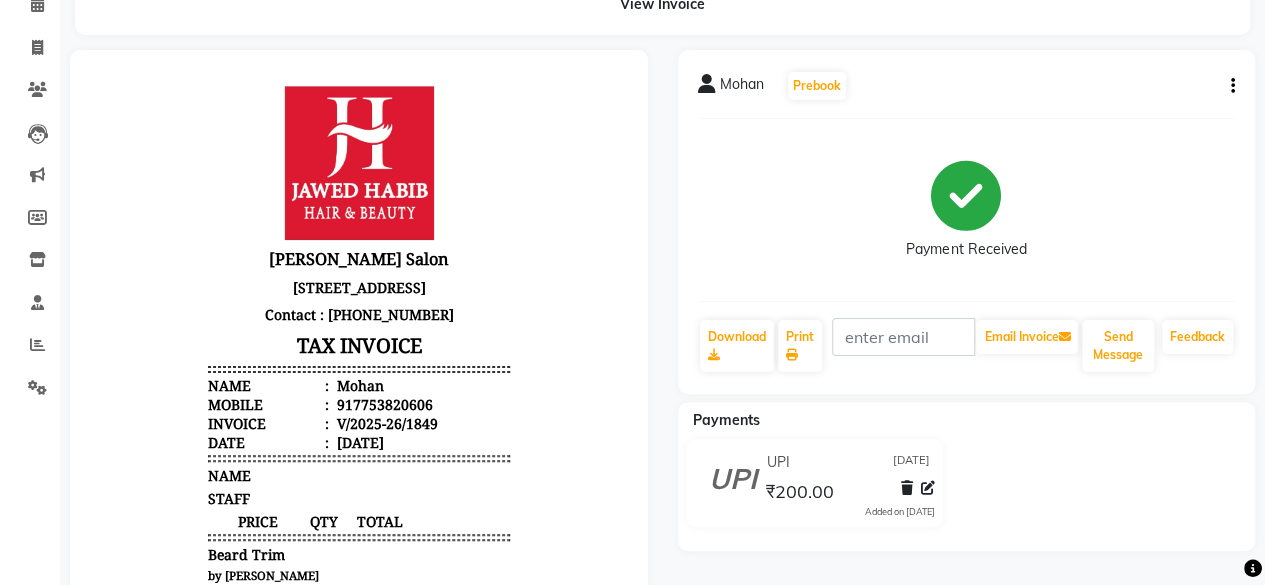 click 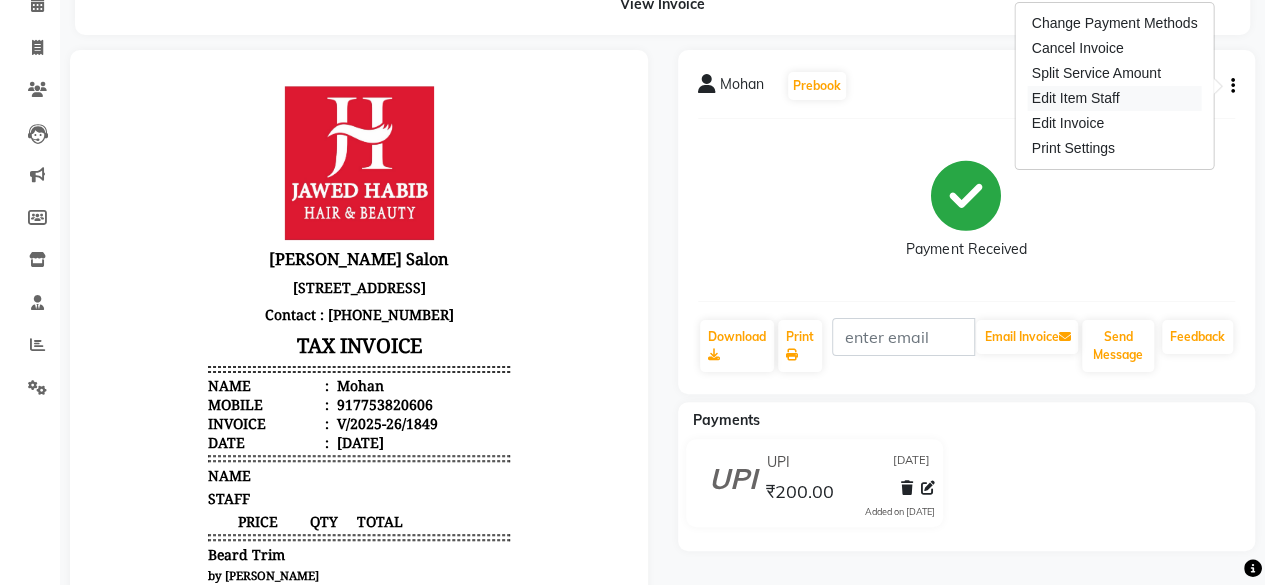 click on "Edit Item Staff" at bounding box center (1115, 98) 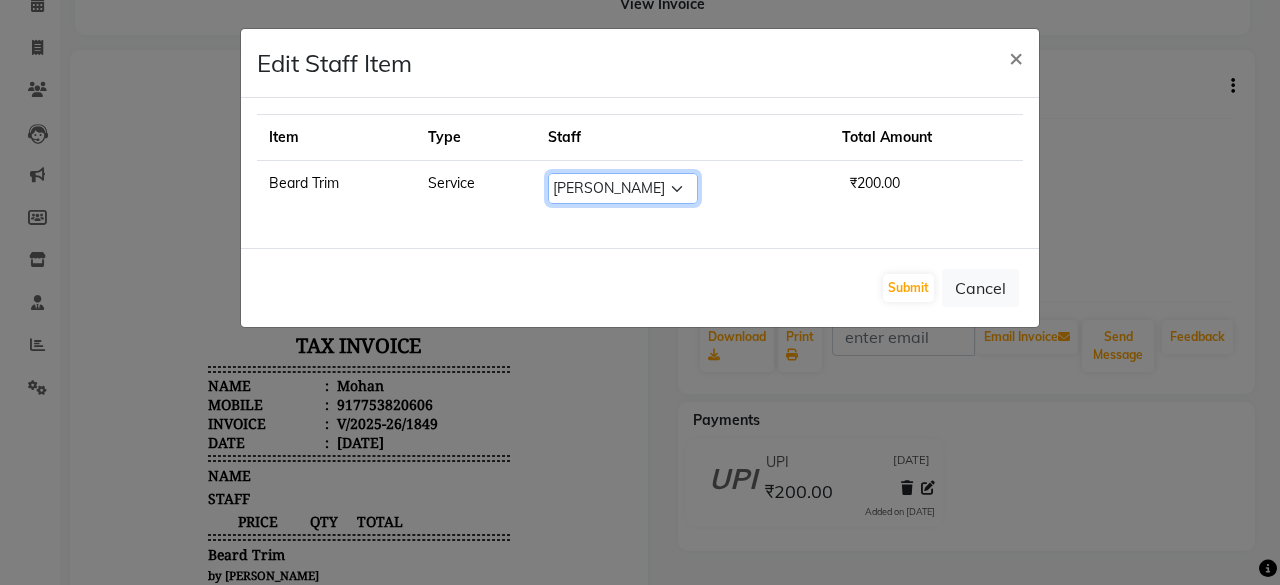 click on "Select  aita   DINGG SUPPORT   [PERSON_NAME]   Rahul   [PERSON_NAME]   [PERSON_NAME]   salon manager   [PERSON_NAME]" 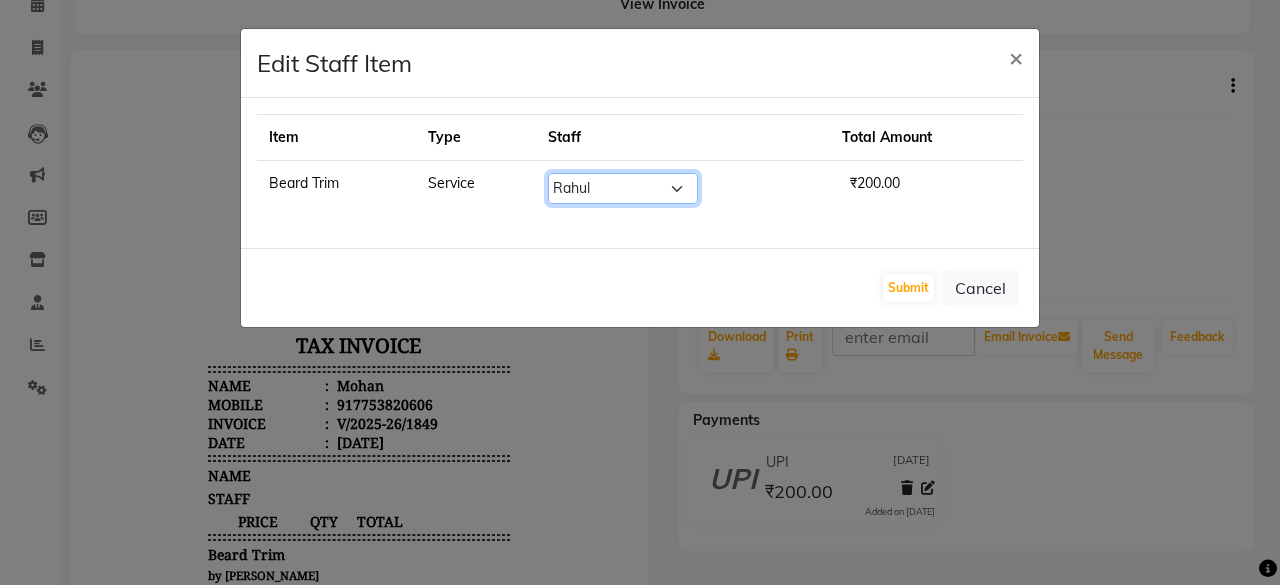 click on "Select  aita   DINGG SUPPORT   [PERSON_NAME]   Rahul   [PERSON_NAME]   [PERSON_NAME]   salon manager   [PERSON_NAME]" 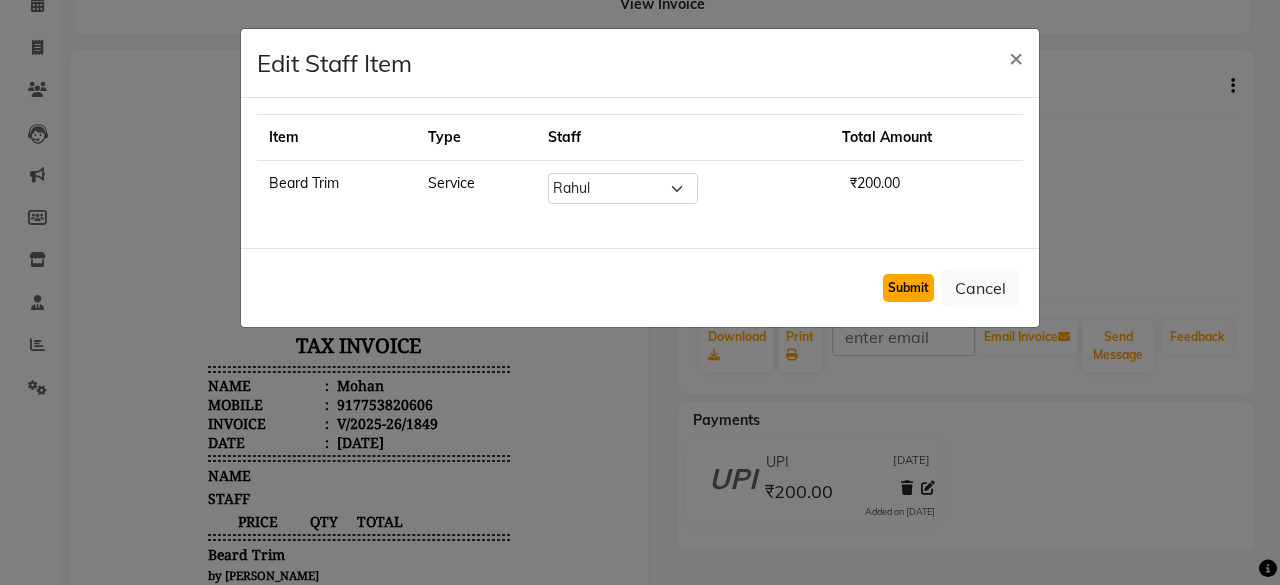 click on "Submit" 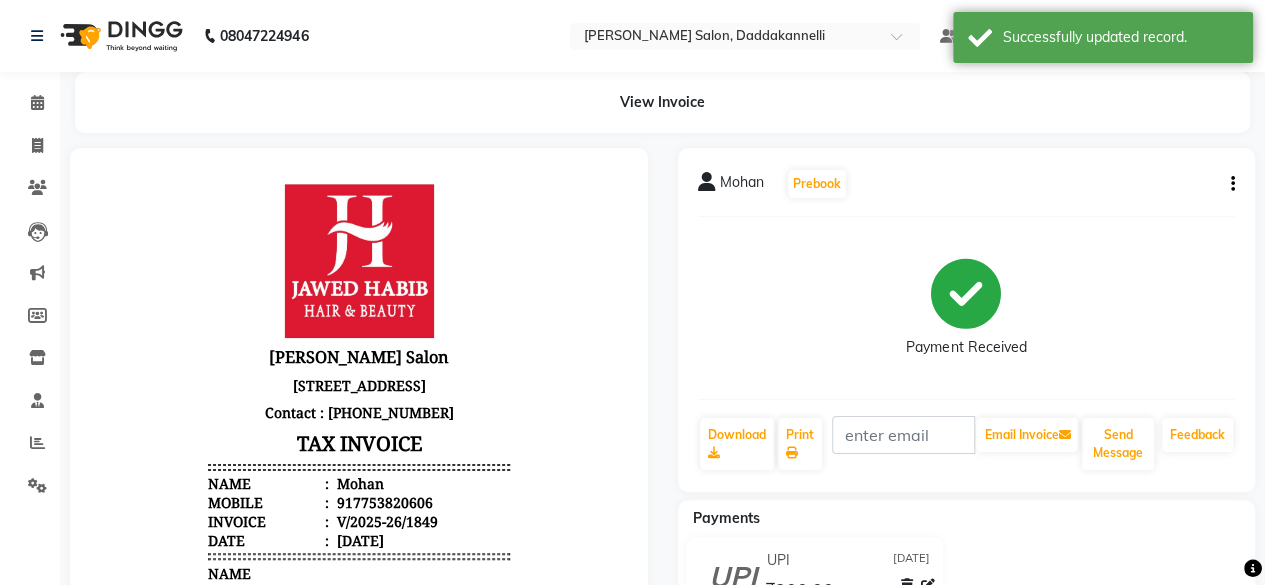 scroll, scrollTop: 400, scrollLeft: 0, axis: vertical 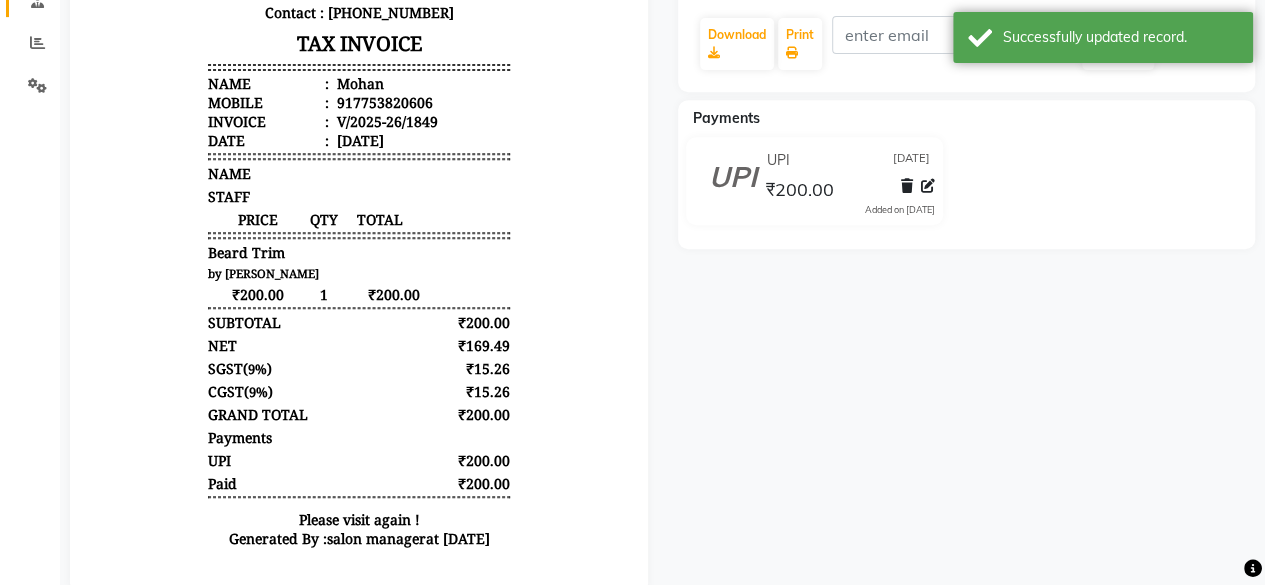 select on "service" 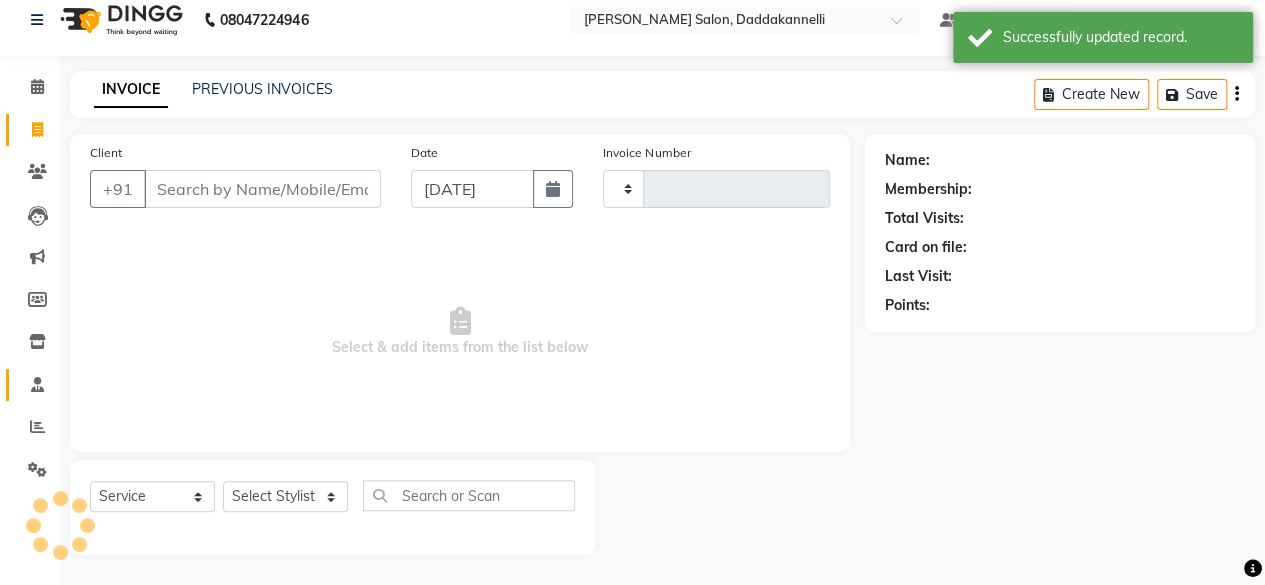 scroll, scrollTop: 15, scrollLeft: 0, axis: vertical 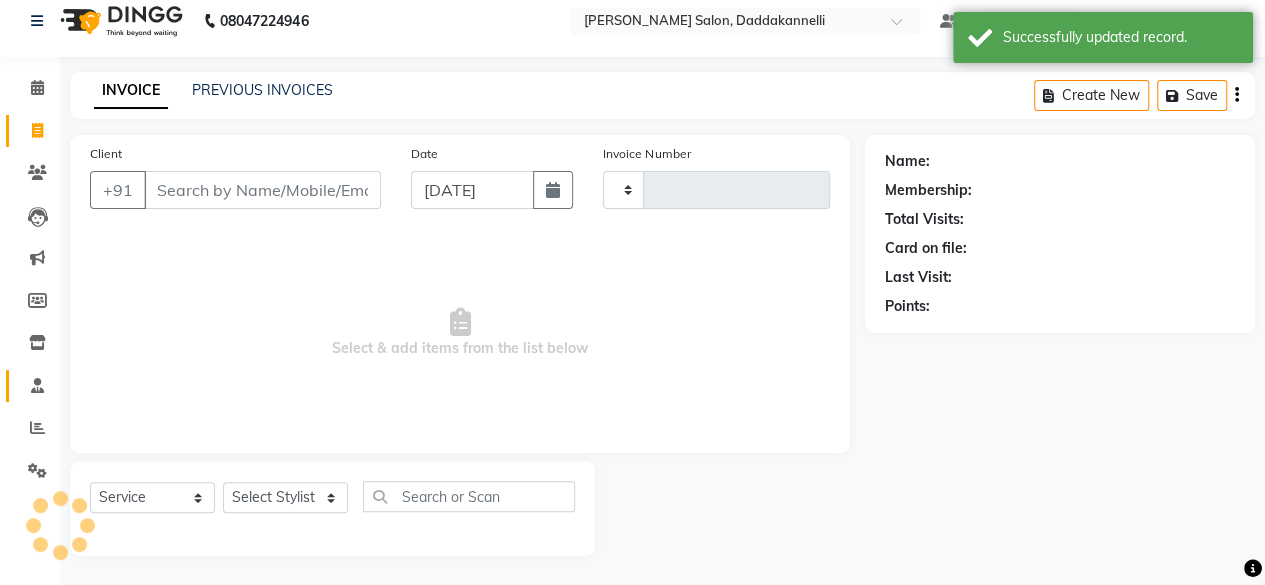 type on "1850" 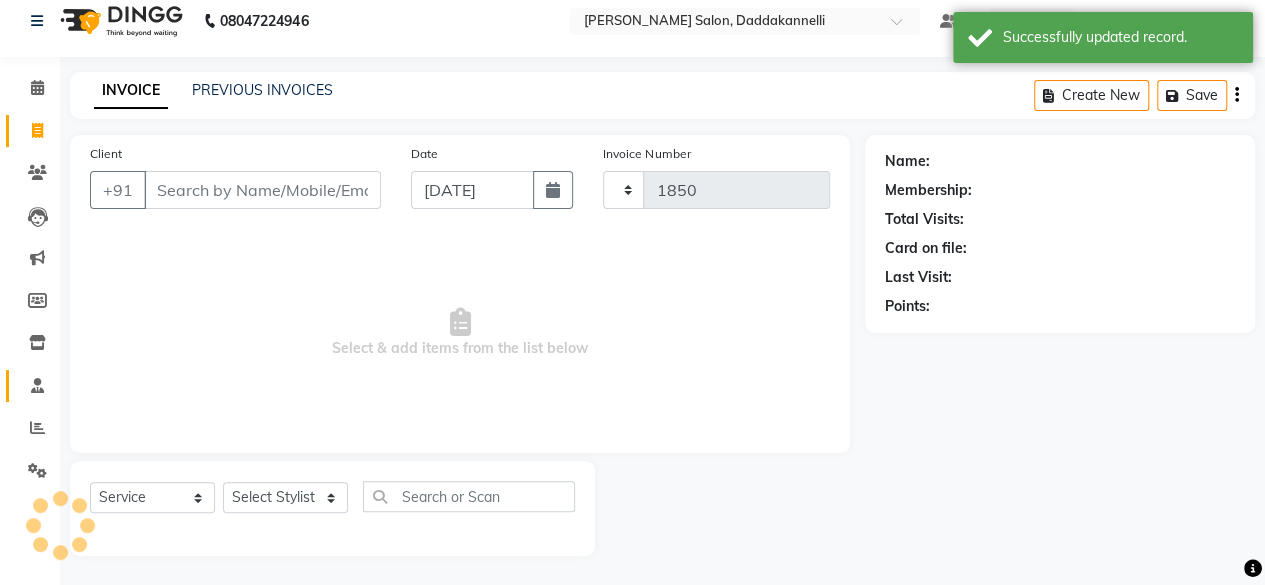 select on "6354" 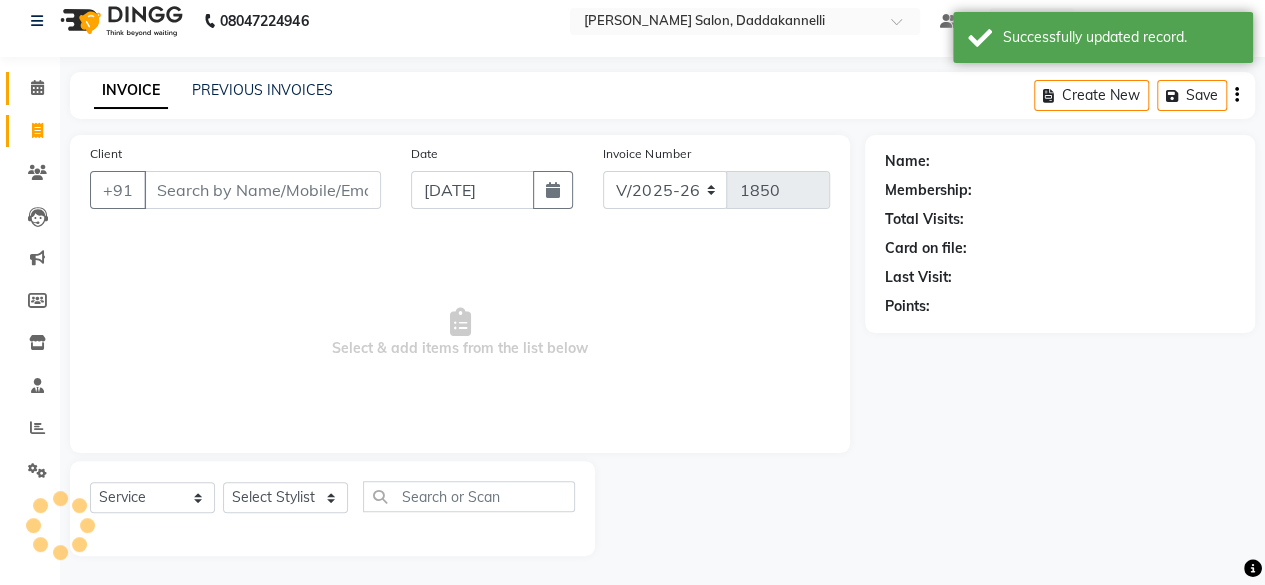 click on "Calendar" 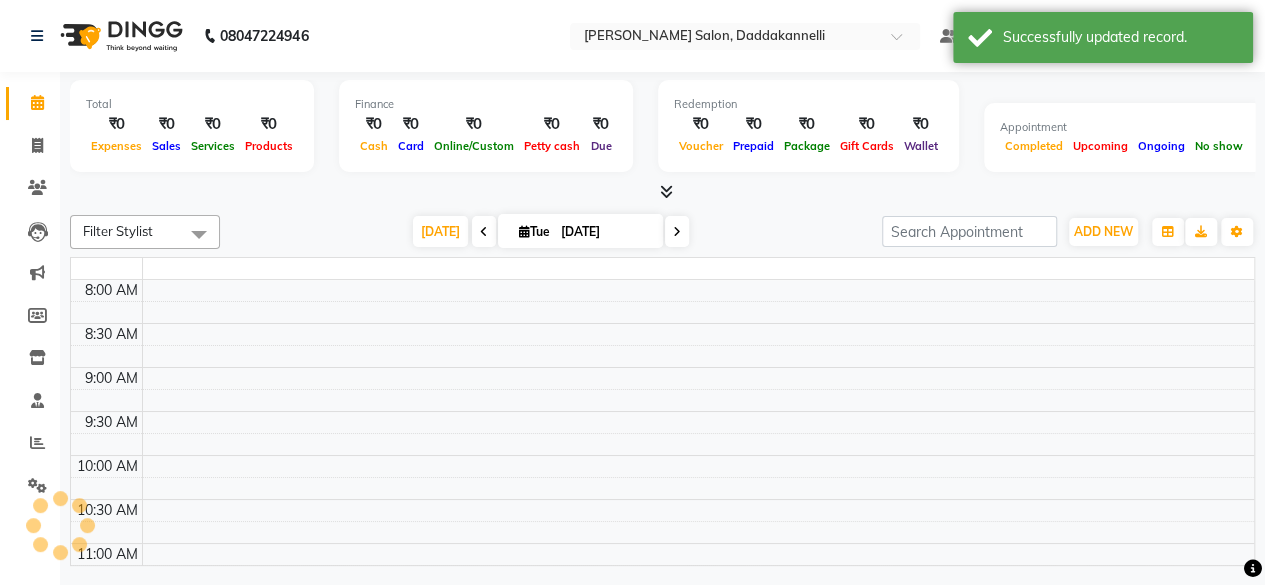 scroll, scrollTop: 0, scrollLeft: 0, axis: both 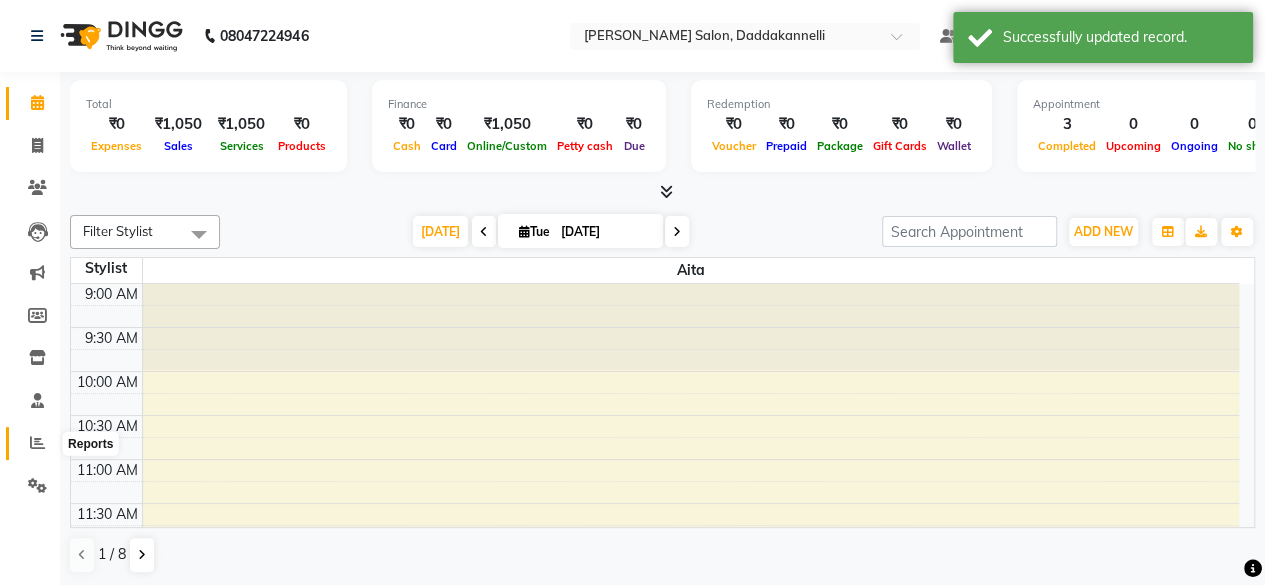 click 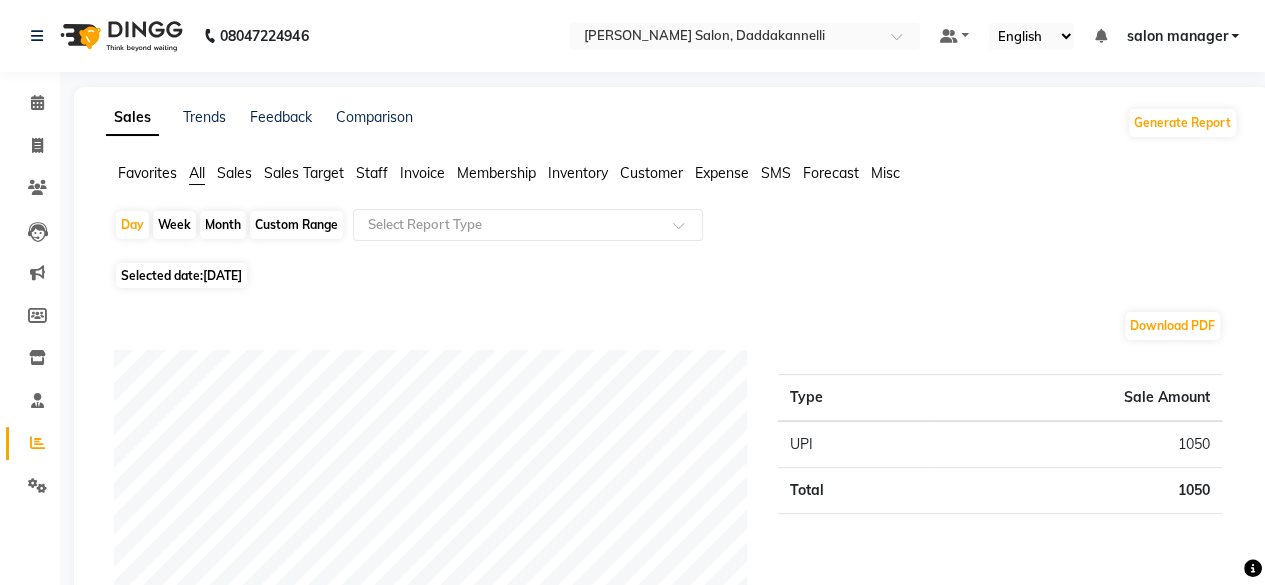 click on "Staff" 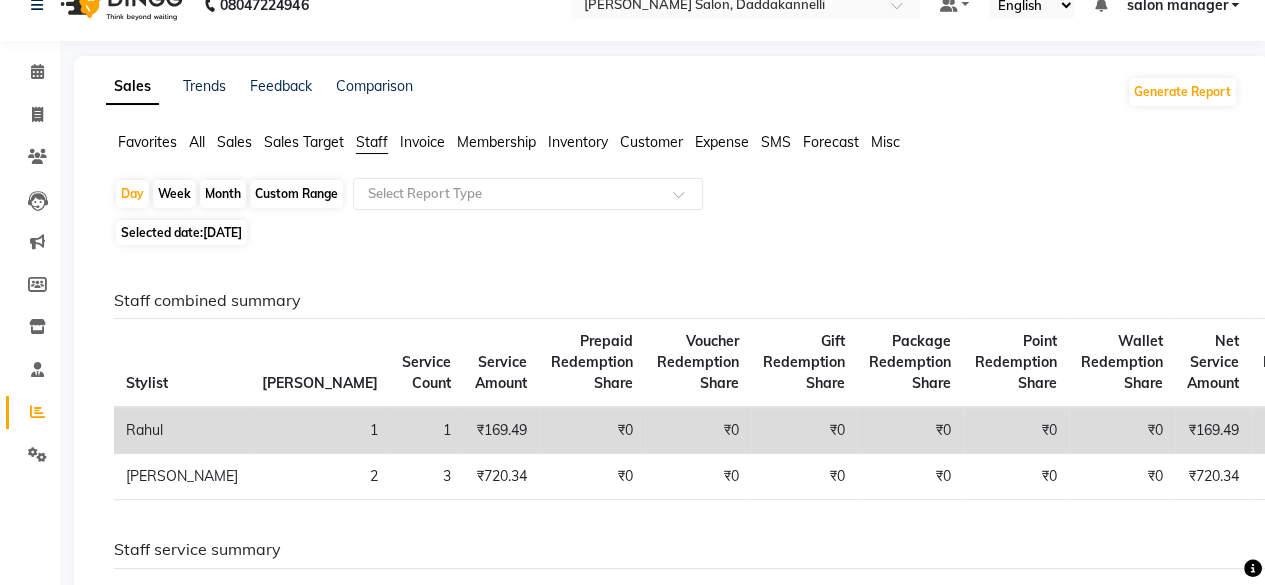 scroll, scrollTop: 0, scrollLeft: 0, axis: both 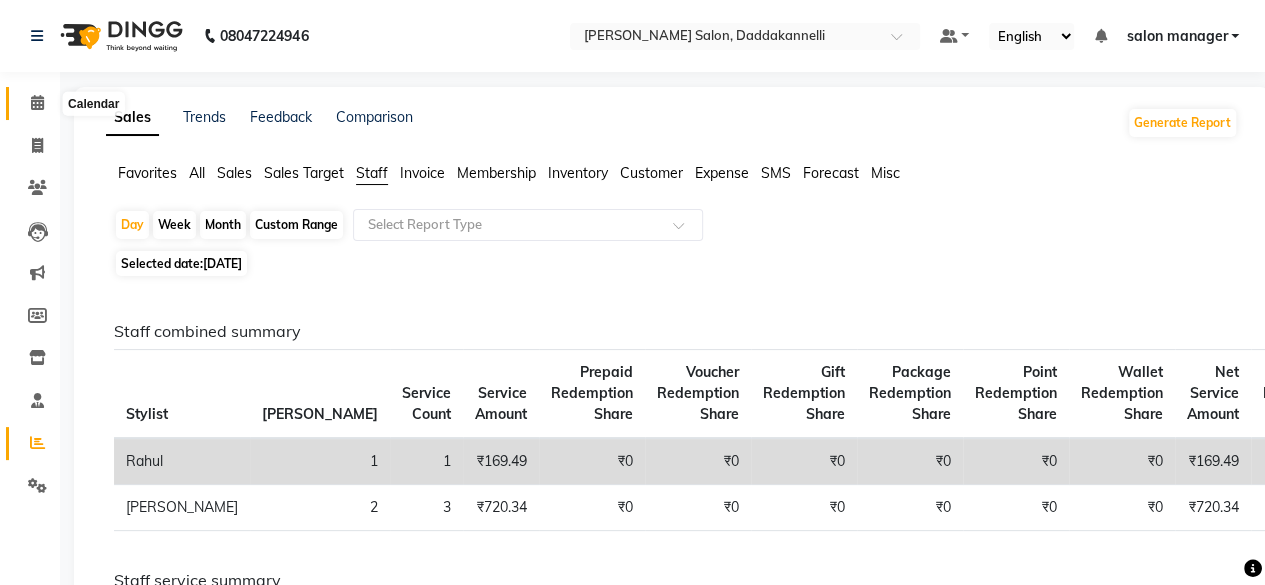click 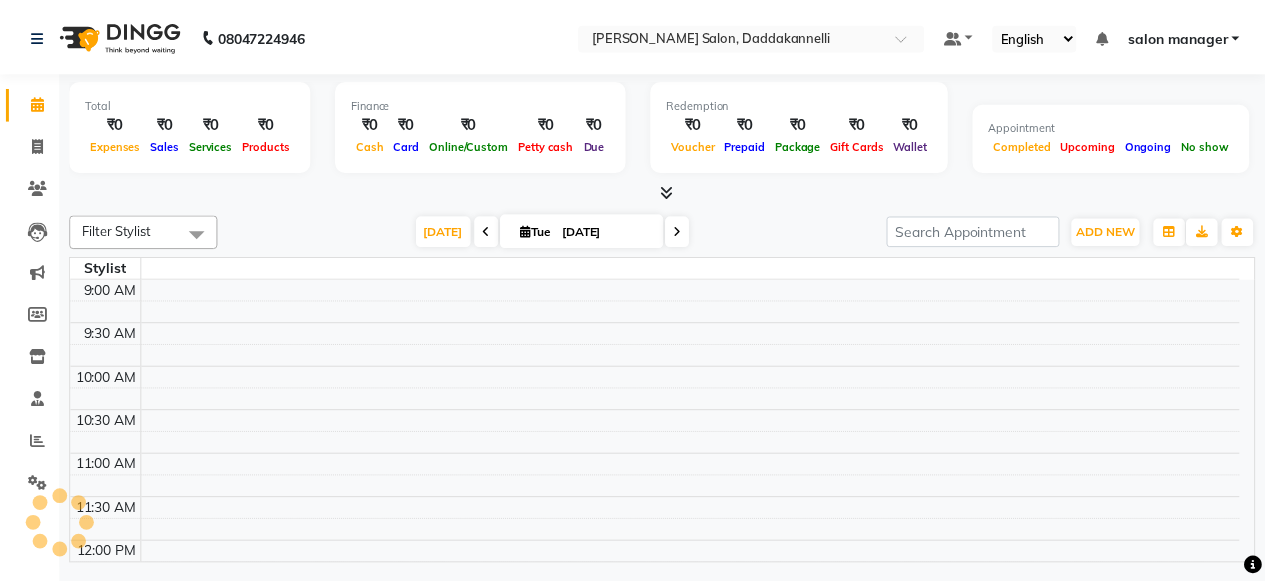 scroll, scrollTop: 348, scrollLeft: 0, axis: vertical 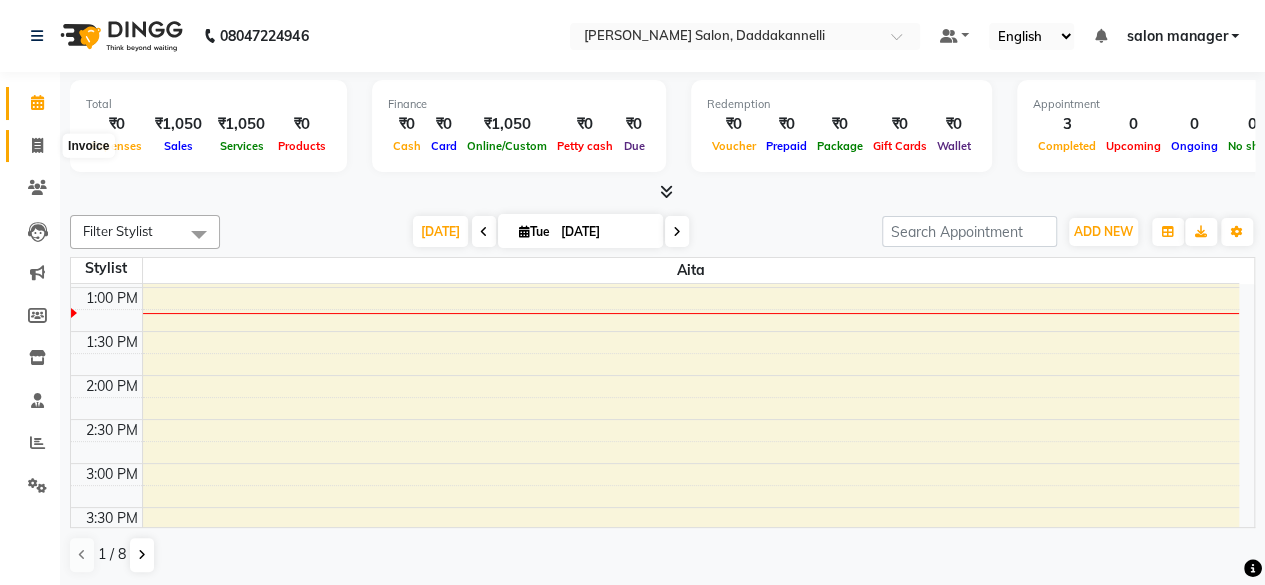 click 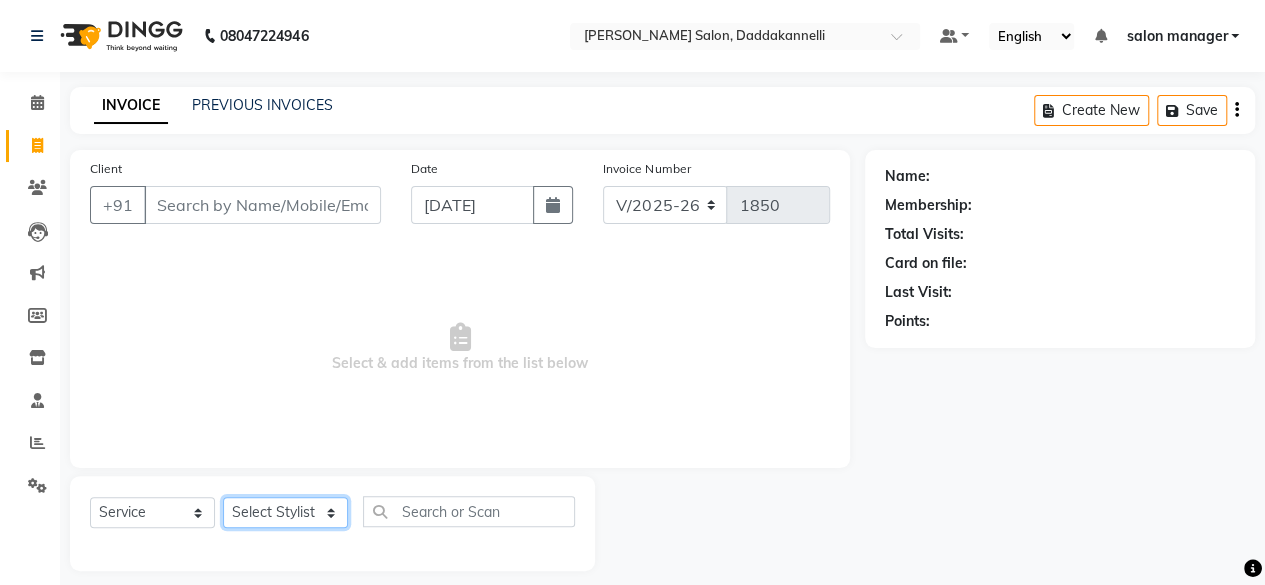 click on "Select Stylist aita DINGG SUPPORT [PERSON_NAME] Rahul [PERSON_NAME] [PERSON_NAME] salon manager [PERSON_NAME]" 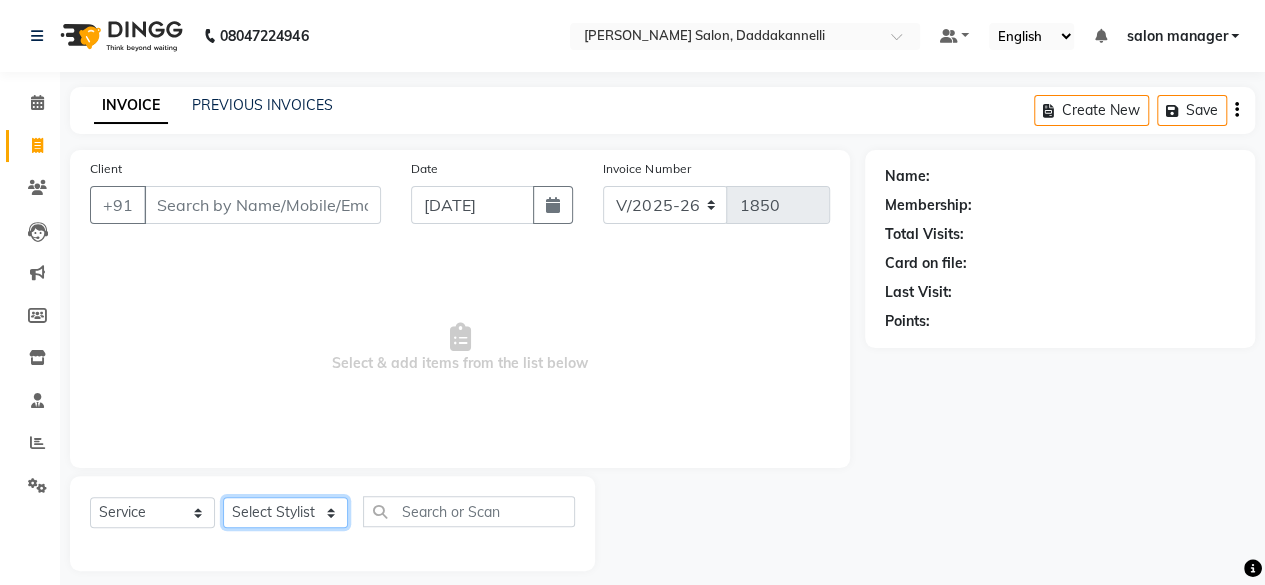 select on "66066" 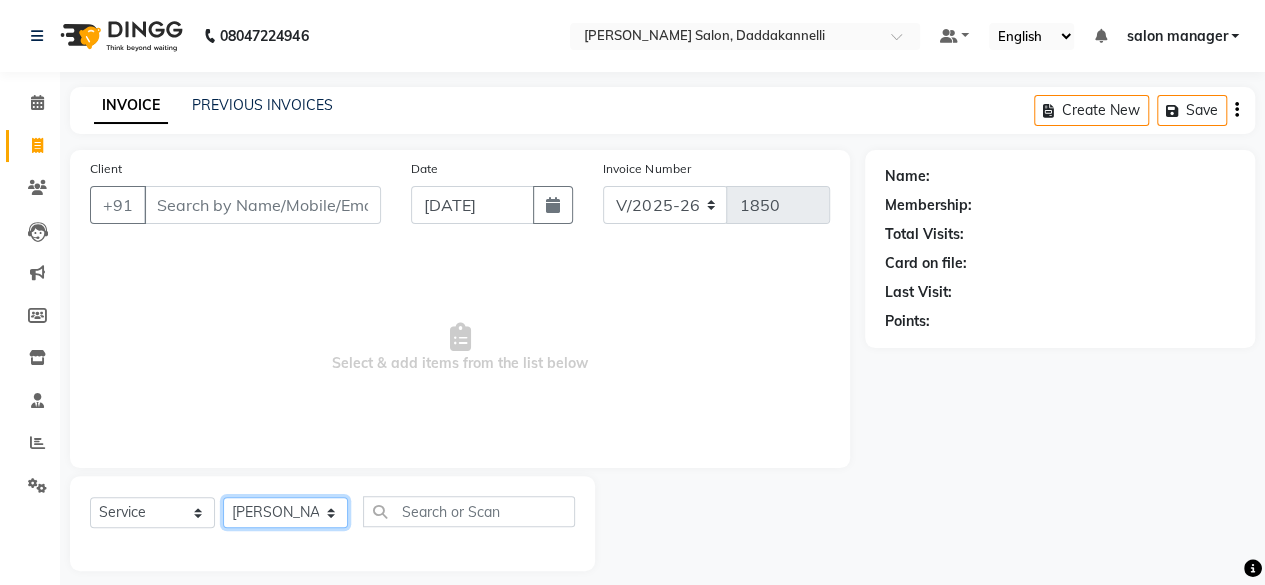 click on "Select Stylist aita DINGG SUPPORT [PERSON_NAME] Rahul [PERSON_NAME] [PERSON_NAME] salon manager [PERSON_NAME]" 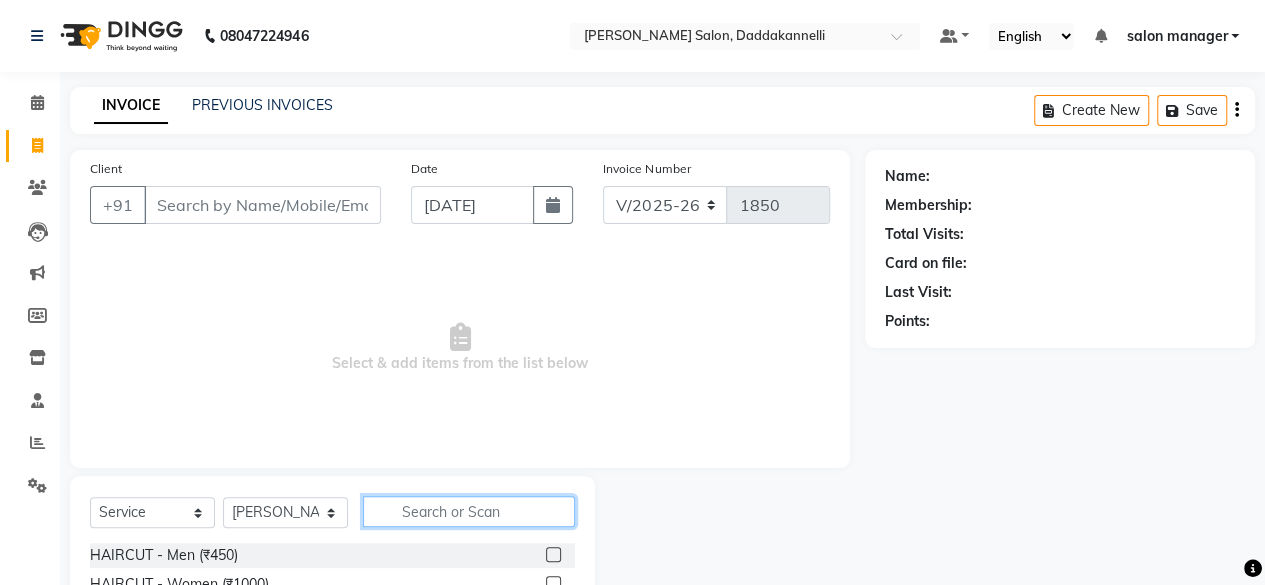 click 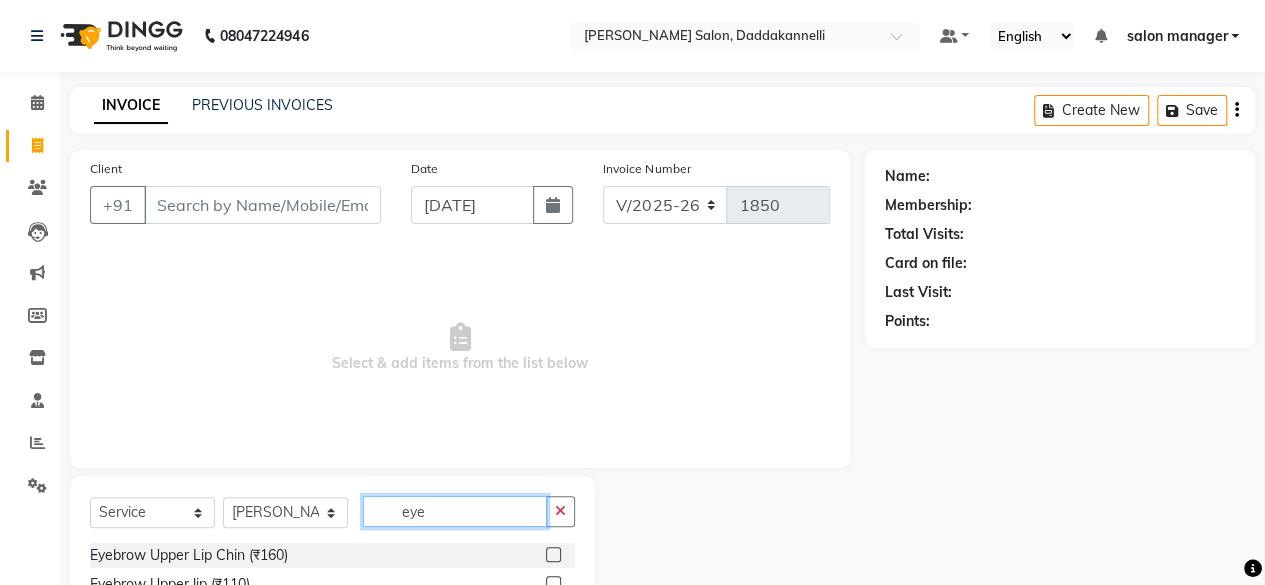 scroll, scrollTop: 131, scrollLeft: 0, axis: vertical 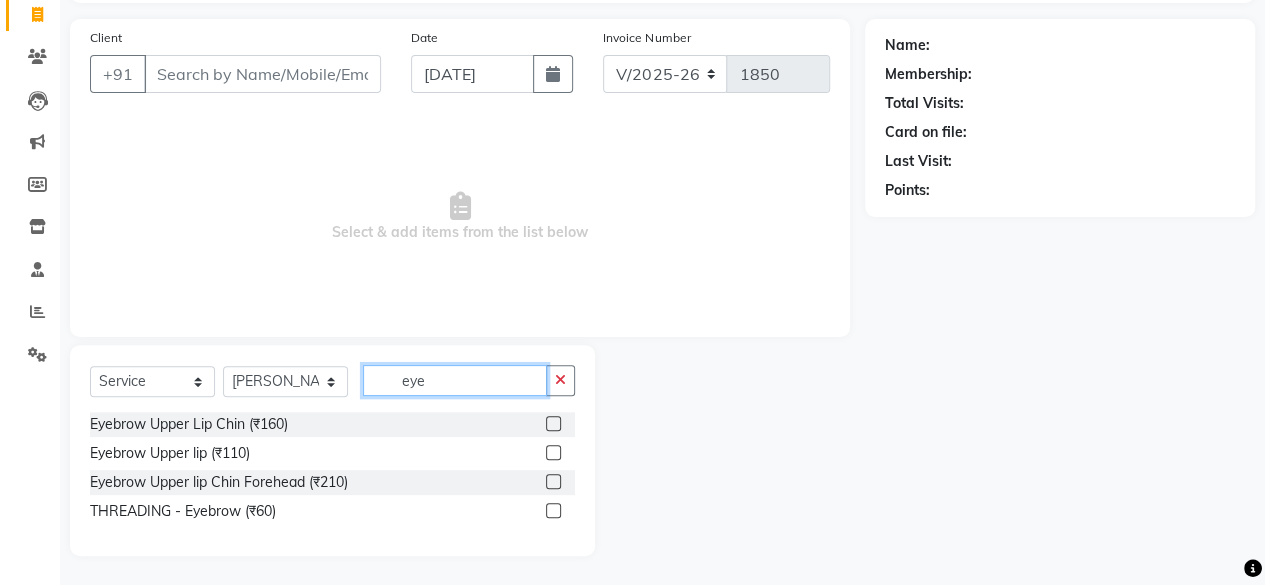 type on "eye" 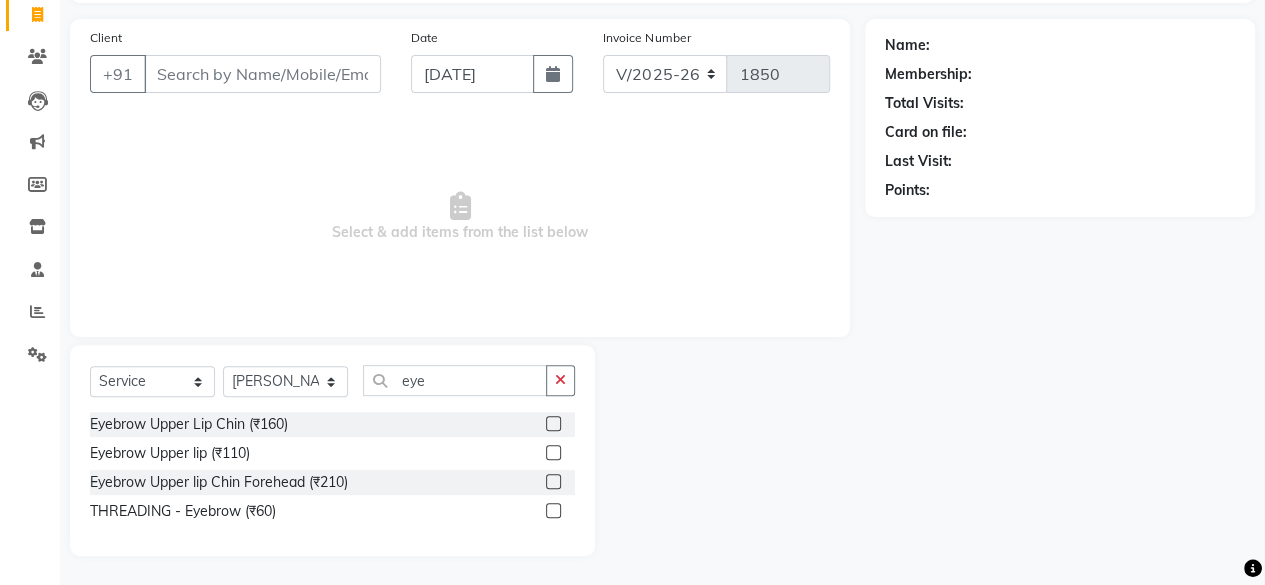 click 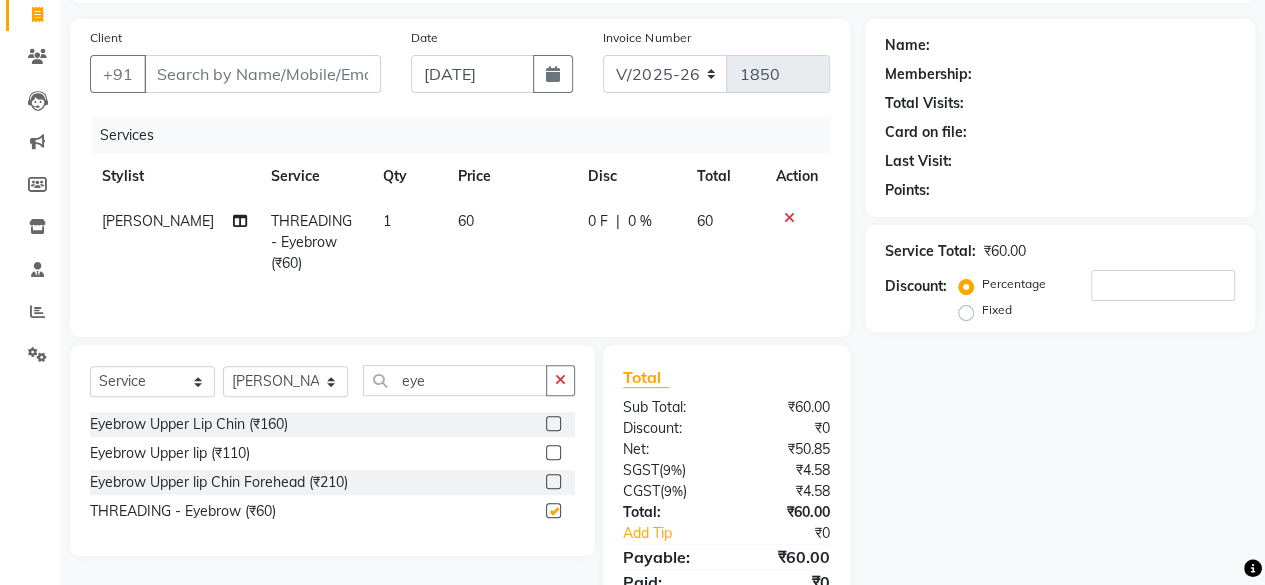 checkbox on "false" 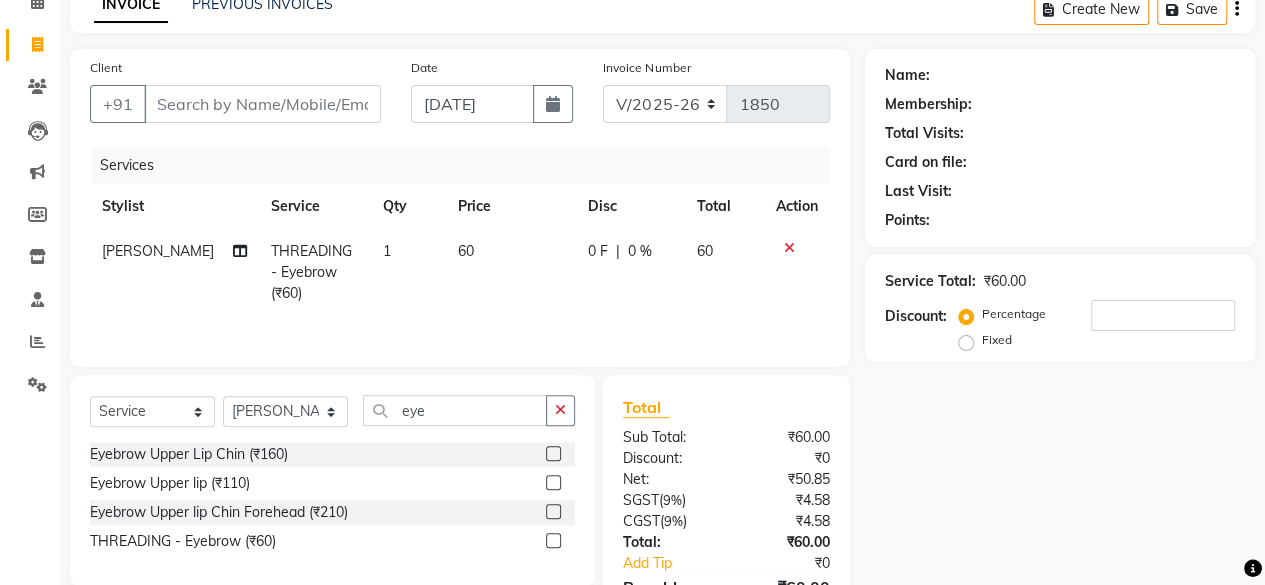 scroll, scrollTop: 0, scrollLeft: 0, axis: both 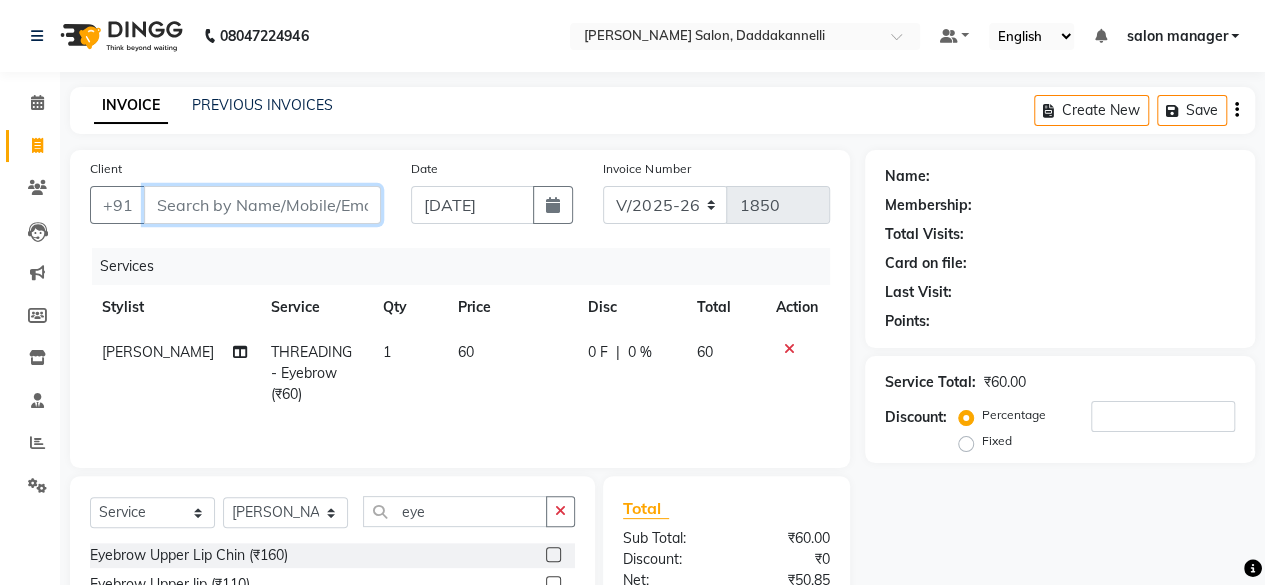click on "Client" at bounding box center (262, 205) 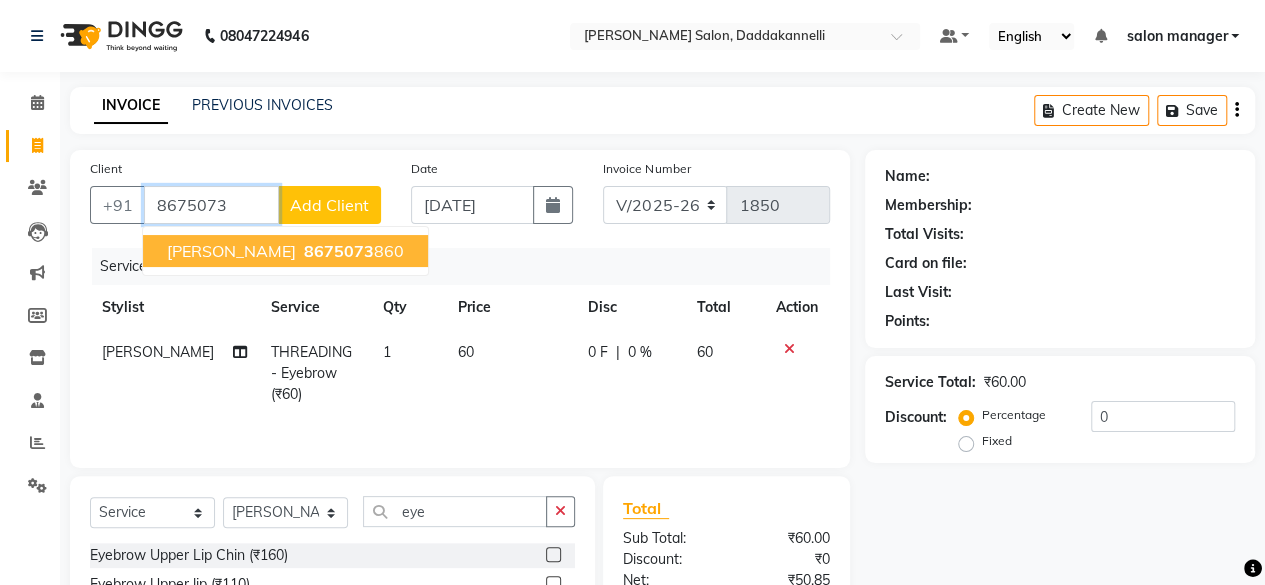 click on "8675073 860" at bounding box center (352, 251) 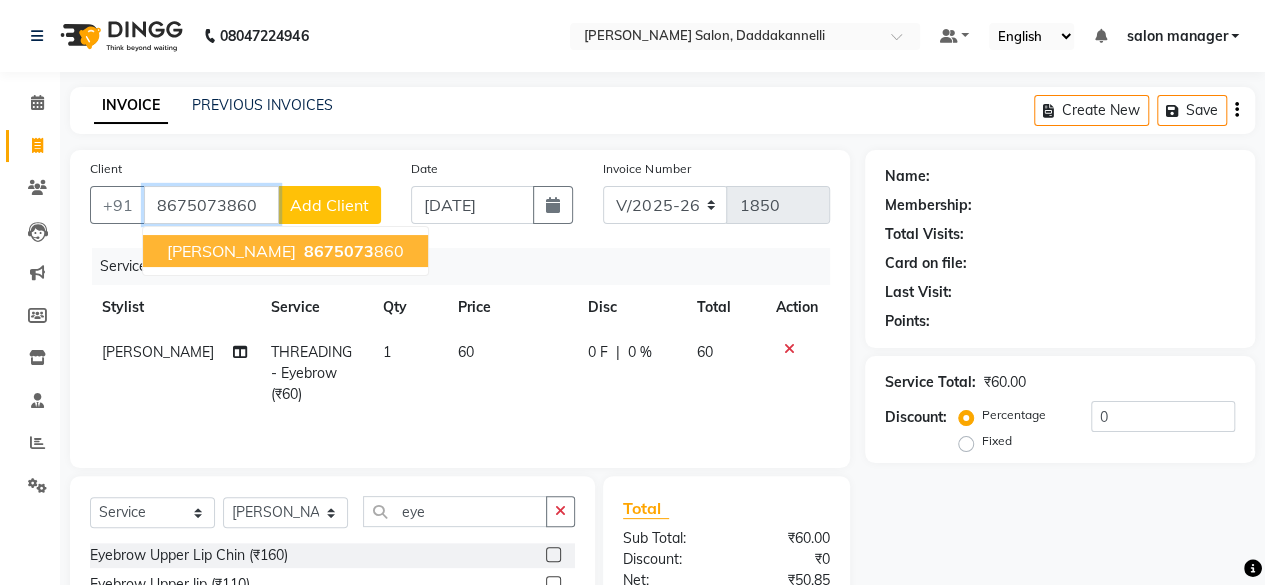 type on "8675073860" 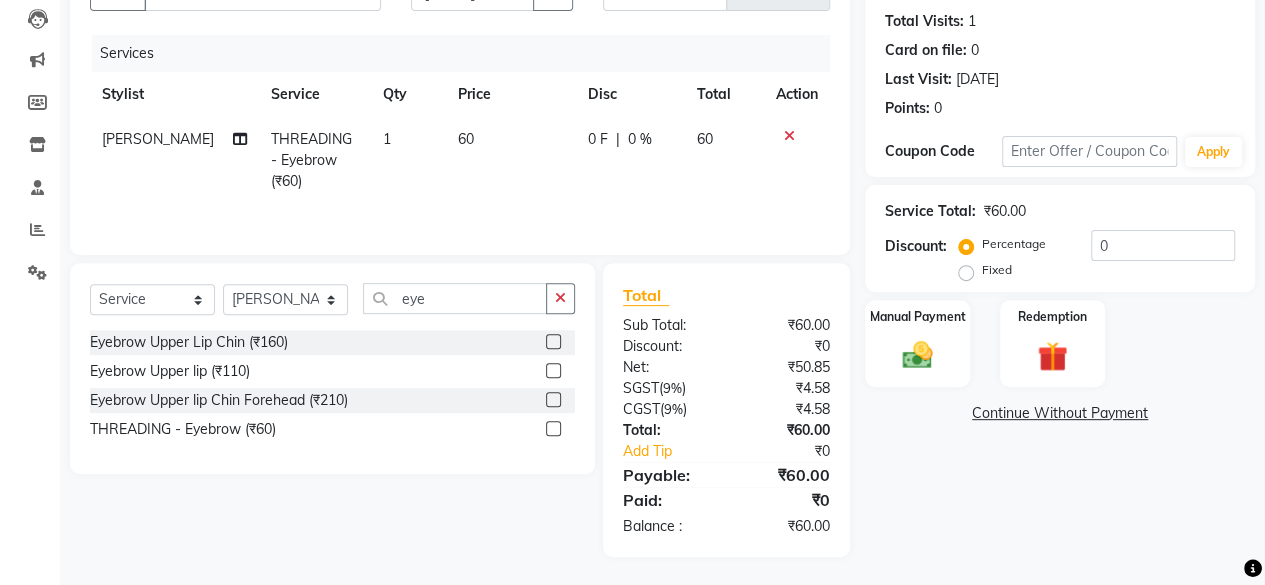 scroll, scrollTop: 214, scrollLeft: 0, axis: vertical 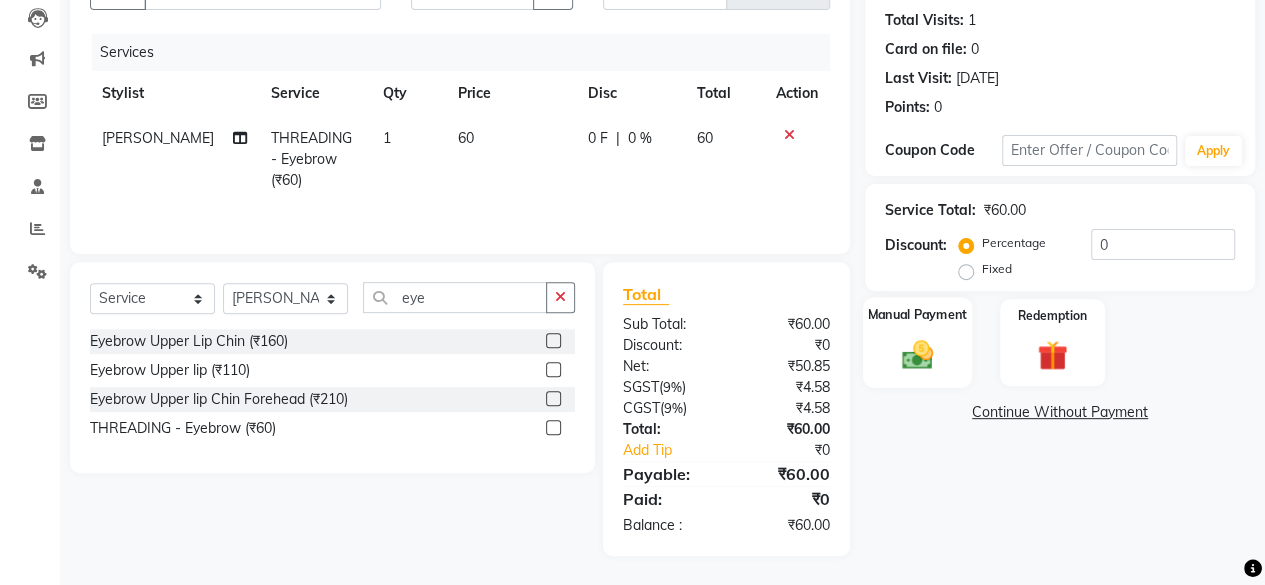 click 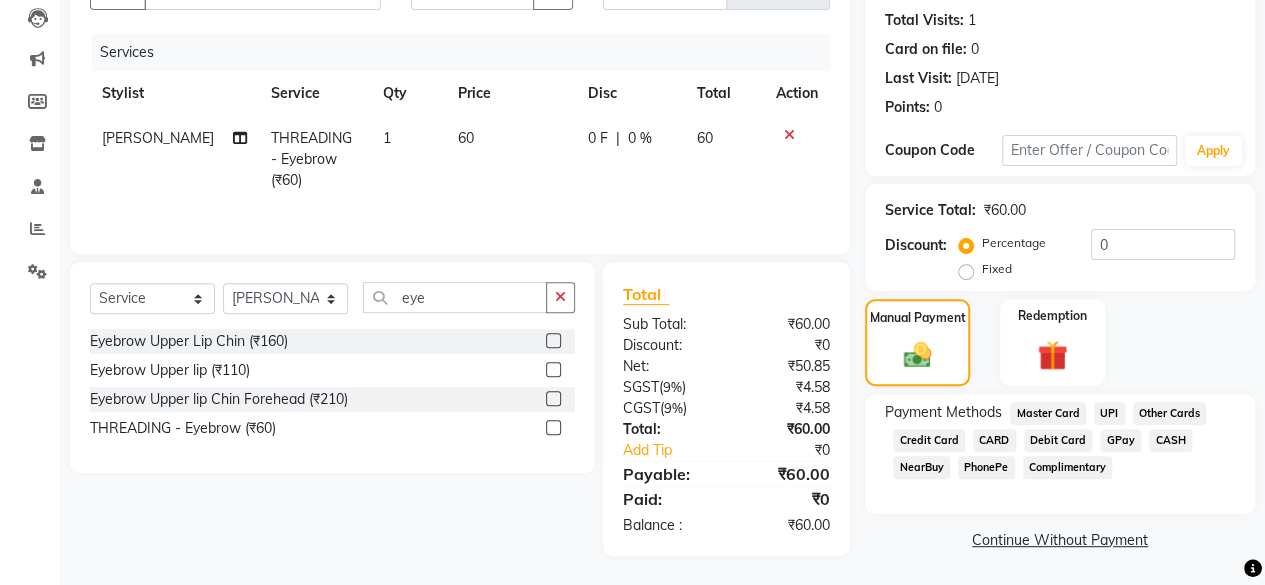 click on "UPI" 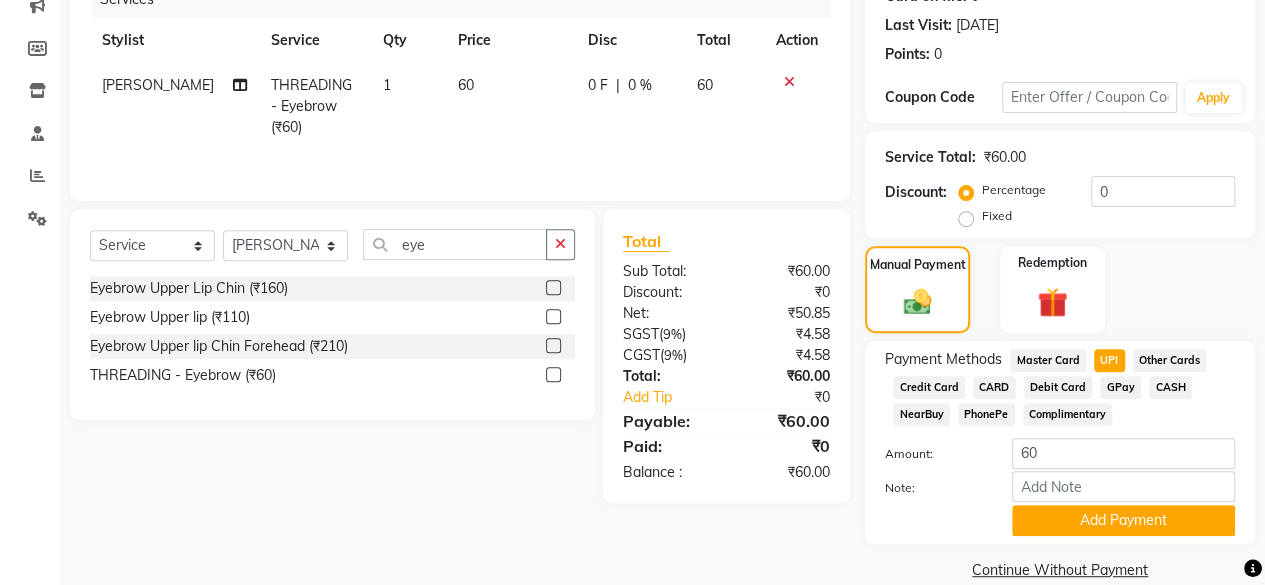 scroll, scrollTop: 296, scrollLeft: 0, axis: vertical 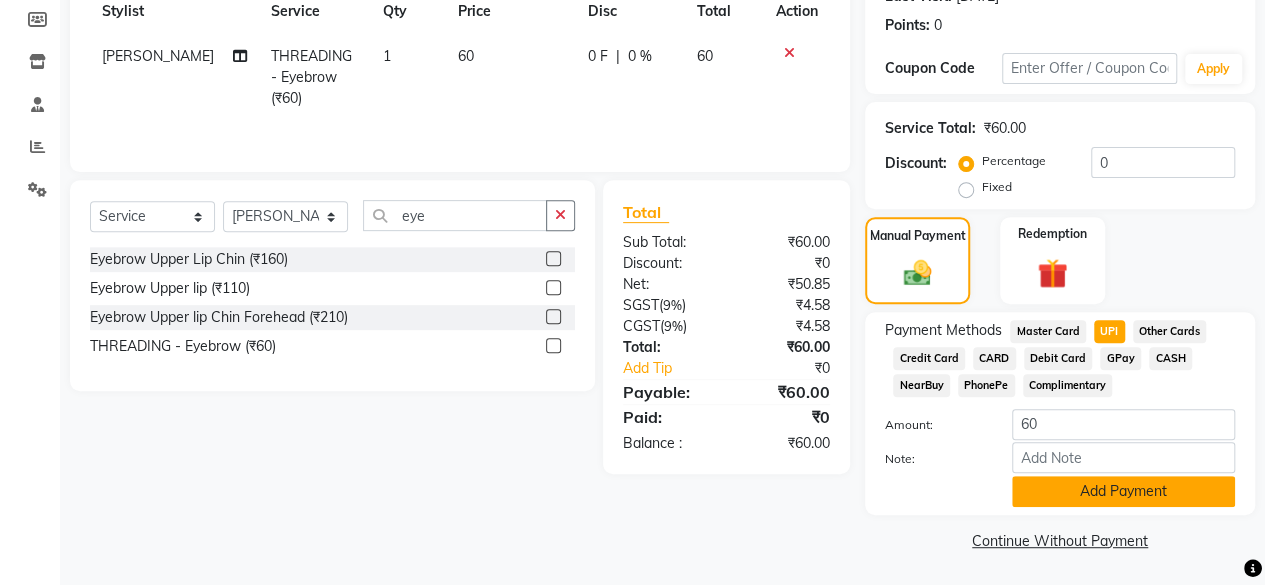 click on "Add Payment" 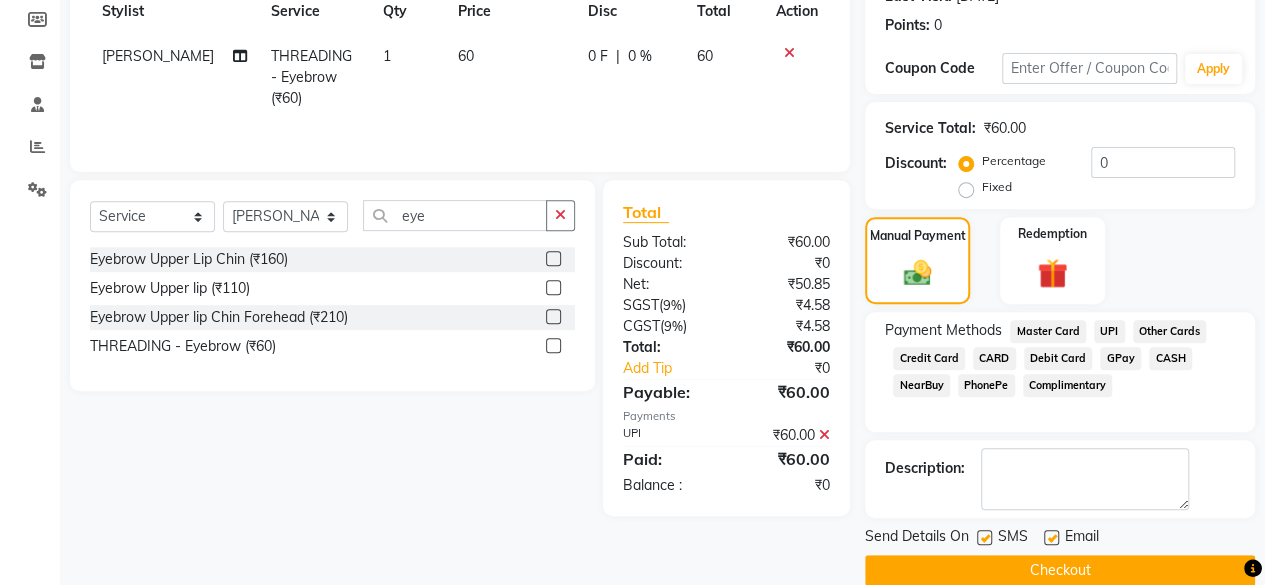 click 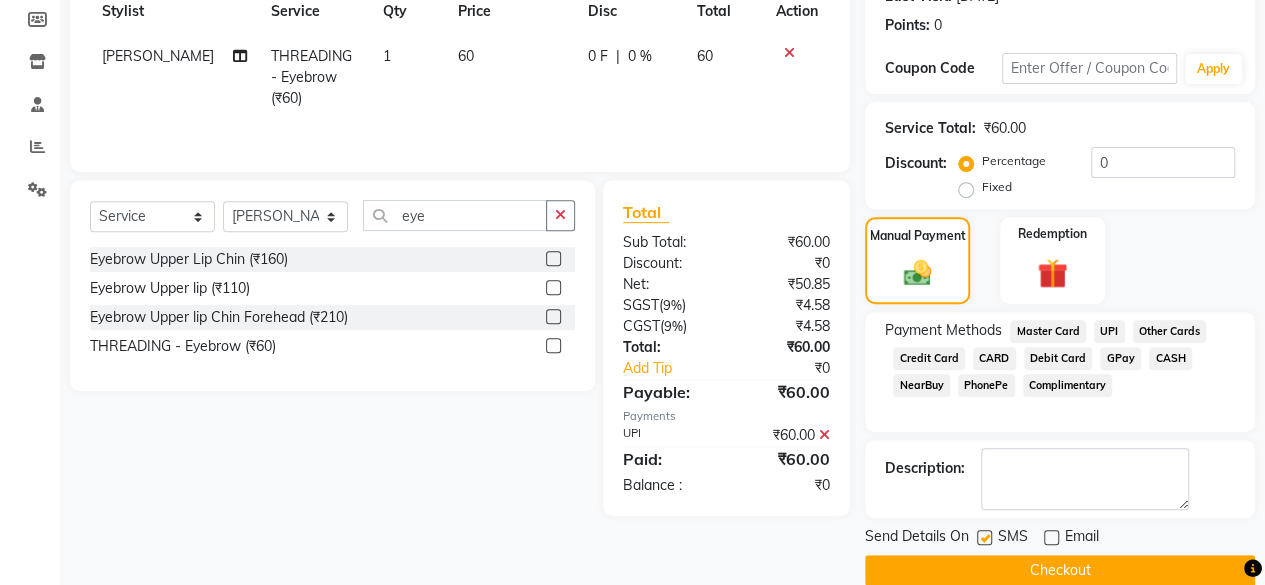 click on "Checkout" 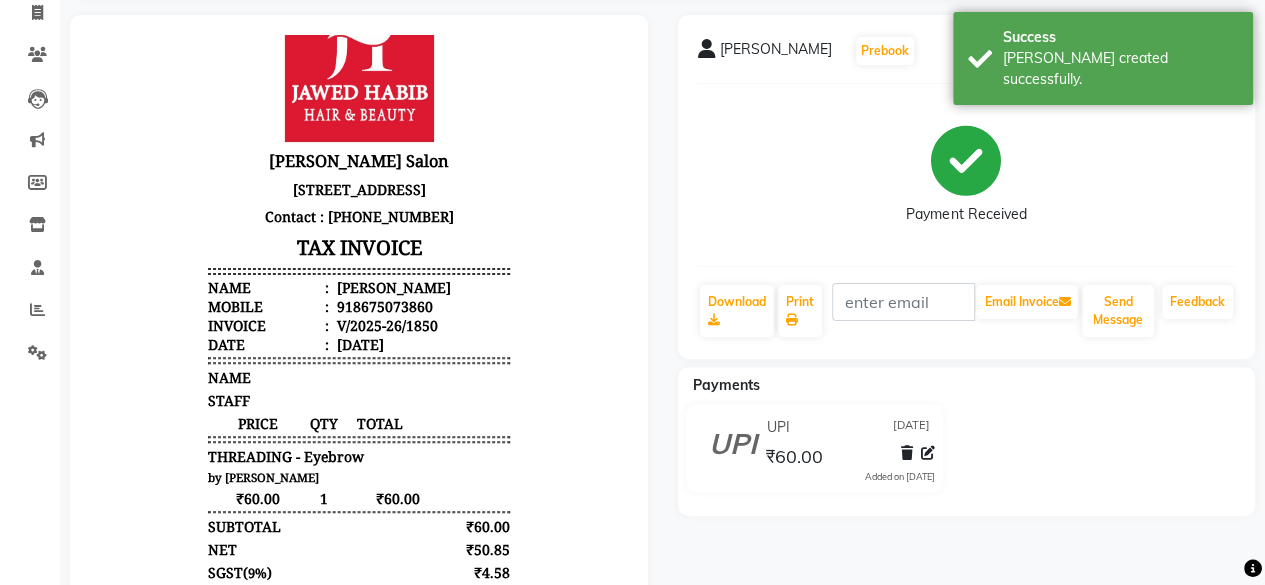 scroll, scrollTop: 0, scrollLeft: 0, axis: both 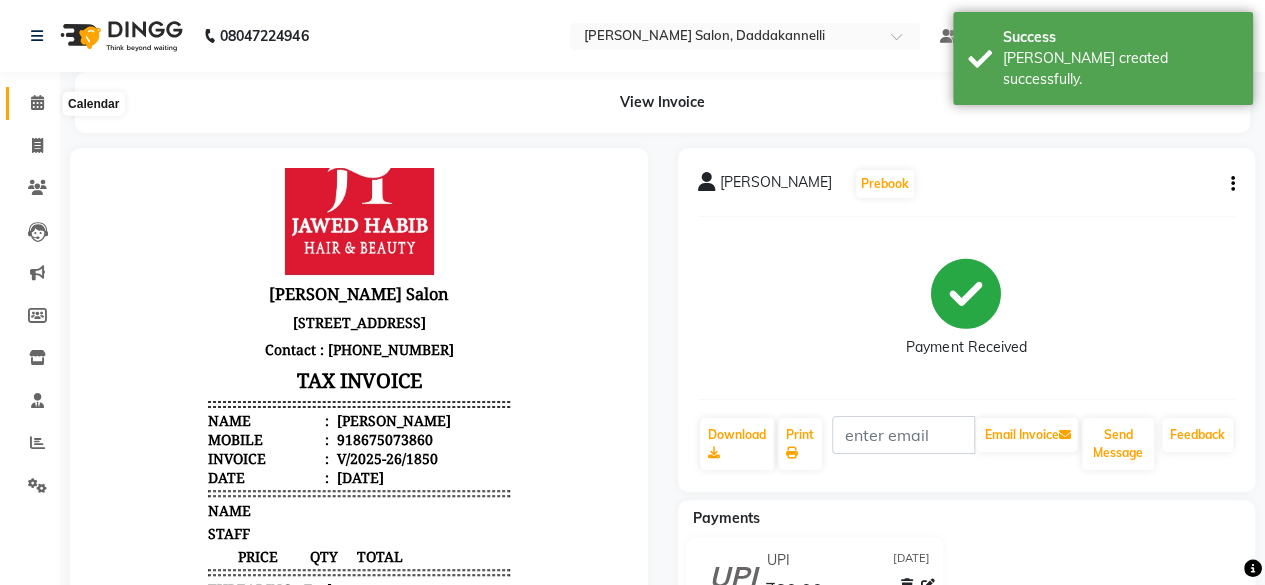 click 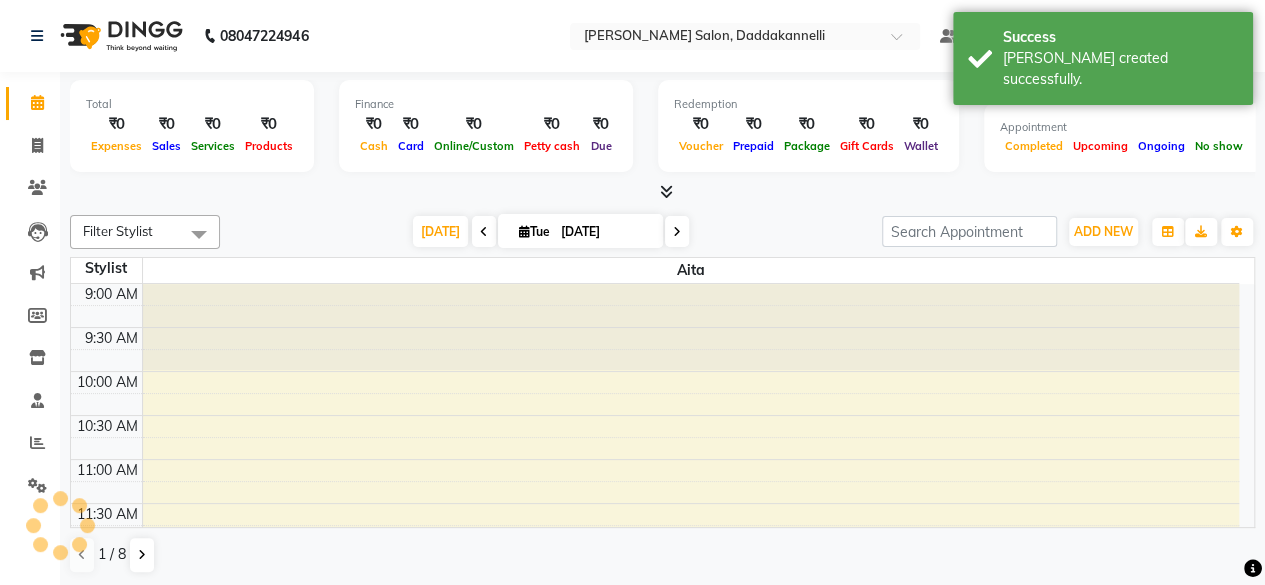 scroll, scrollTop: 0, scrollLeft: 0, axis: both 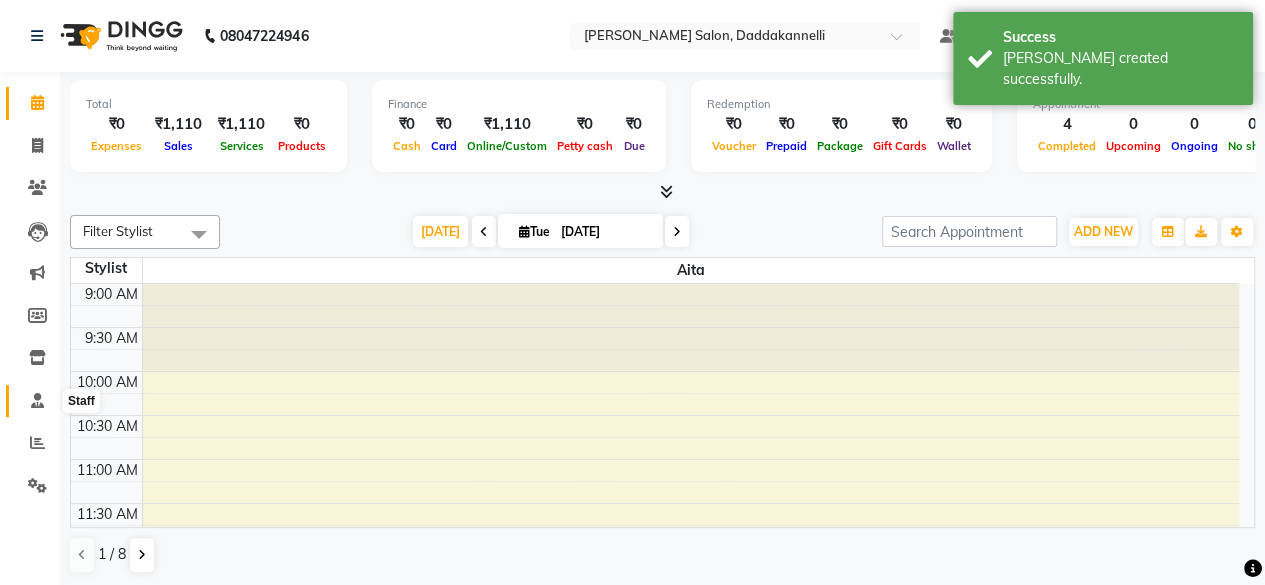 click 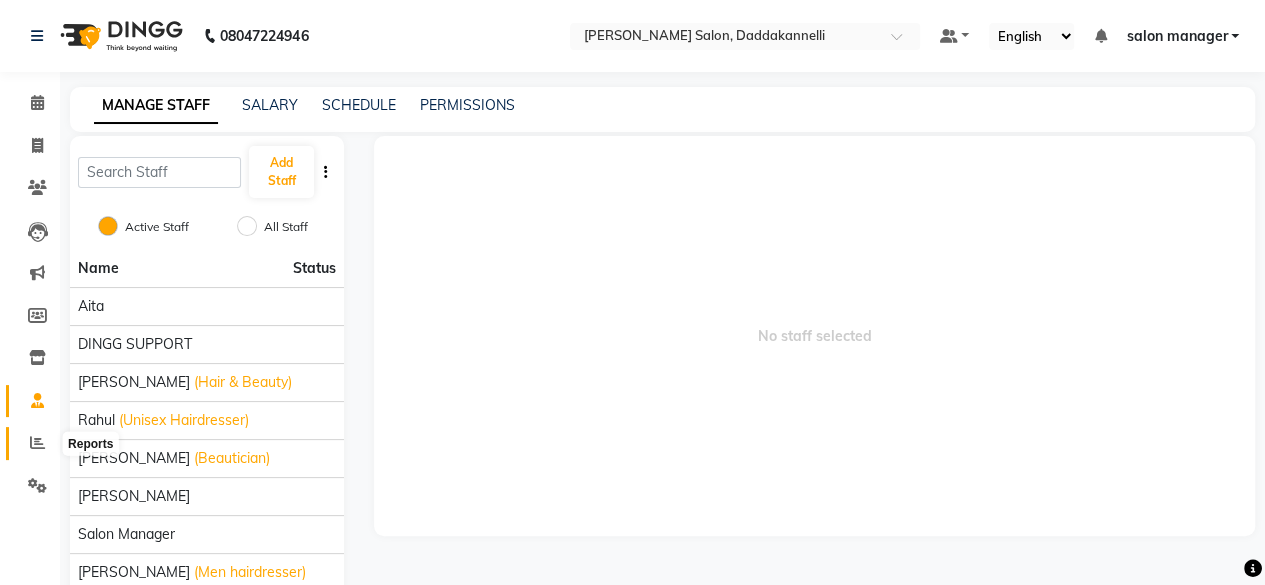 click 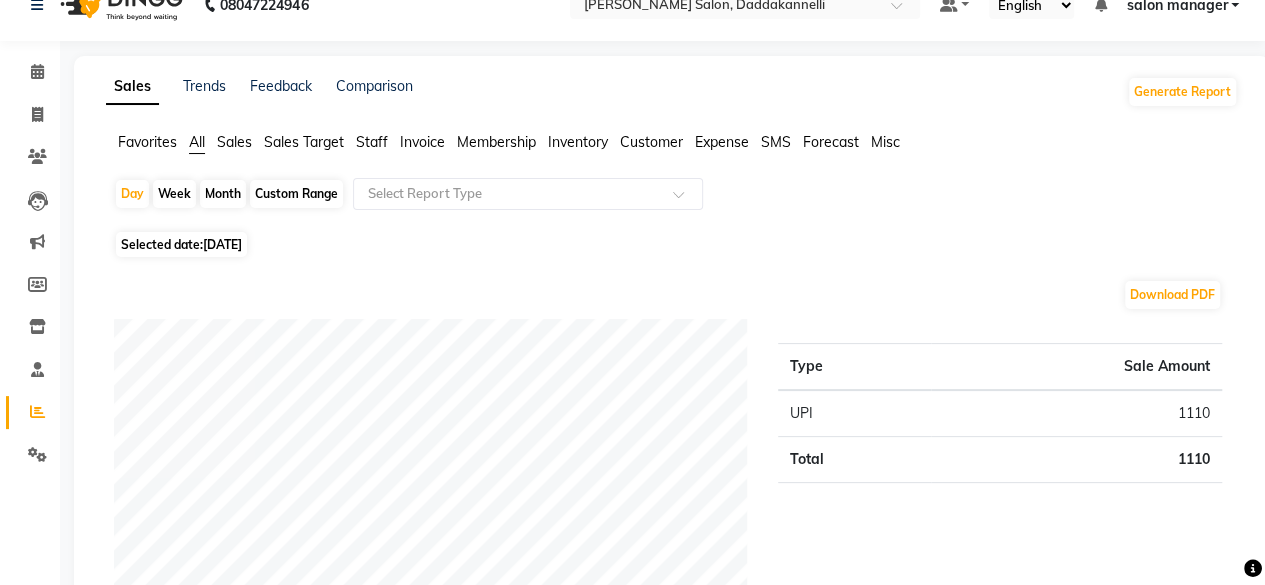 scroll, scrollTop: 0, scrollLeft: 0, axis: both 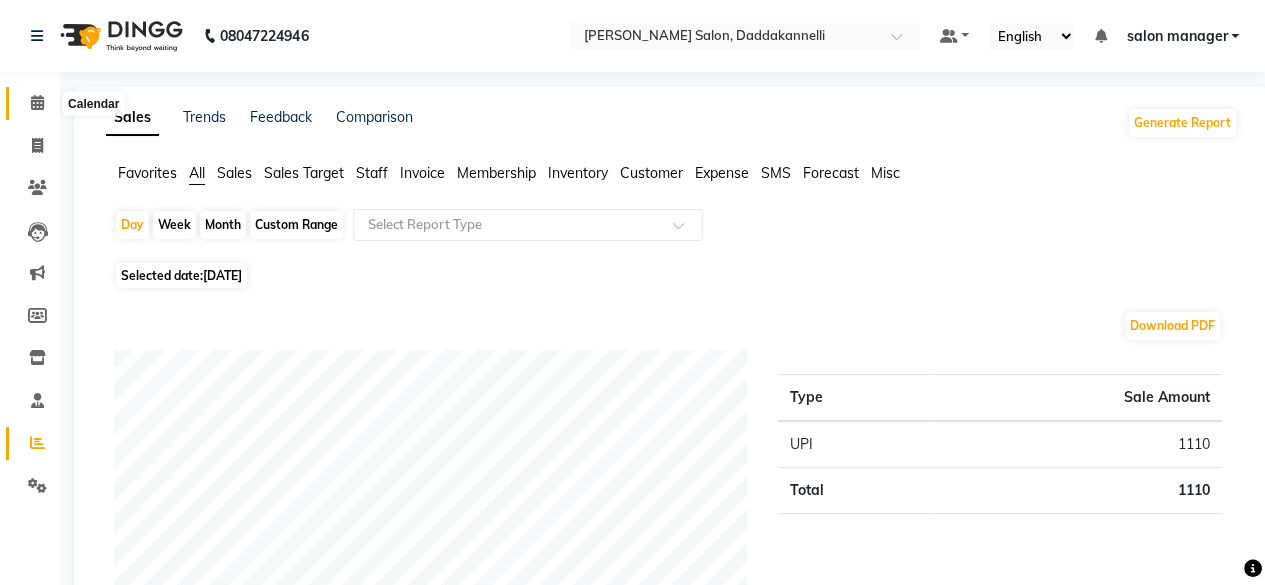 click 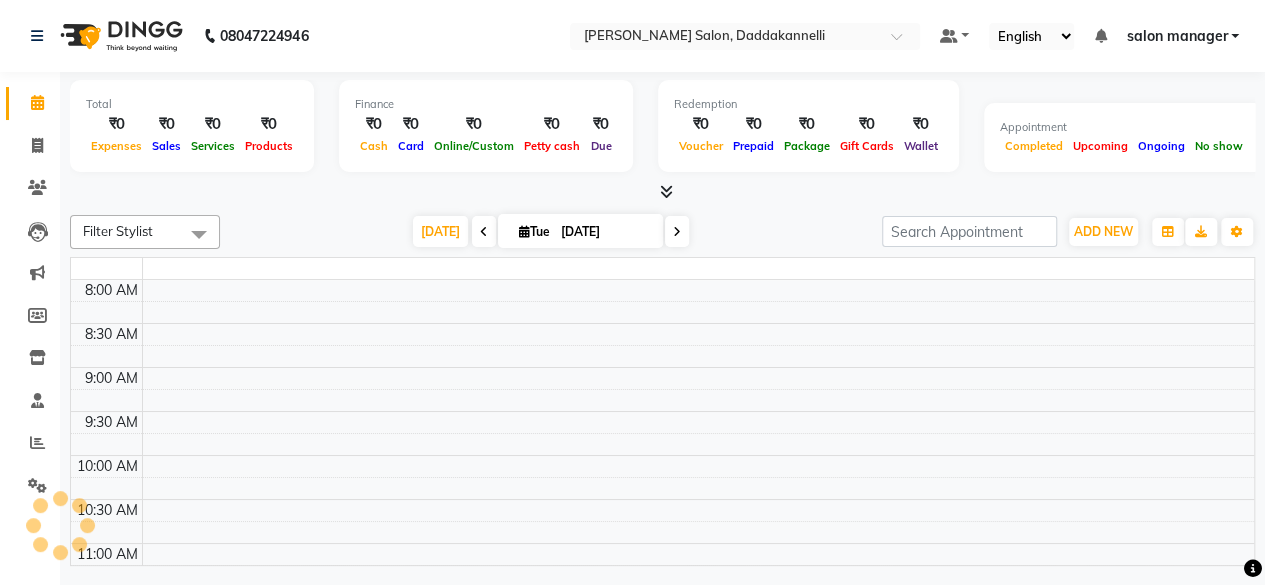 scroll, scrollTop: 0, scrollLeft: 0, axis: both 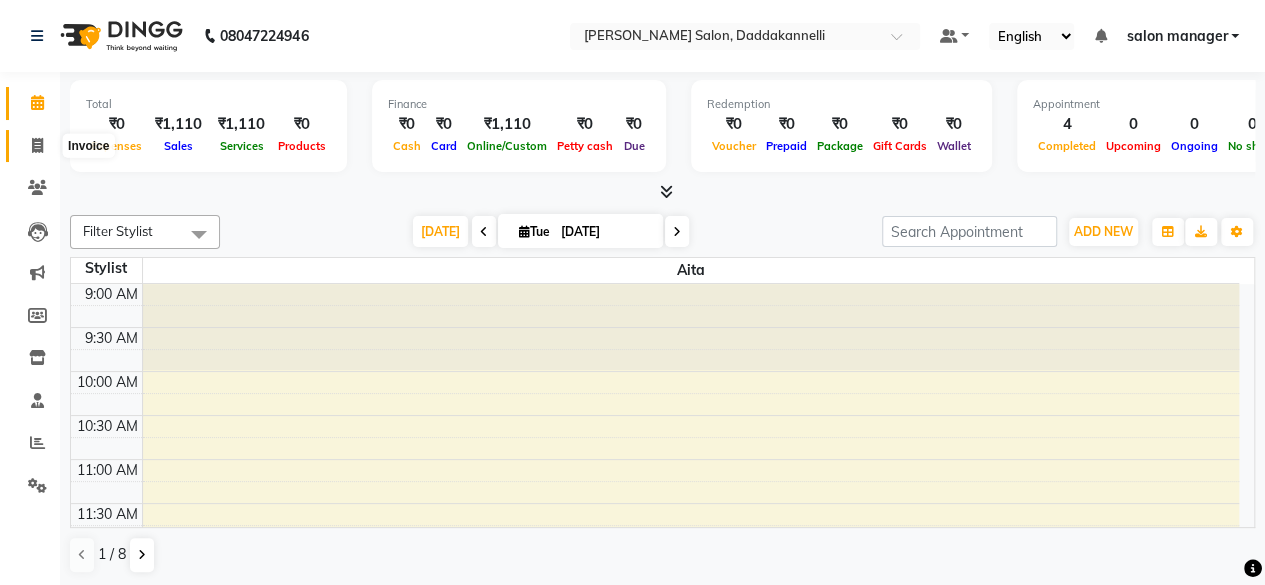 click 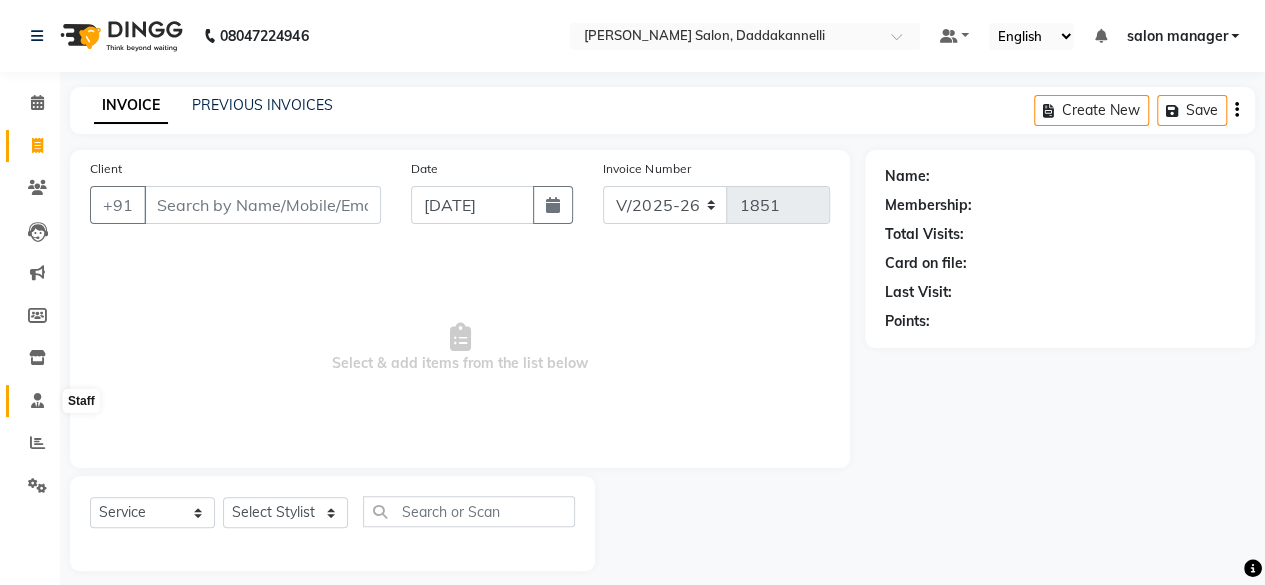 click 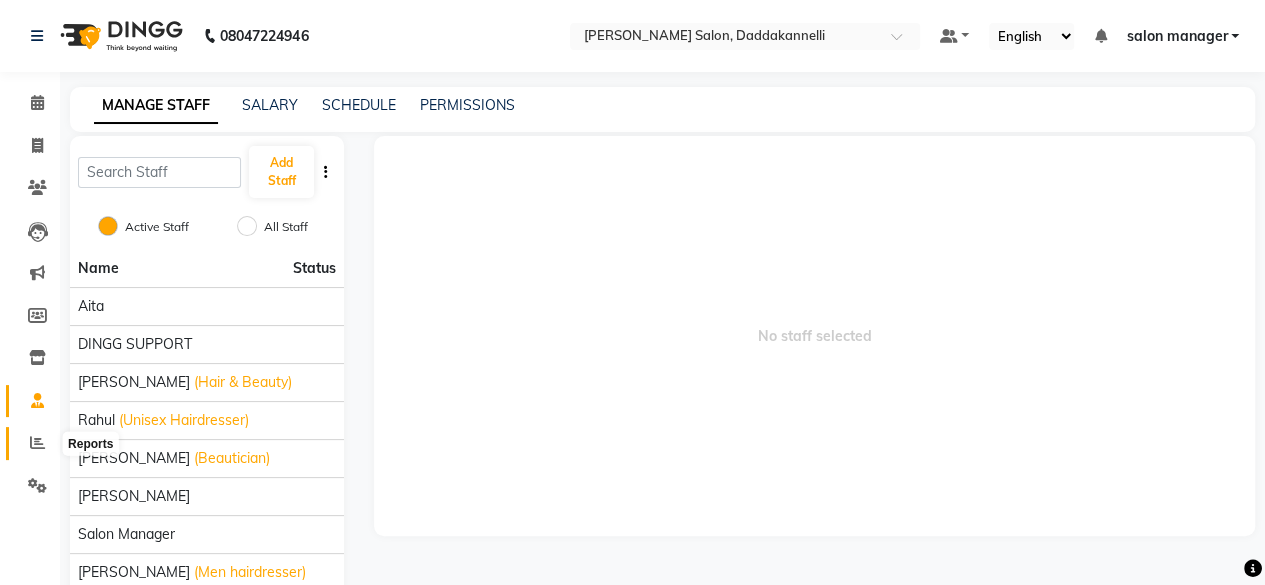 click 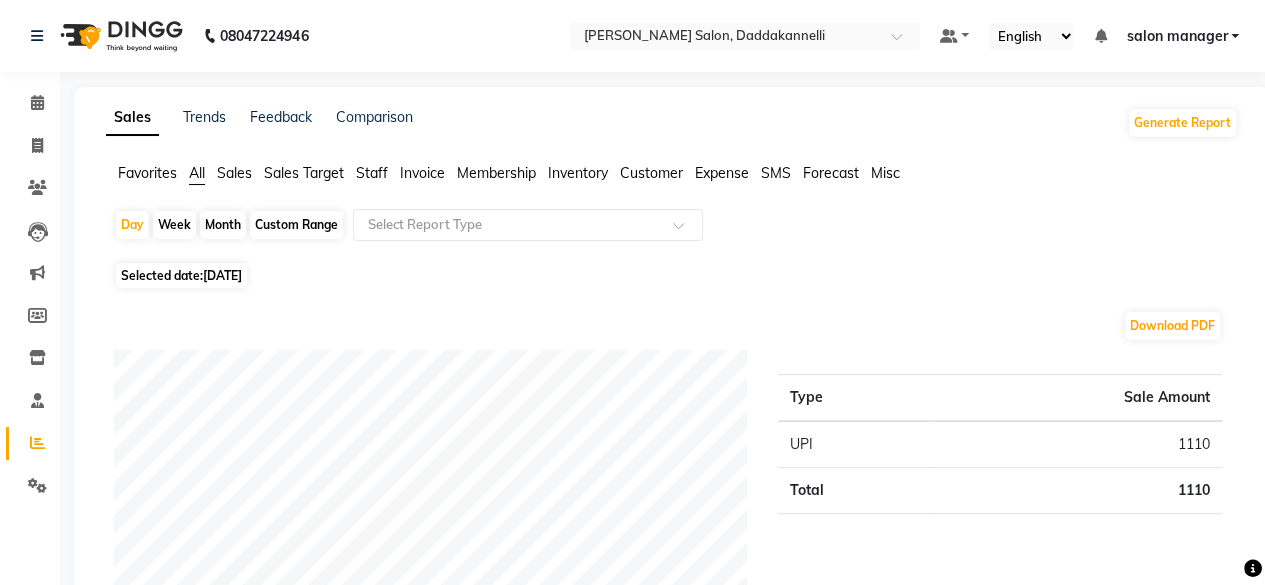 drag, startPoint x: 361, startPoint y: 171, endPoint x: 346, endPoint y: 167, distance: 15.524175 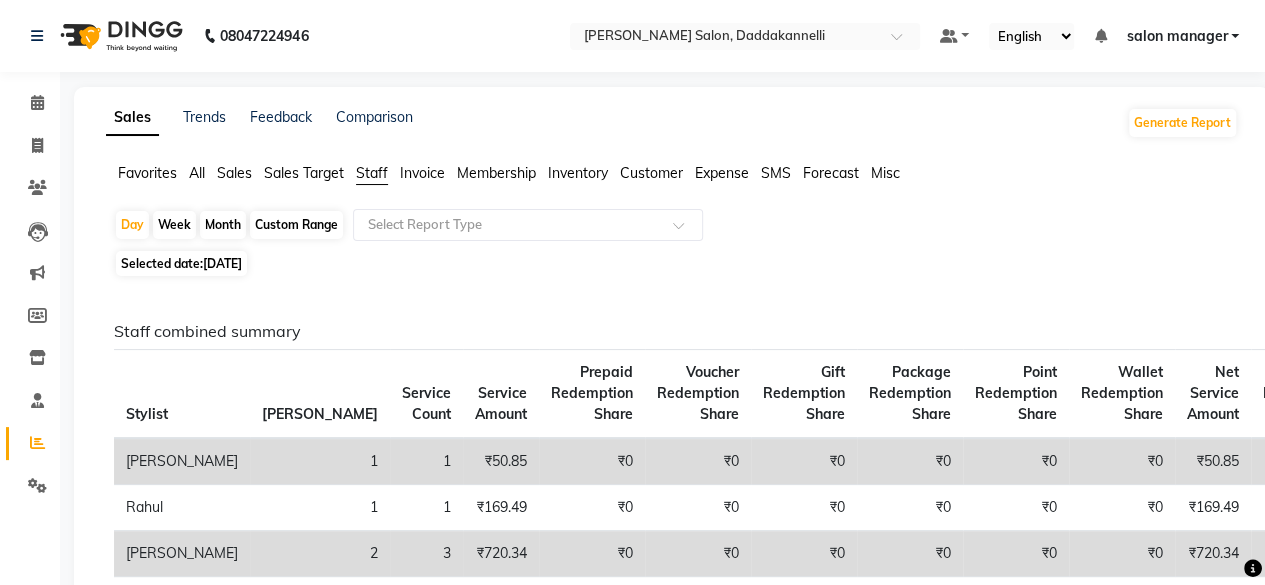 click on "Month" 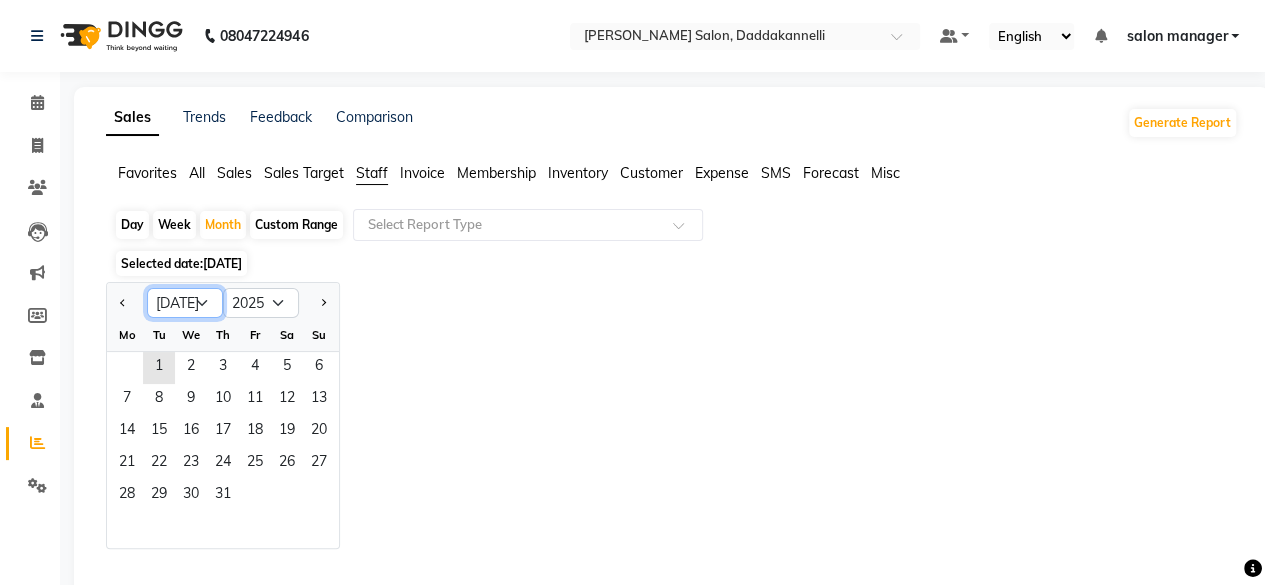 click on "Jan Feb Mar Apr May Jun [DATE] Aug Sep Oct Nov Dec" 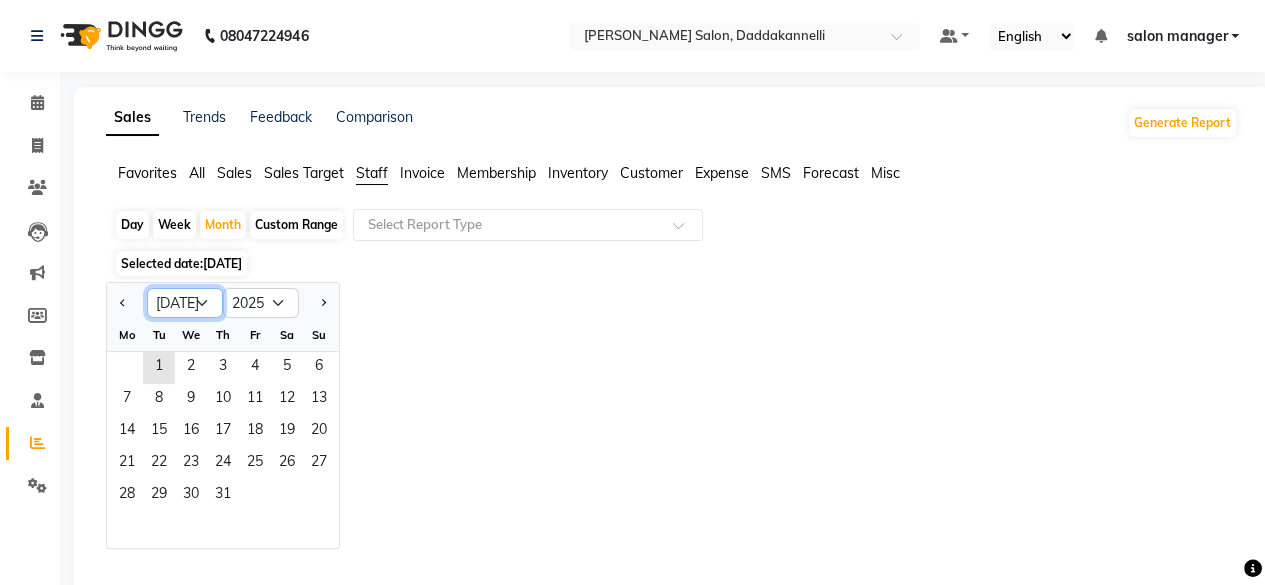 select on "6" 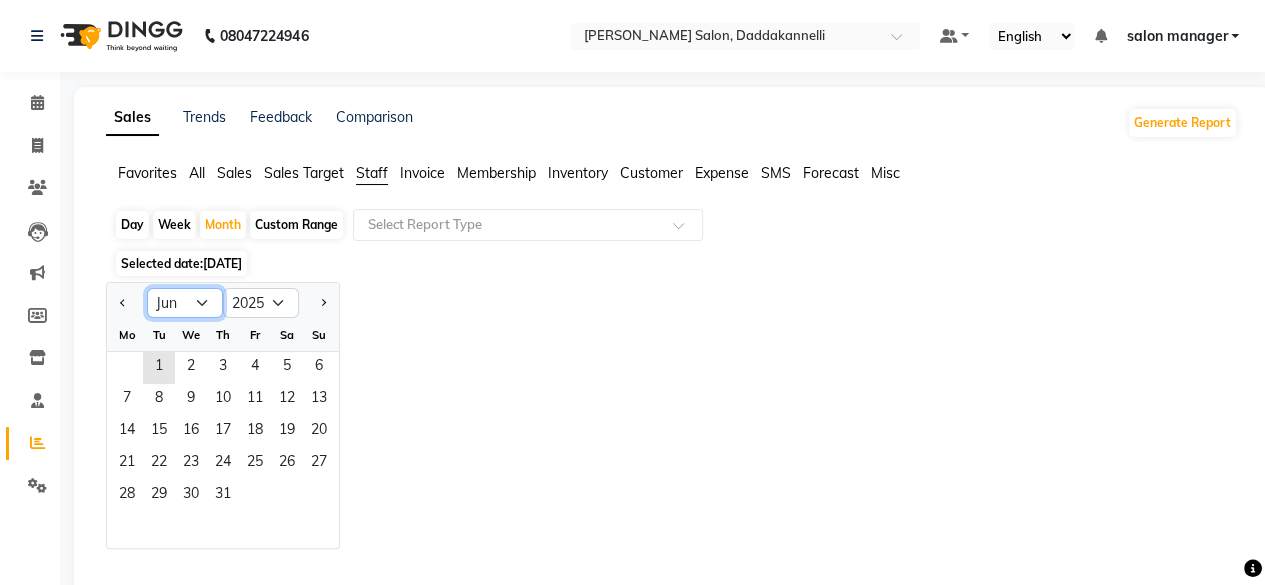 click on "Jan Feb Mar Apr May Jun [DATE] Aug Sep Oct Nov Dec" 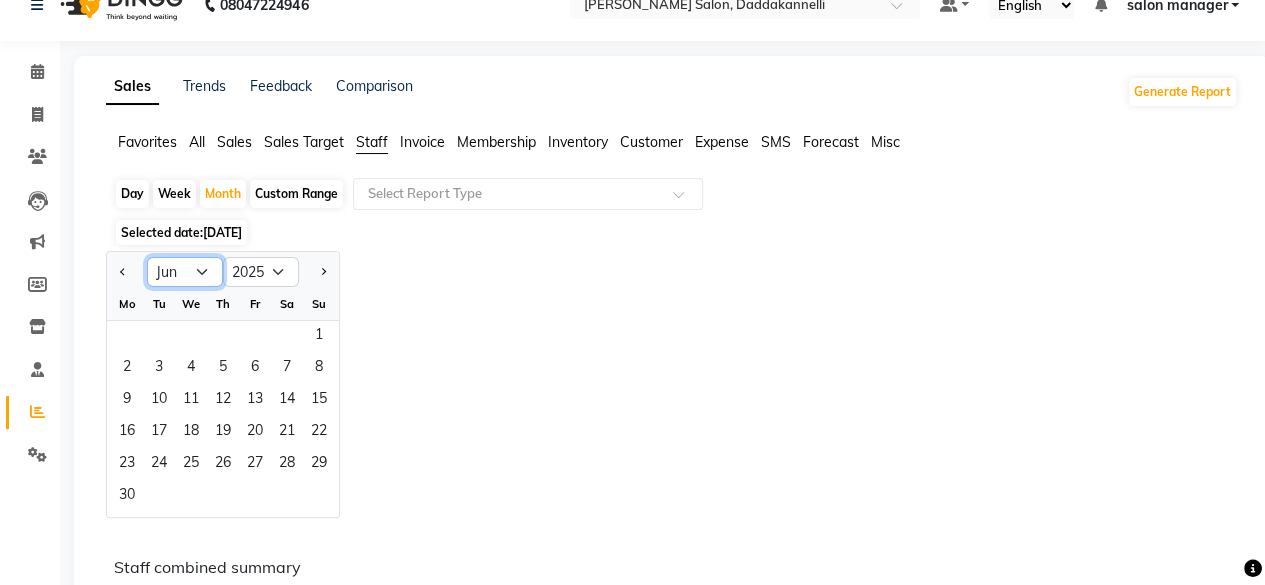 scroll, scrollTop: 0, scrollLeft: 0, axis: both 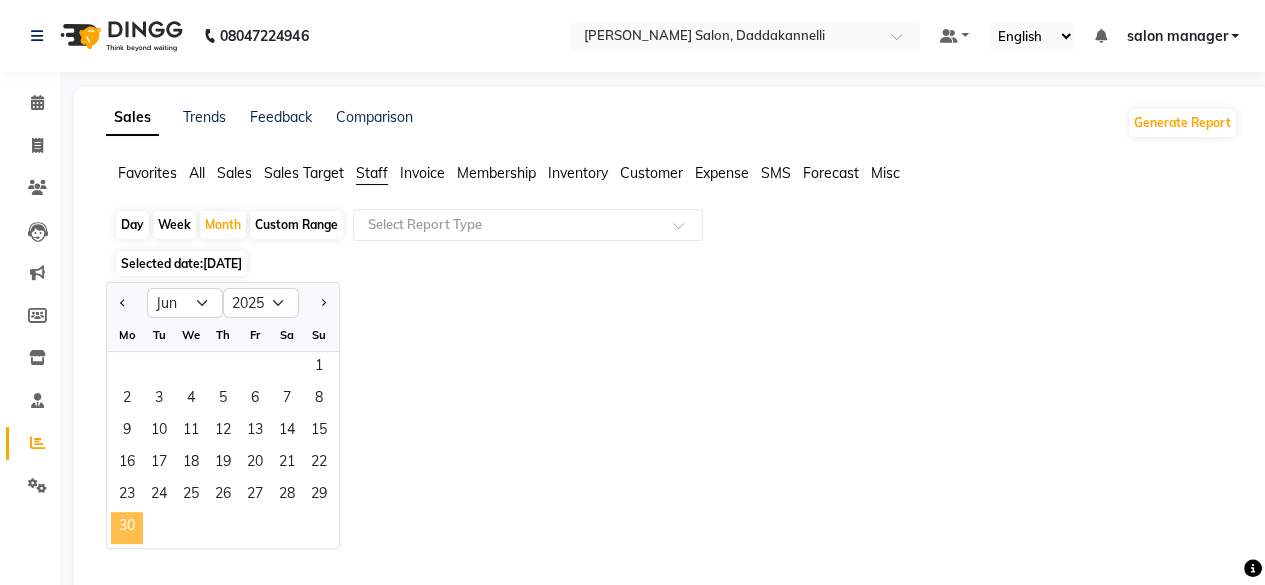click on "30" 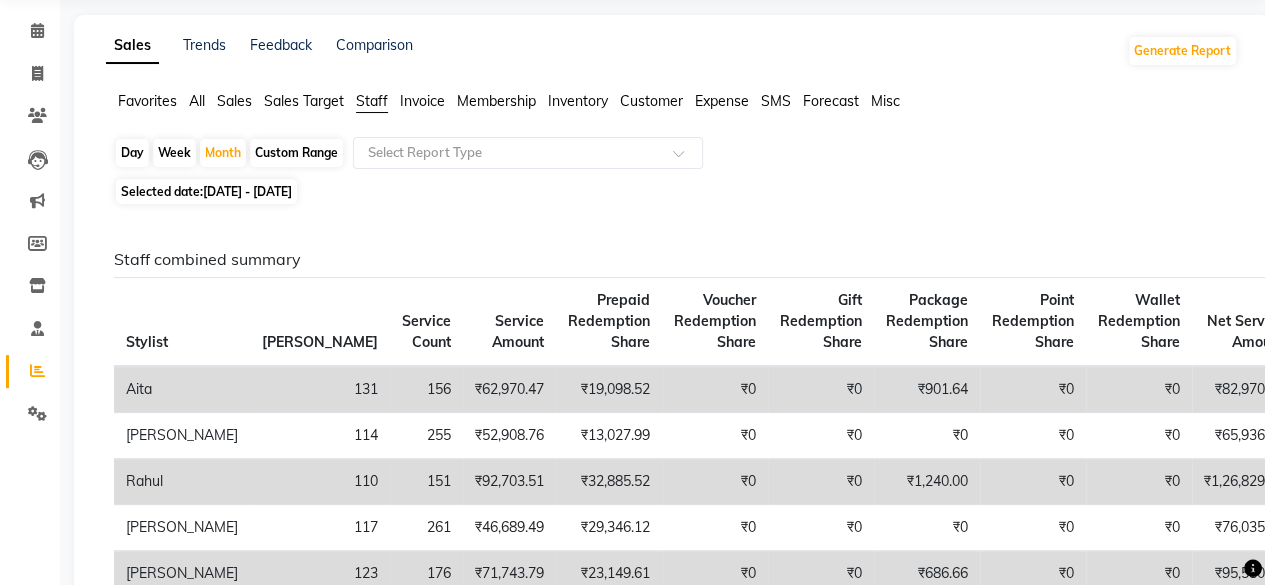scroll, scrollTop: 0, scrollLeft: 0, axis: both 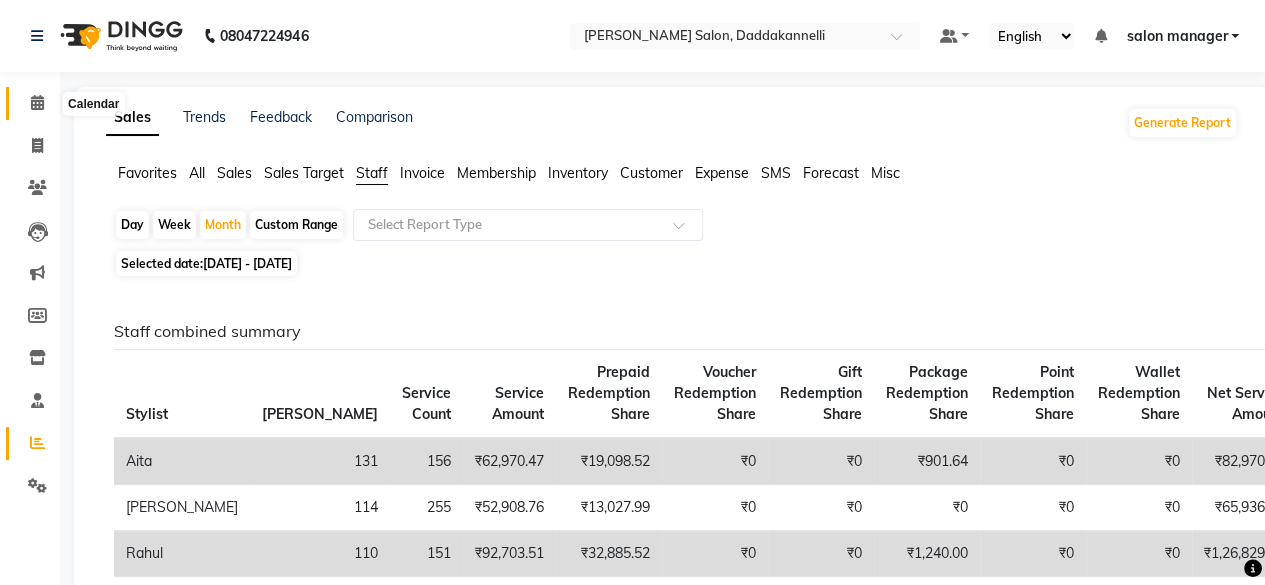 click 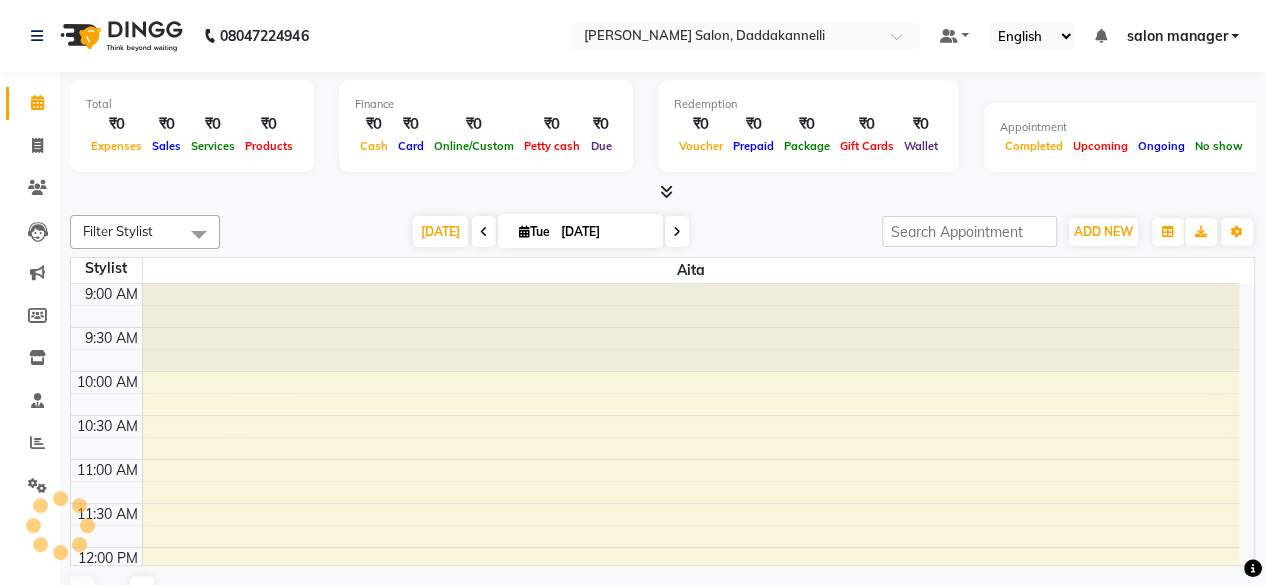 scroll, scrollTop: 0, scrollLeft: 0, axis: both 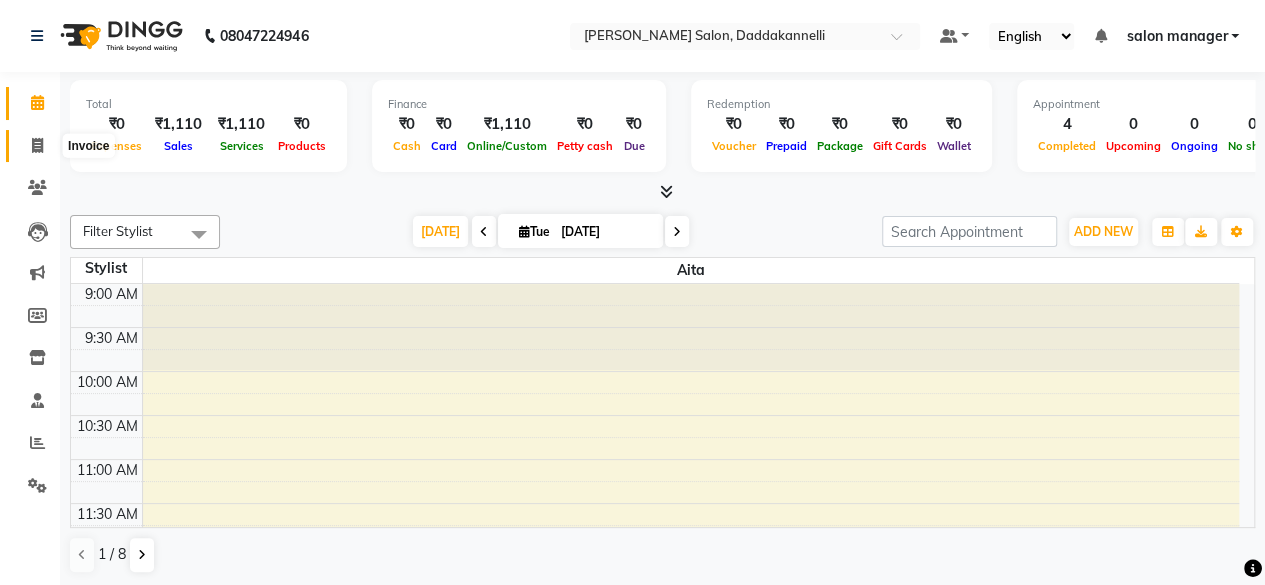 click 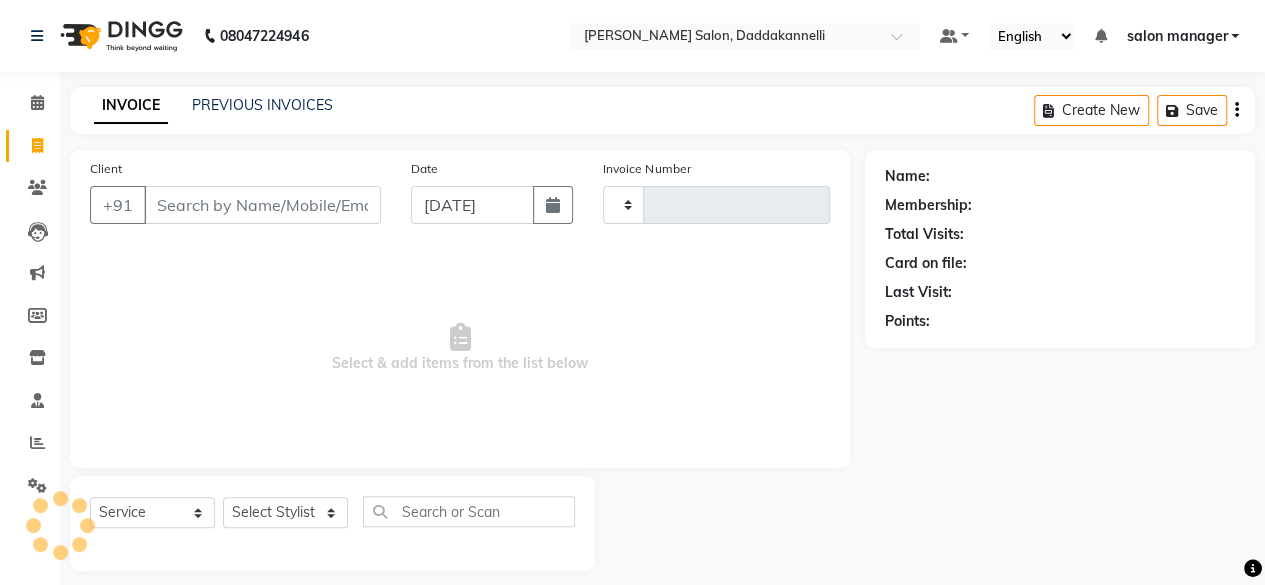 type on "1851" 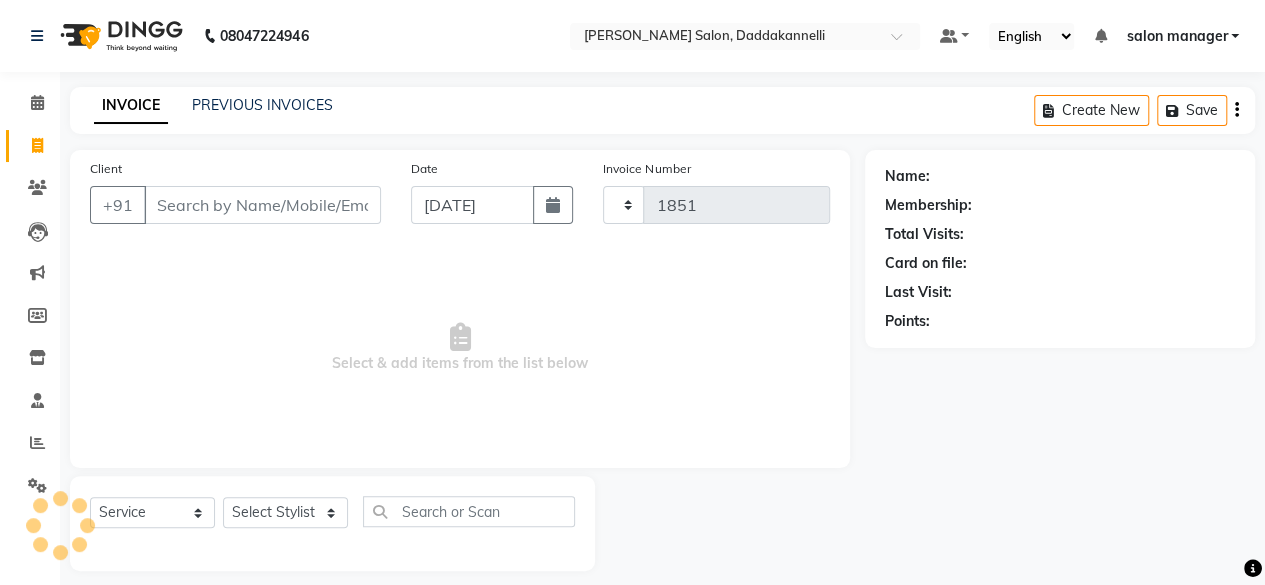 select on "6354" 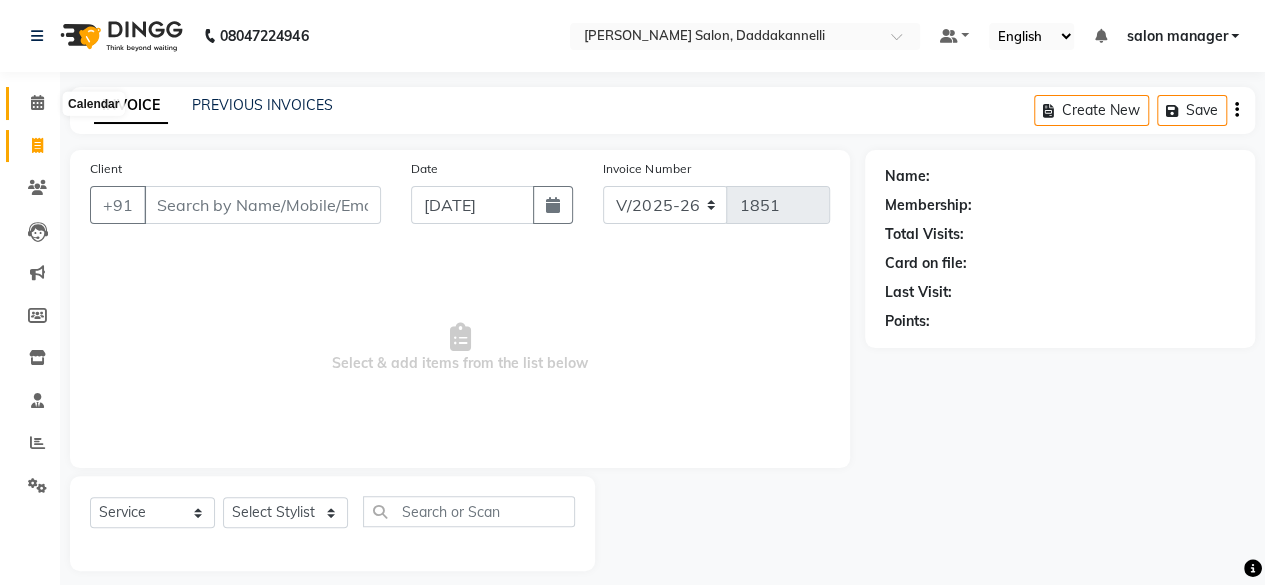 click 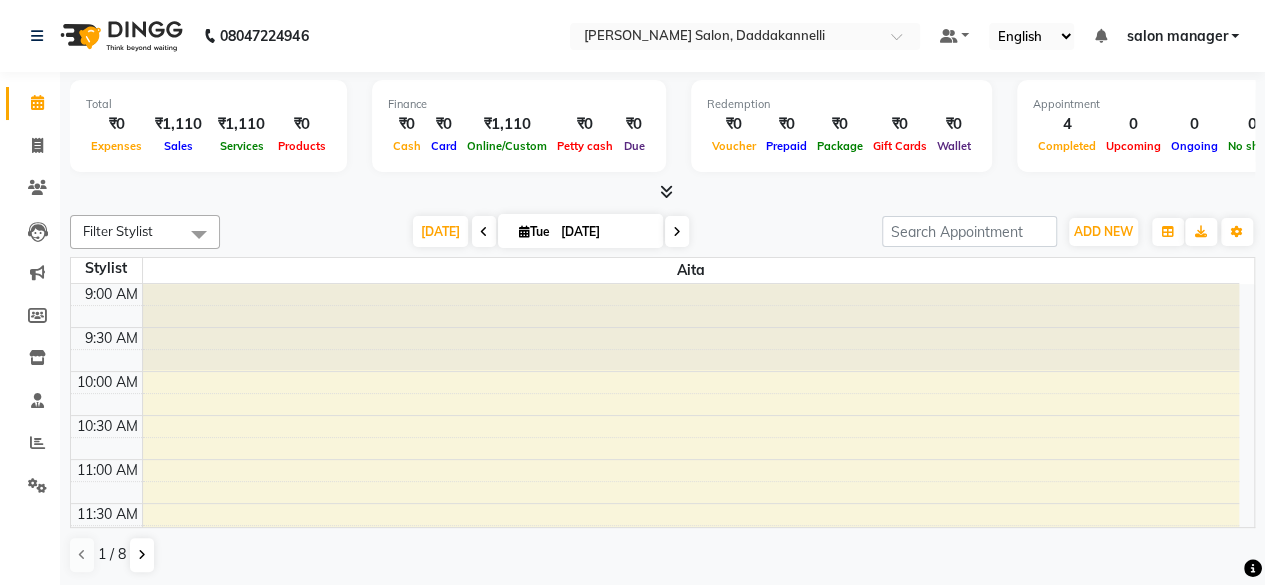 scroll, scrollTop: 0, scrollLeft: 0, axis: both 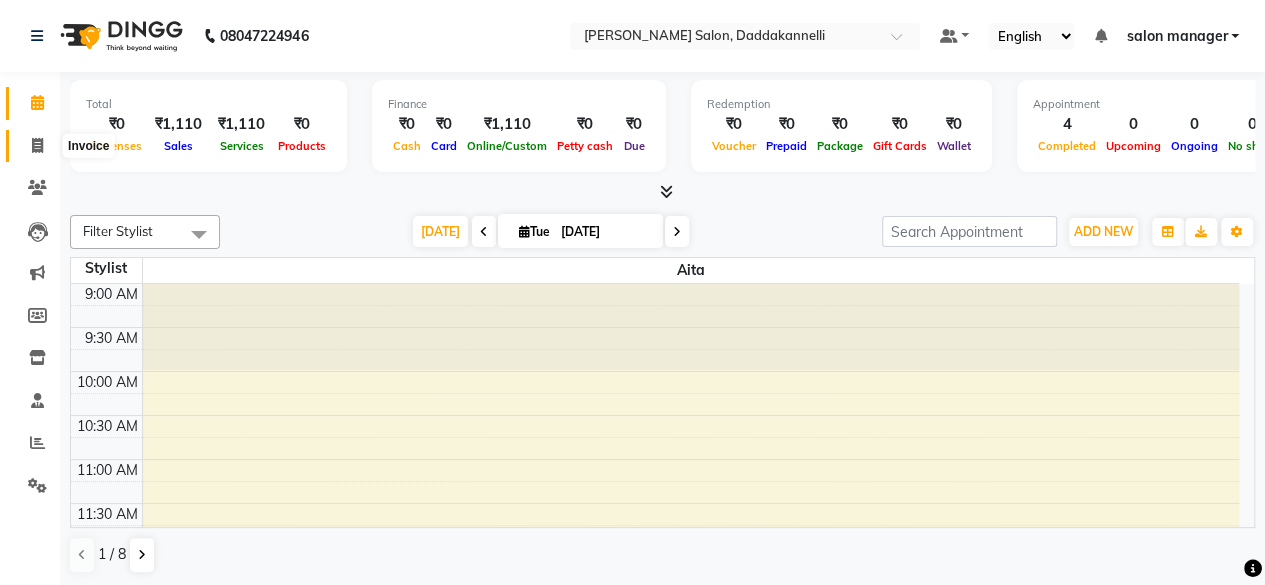 click 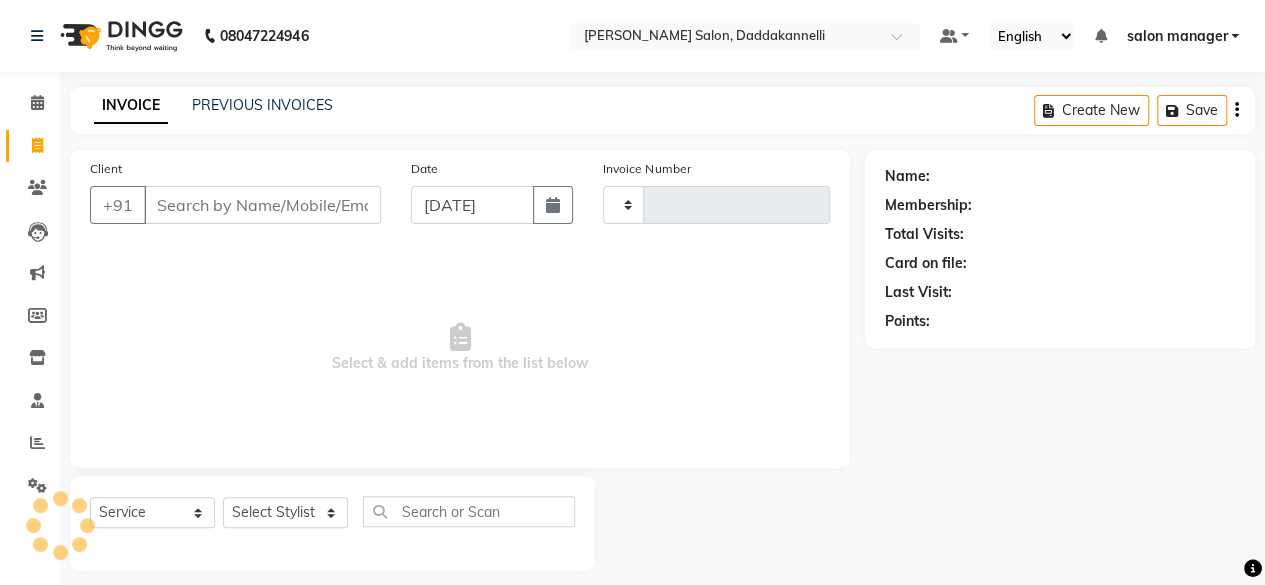 type on "1851" 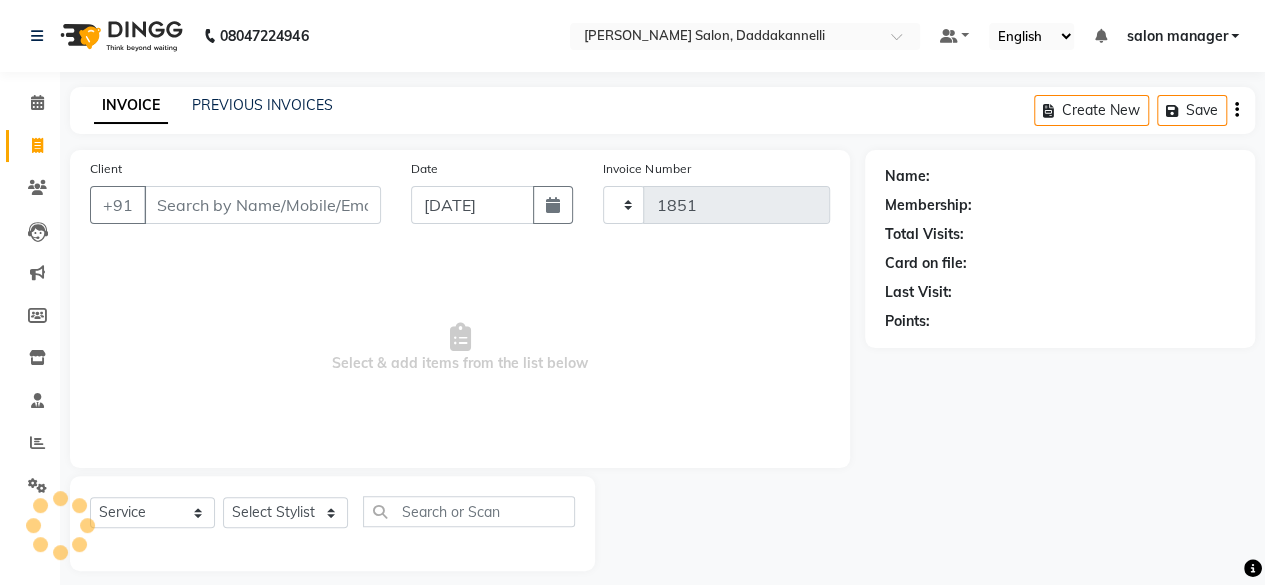 select on "6354" 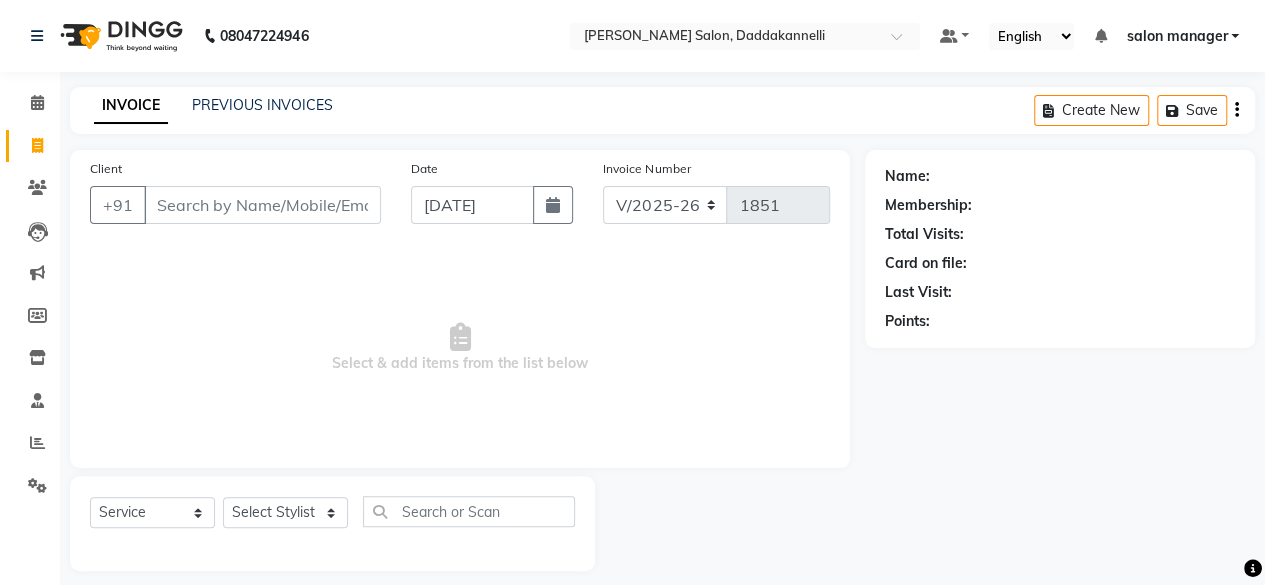 scroll, scrollTop: 15, scrollLeft: 0, axis: vertical 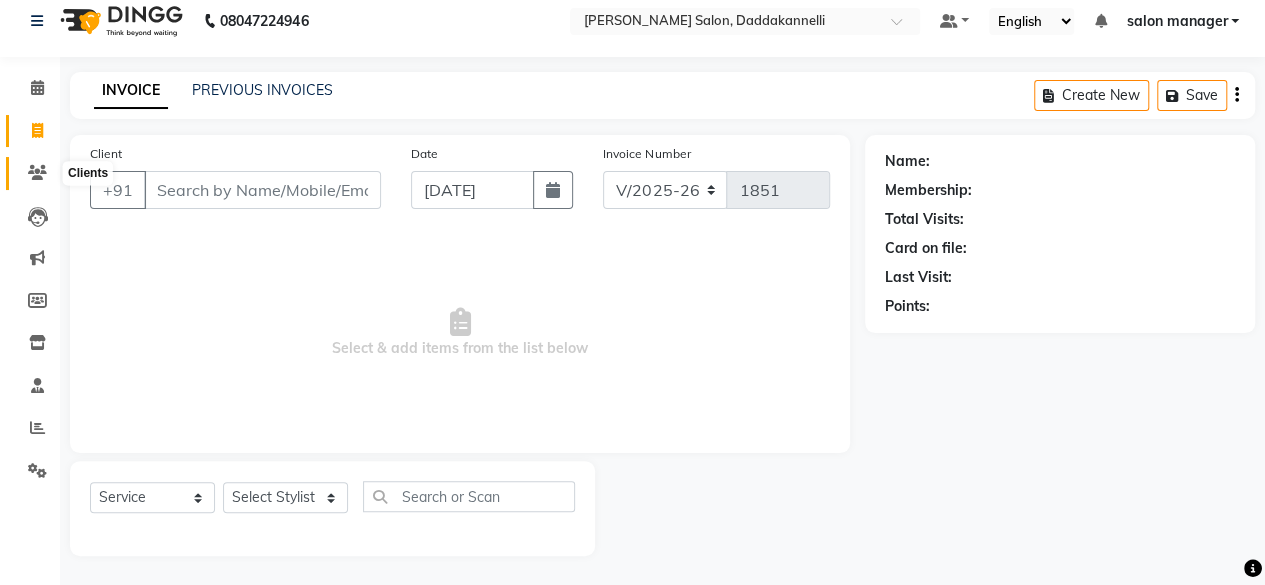 click 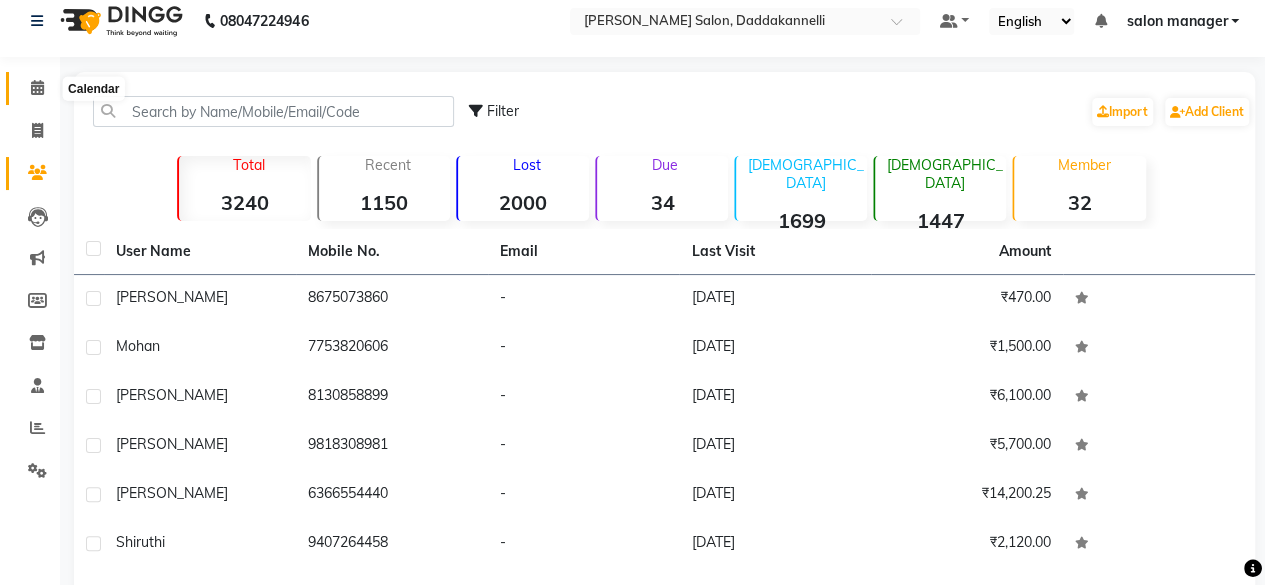 click 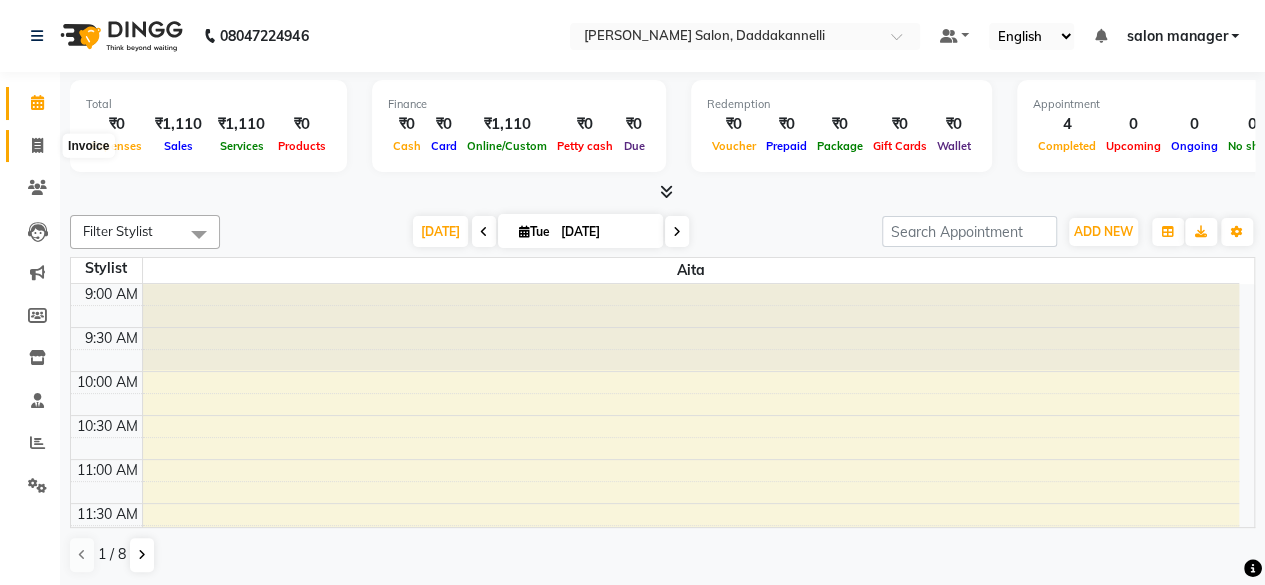 click 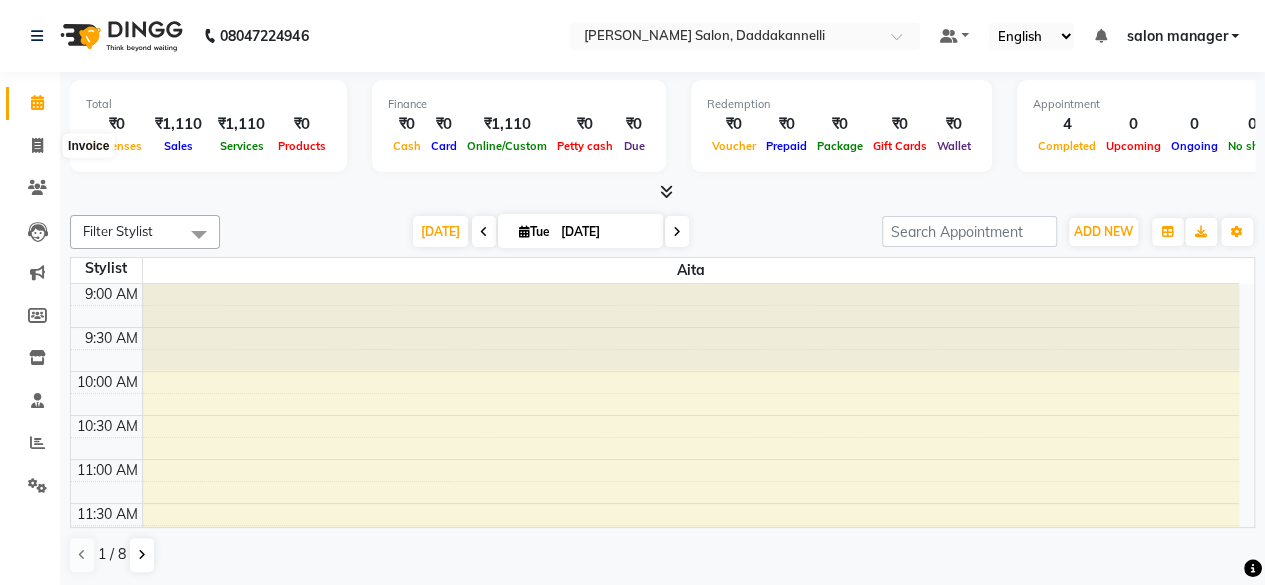 select on "6354" 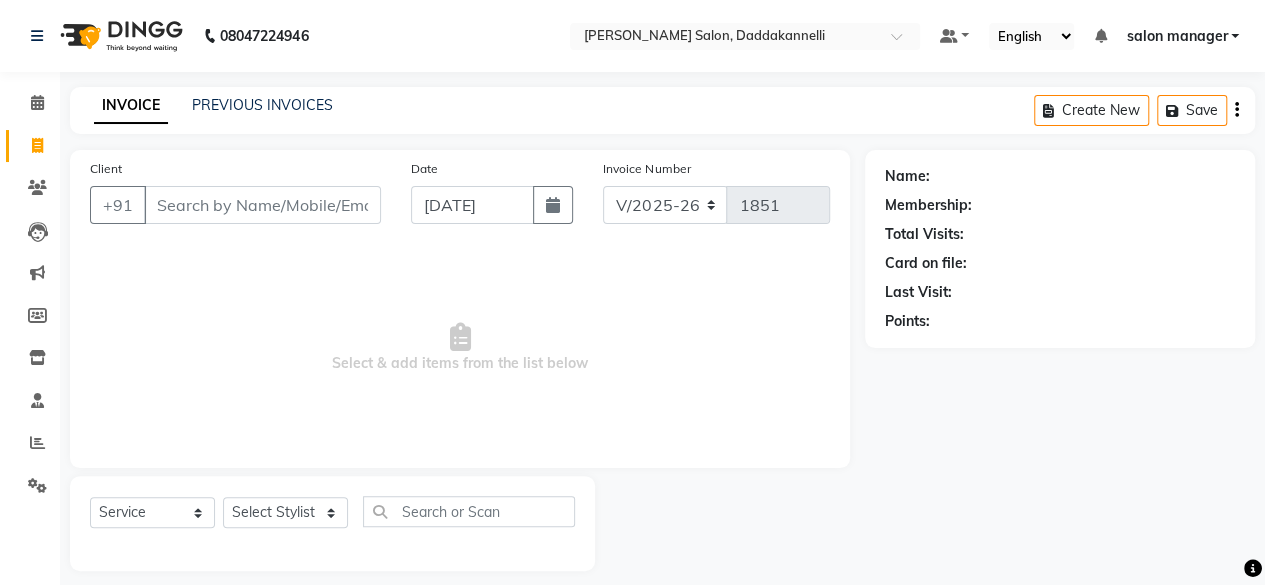 click on "Client" at bounding box center [262, 205] 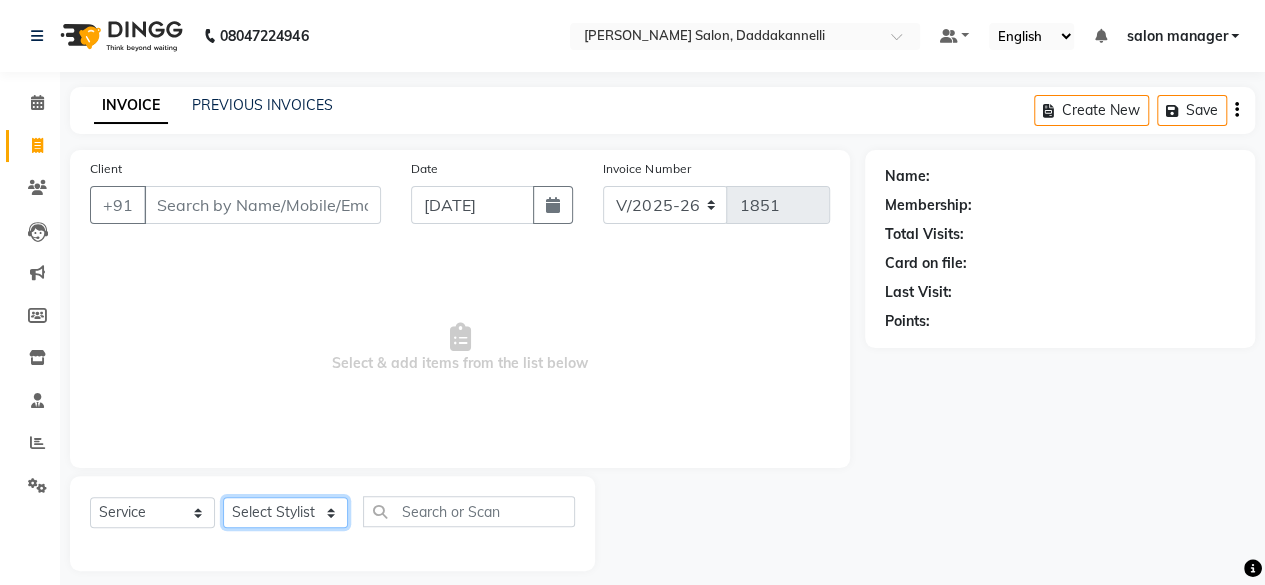 click on "Select Stylist aita DINGG SUPPORT [PERSON_NAME] Rahul [PERSON_NAME] [PERSON_NAME] salon manager [PERSON_NAME]" 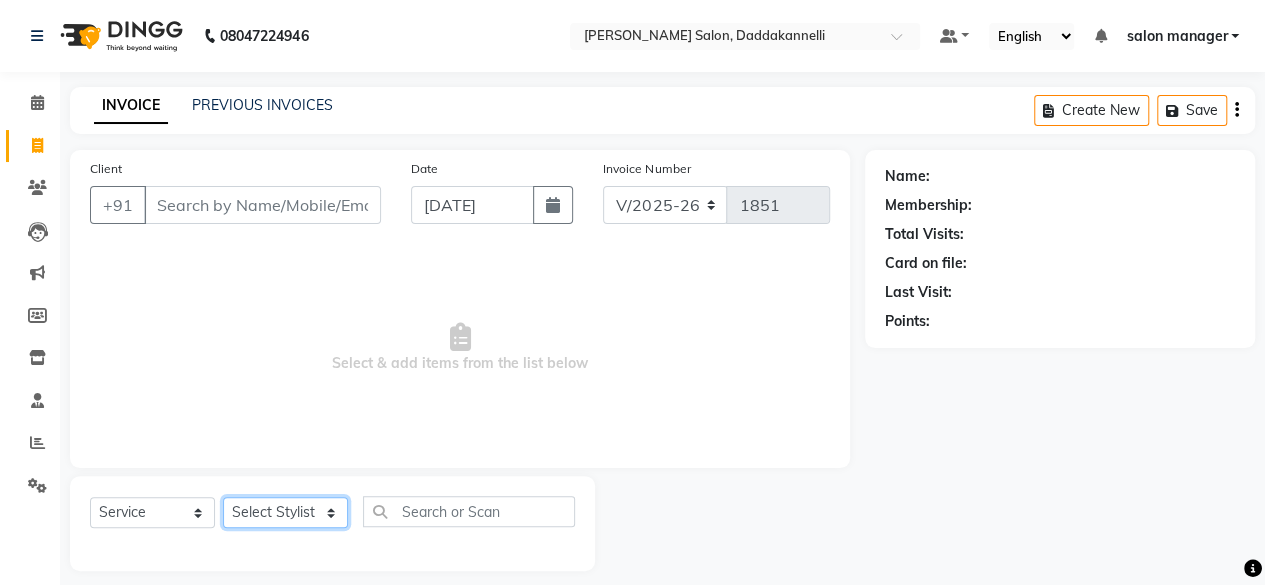 select on "80320" 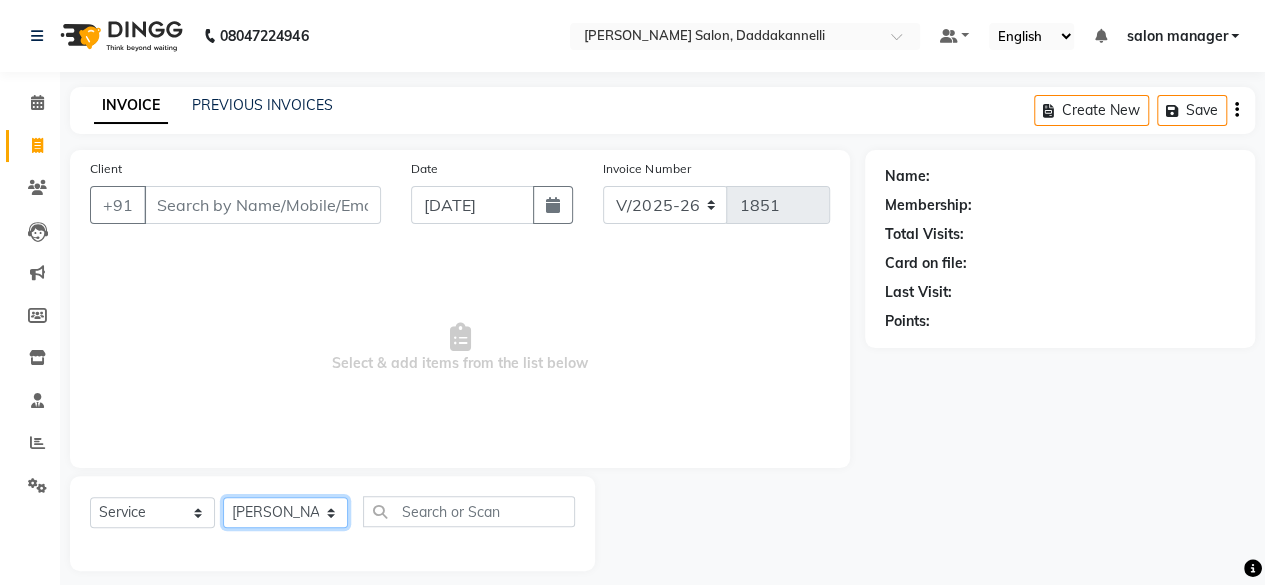 click on "Select Stylist aita DINGG SUPPORT [PERSON_NAME] Rahul [PERSON_NAME] [PERSON_NAME] salon manager [PERSON_NAME]" 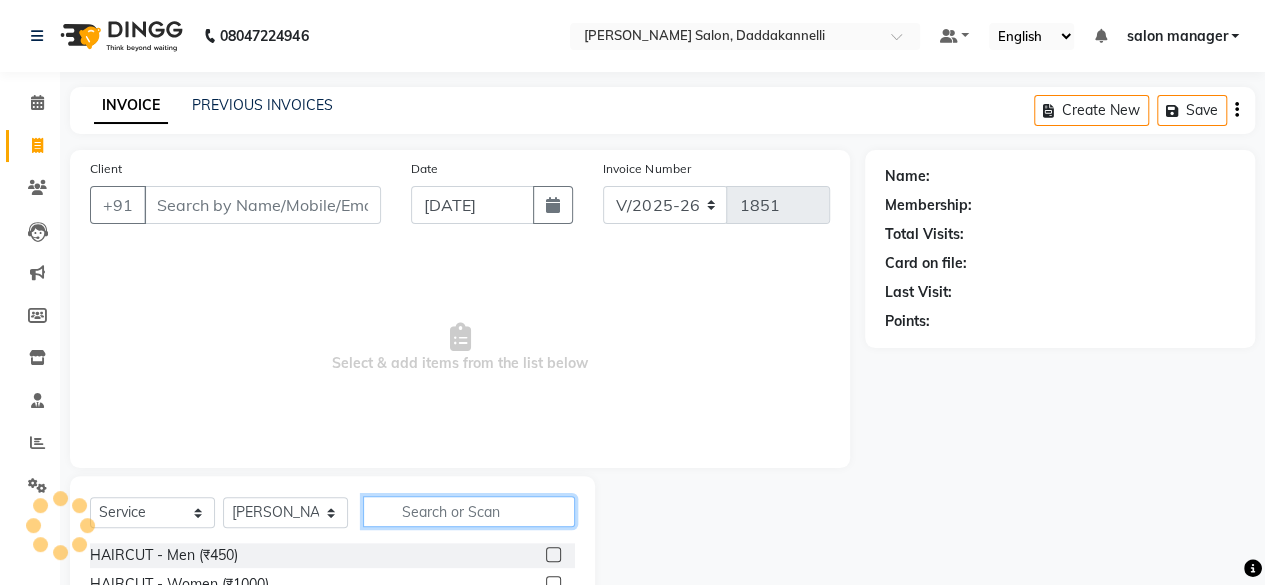 click 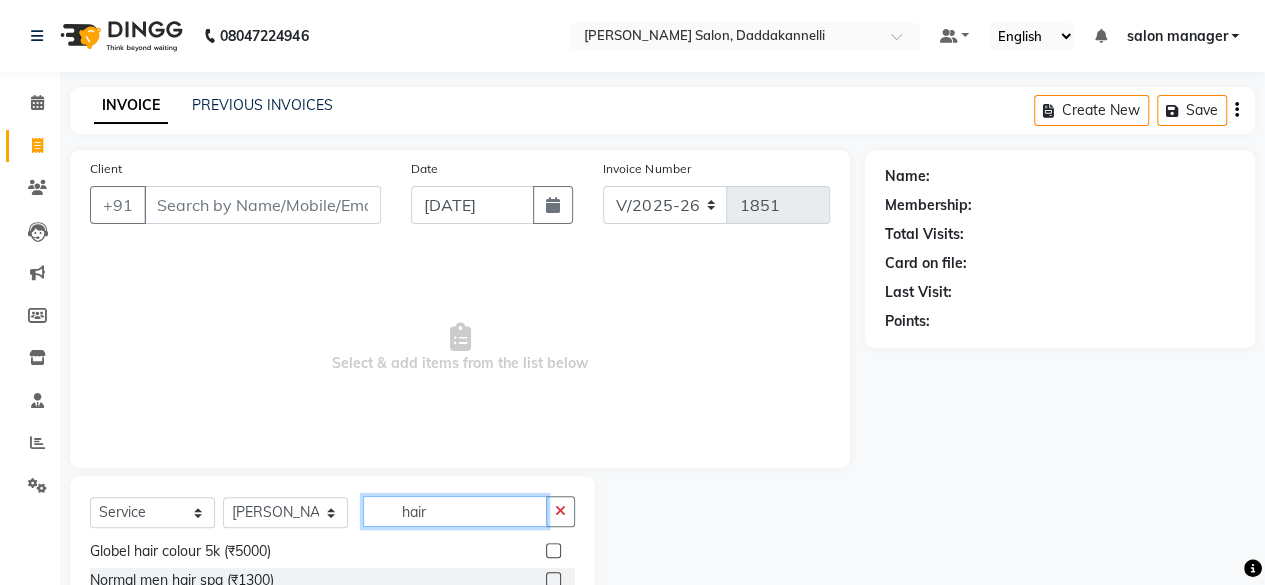 scroll, scrollTop: 426, scrollLeft: 0, axis: vertical 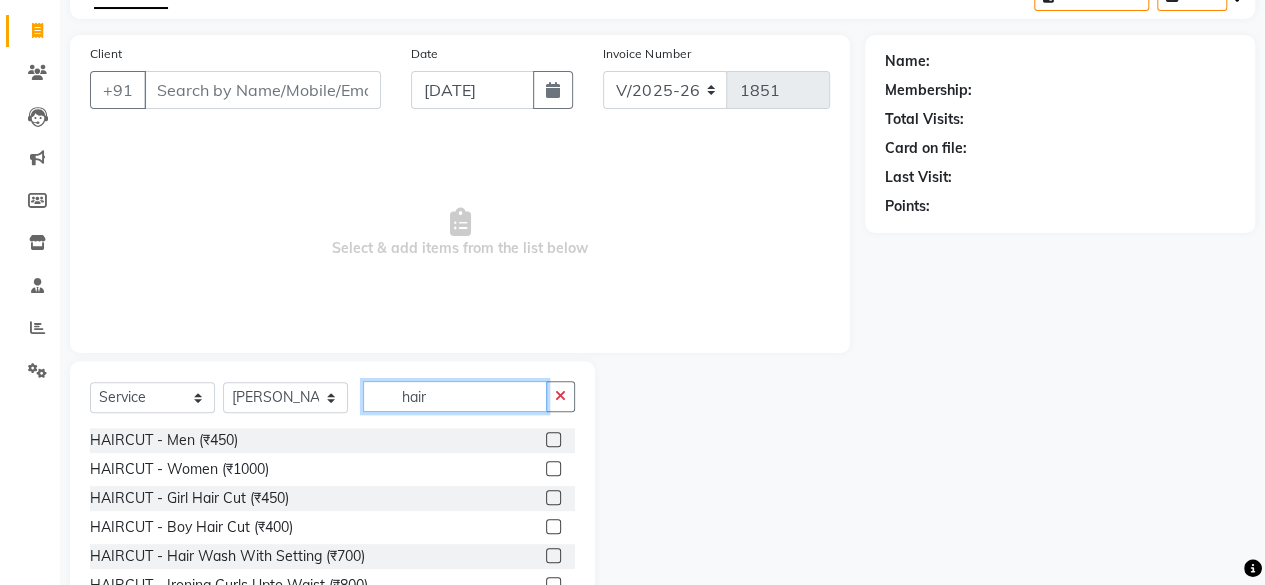 click on "hair" 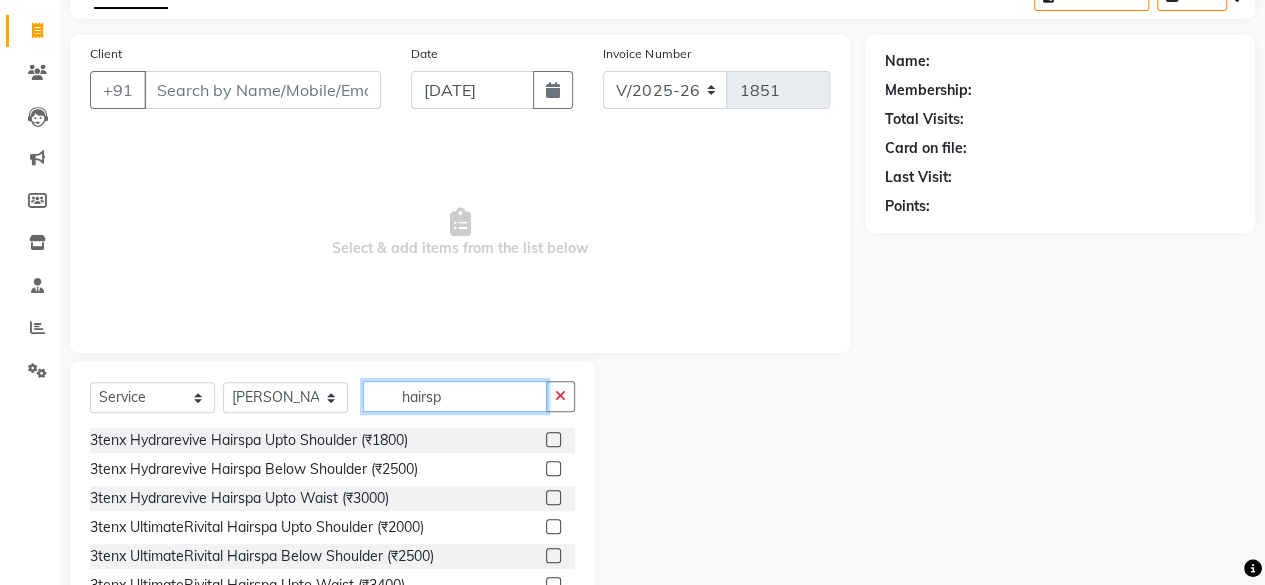 scroll, scrollTop: 215, scrollLeft: 0, axis: vertical 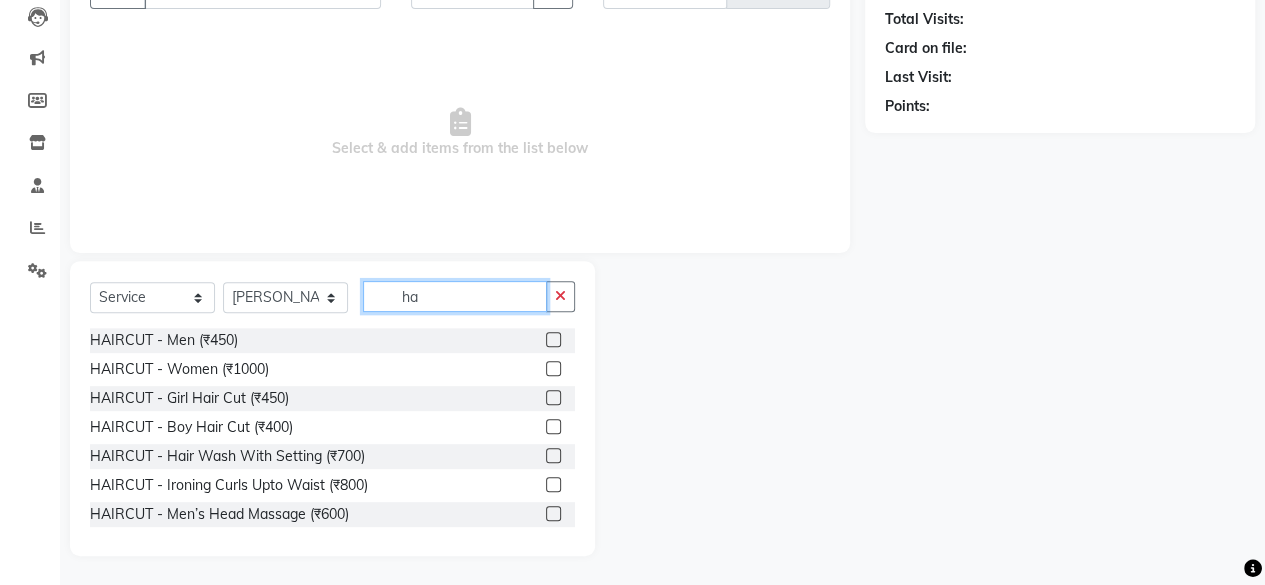 type on "h" 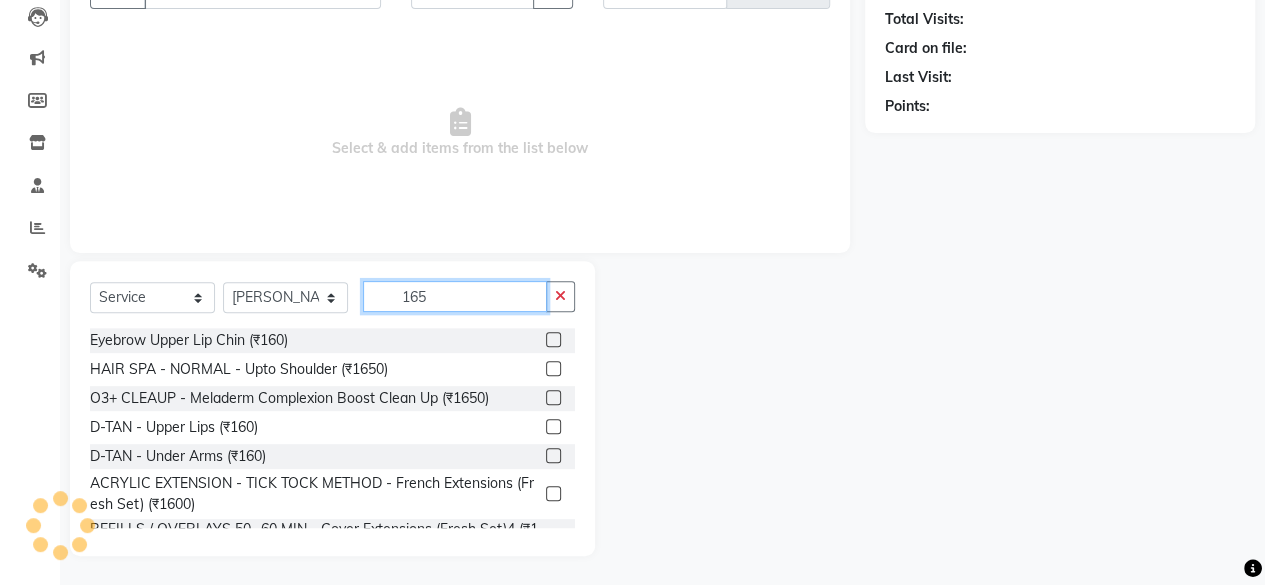 scroll, scrollTop: 73, scrollLeft: 0, axis: vertical 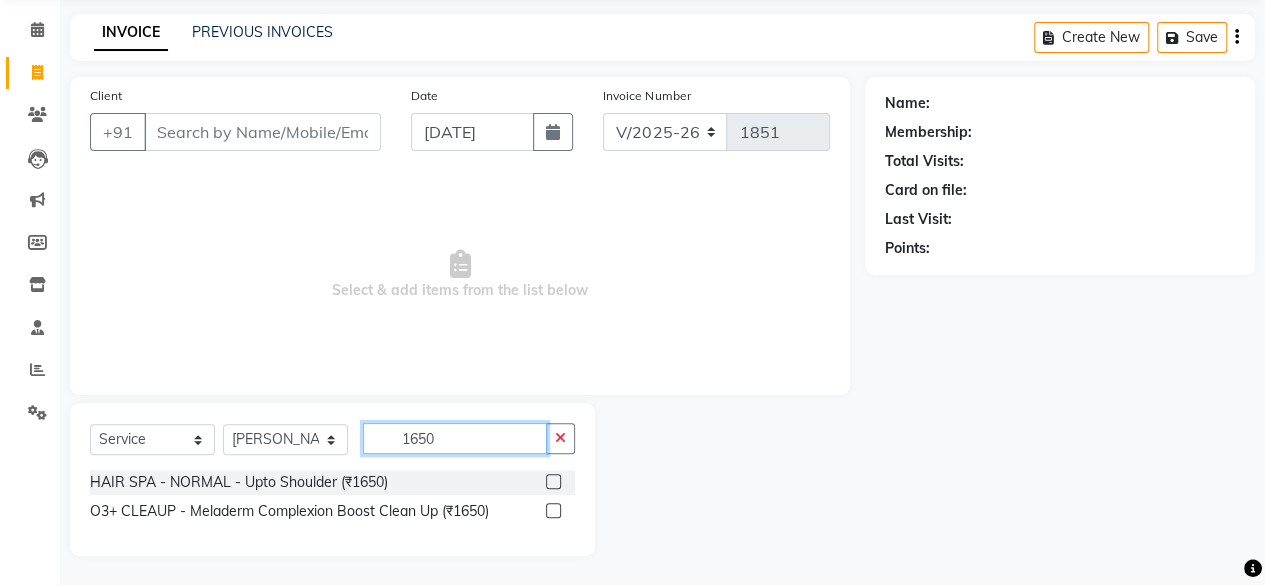 type on "1650" 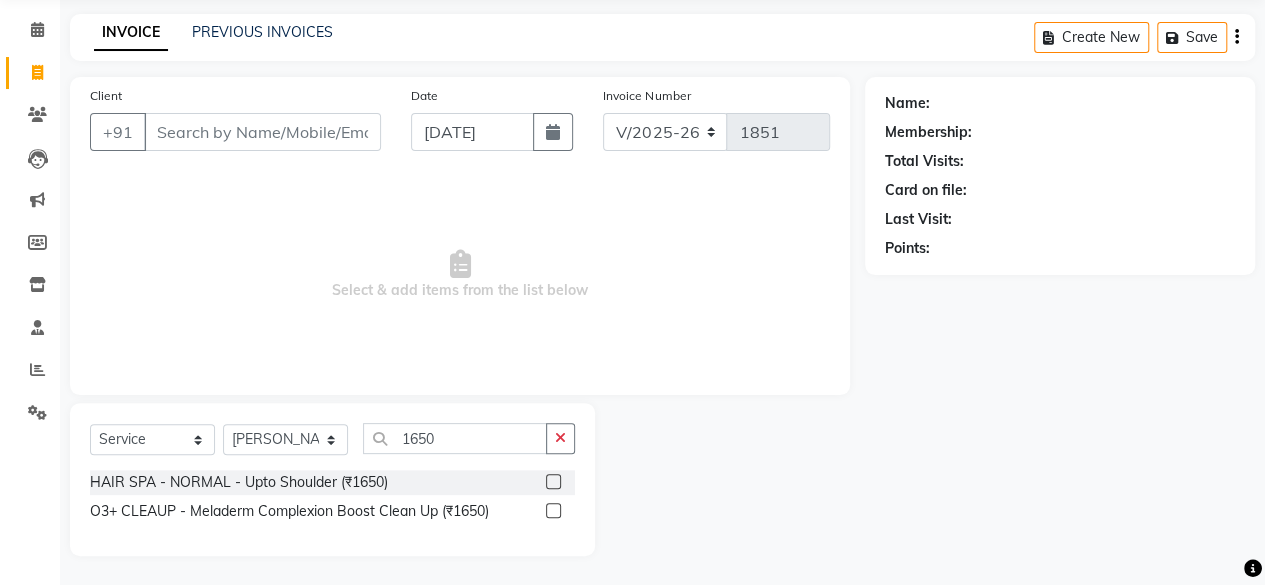 click 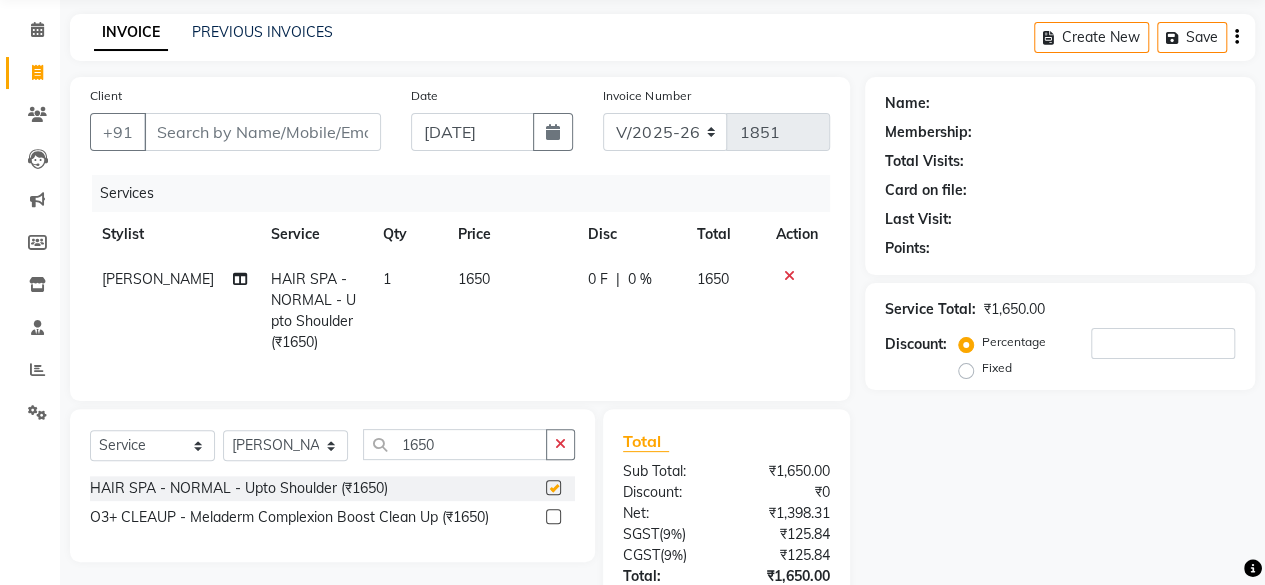 checkbox on "false" 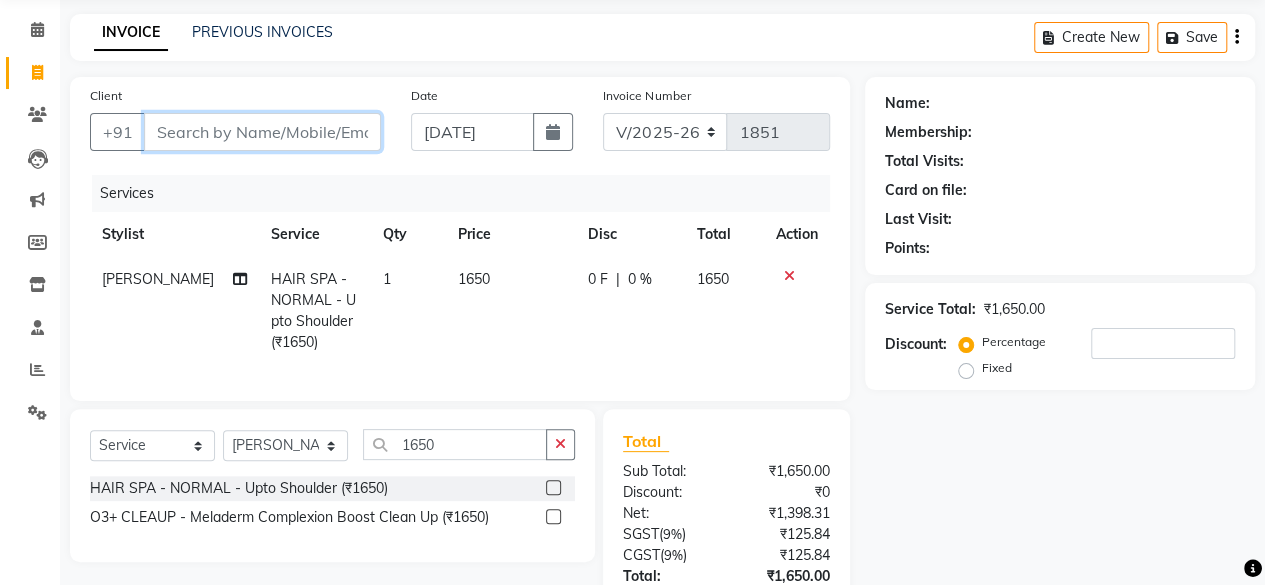 click on "Client" at bounding box center [262, 132] 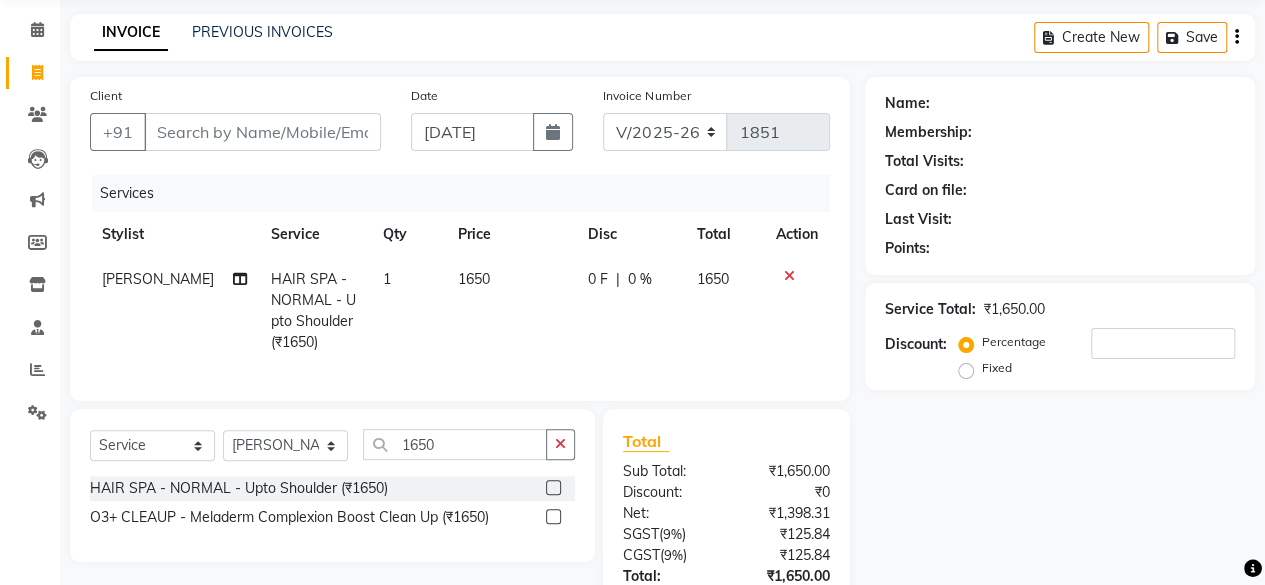 click 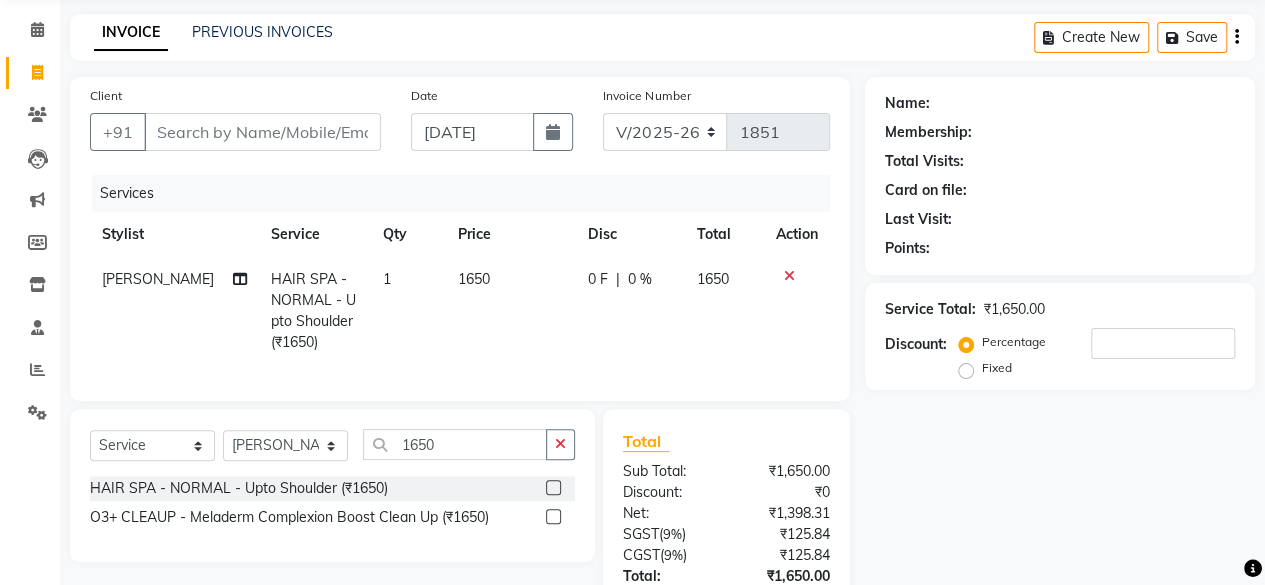 click 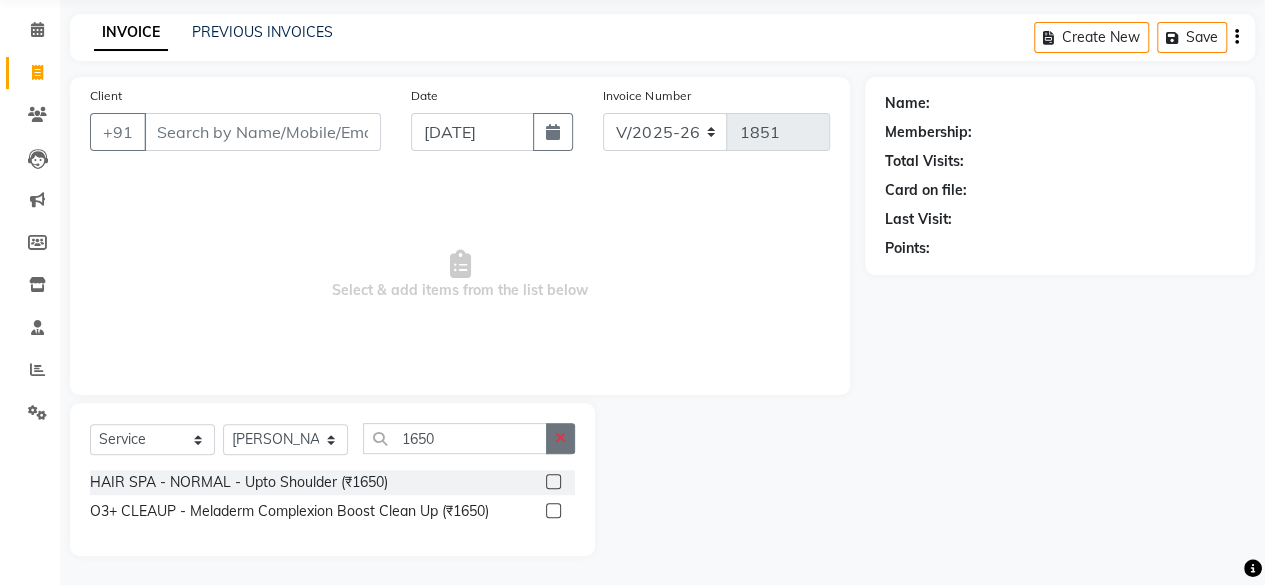 click 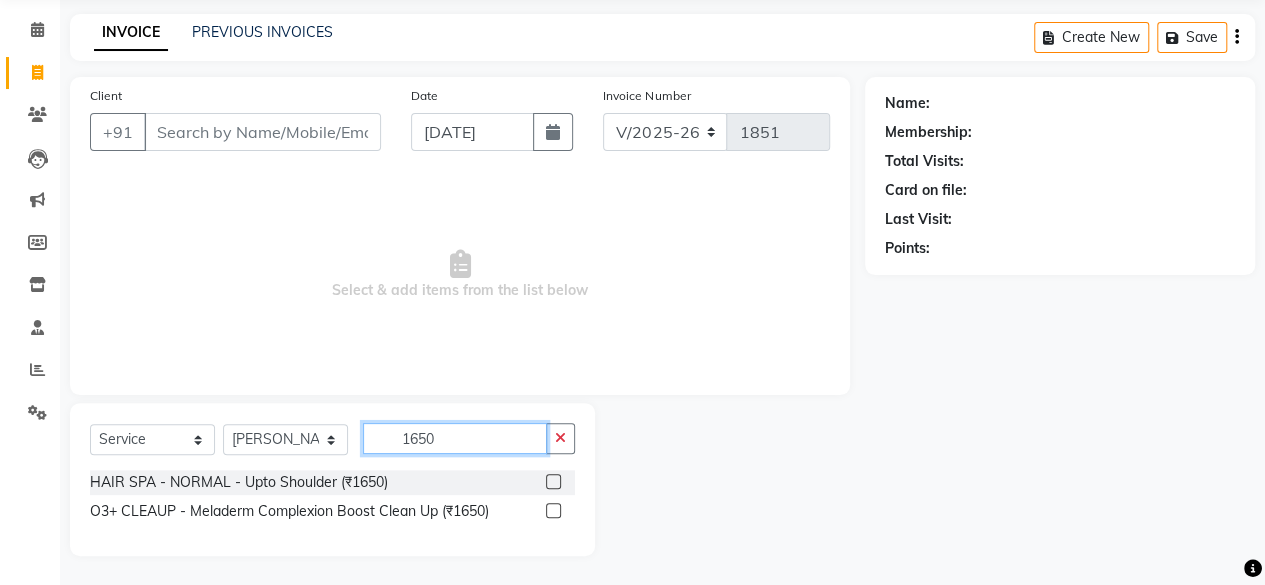 type 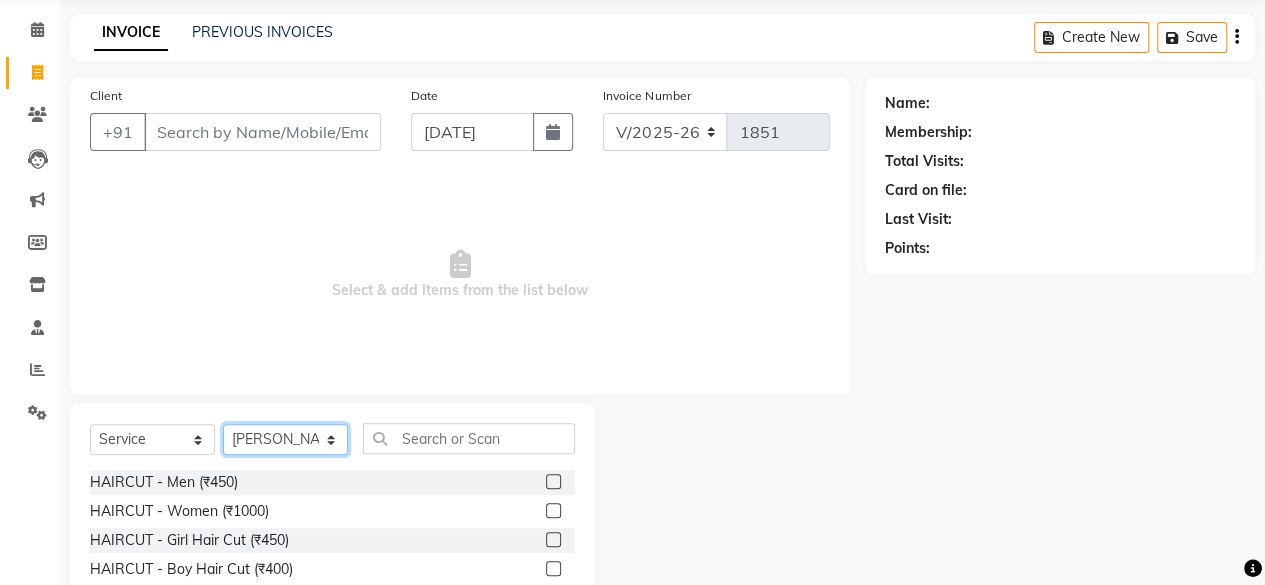 click on "Select Stylist aita DINGG SUPPORT [PERSON_NAME] Rahul [PERSON_NAME] [PERSON_NAME] salon manager [PERSON_NAME]" 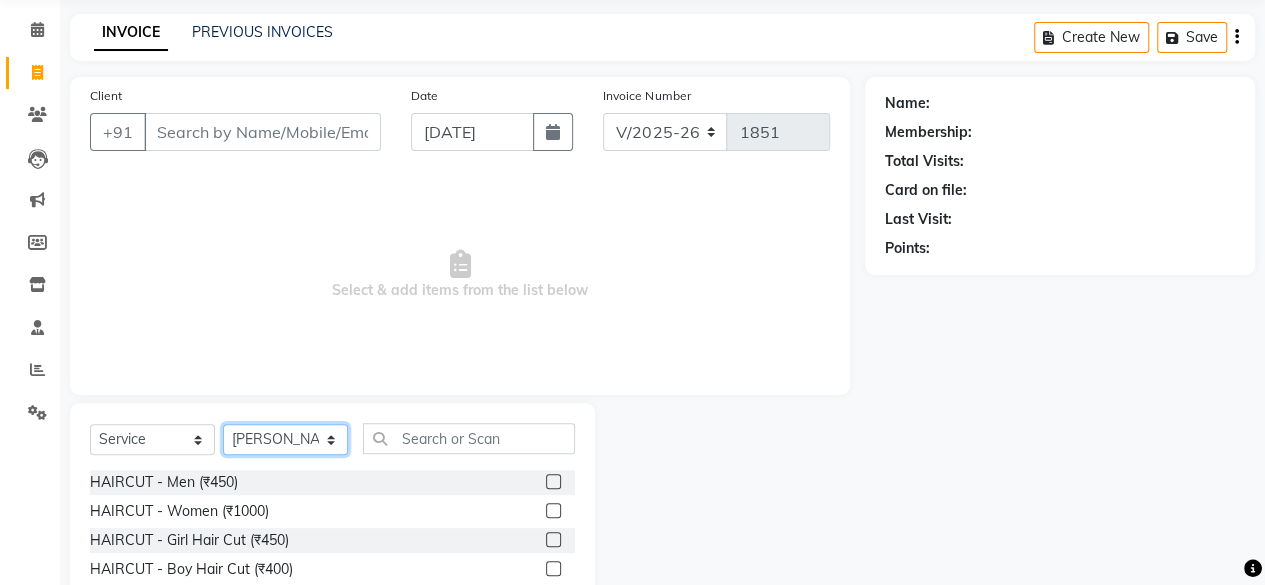 select on "79334" 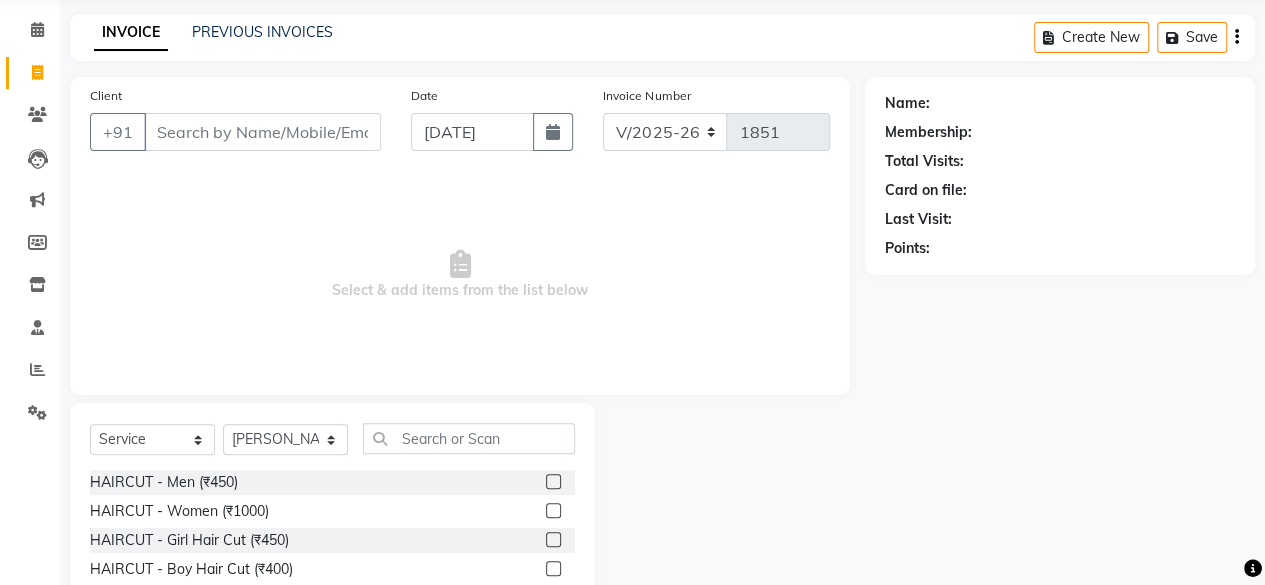 click 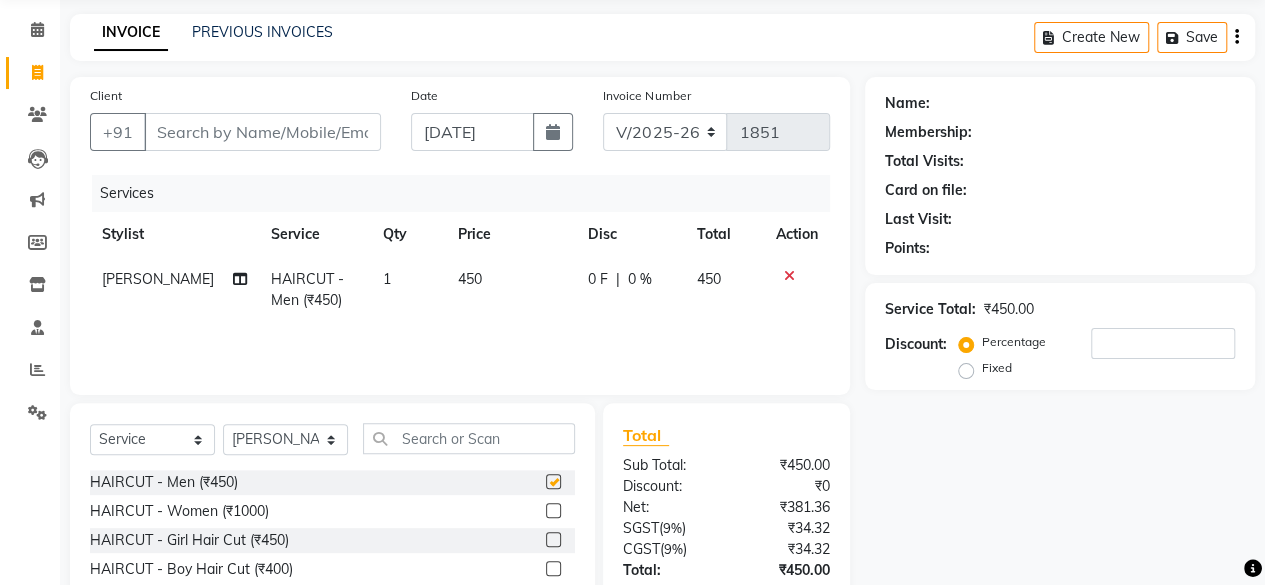 checkbox on "false" 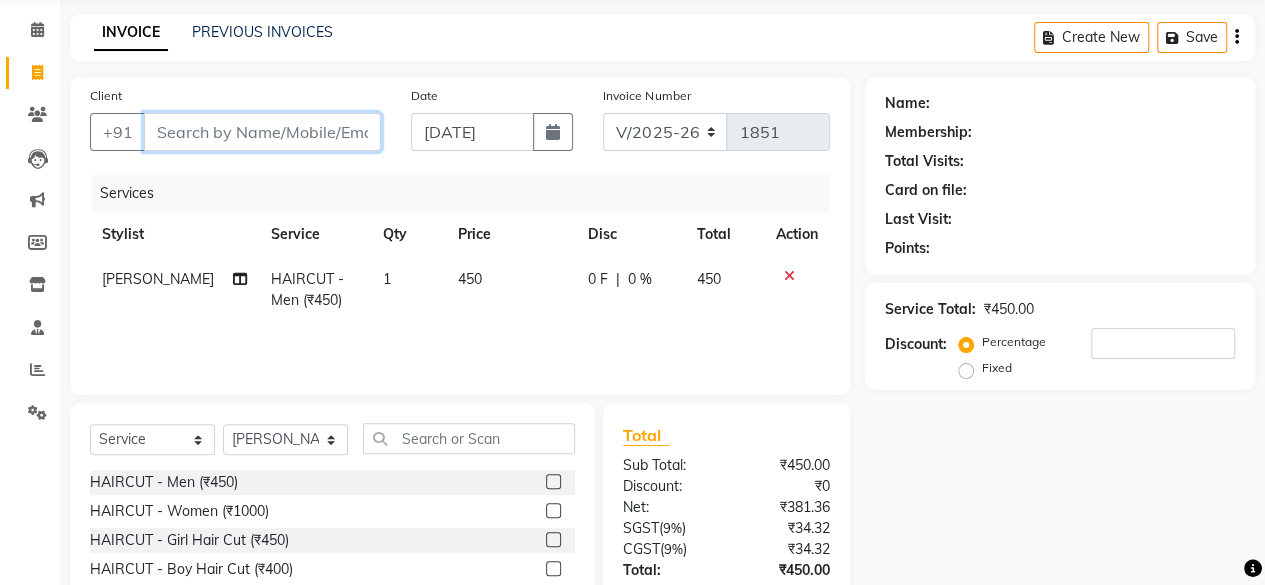 click on "Client" at bounding box center (262, 132) 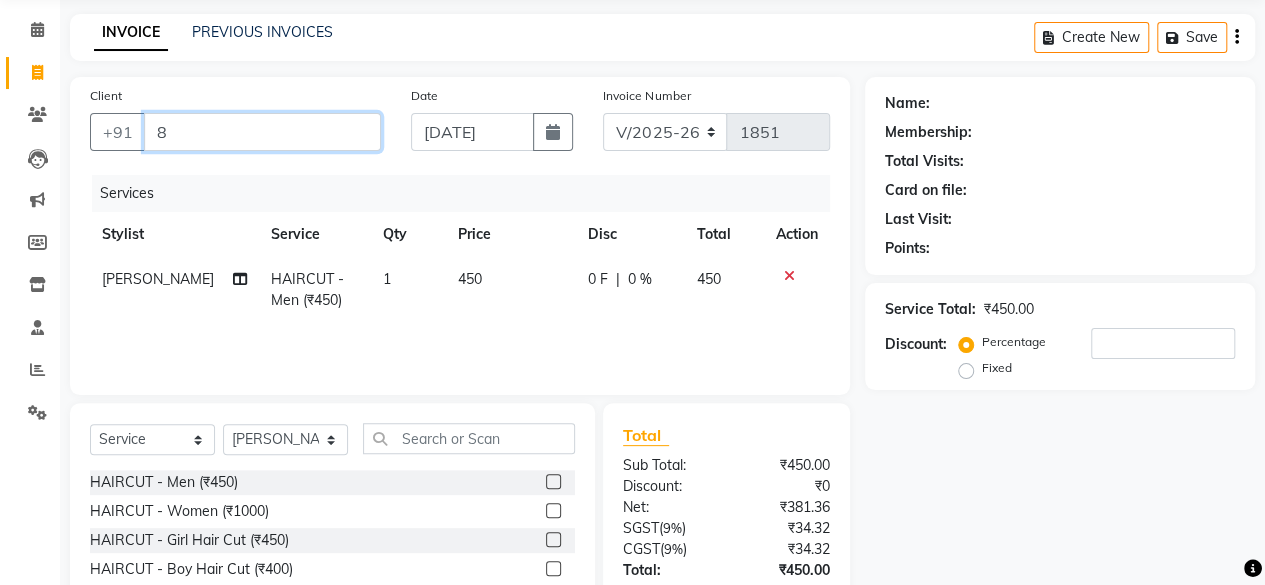 type on "0" 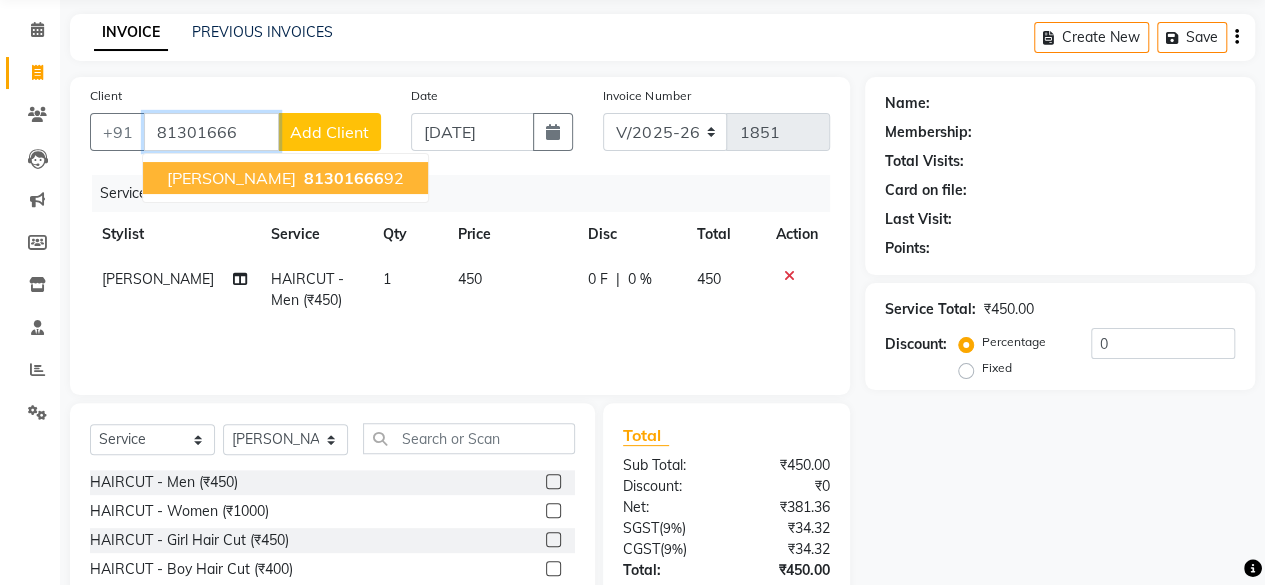 click on "81301666" at bounding box center (344, 178) 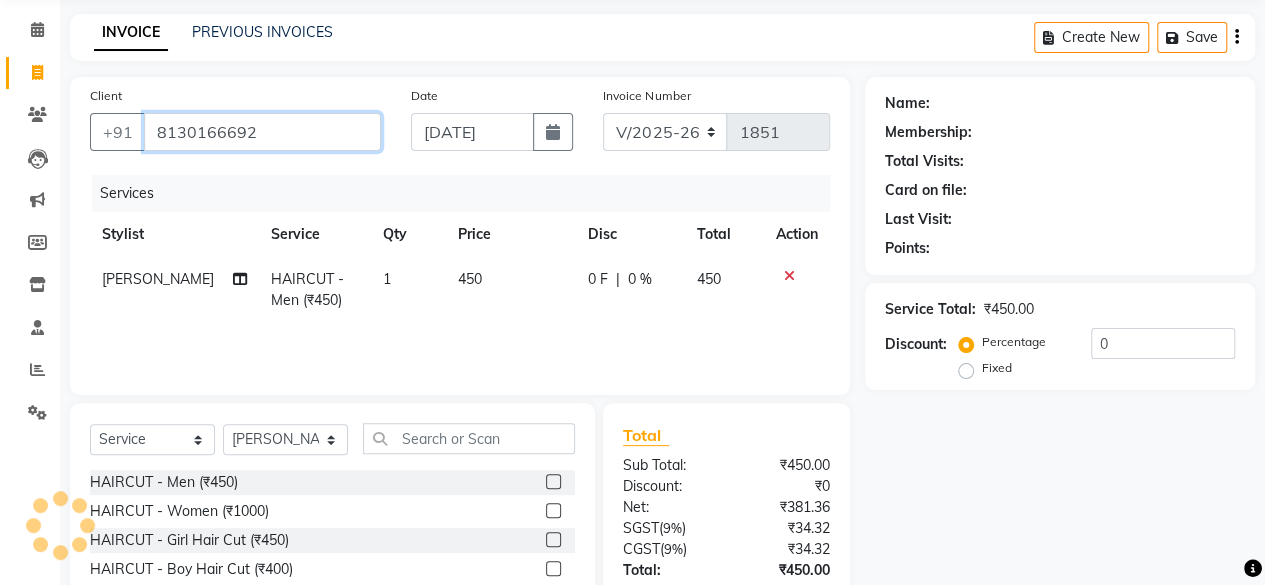 type on "8130166692" 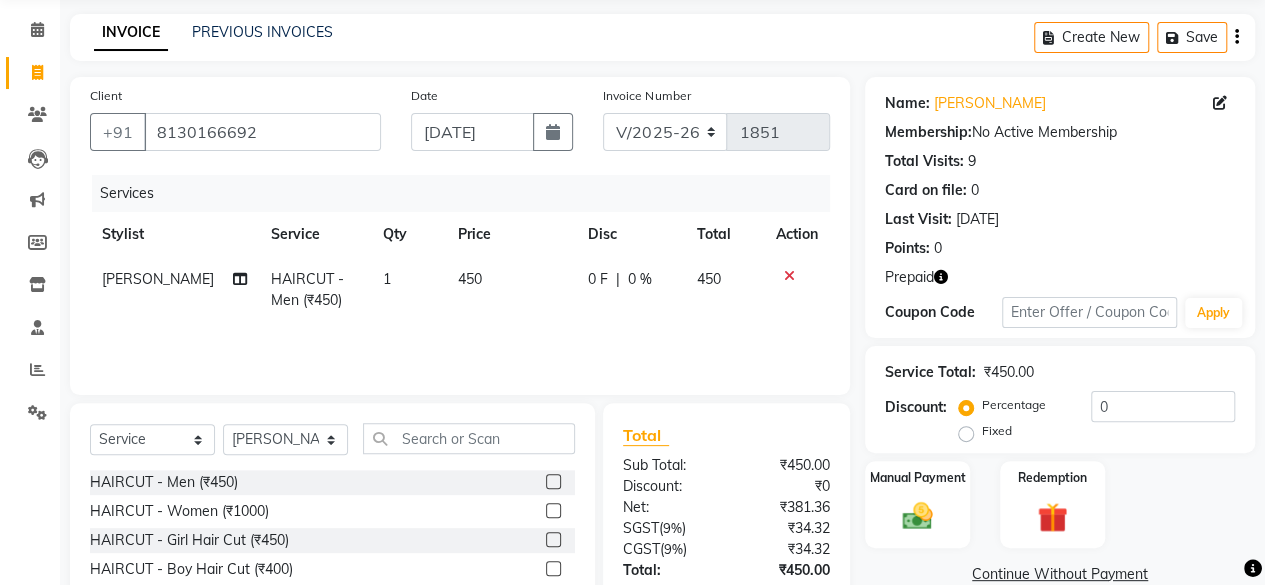 scroll, scrollTop: 215, scrollLeft: 0, axis: vertical 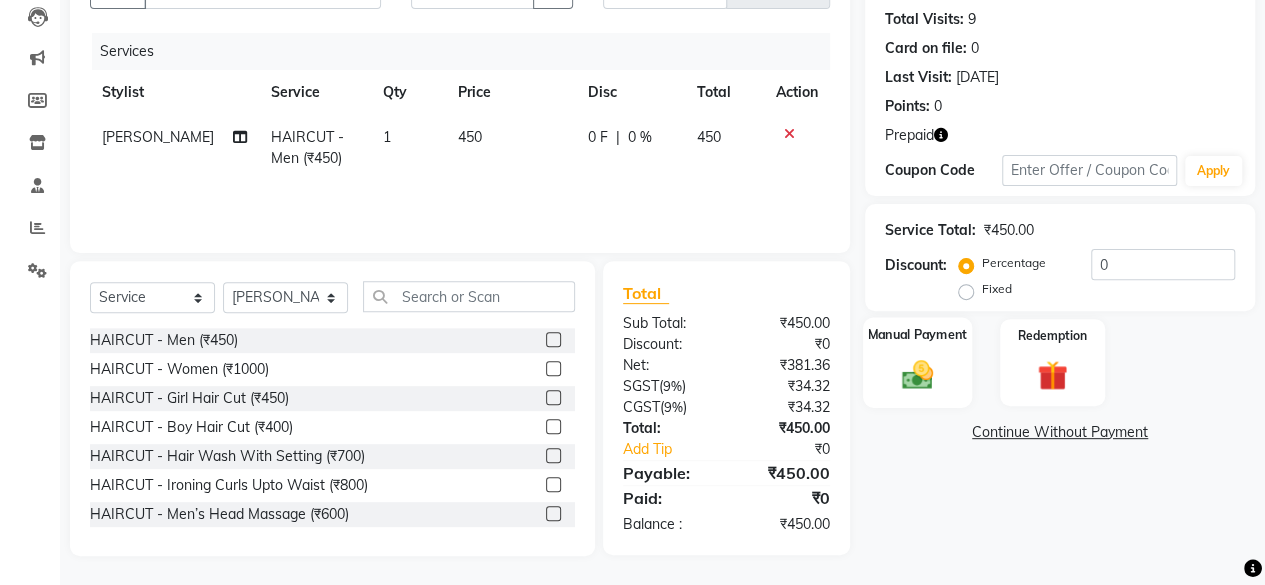 click on "Manual Payment" 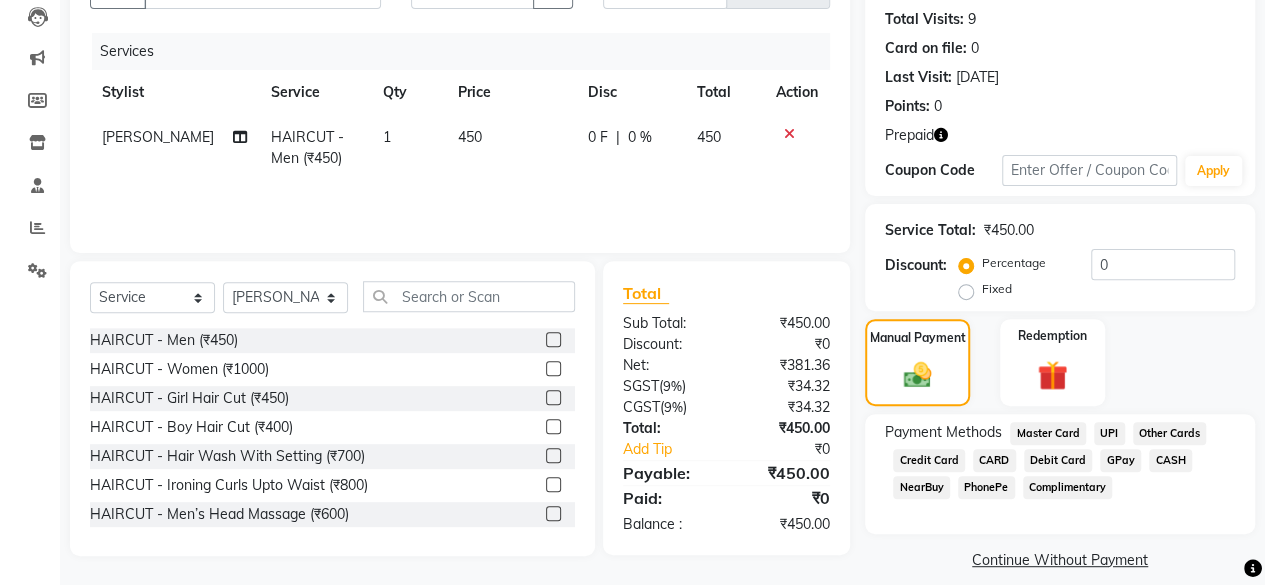 scroll, scrollTop: 234, scrollLeft: 0, axis: vertical 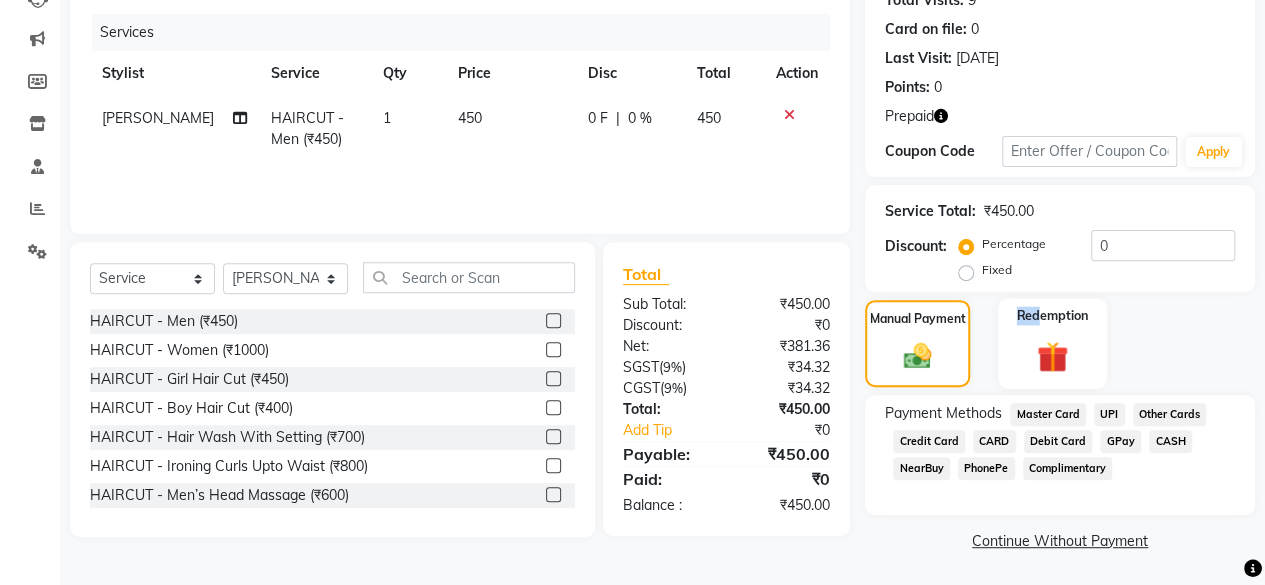 drag, startPoint x: 1039, startPoint y: 323, endPoint x: 1030, endPoint y: 378, distance: 55.7315 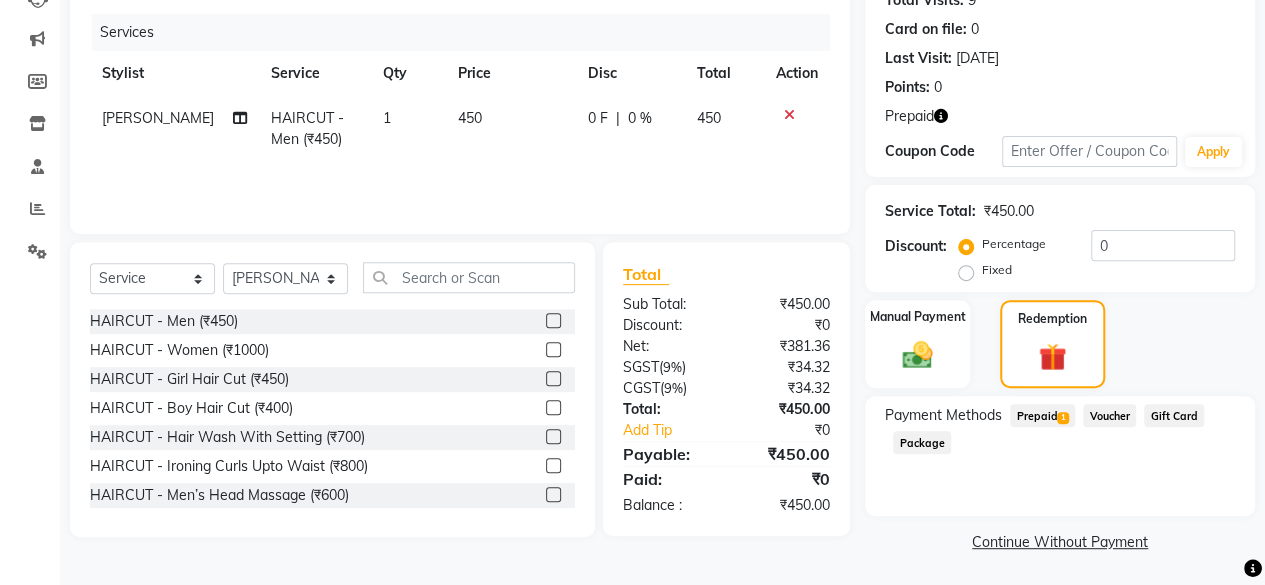 click on "1" 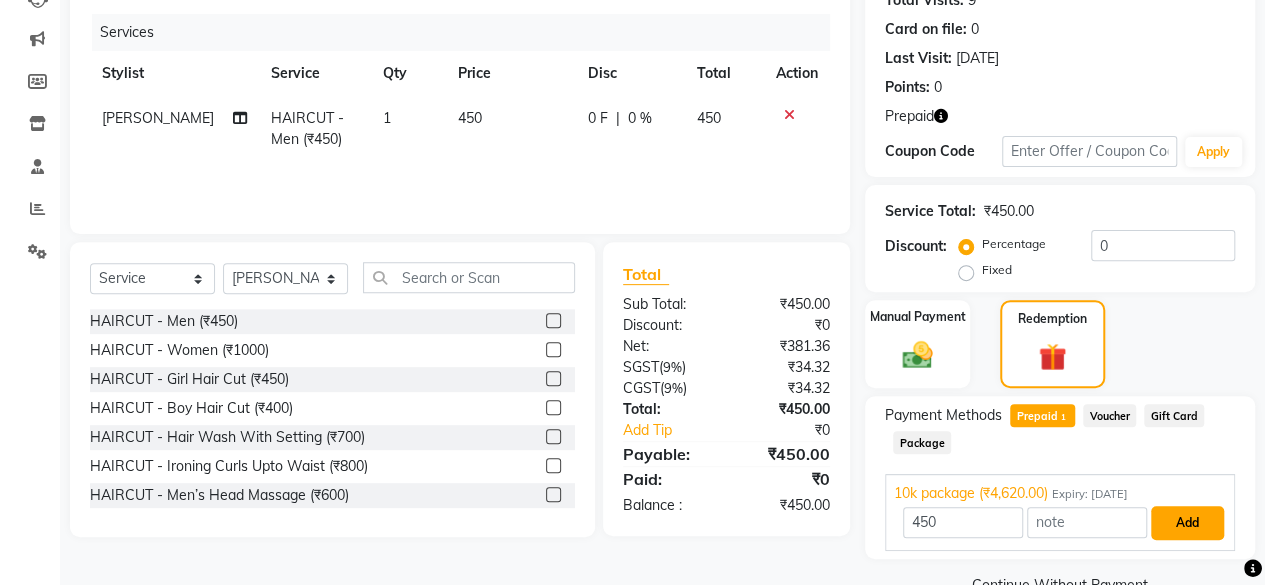 click on "Add" at bounding box center (1187, 523) 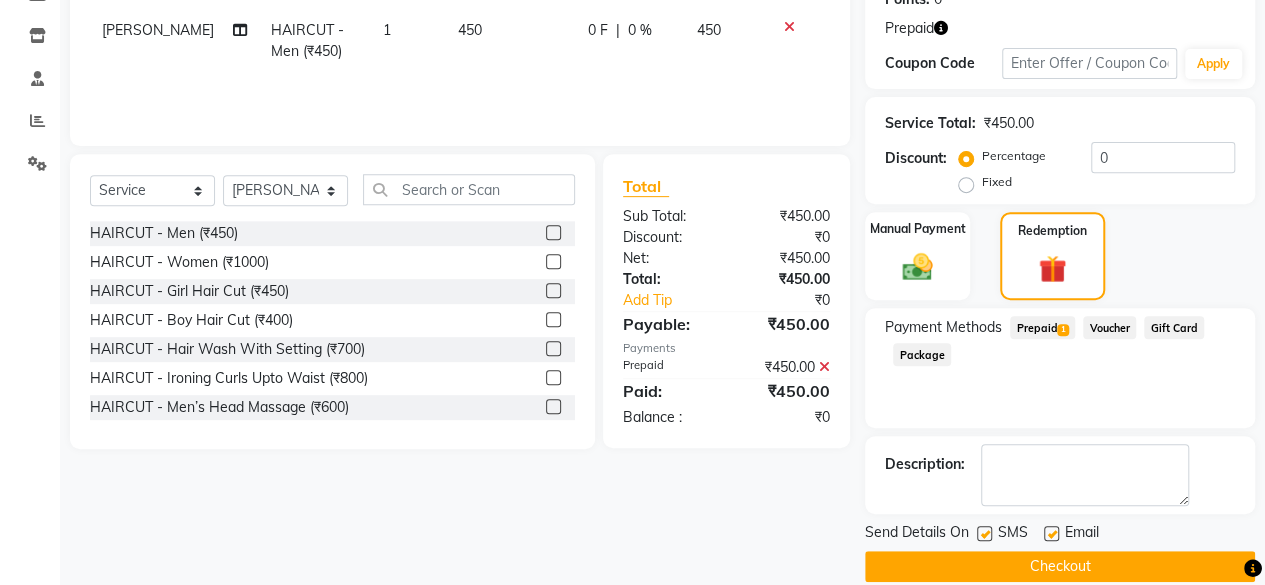 scroll, scrollTop: 347, scrollLeft: 0, axis: vertical 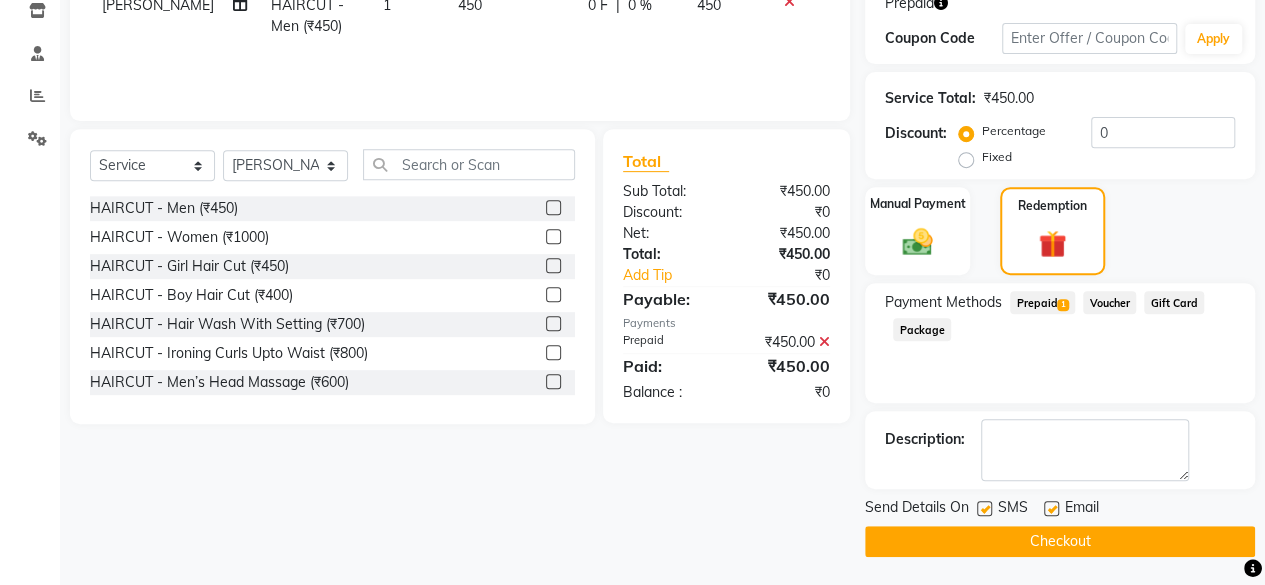 click on "Checkout" 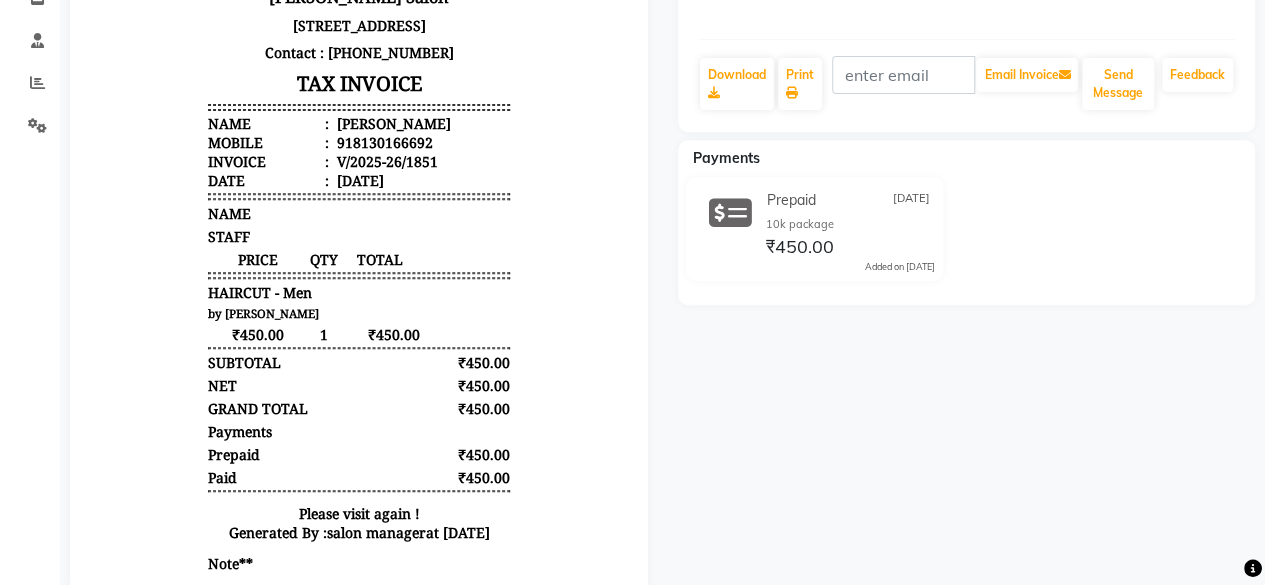 scroll, scrollTop: 416, scrollLeft: 0, axis: vertical 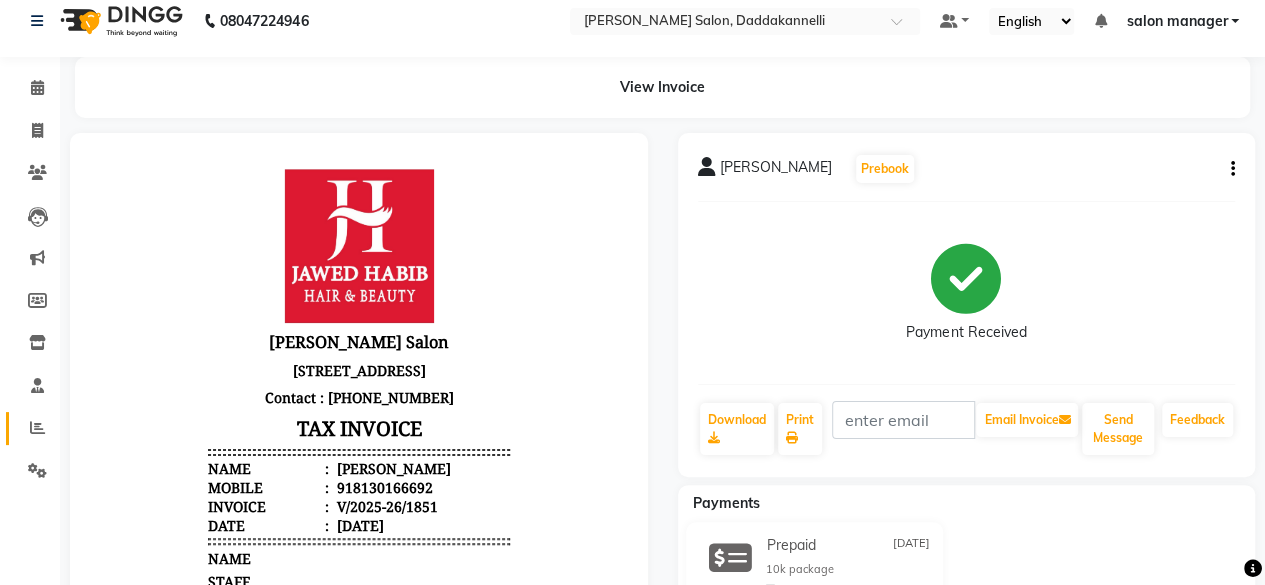 select on "6354" 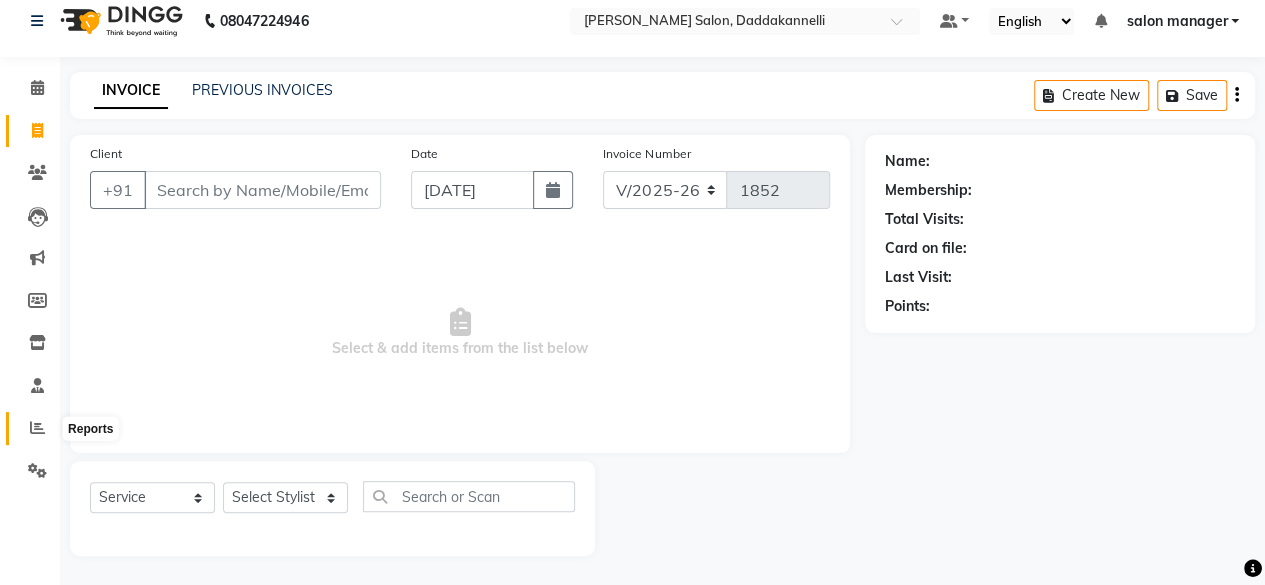 click 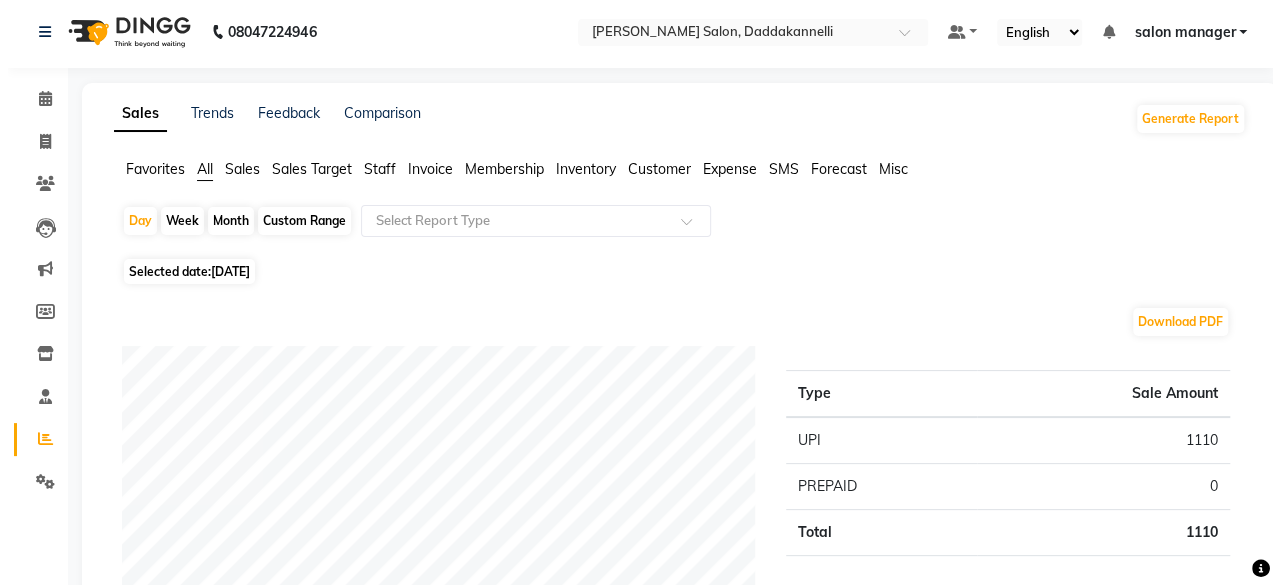 scroll, scrollTop: 0, scrollLeft: 0, axis: both 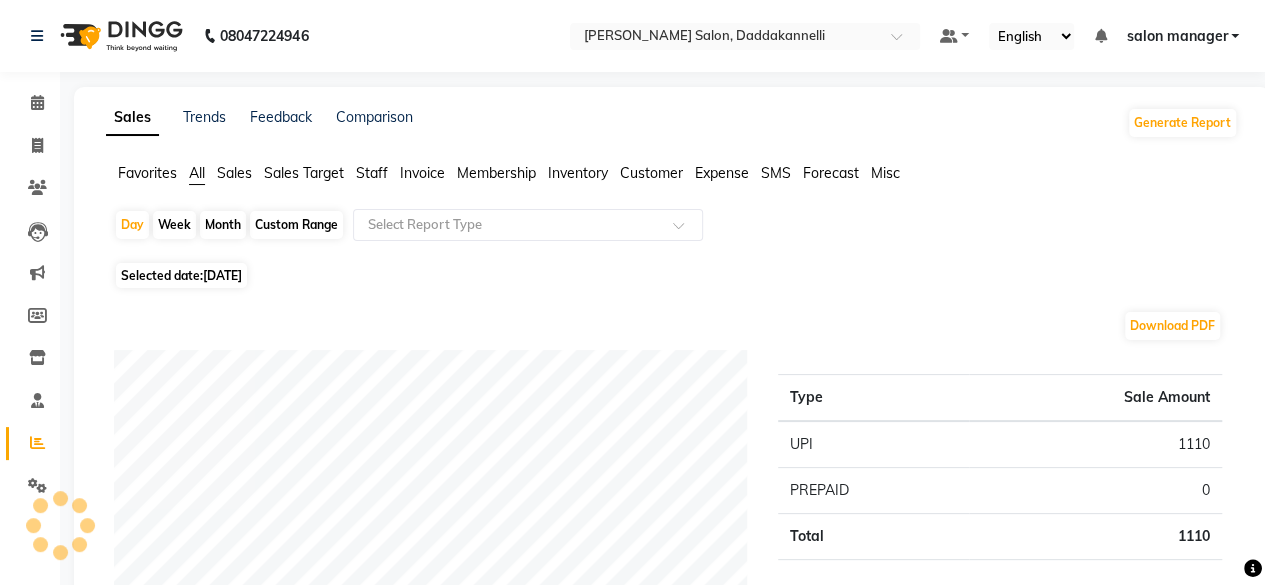 click on "Staff" 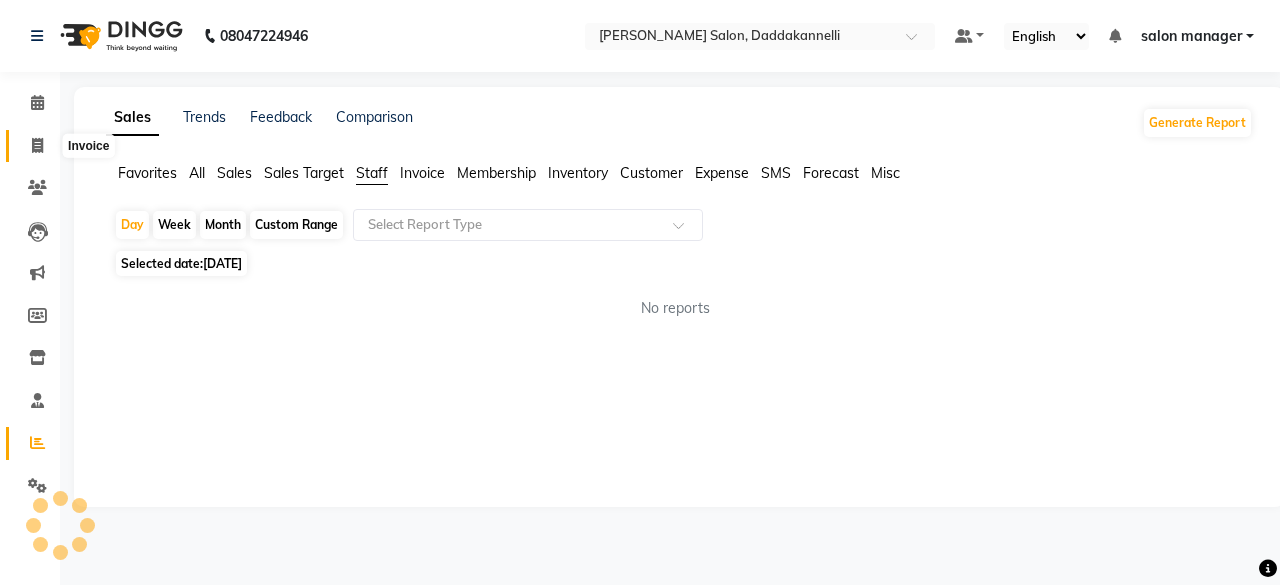 click 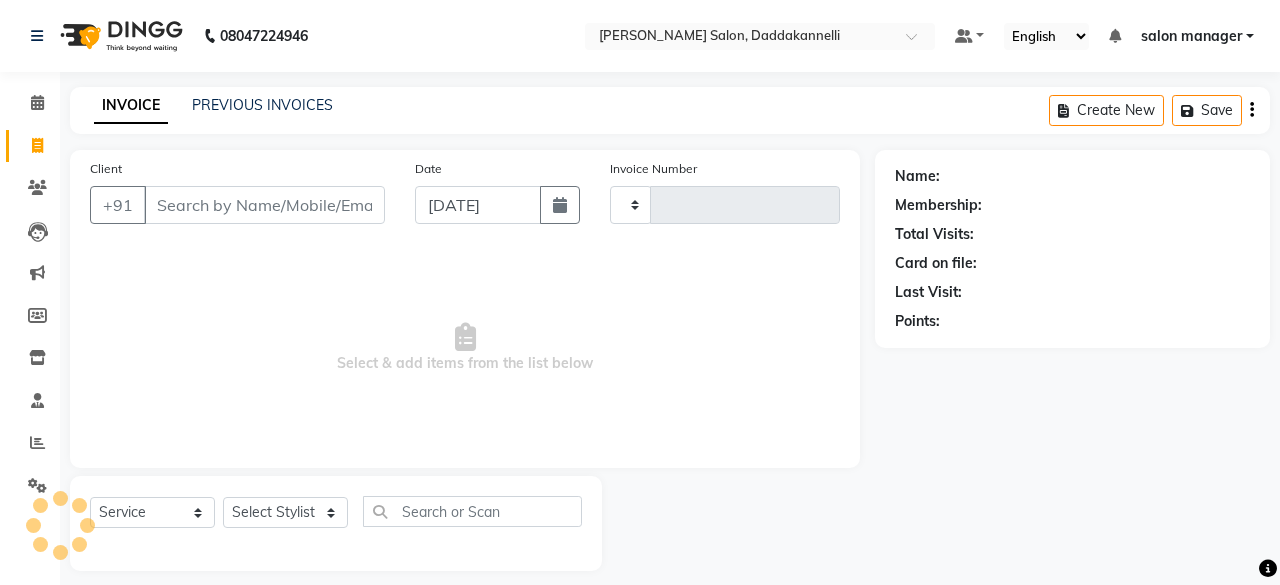 type on "1852" 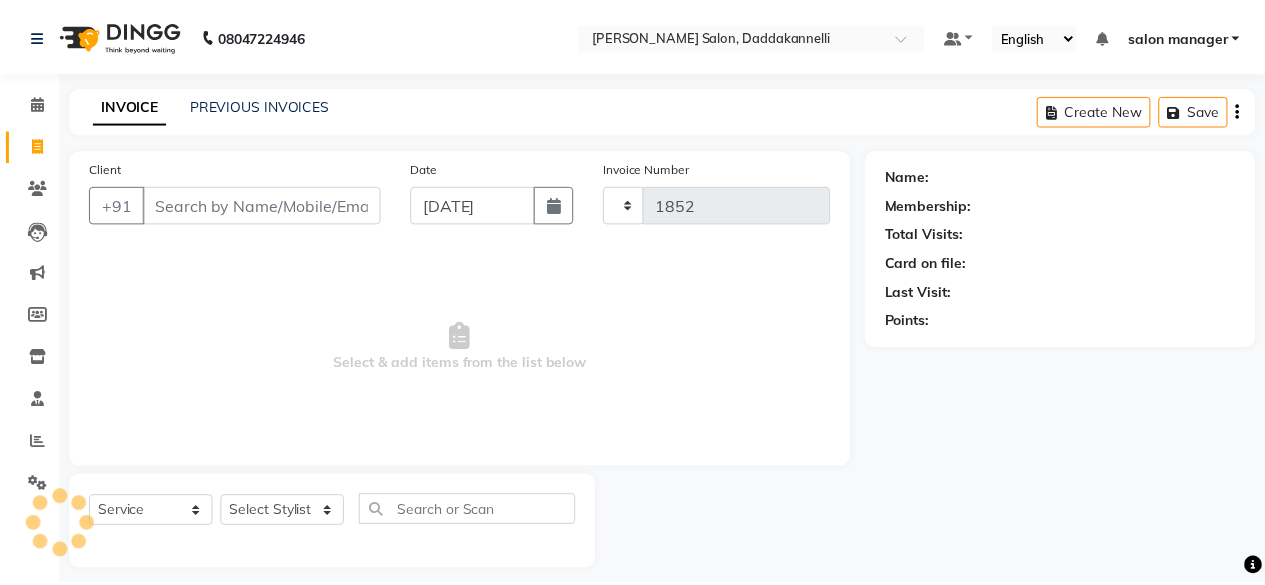 scroll, scrollTop: 15, scrollLeft: 0, axis: vertical 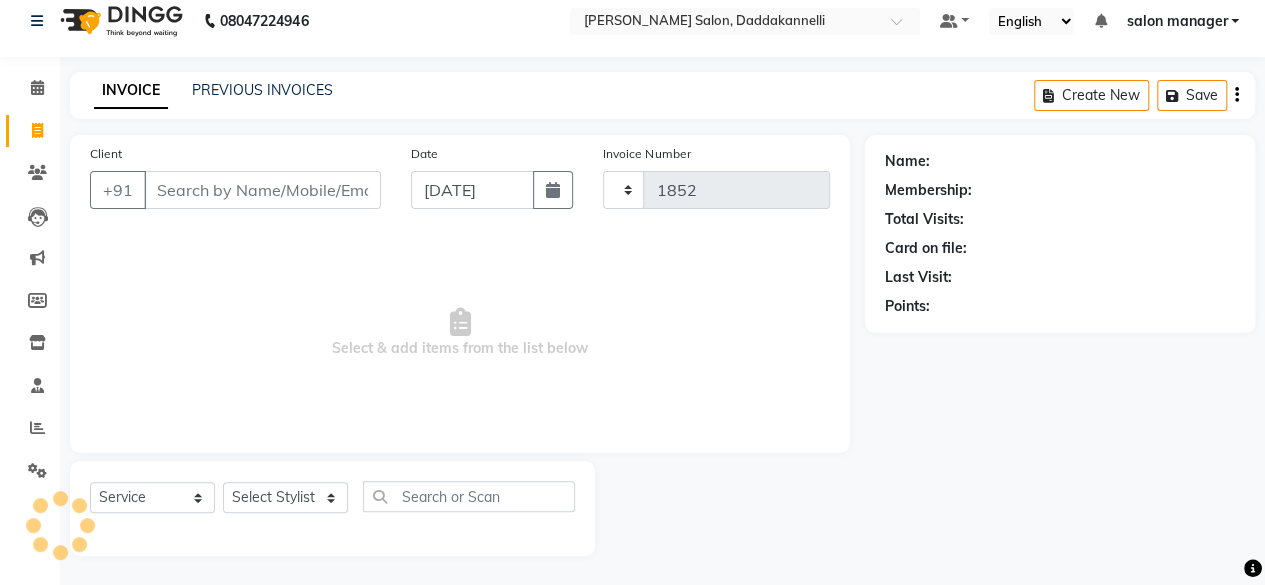 select on "6354" 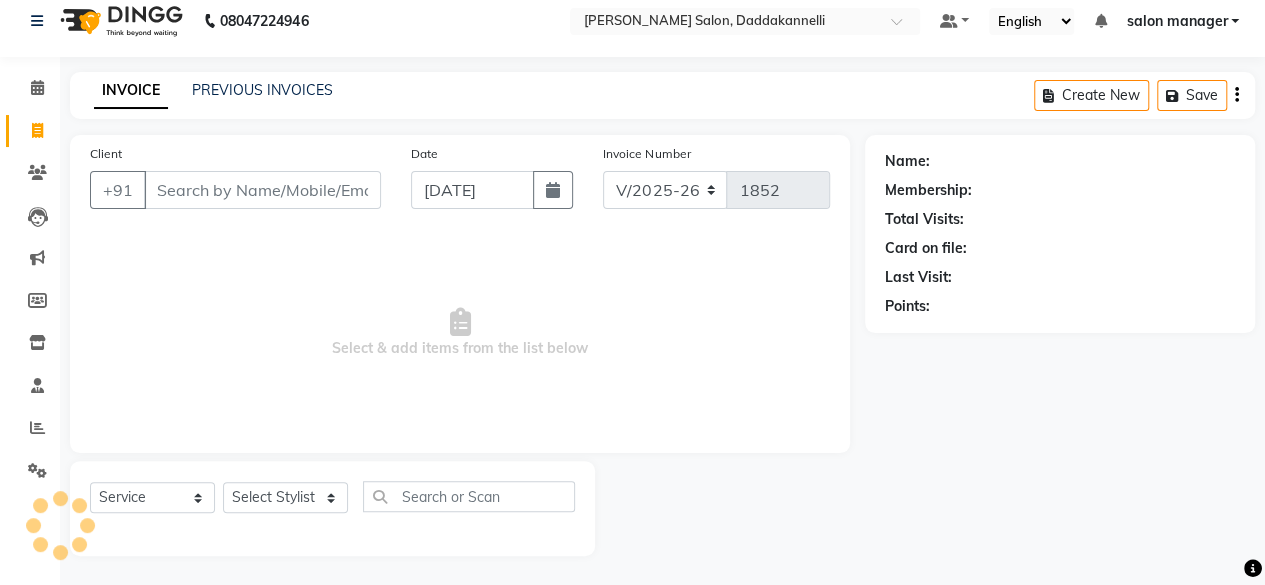 drag, startPoint x: 202, startPoint y: 175, endPoint x: 228, endPoint y: 187, distance: 28.635643 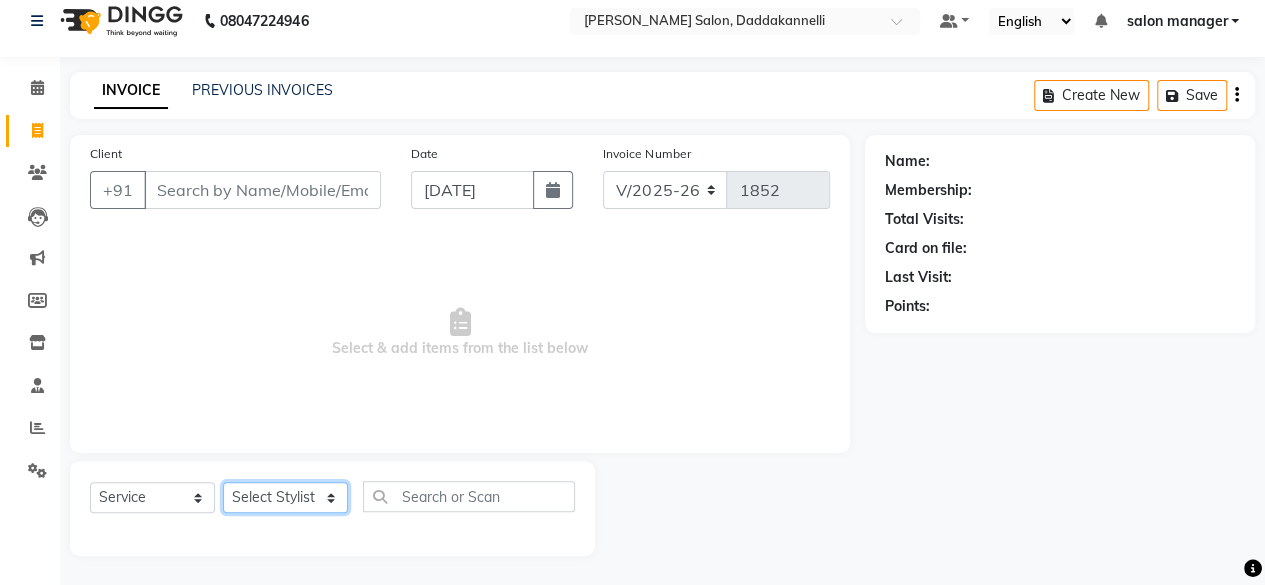 click on "Select Stylist aita DINGG SUPPORT [PERSON_NAME] Rahul [PERSON_NAME] [PERSON_NAME] salon manager [PERSON_NAME]" 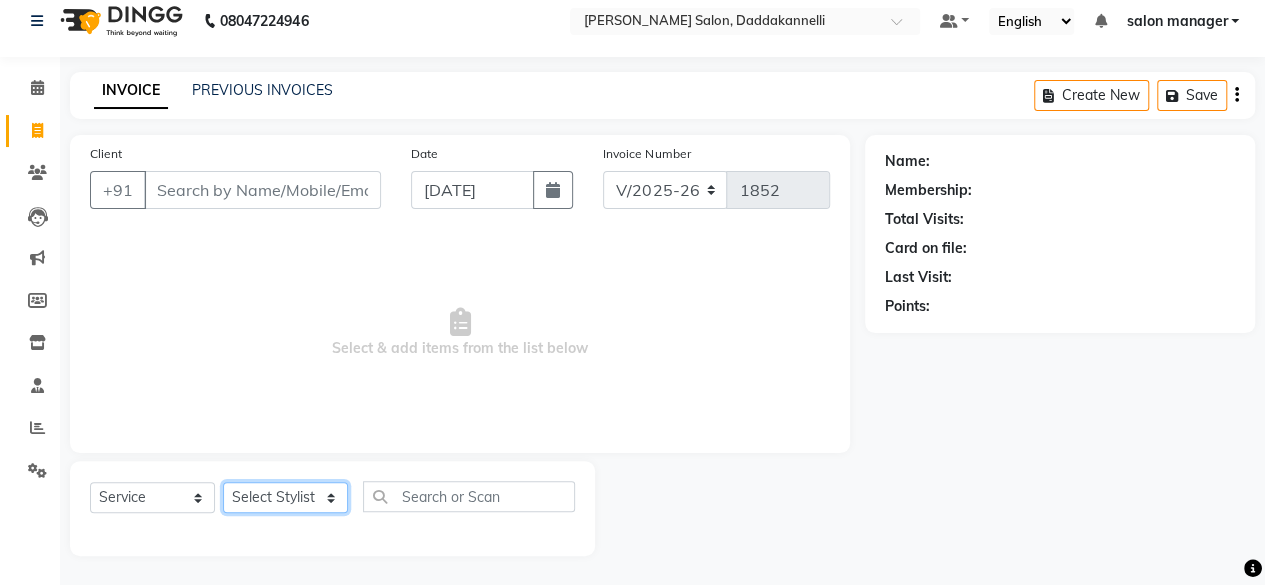 select on "80320" 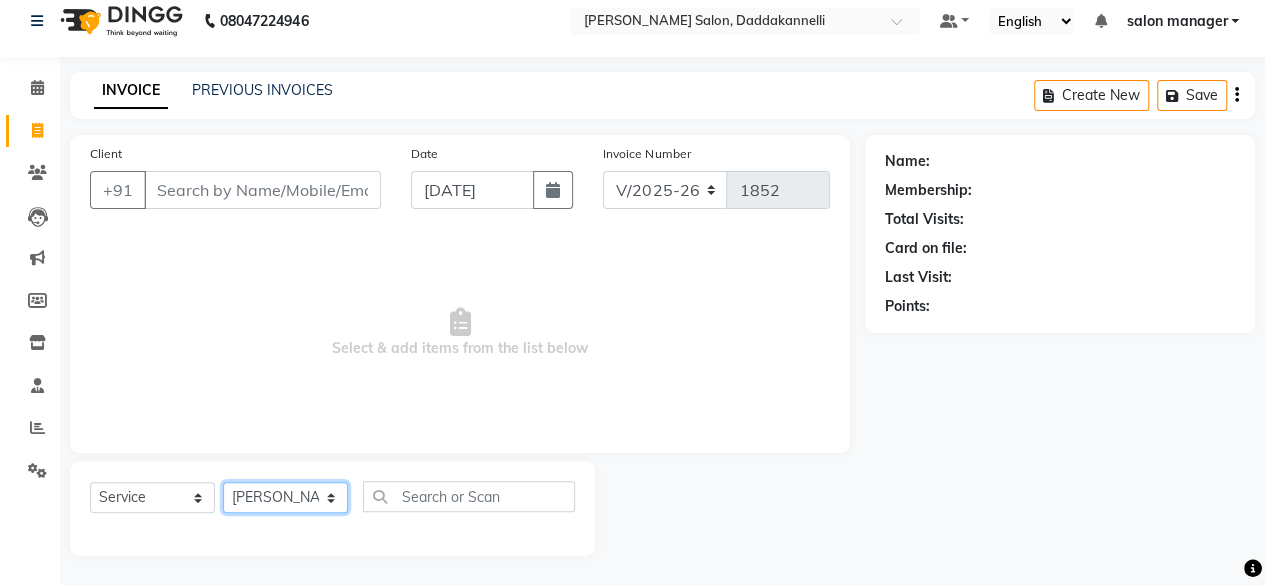 click on "Select Stylist aita DINGG SUPPORT [PERSON_NAME] Rahul [PERSON_NAME] [PERSON_NAME] salon manager [PERSON_NAME]" 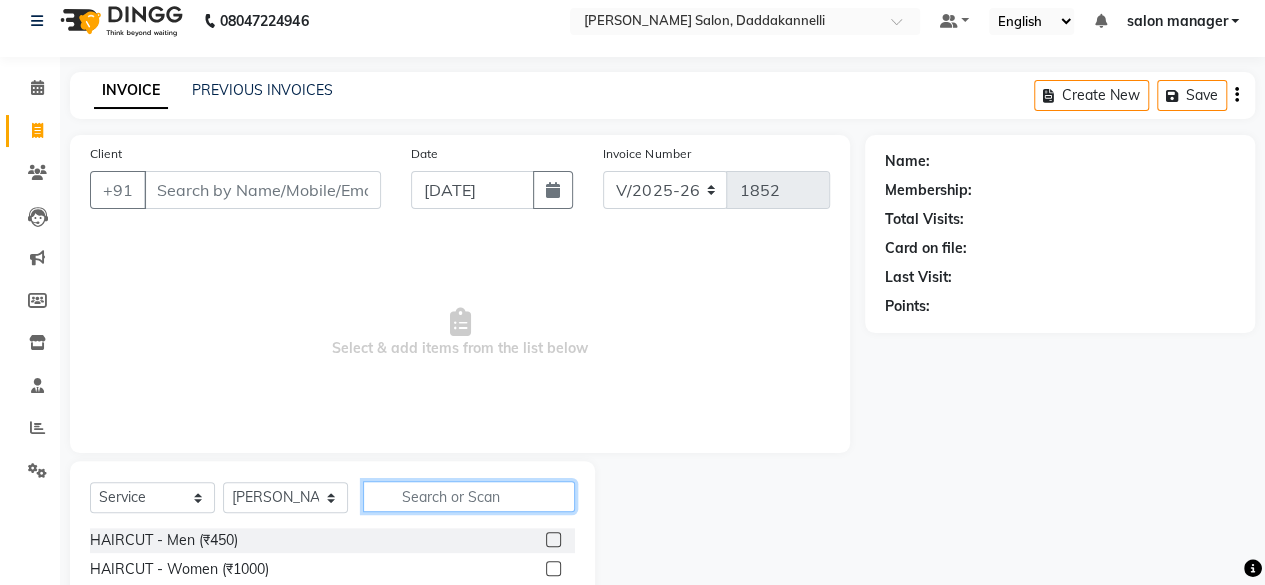 click 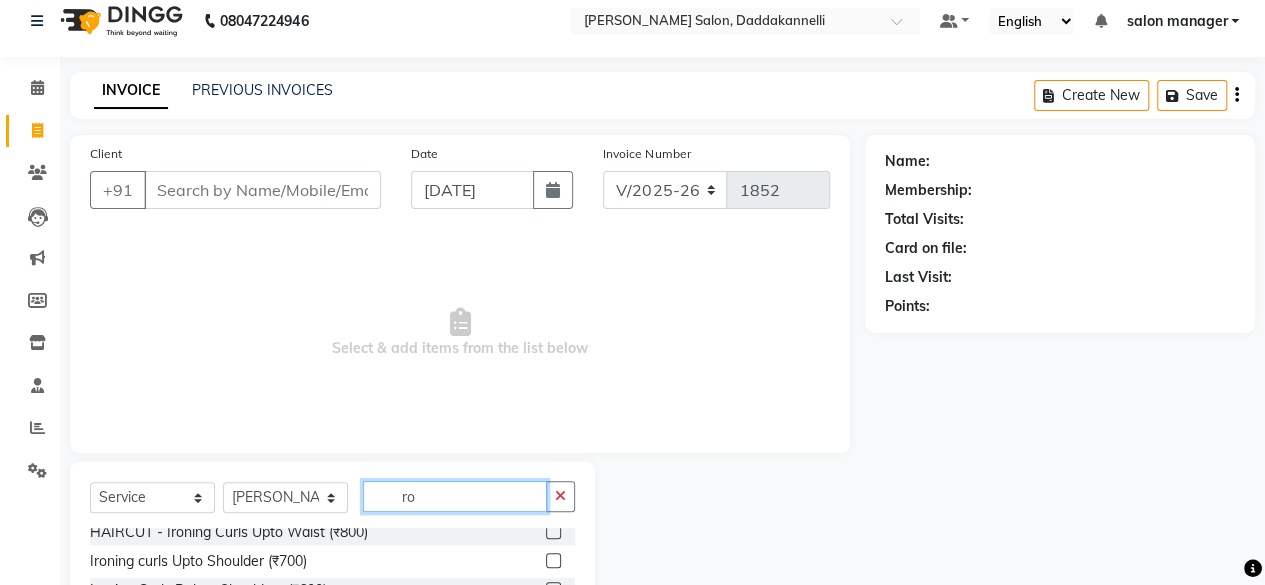scroll, scrollTop: 0, scrollLeft: 0, axis: both 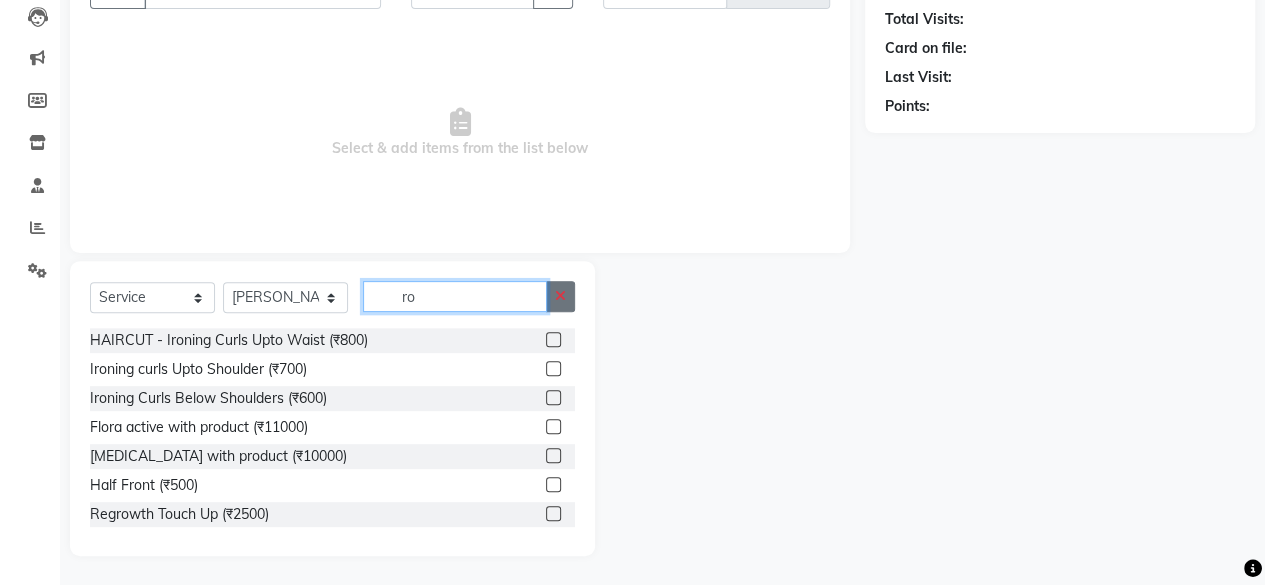 type on "ro" 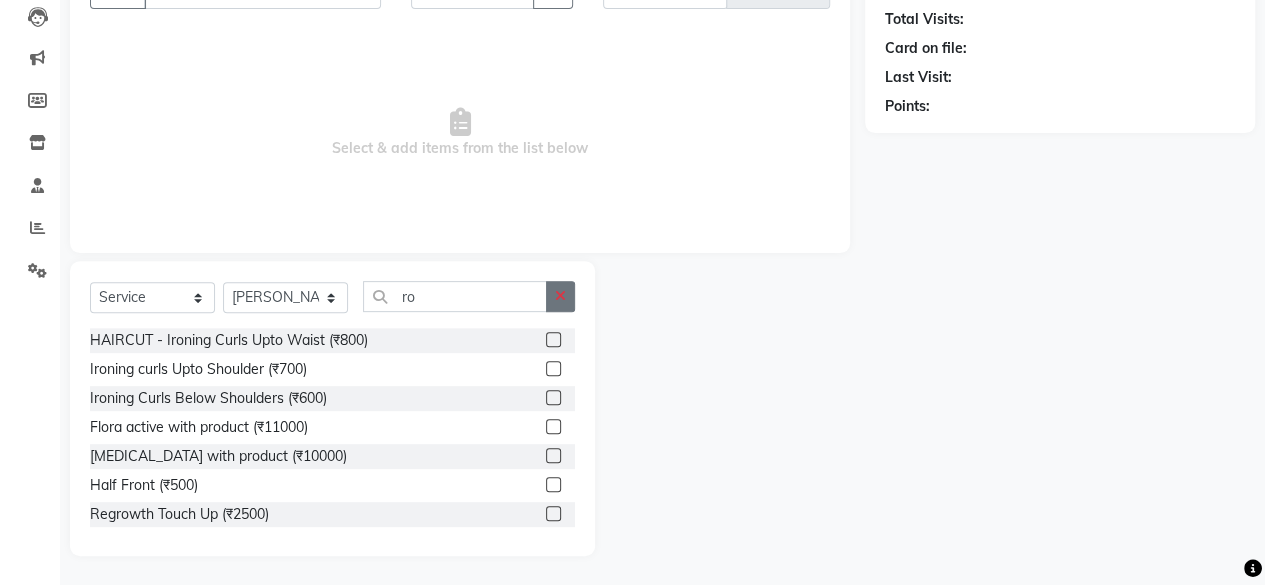 click 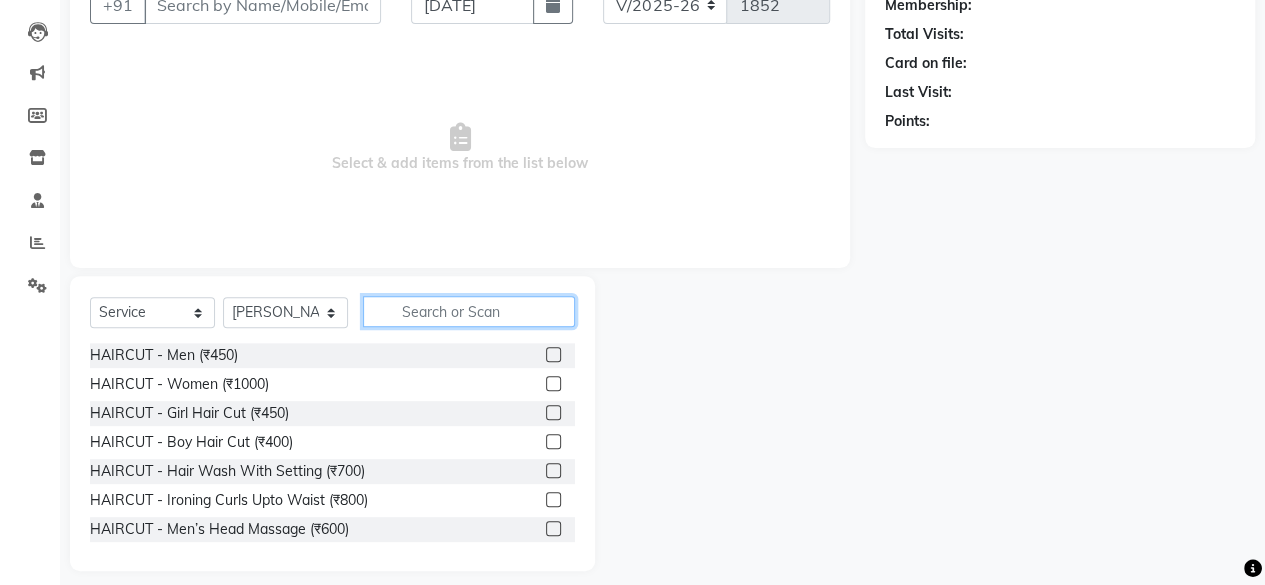 scroll, scrollTop: 215, scrollLeft: 0, axis: vertical 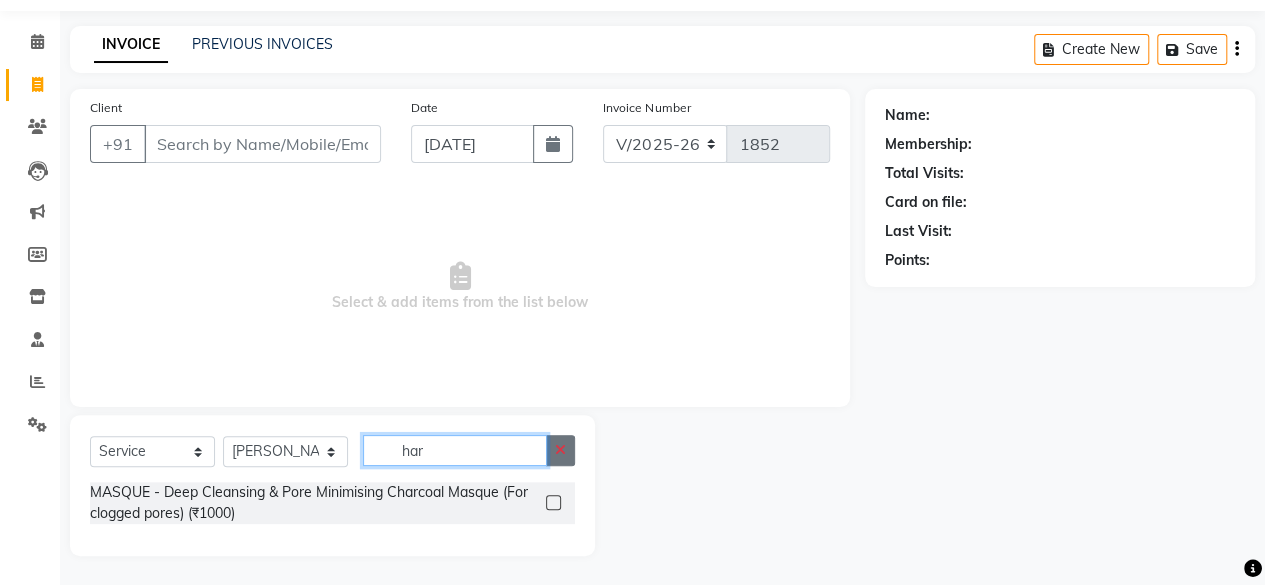 type on "har" 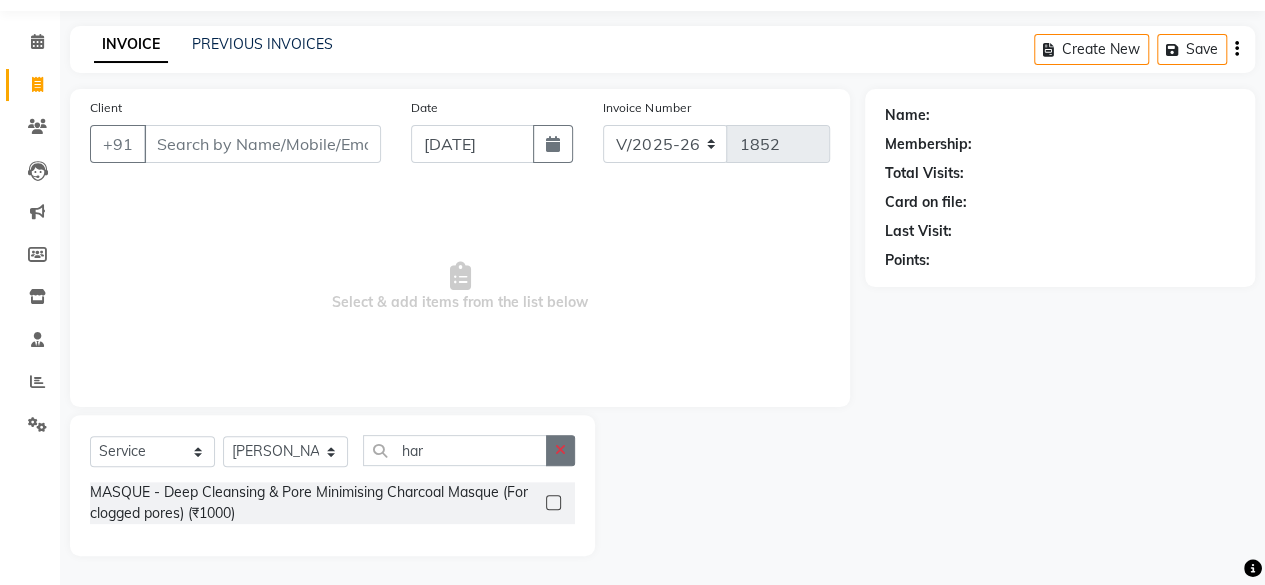 click 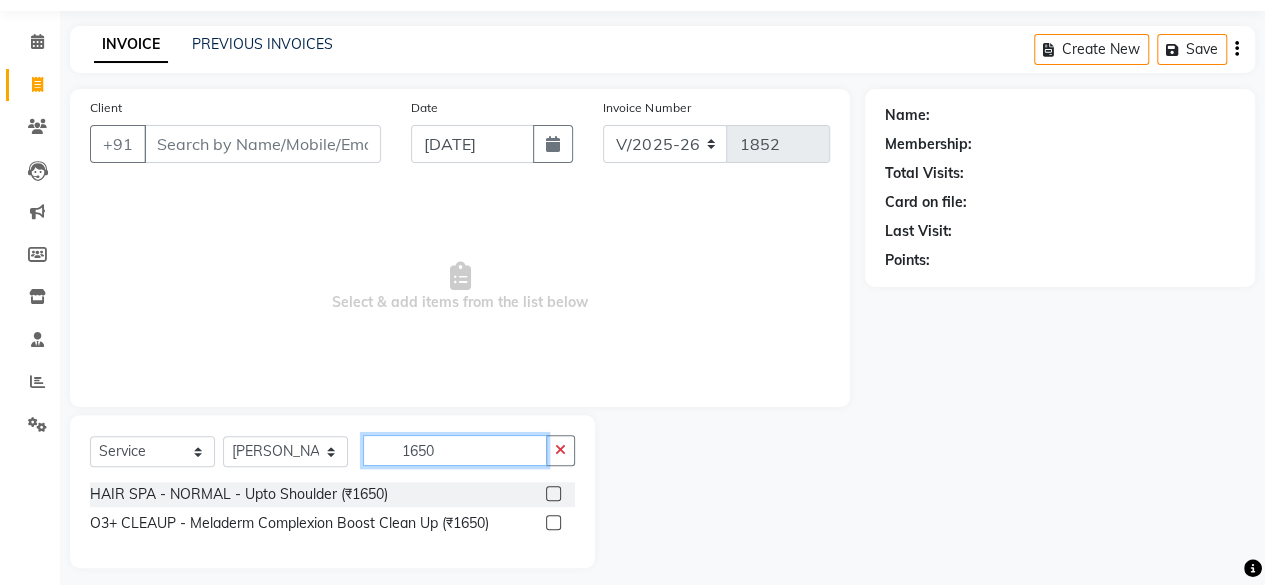 type on "1650" 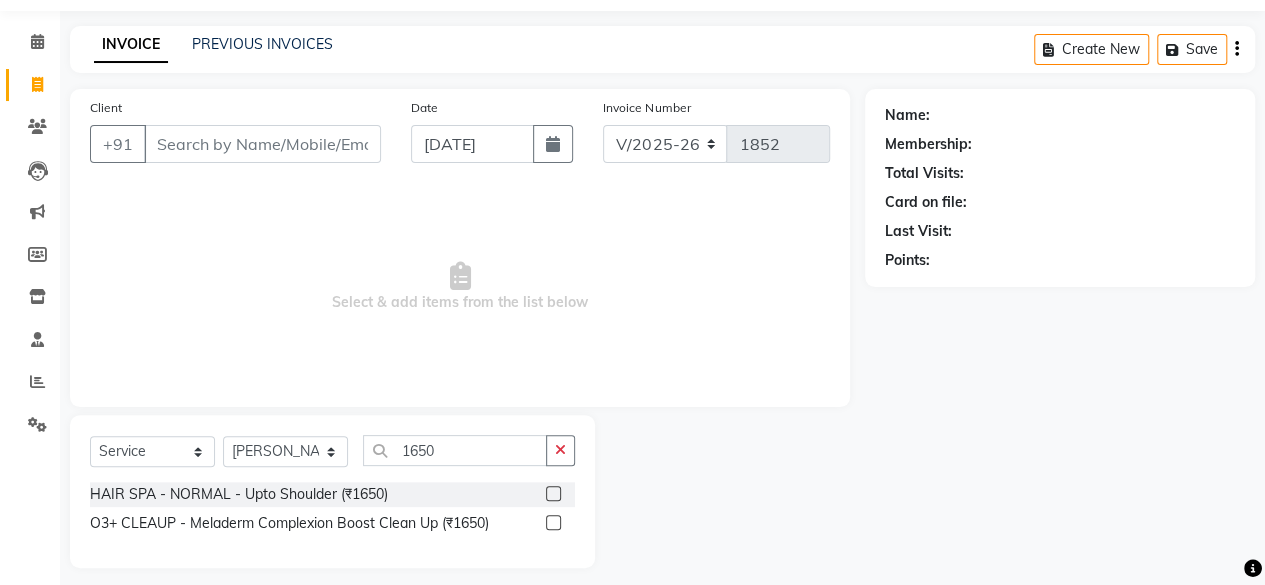 click on "HAIR SPA - NORMAL - Upto Shoulder (₹1650)" 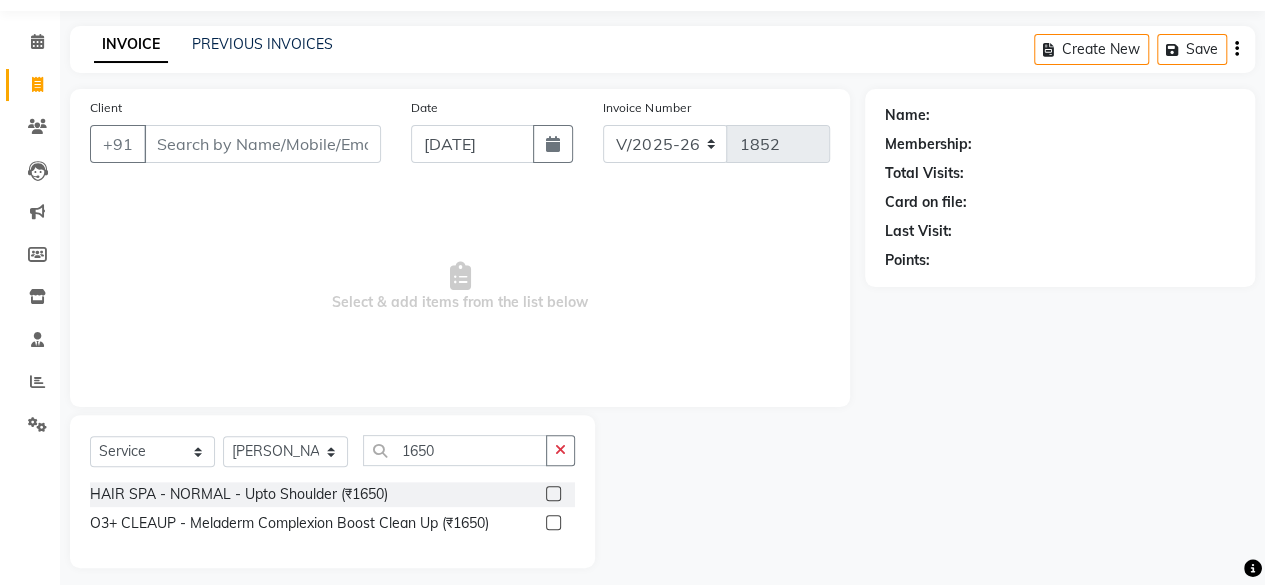 click 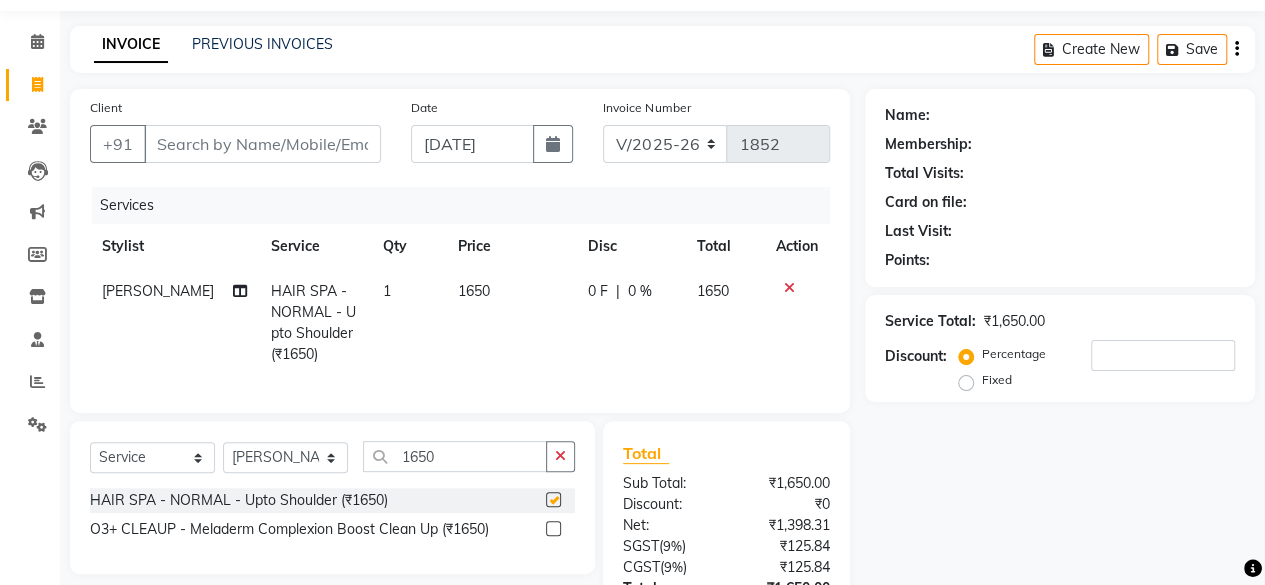 checkbox on "false" 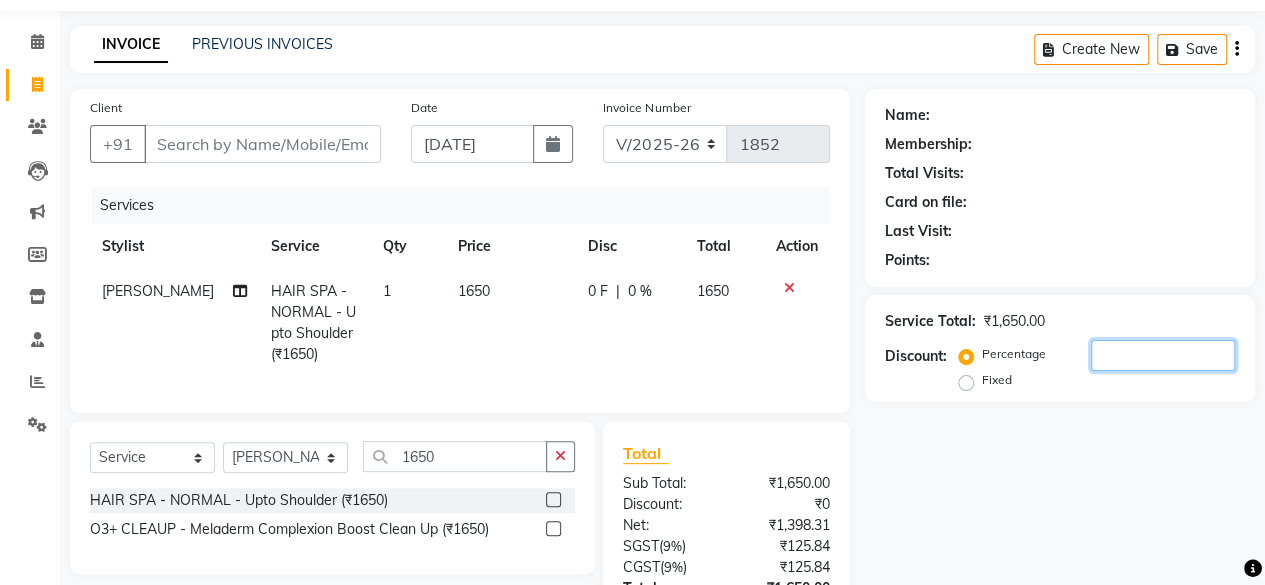 click 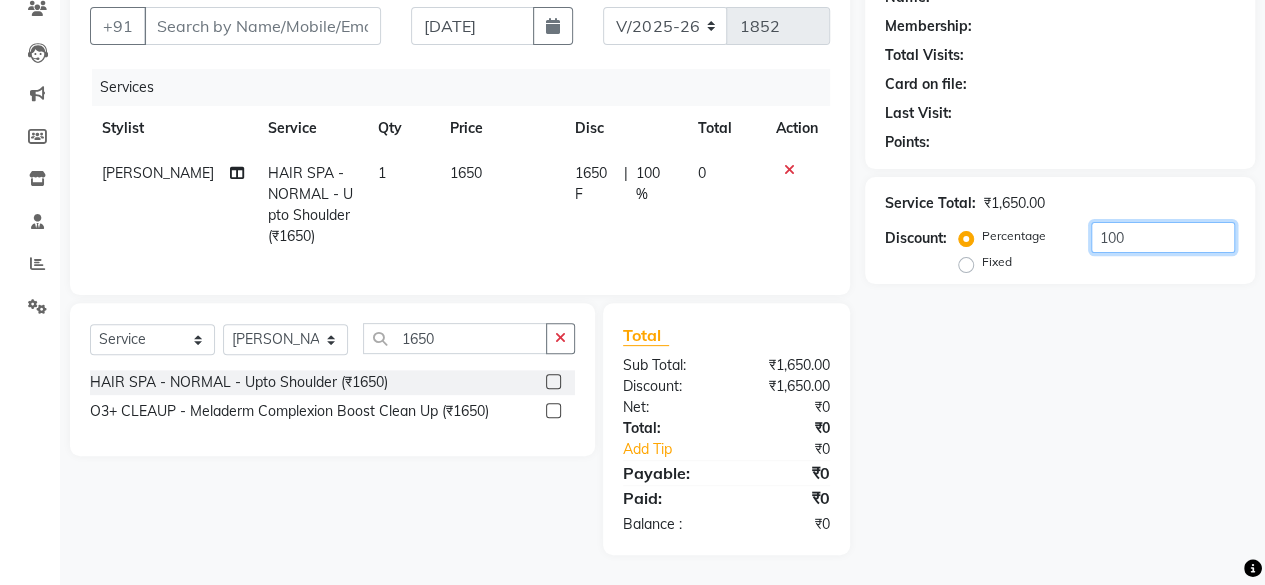 scroll, scrollTop: 192, scrollLeft: 0, axis: vertical 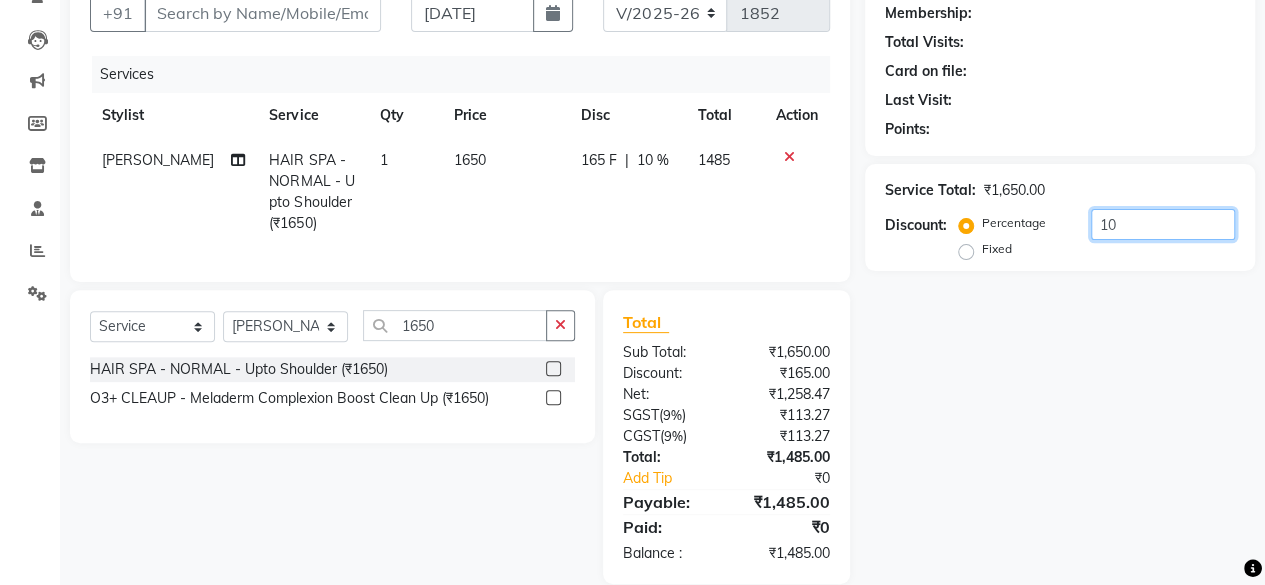 type on "1" 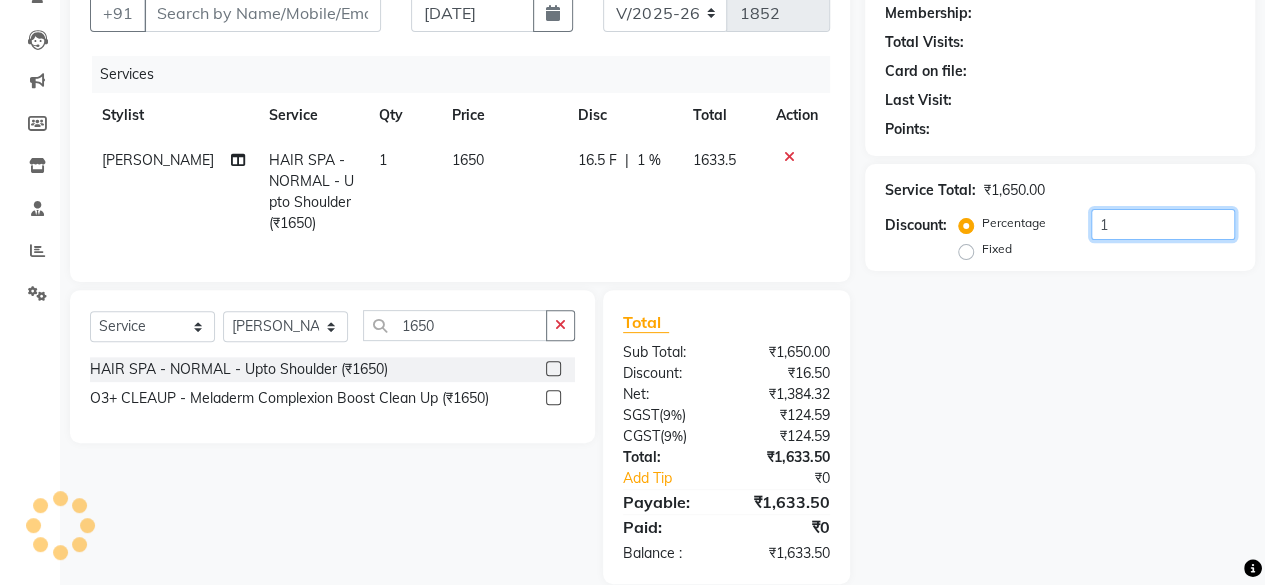type 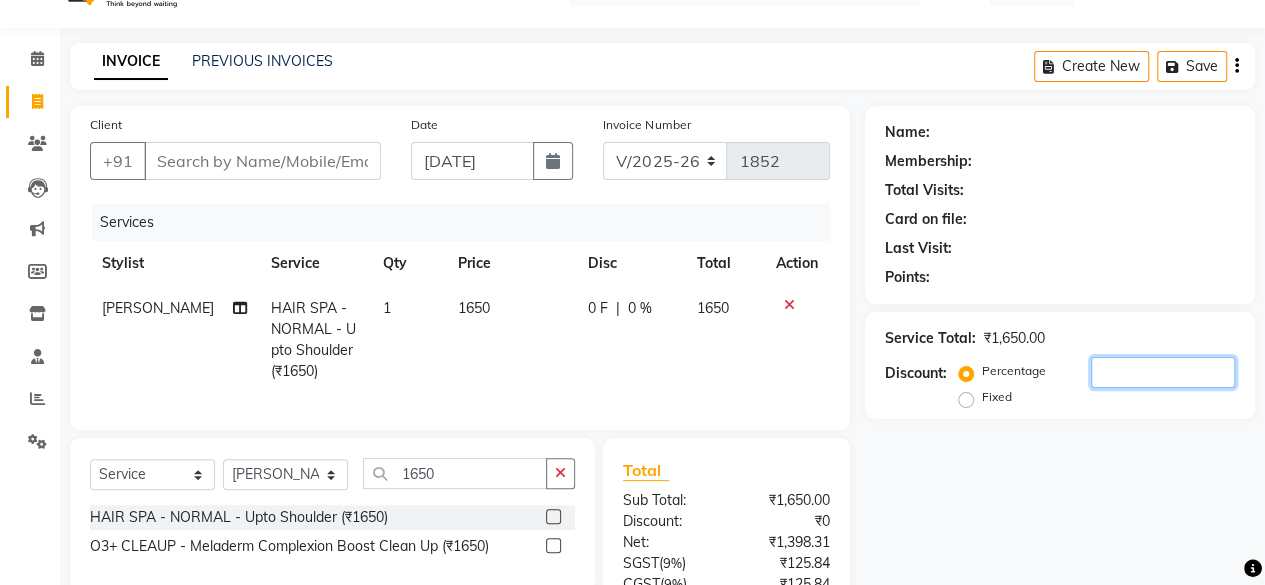 scroll, scrollTop: 0, scrollLeft: 0, axis: both 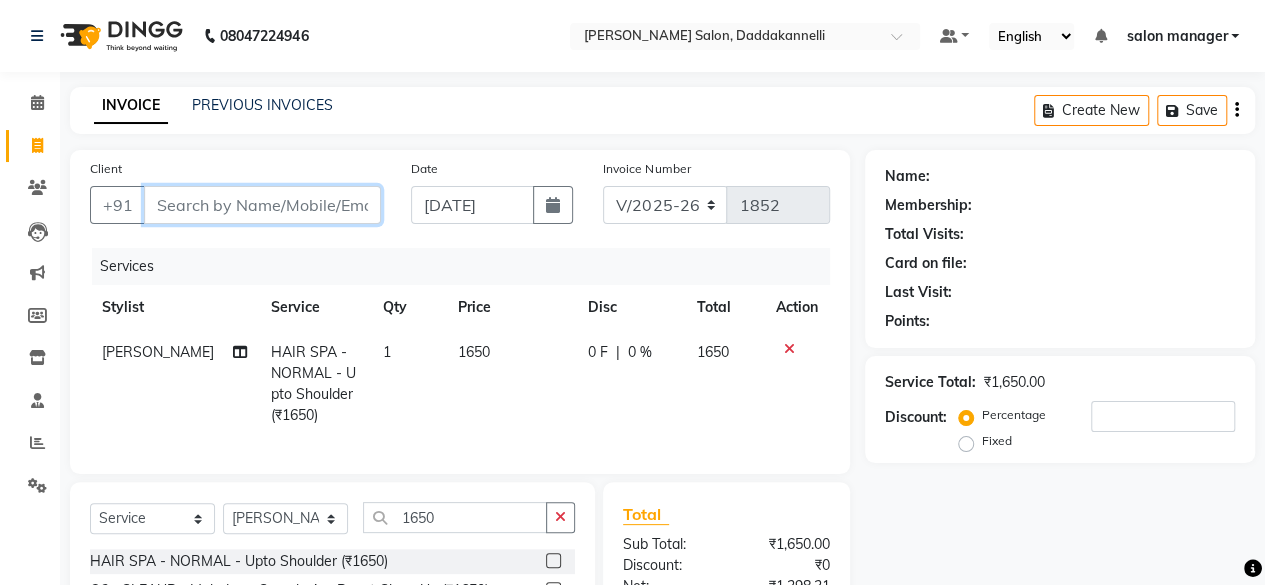 click on "Client" at bounding box center (262, 205) 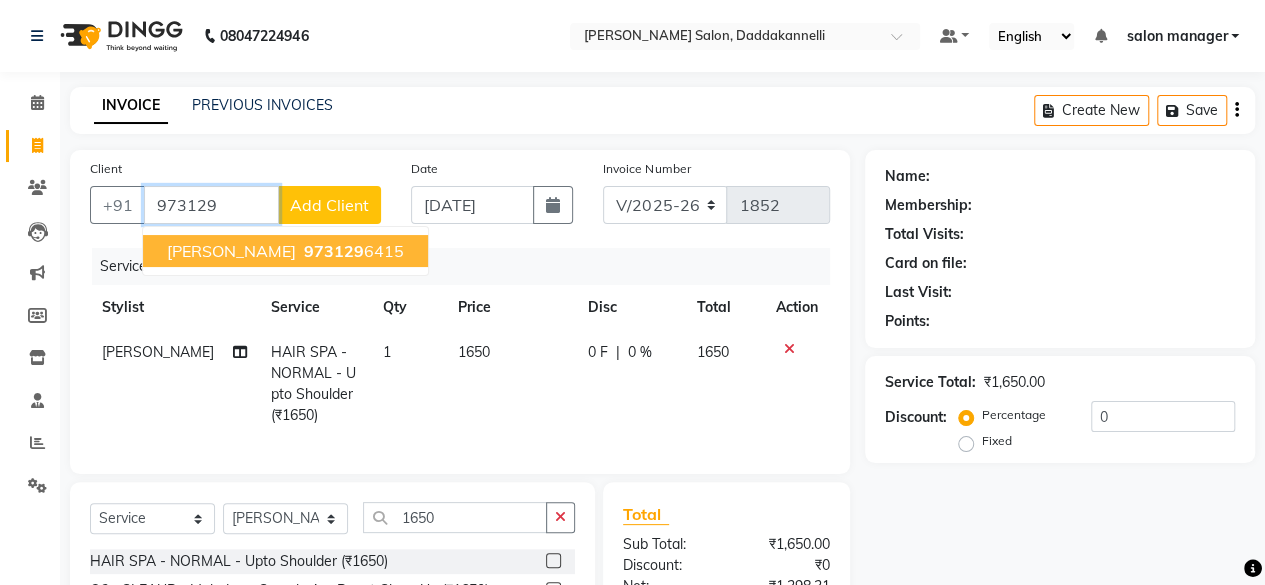 click on "[PERSON_NAME]   973129 6415" at bounding box center (285, 251) 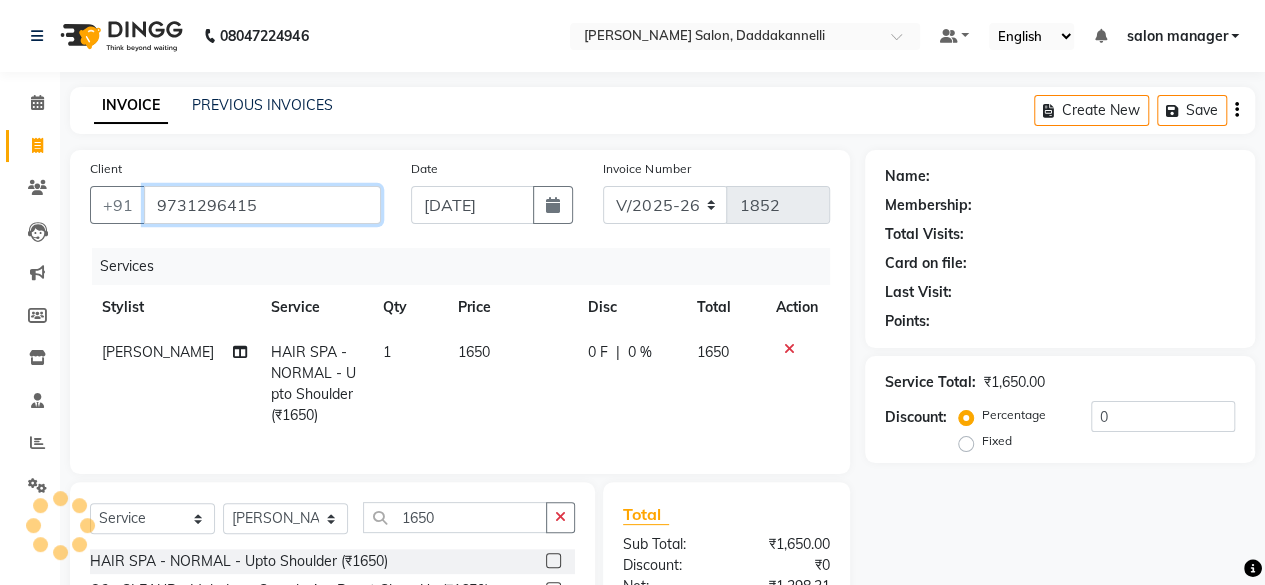 type on "9731296415" 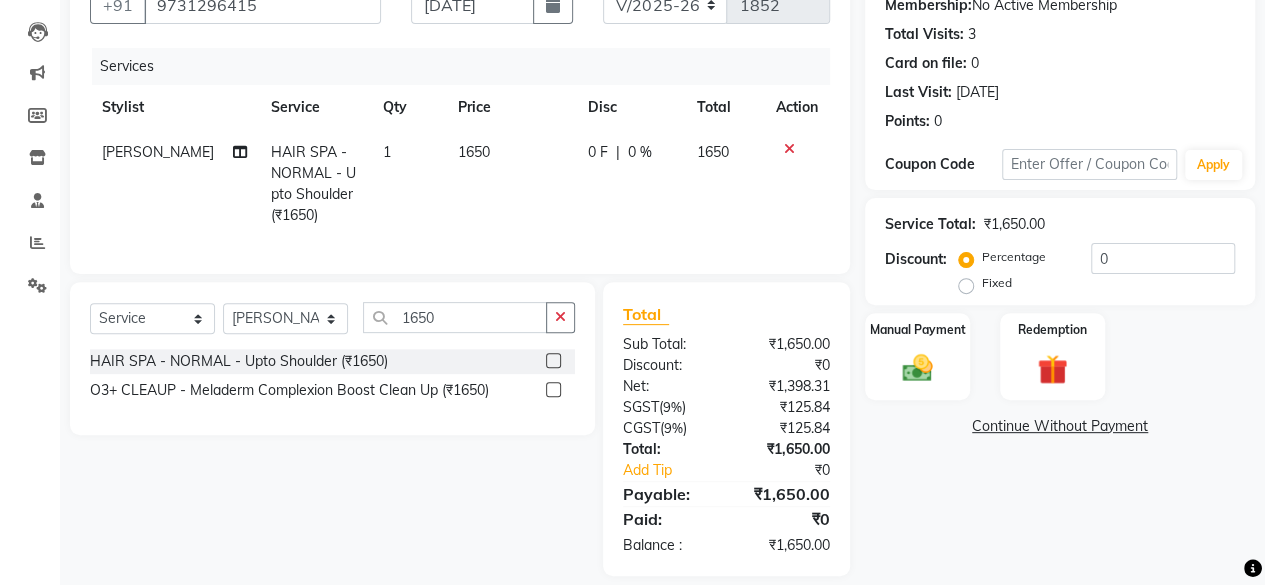 scroll, scrollTop: 234, scrollLeft: 0, axis: vertical 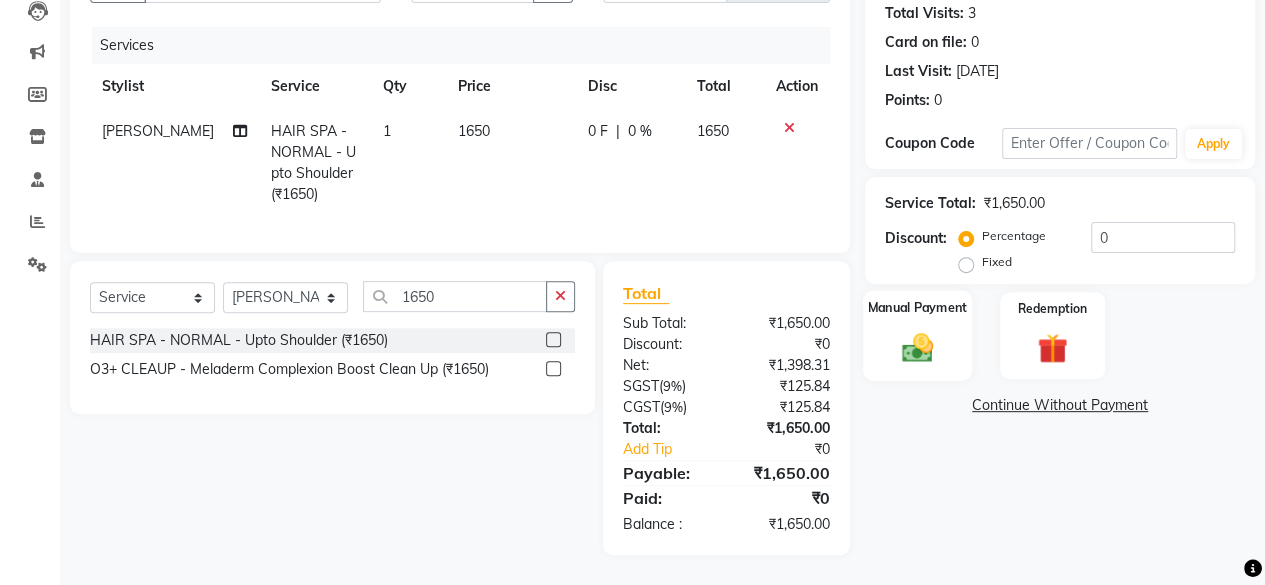 click 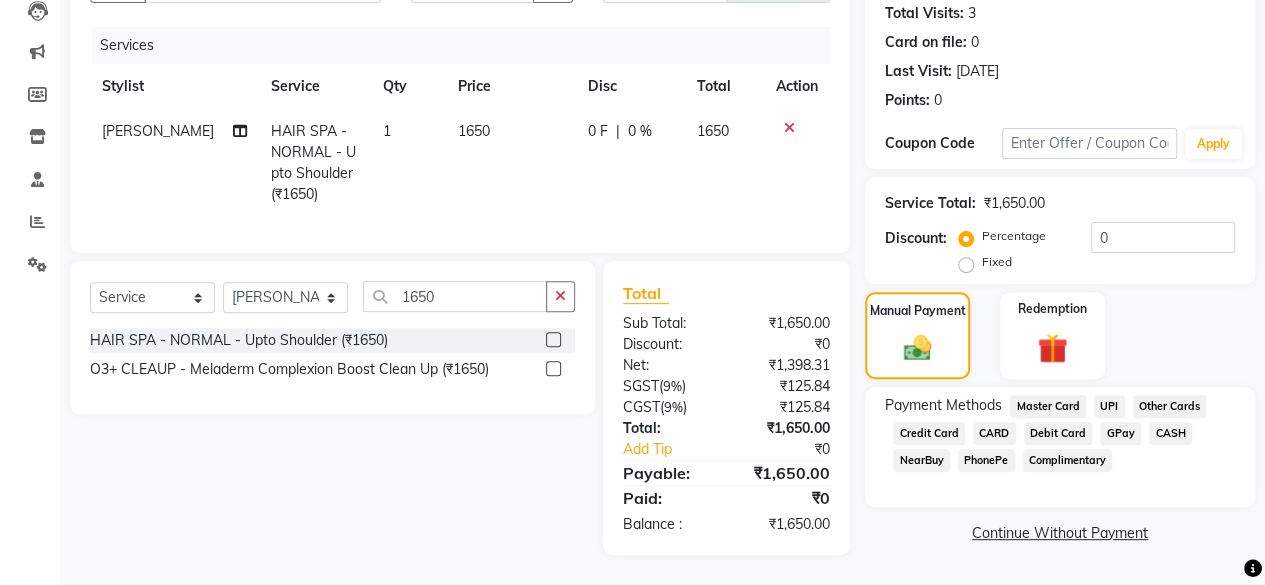 click on "UPI" 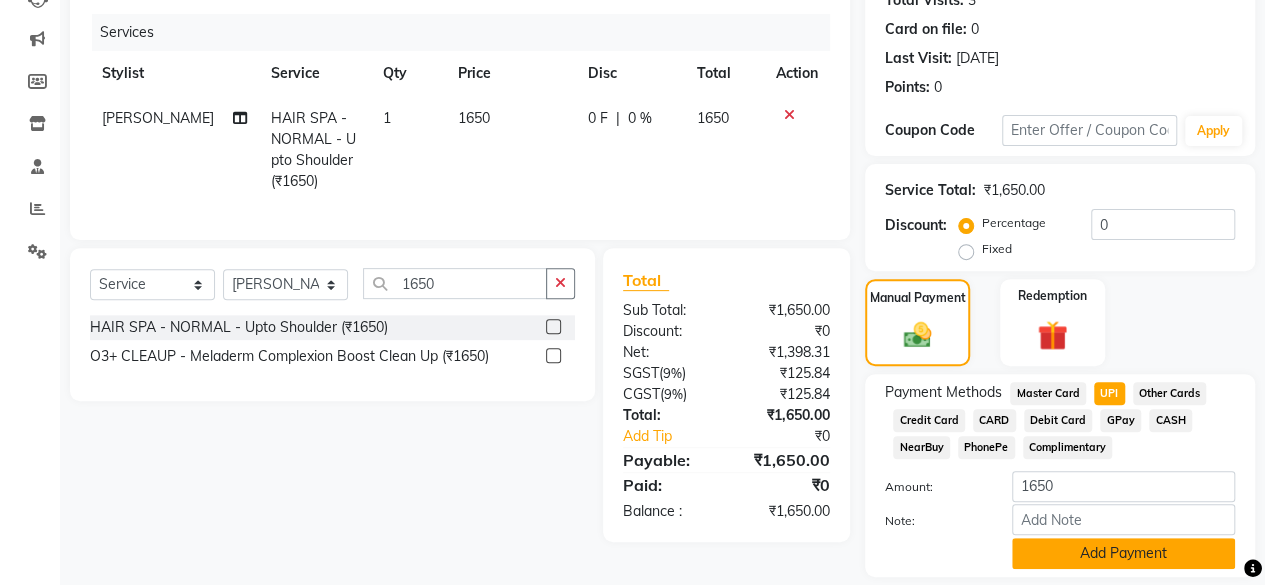 click on "Add Payment" 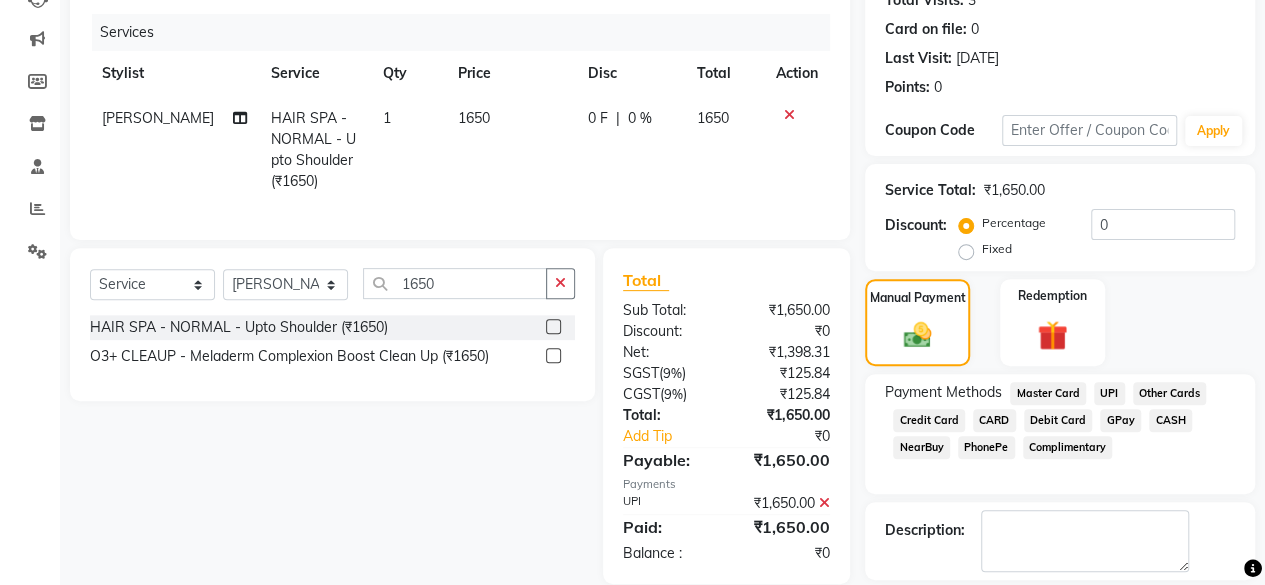 scroll, scrollTop: 324, scrollLeft: 0, axis: vertical 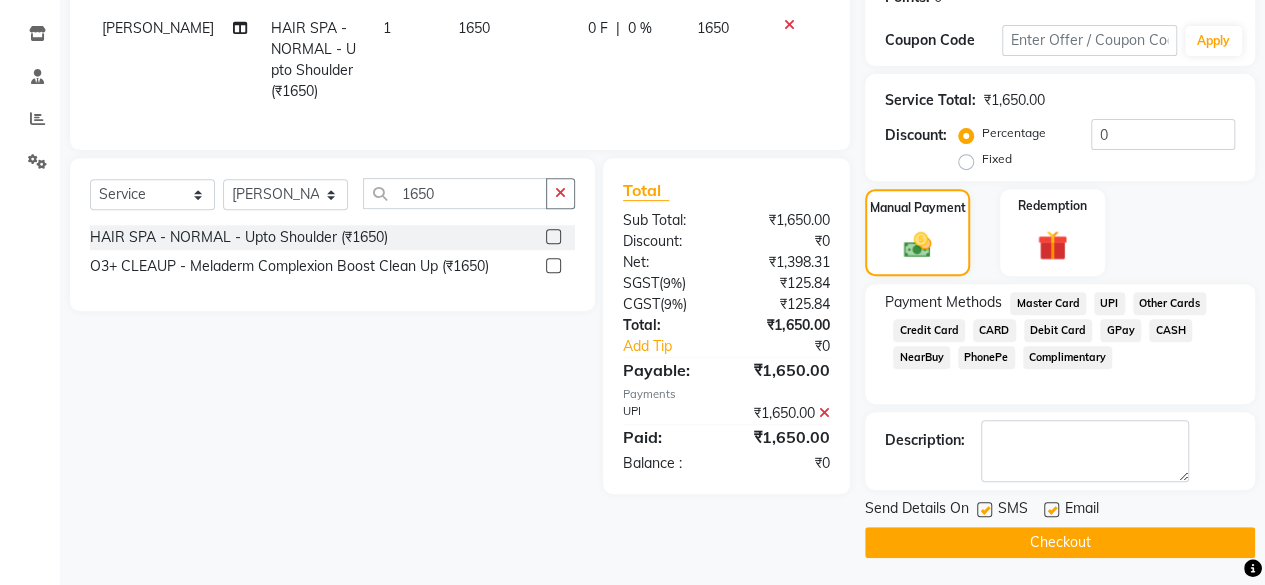 click on "Checkout" 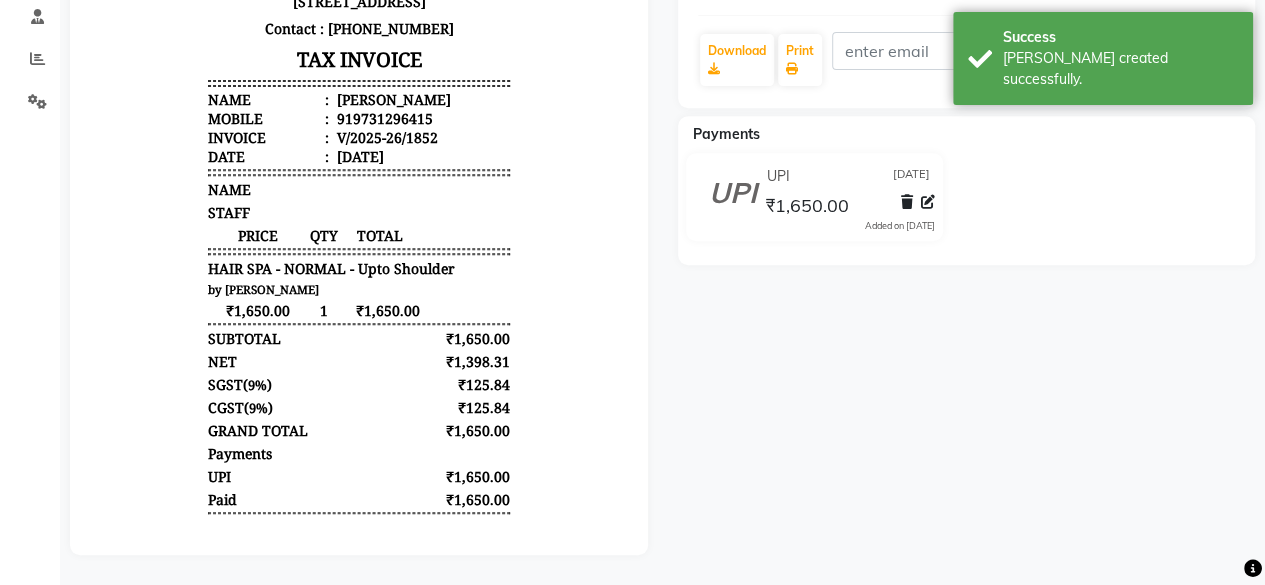 scroll, scrollTop: 0, scrollLeft: 0, axis: both 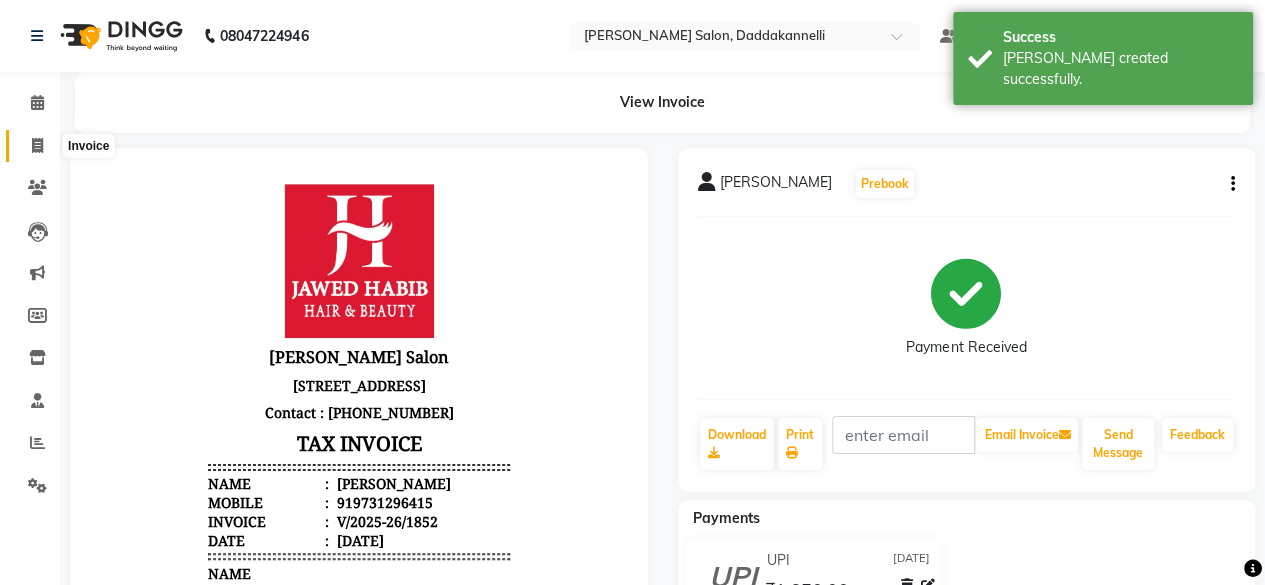 click 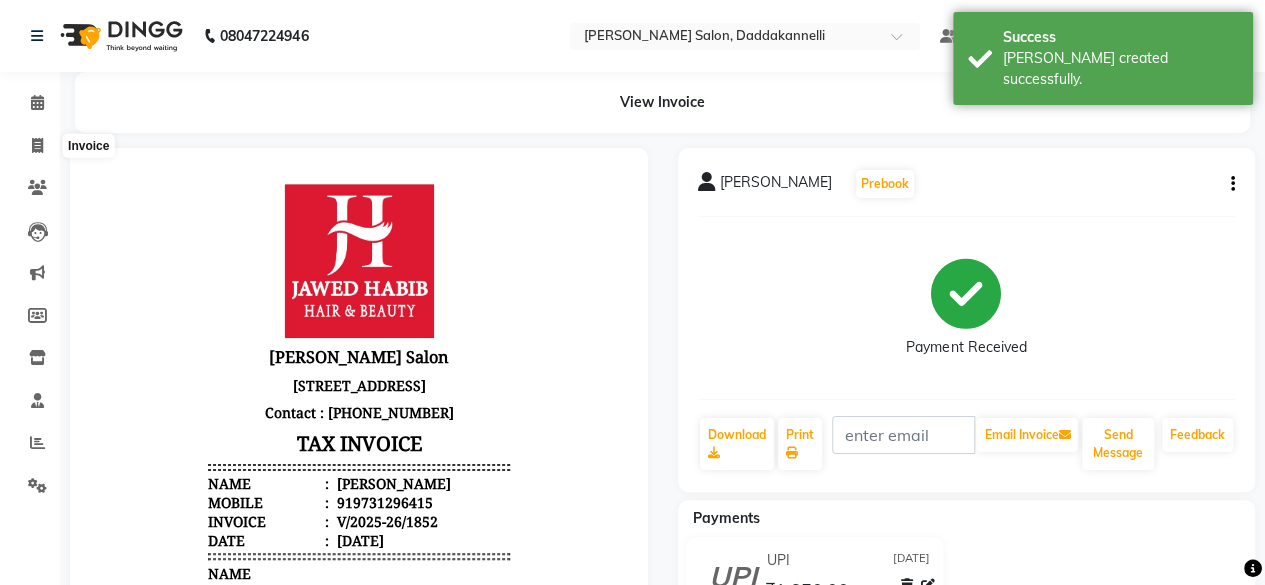 select on "service" 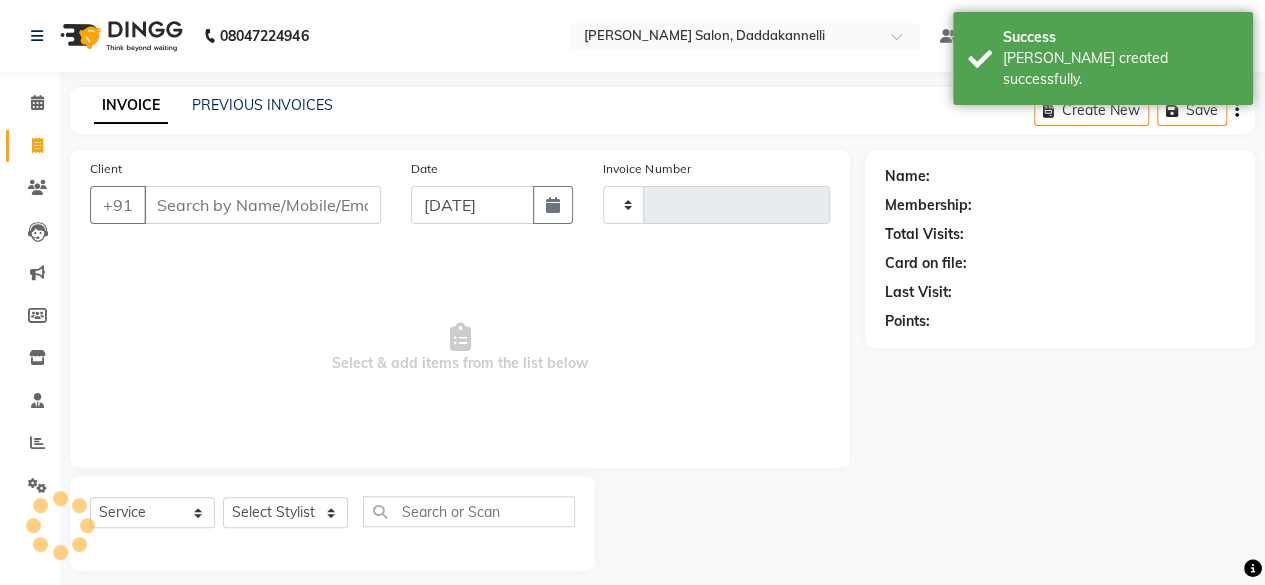 type on "1853" 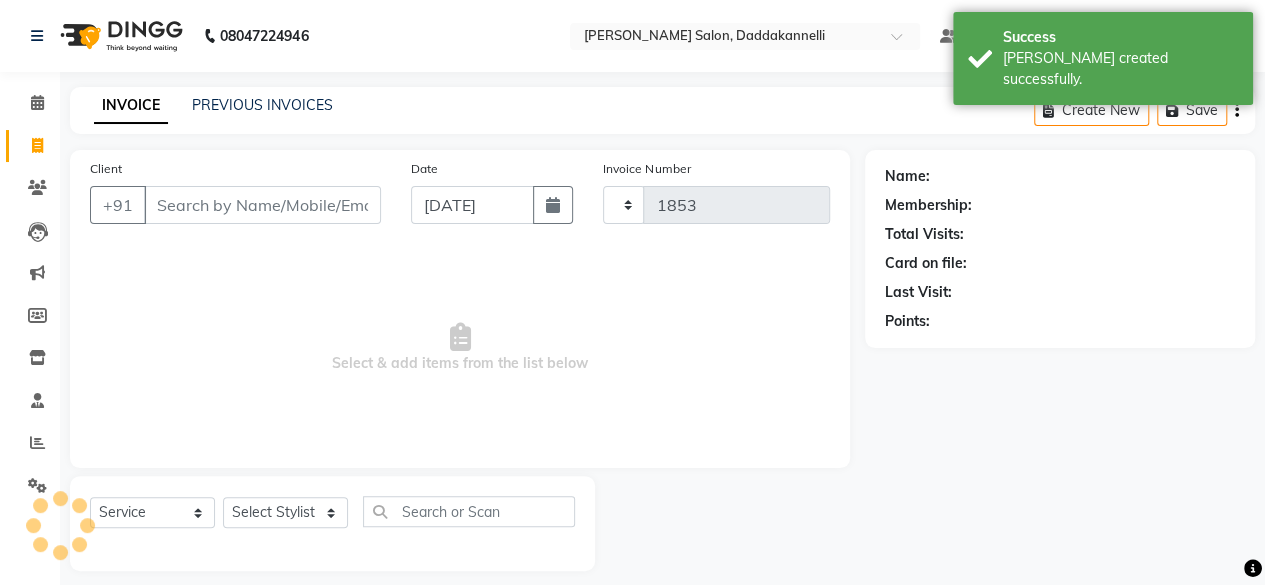 scroll, scrollTop: 15, scrollLeft: 0, axis: vertical 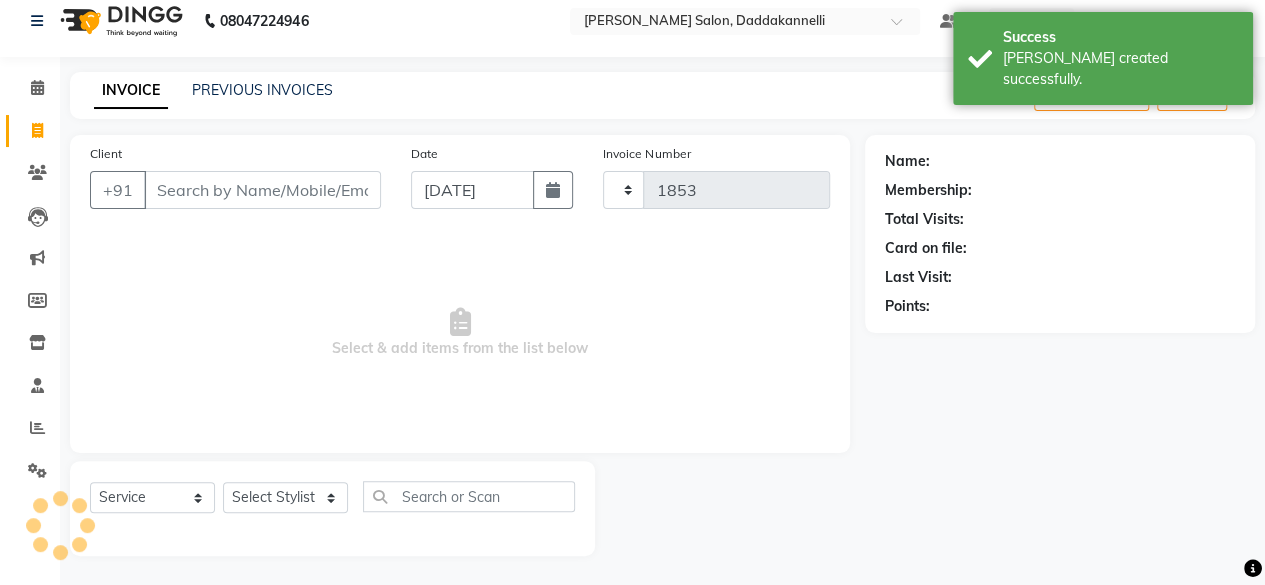 select on "6354" 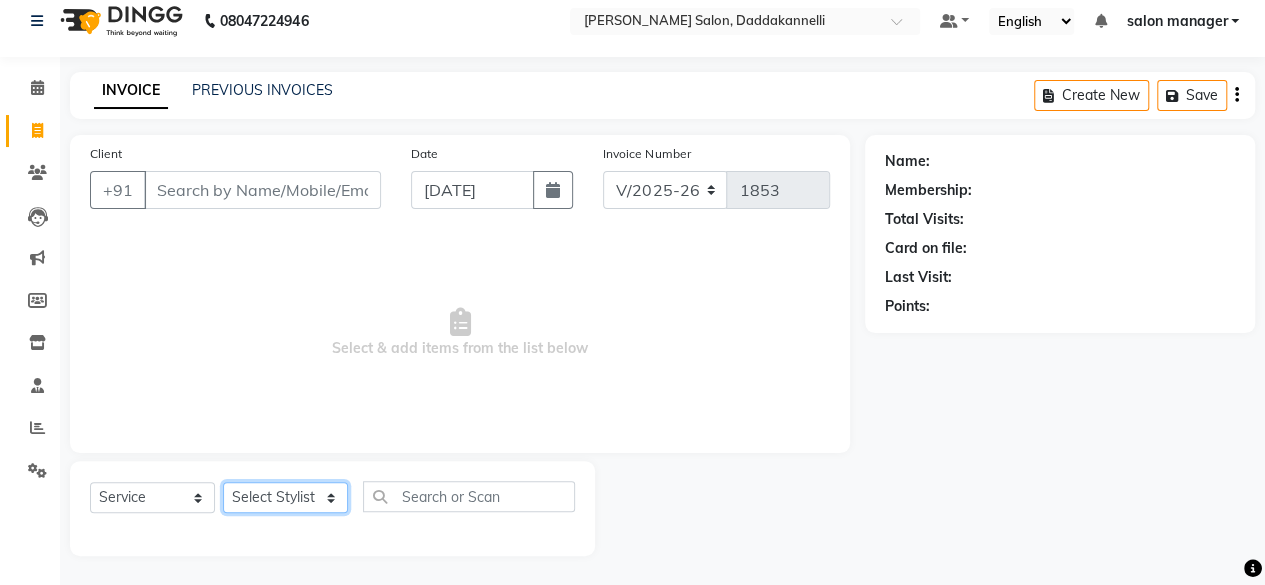 click on "Select Stylist aita DINGG SUPPORT [PERSON_NAME] Rahul [PERSON_NAME] [PERSON_NAME] salon manager [PERSON_NAME]" 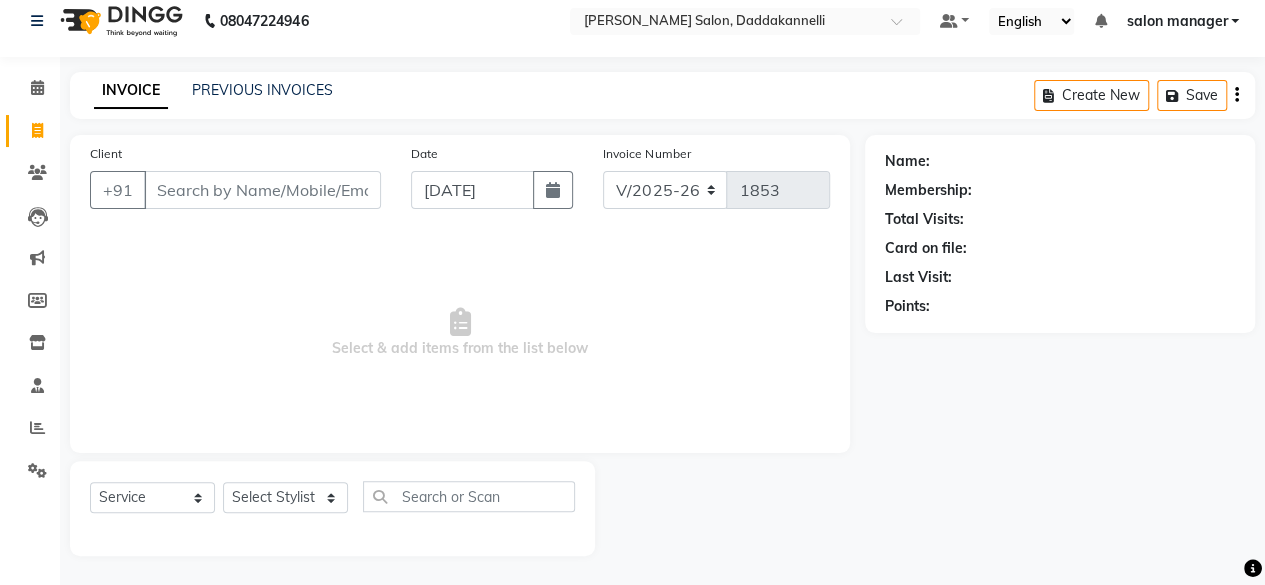 click on "Name: Membership: Total Visits: Card on file: Last Visit:  Points:" 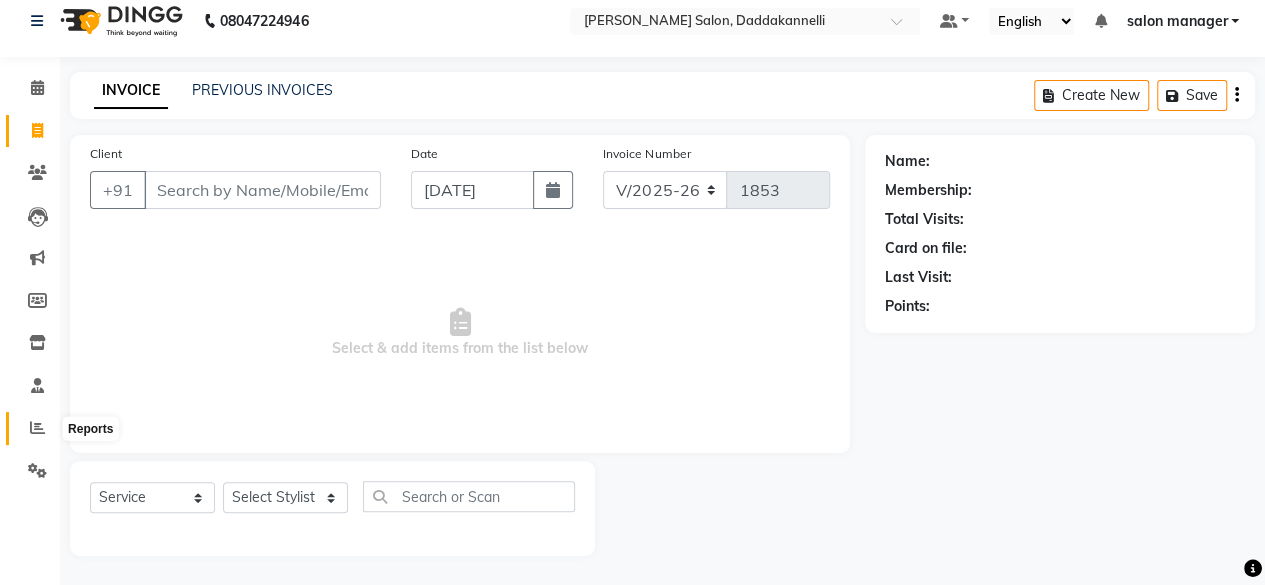 click 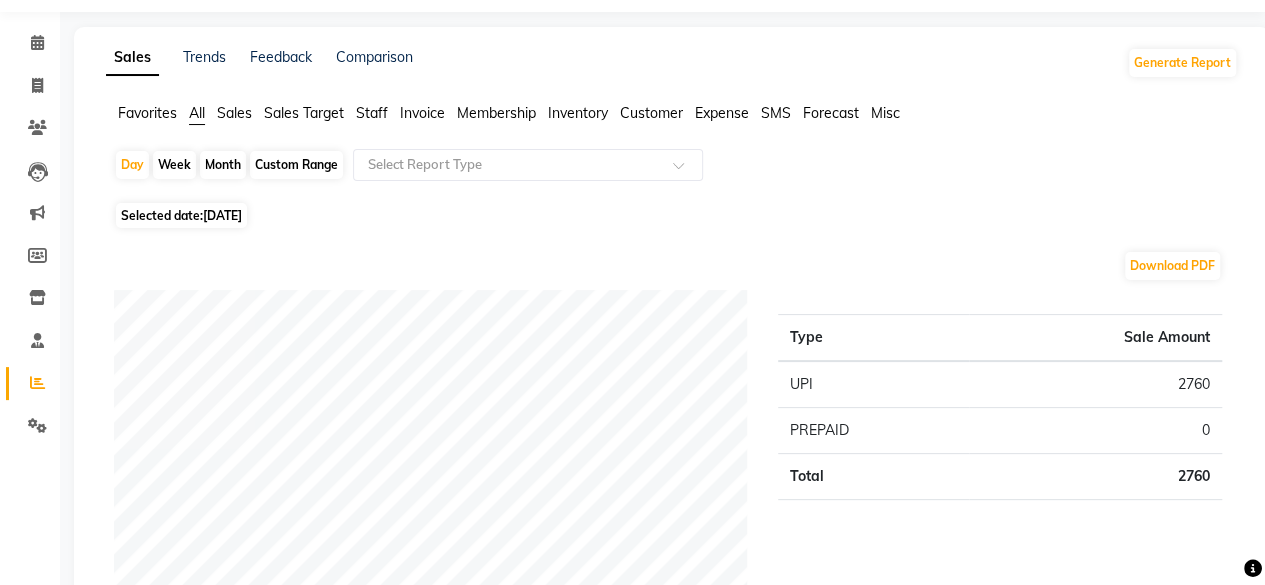 scroll, scrollTop: 0, scrollLeft: 0, axis: both 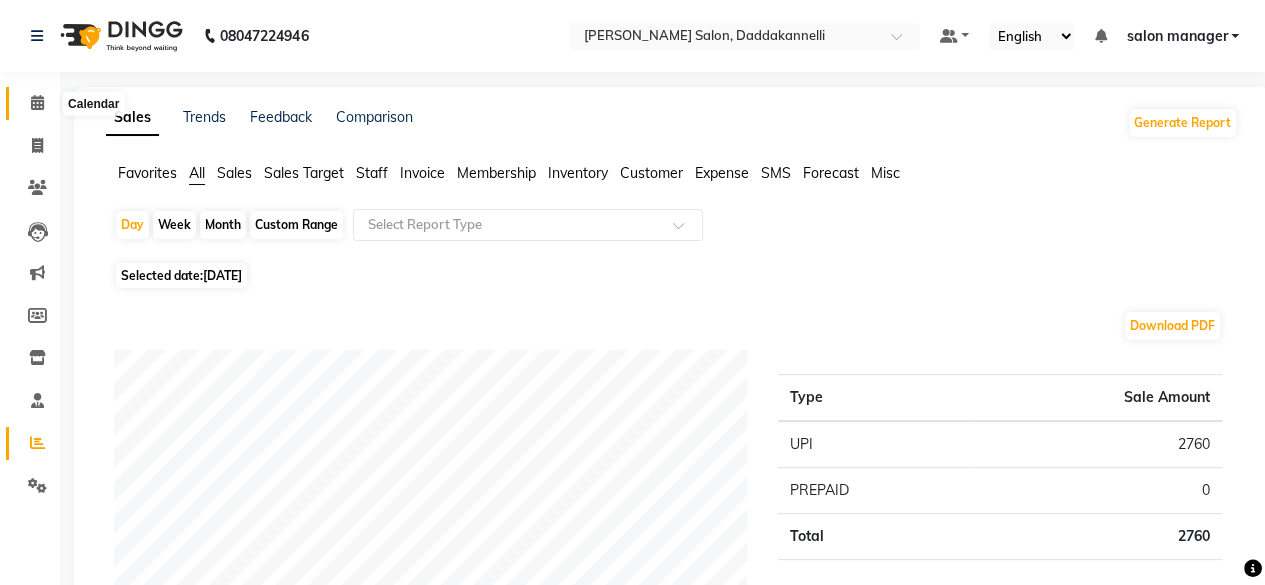 click 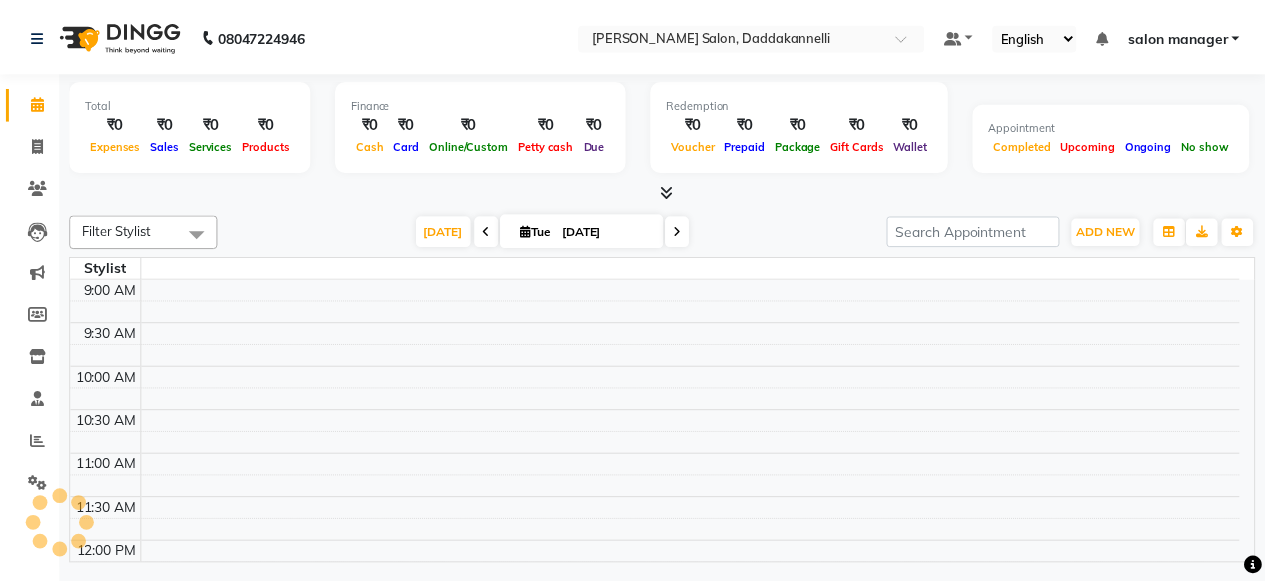 scroll, scrollTop: 0, scrollLeft: 0, axis: both 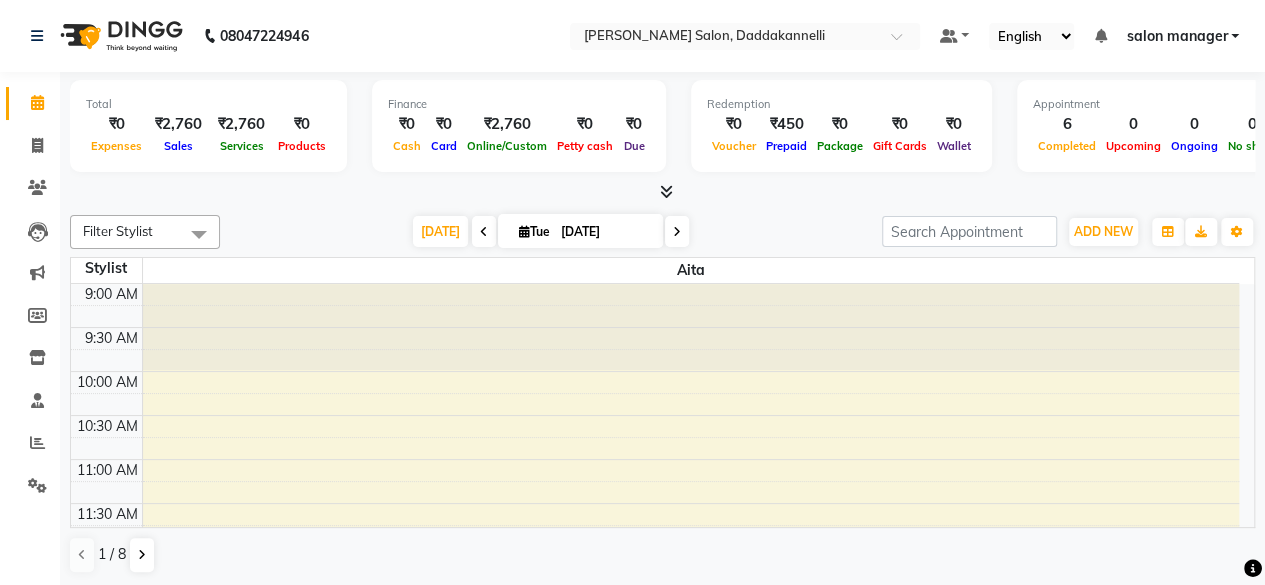 click on "Marketing" 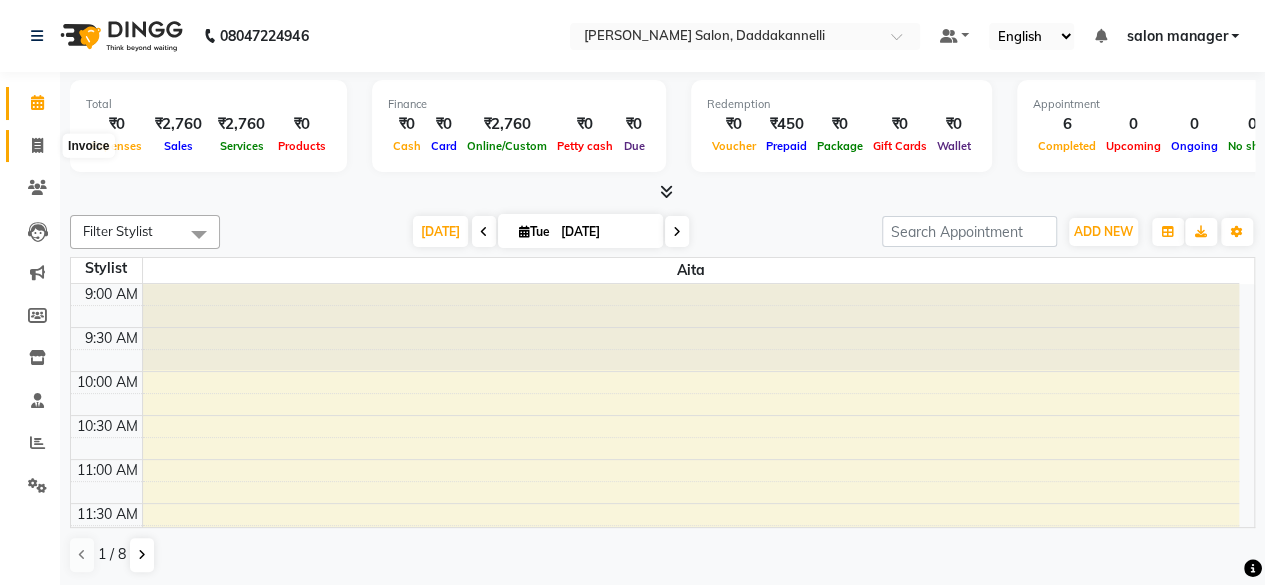 click 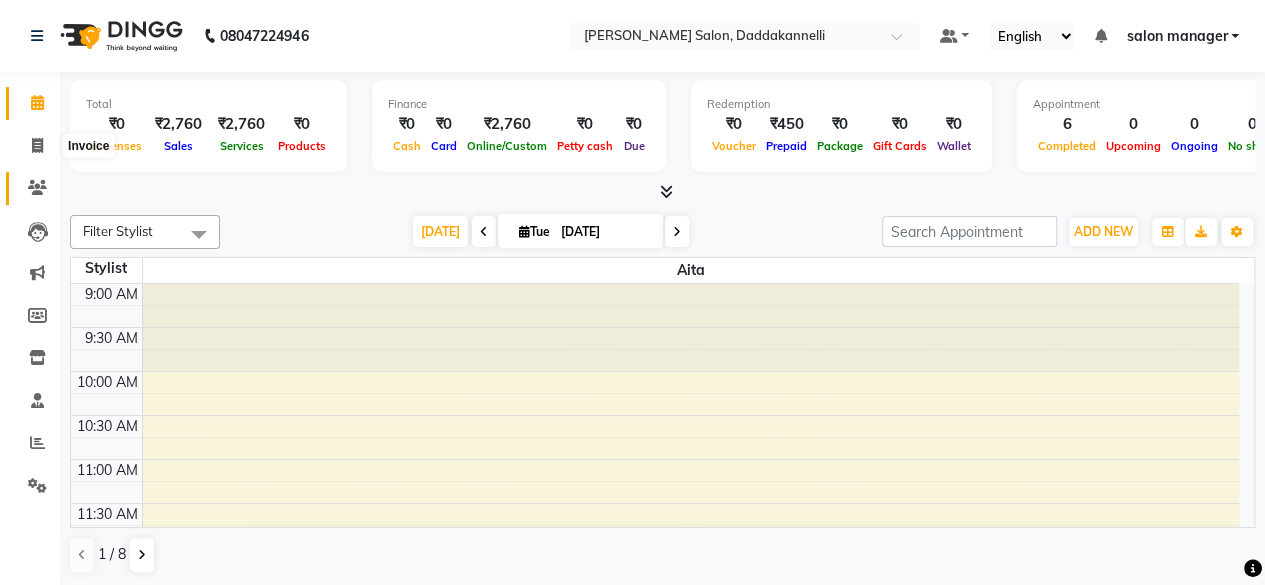 select on "service" 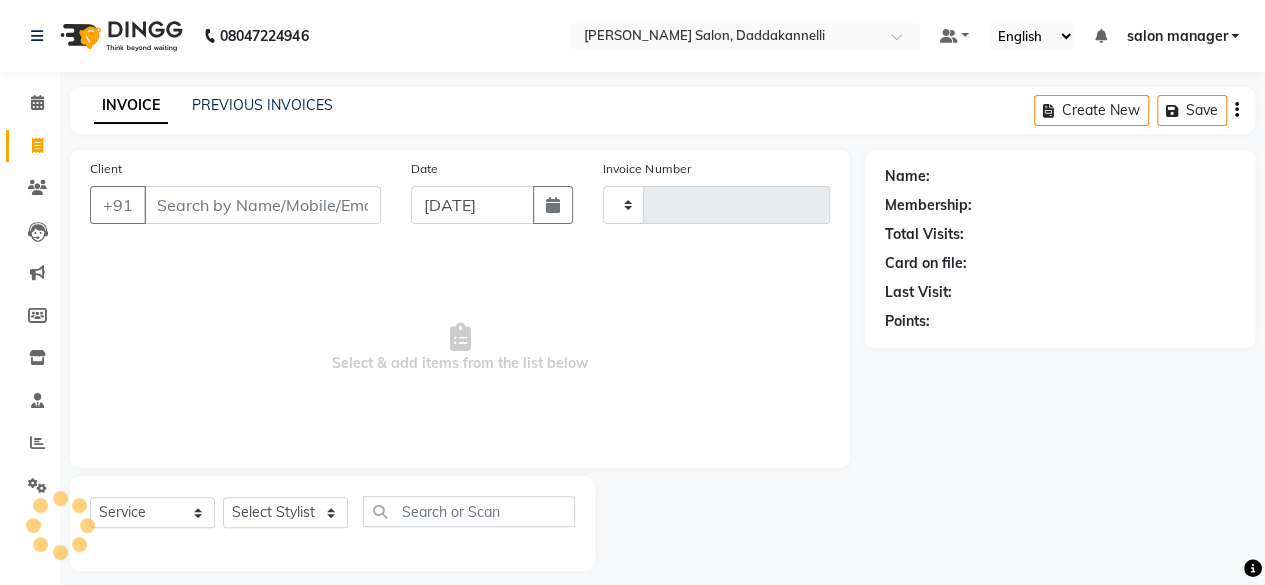 type on "1853" 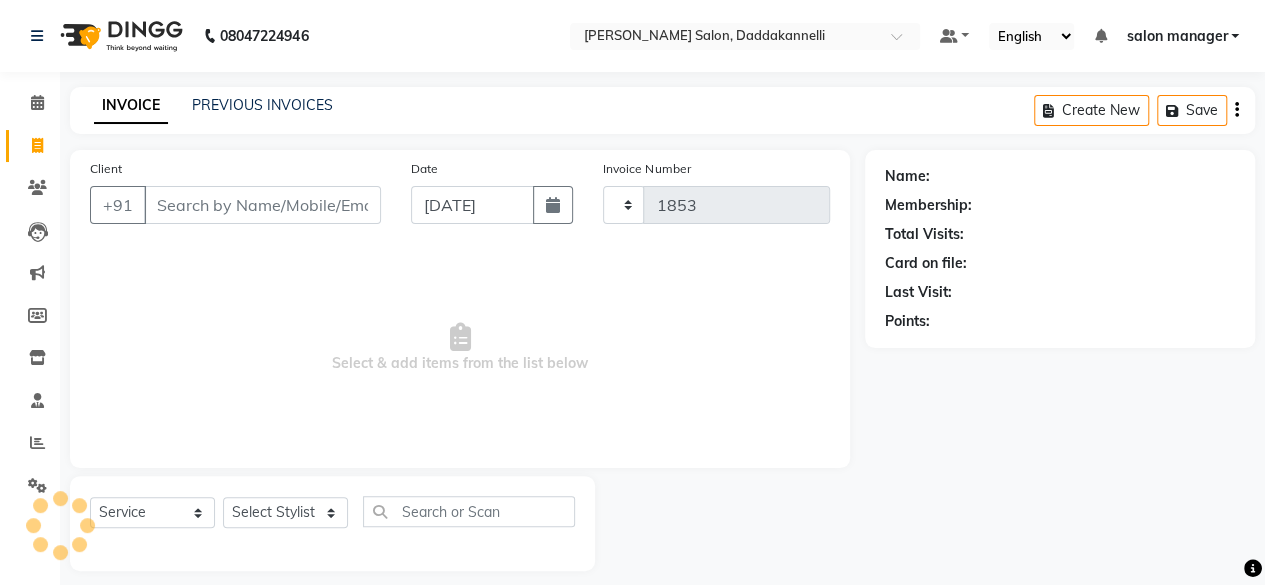 select on "6354" 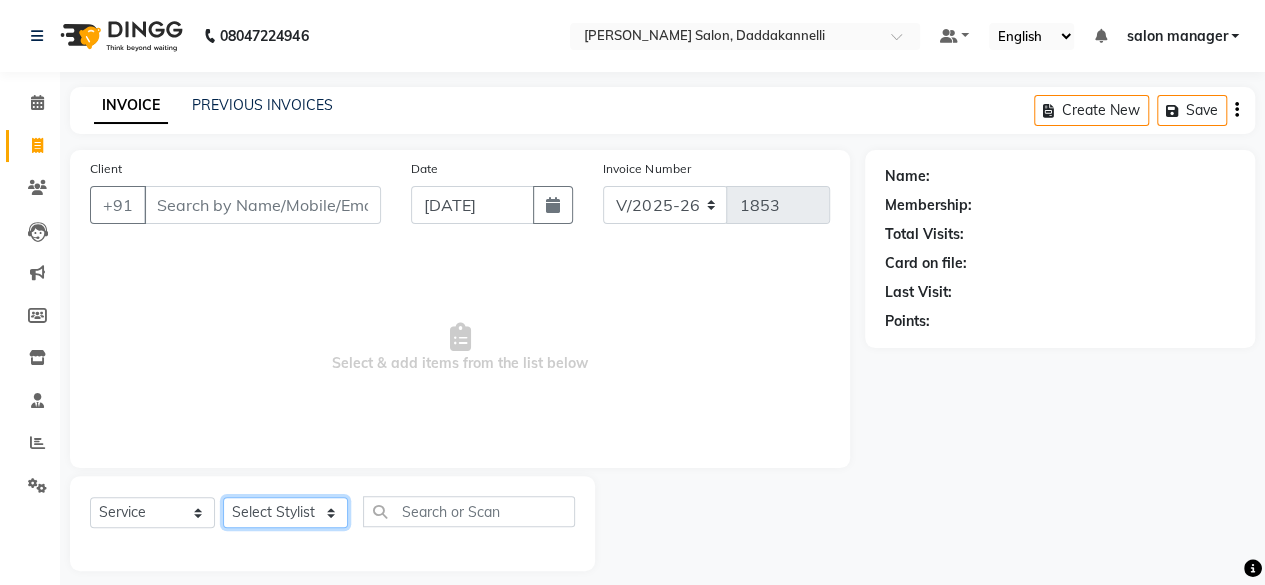 click on "Select Stylist aita DINGG SUPPORT [PERSON_NAME] Rahul [PERSON_NAME] [PERSON_NAME] salon manager [PERSON_NAME]" 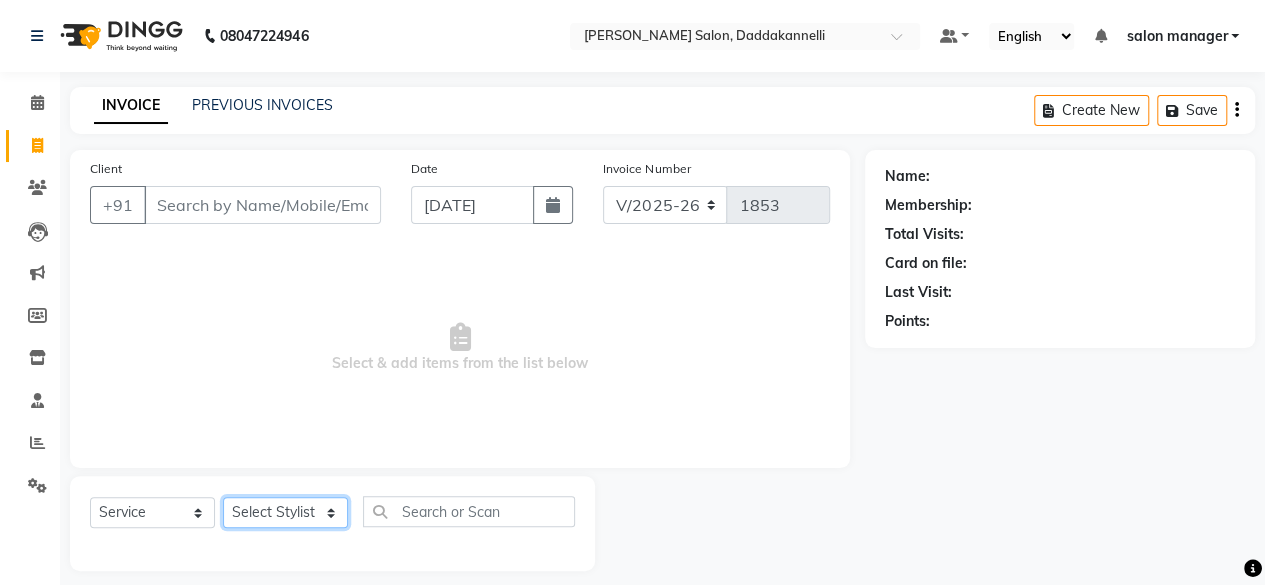 select on "80320" 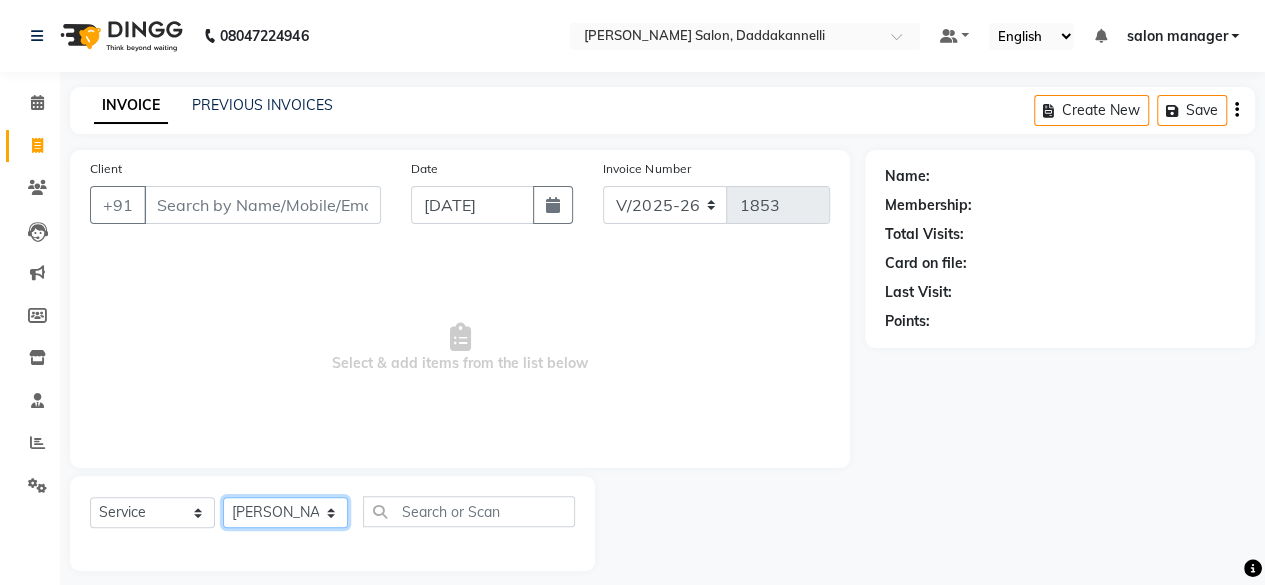 click on "Select Stylist aita DINGG SUPPORT [PERSON_NAME] Rahul [PERSON_NAME] [PERSON_NAME] salon manager [PERSON_NAME]" 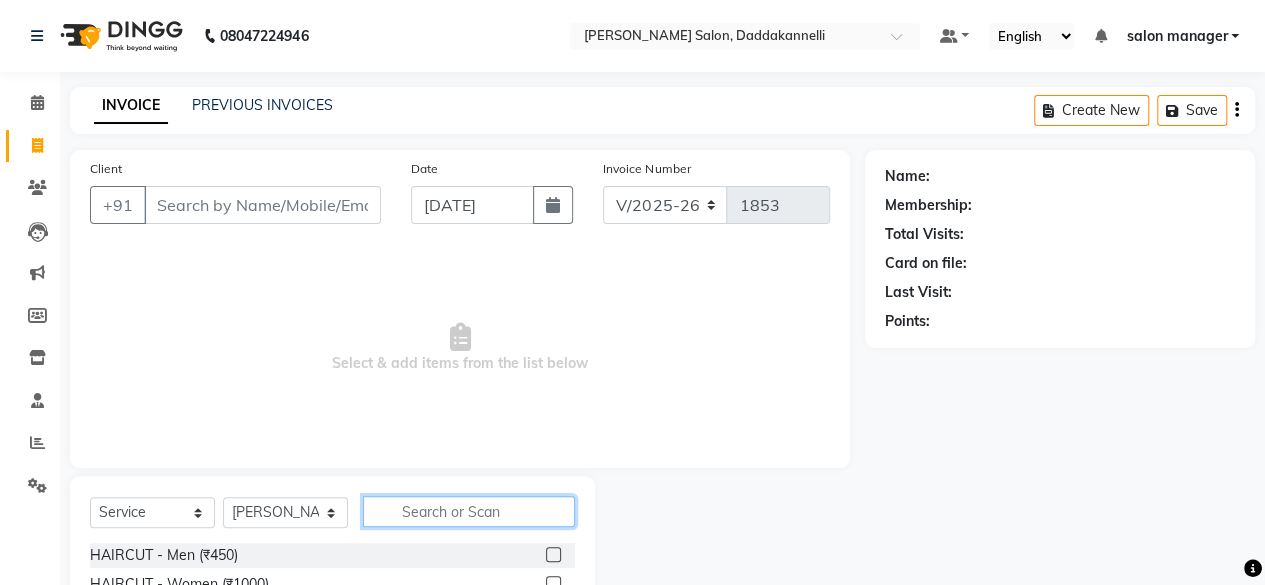 click 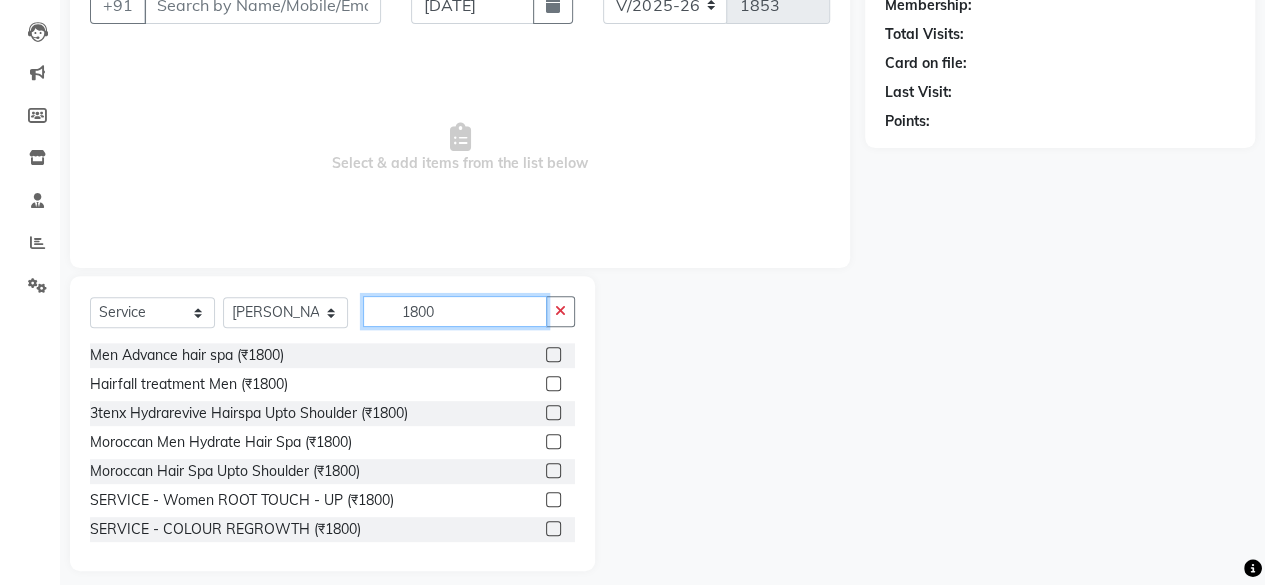 scroll, scrollTop: 215, scrollLeft: 0, axis: vertical 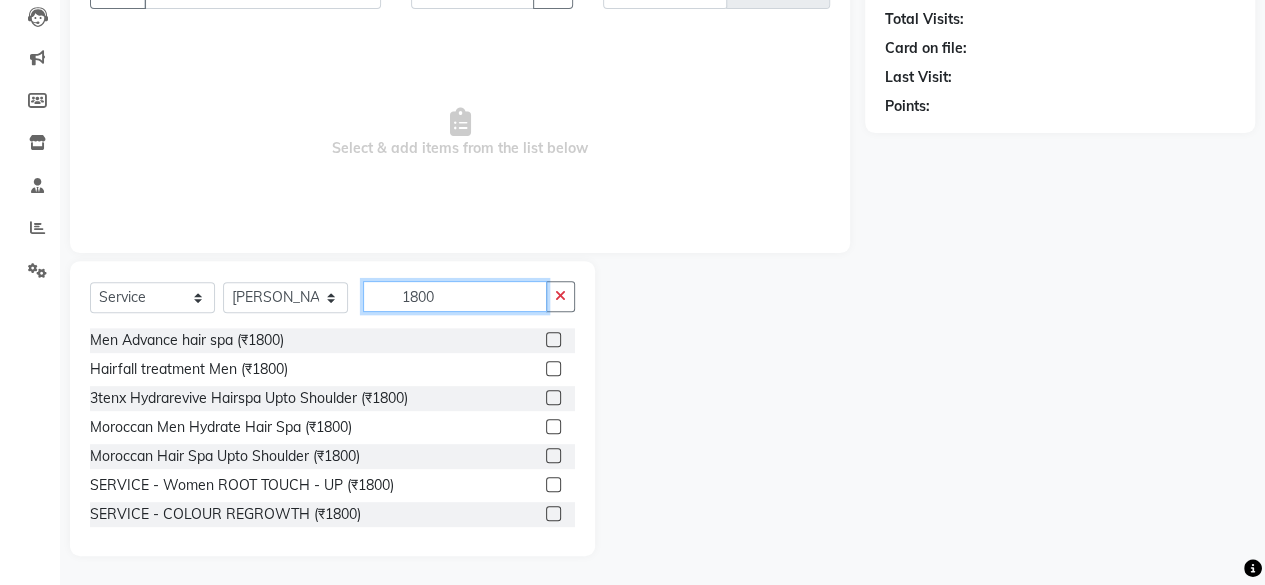 type on "1800" 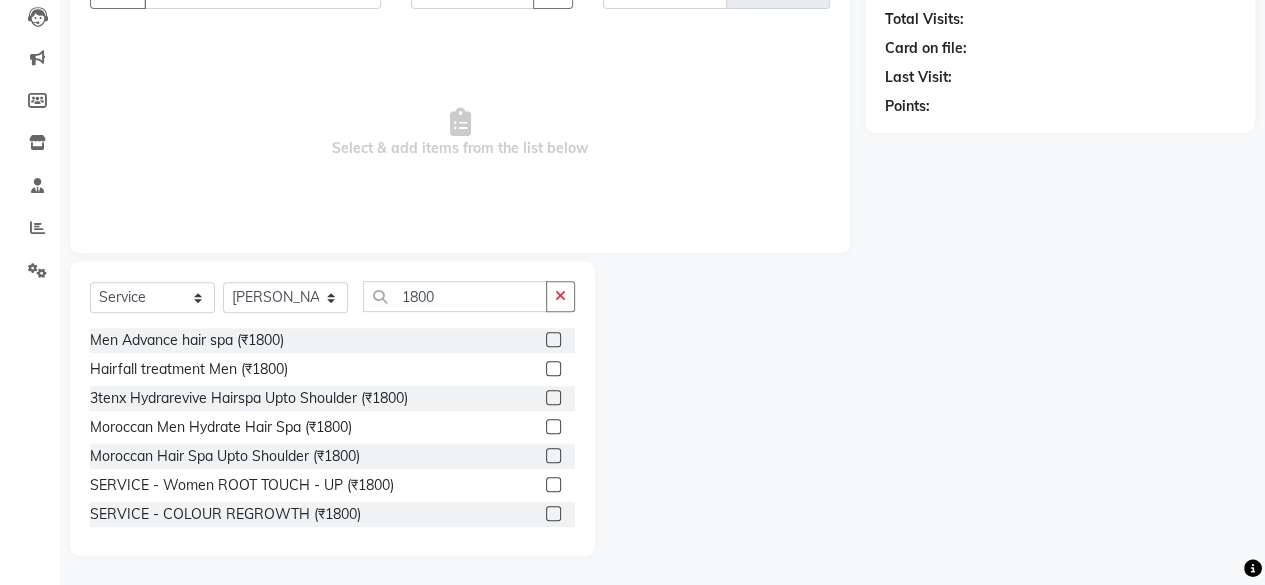 click 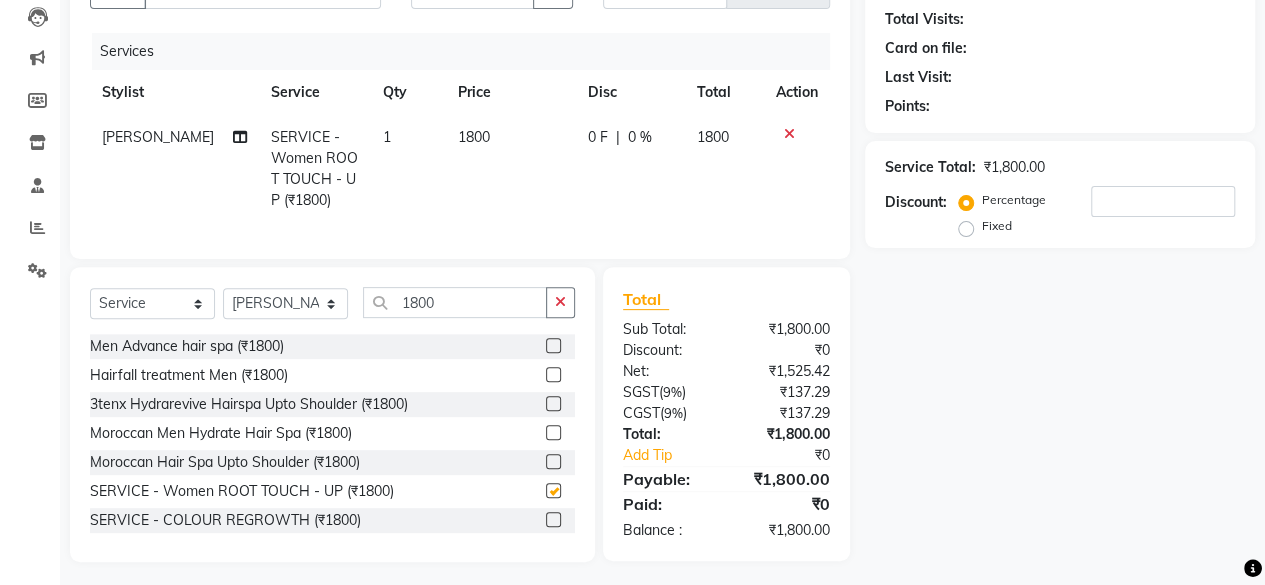 checkbox on "false" 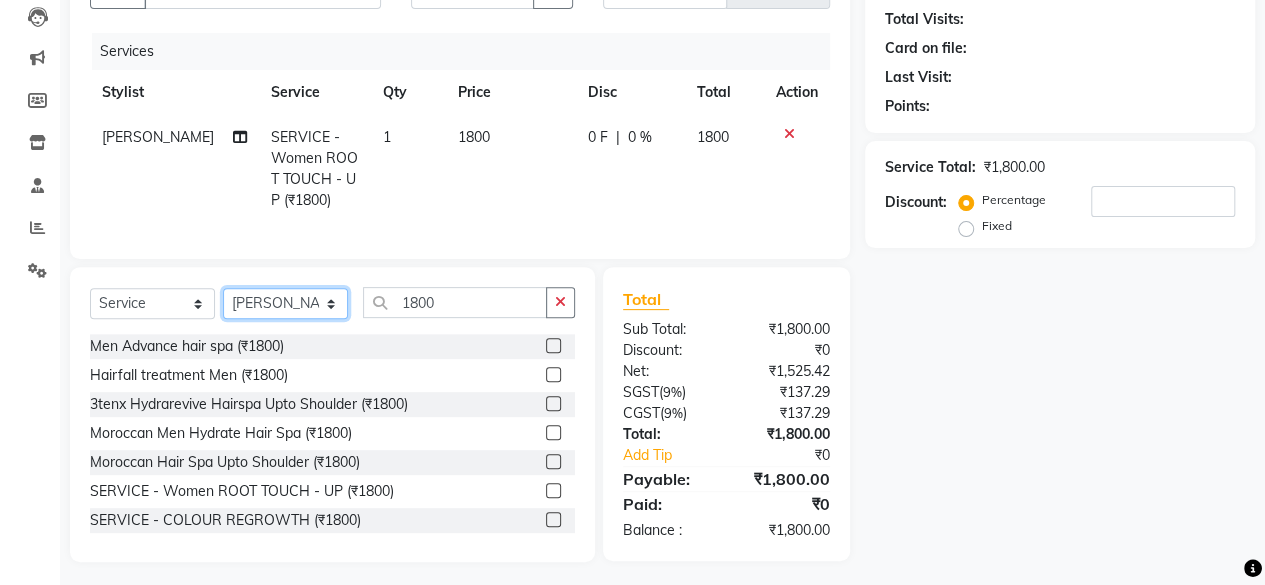 click on "Select Stylist aita DINGG SUPPORT [PERSON_NAME] Rahul [PERSON_NAME] [PERSON_NAME] salon manager [PERSON_NAME]" 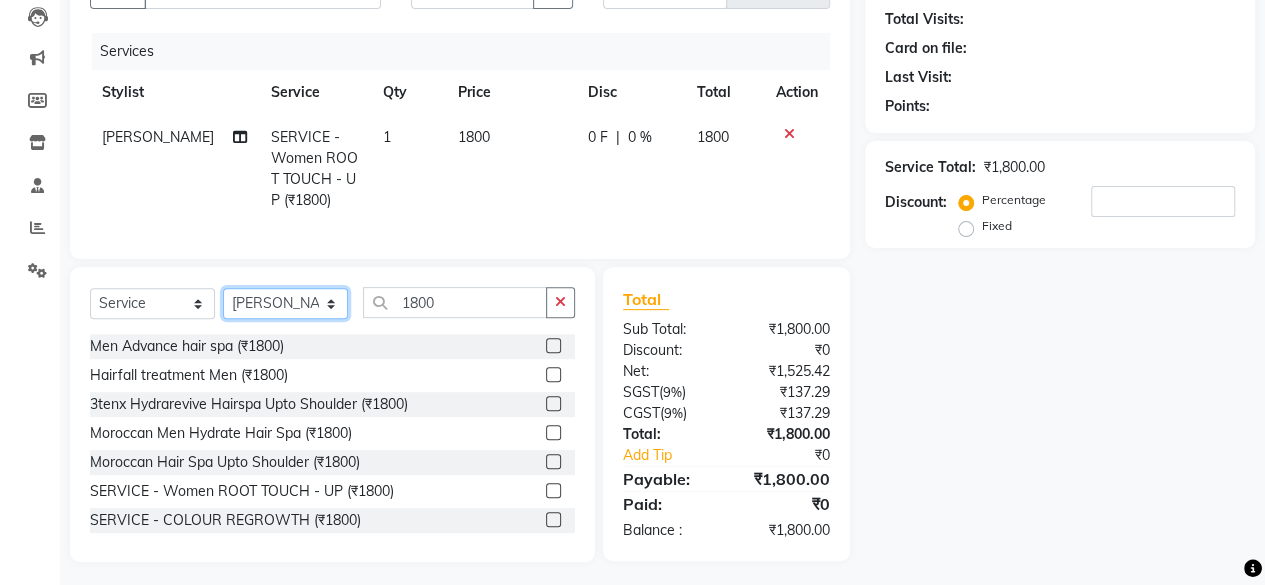 select on "66066" 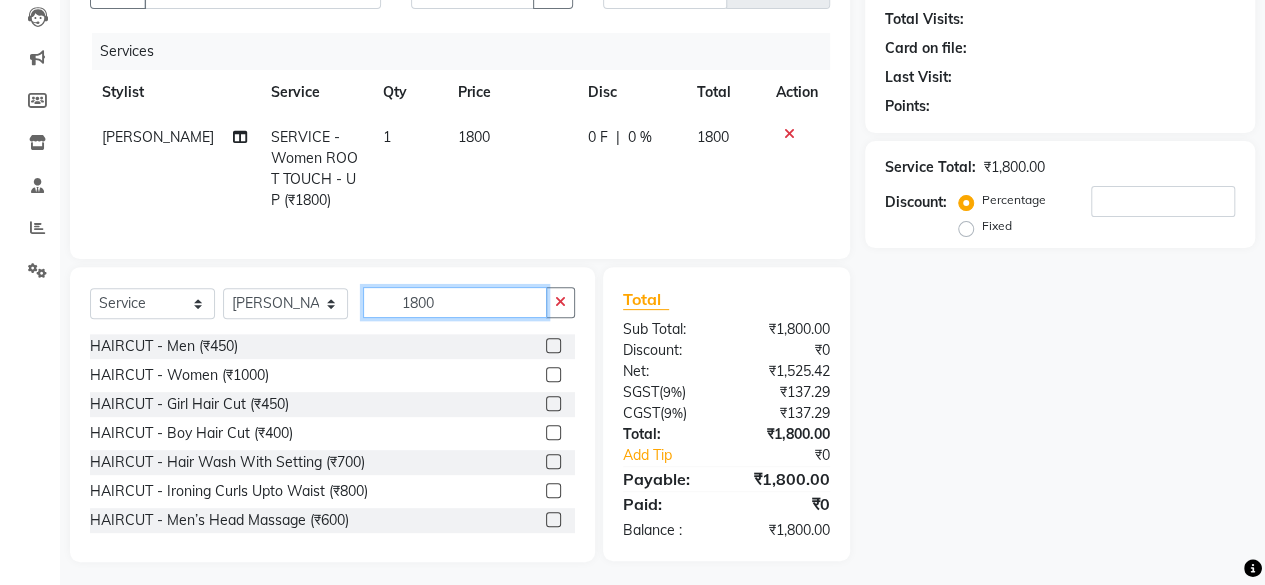 click on "1800" 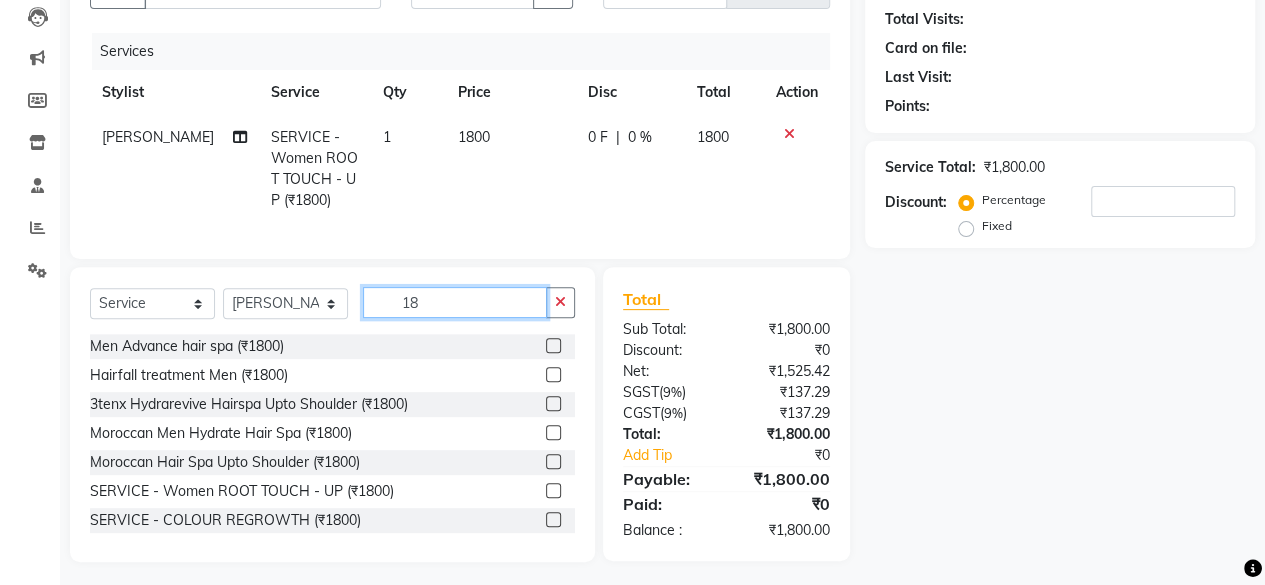 type on "1" 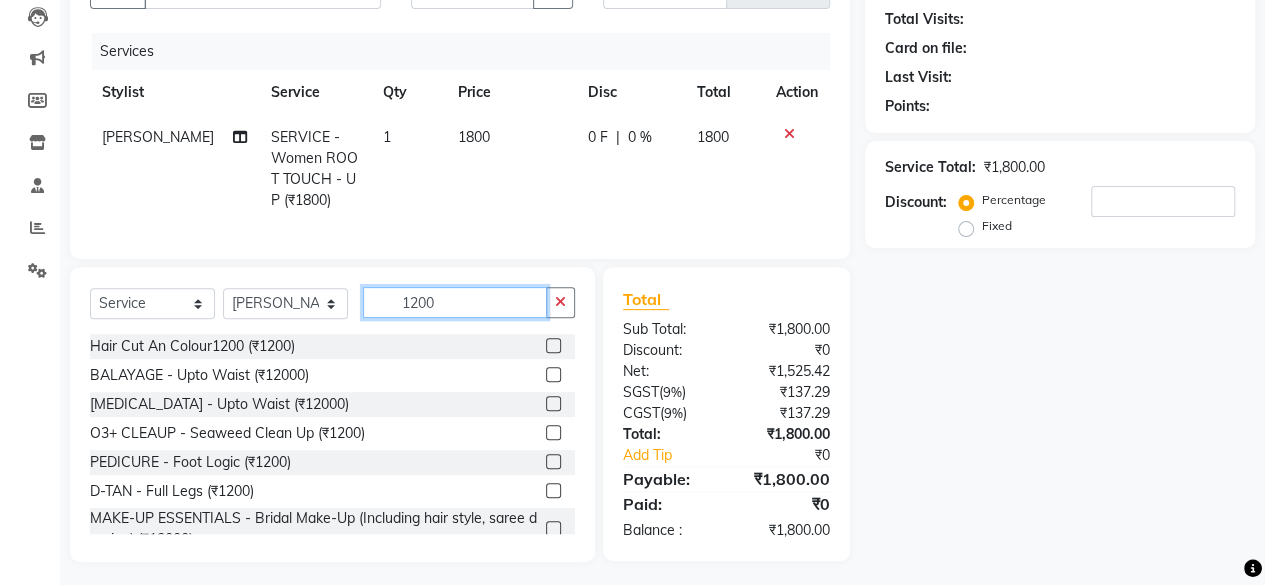 type on "1200" 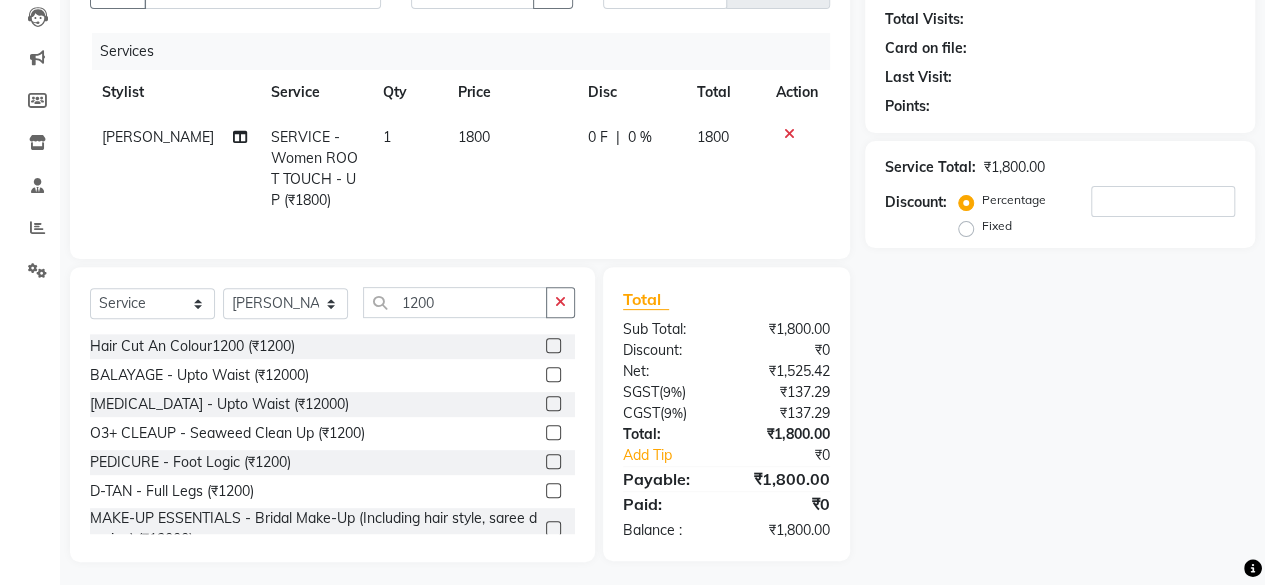 click 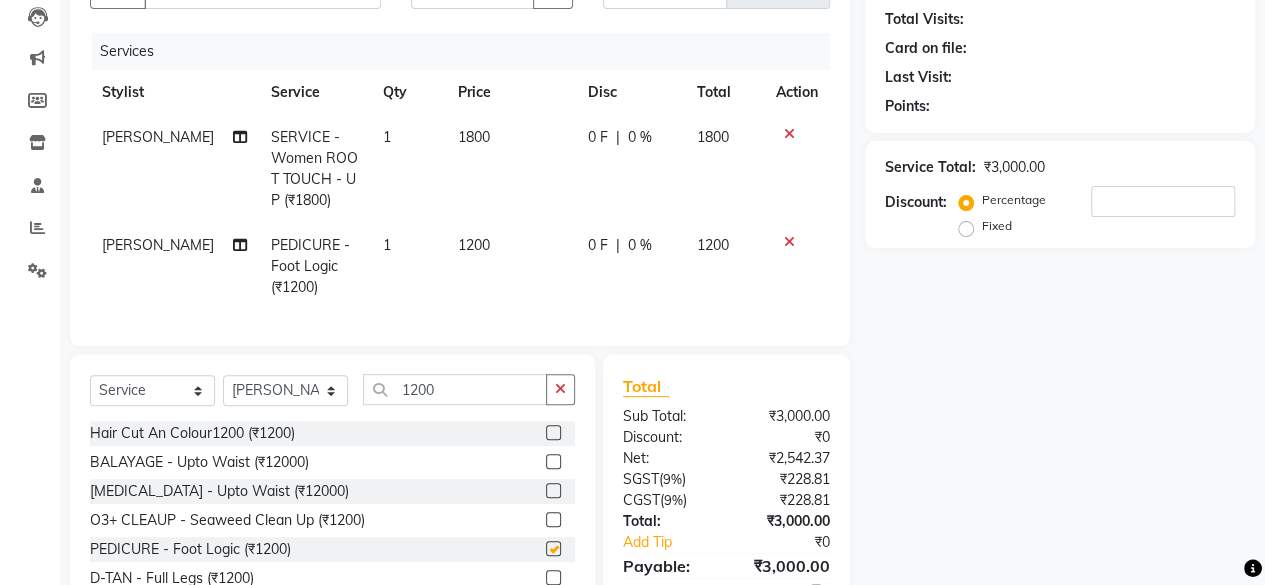checkbox on "false" 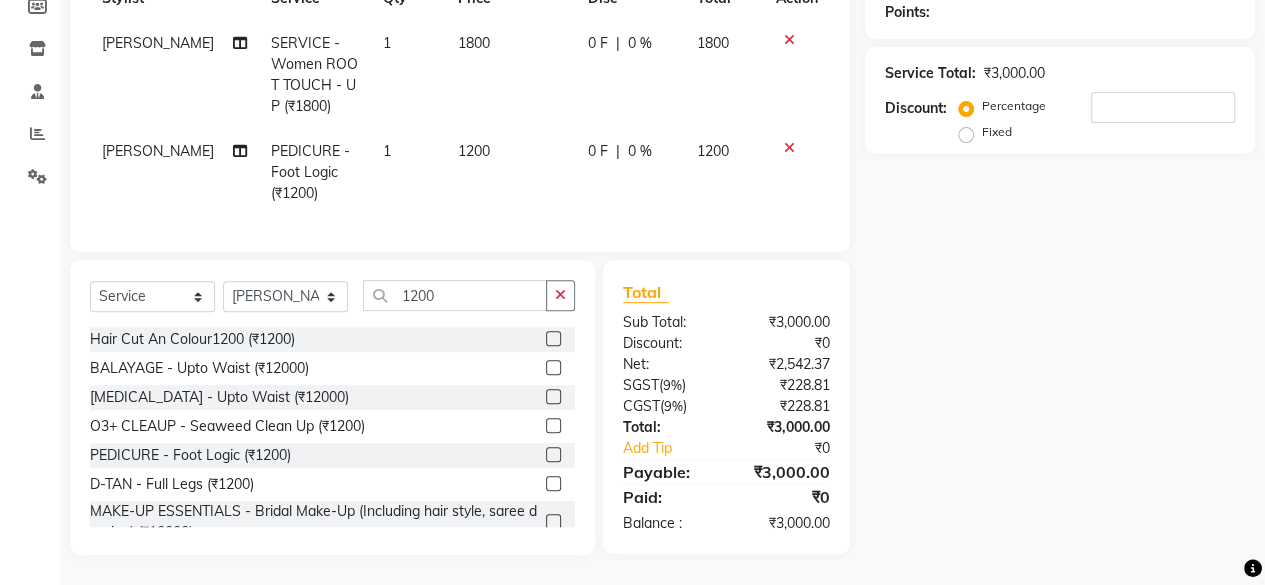 scroll, scrollTop: 0, scrollLeft: 0, axis: both 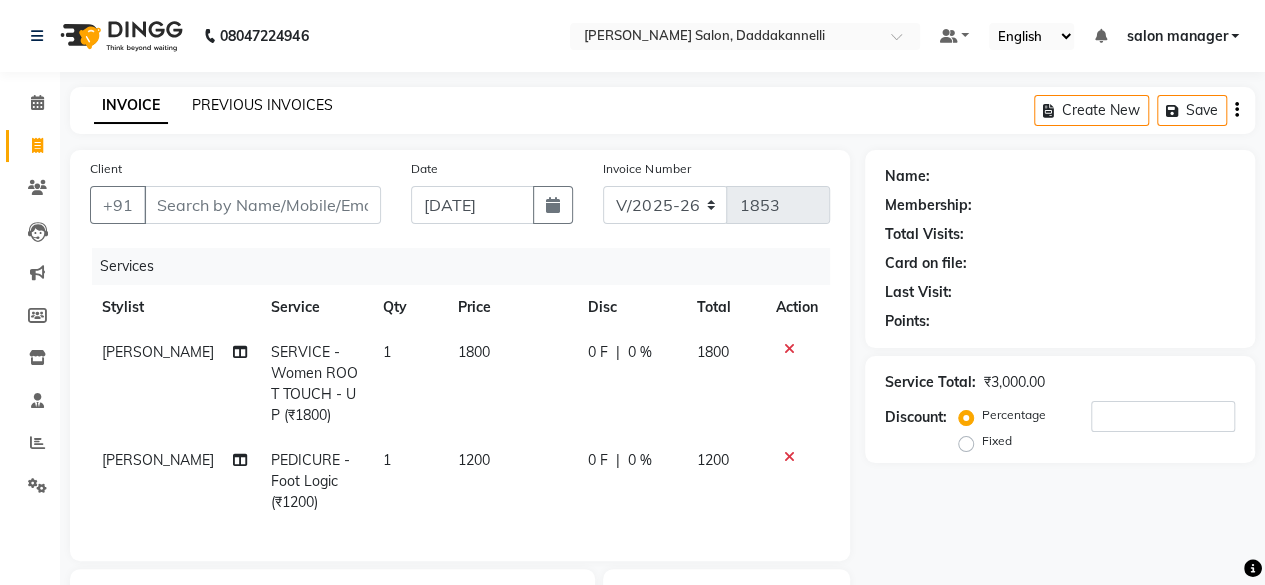click on "PREVIOUS INVOICES" 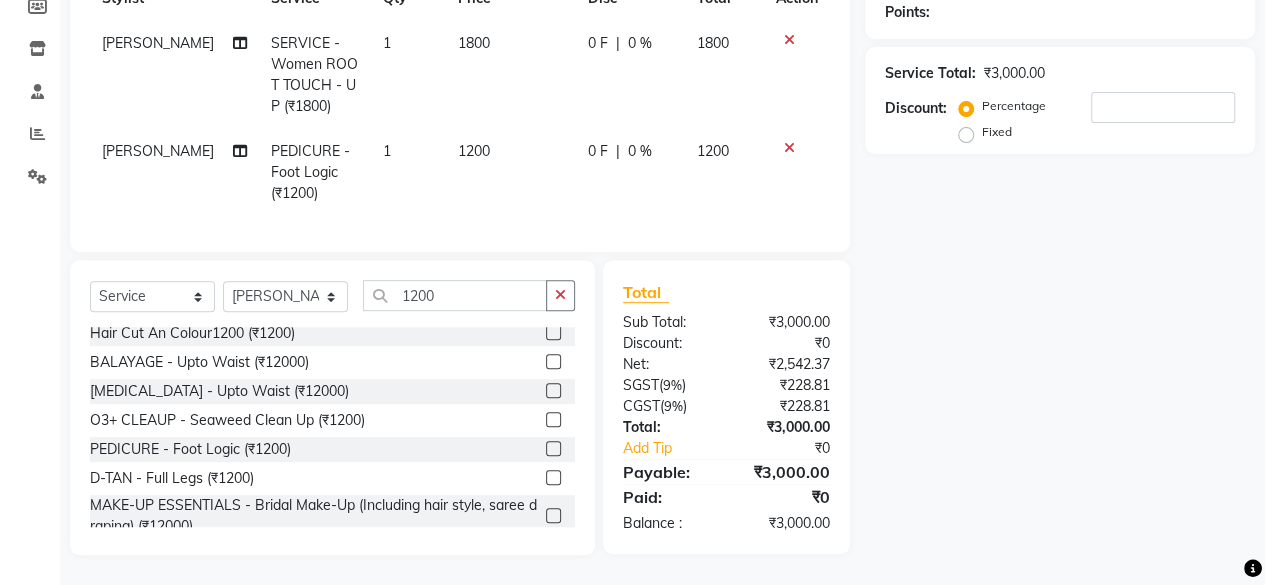 scroll, scrollTop: 0, scrollLeft: 0, axis: both 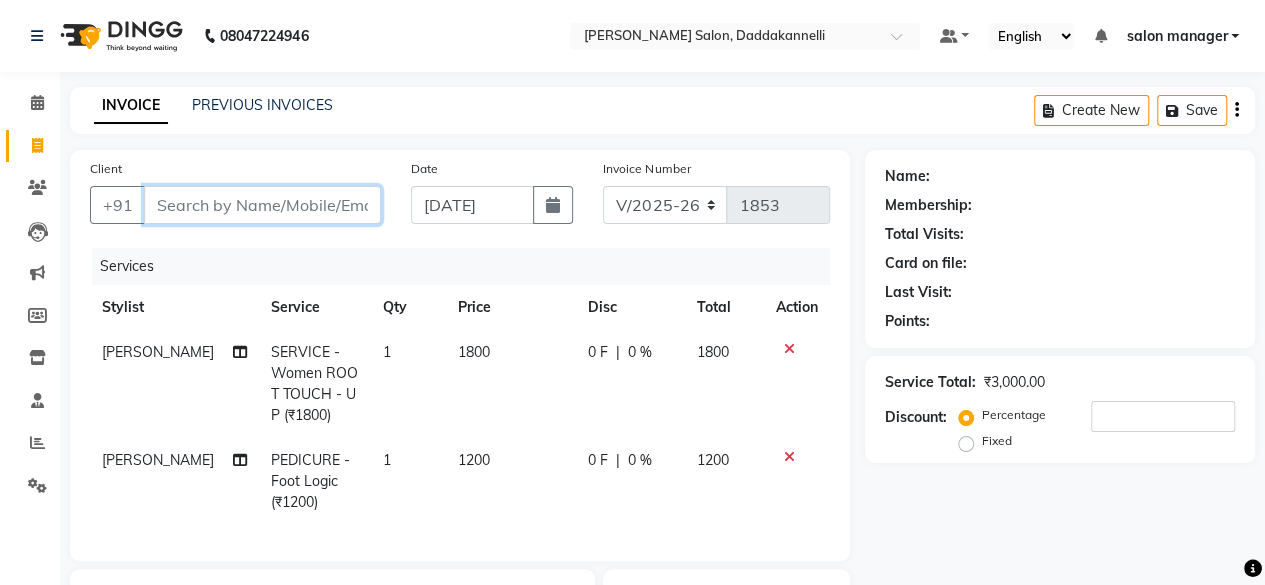 click on "Client" at bounding box center (262, 205) 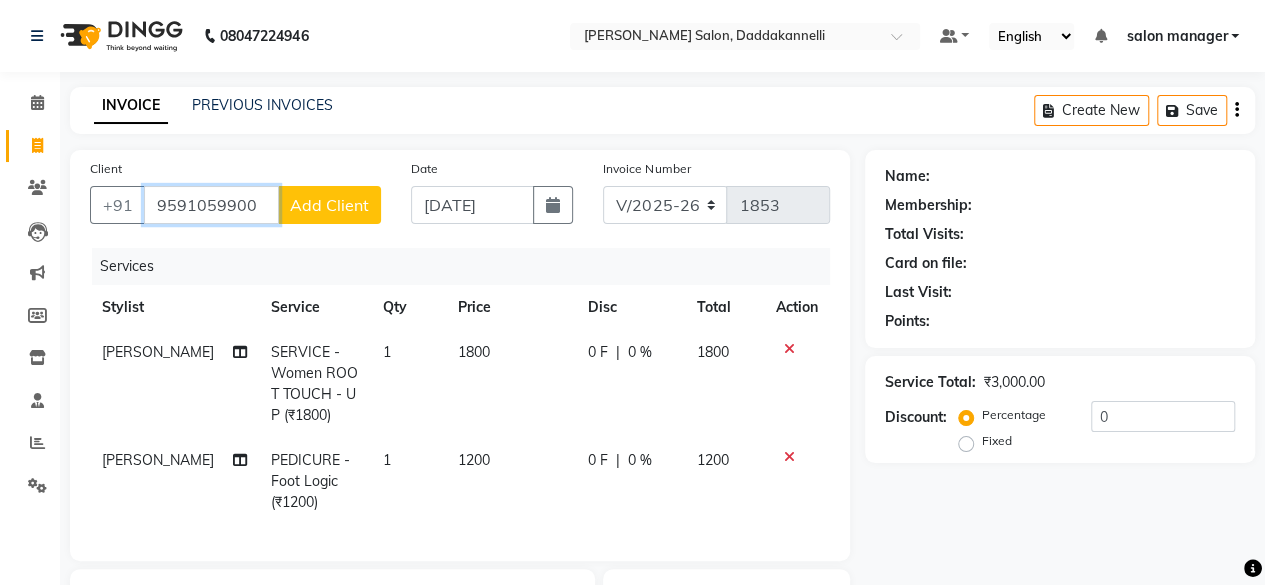 type on "9591059900" 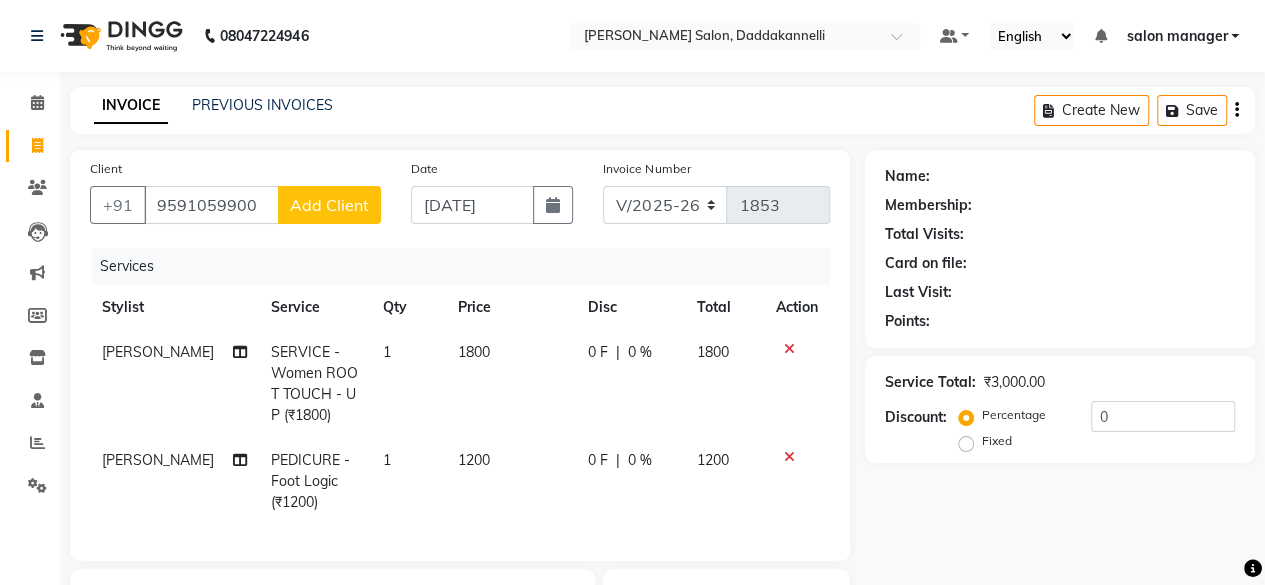 click on "Add Client" 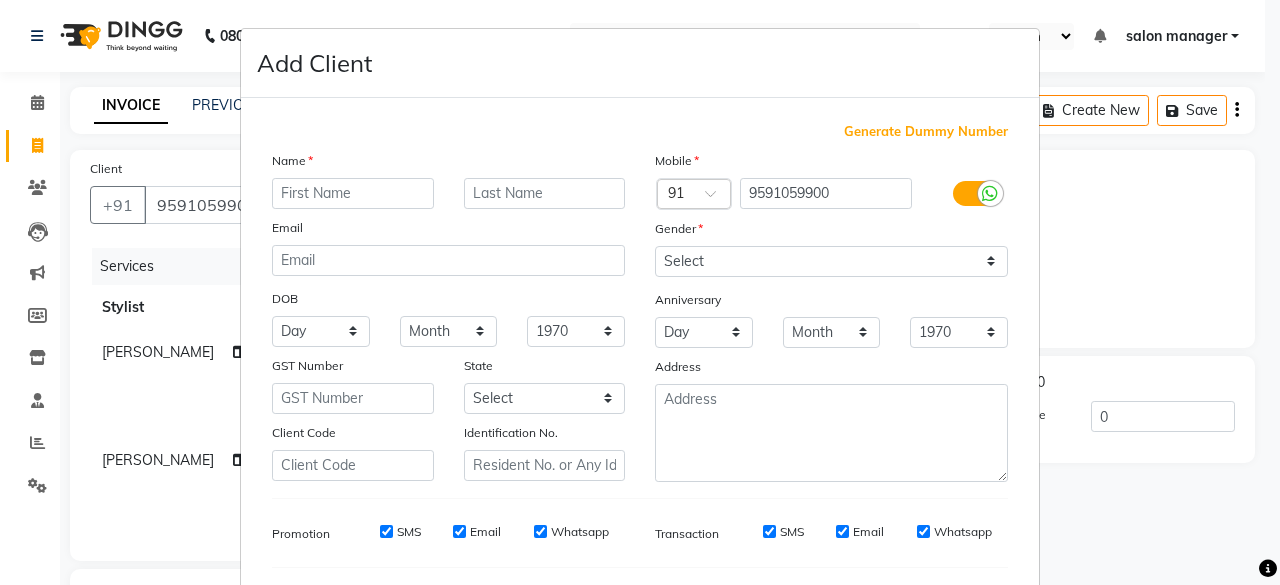 click at bounding box center [353, 193] 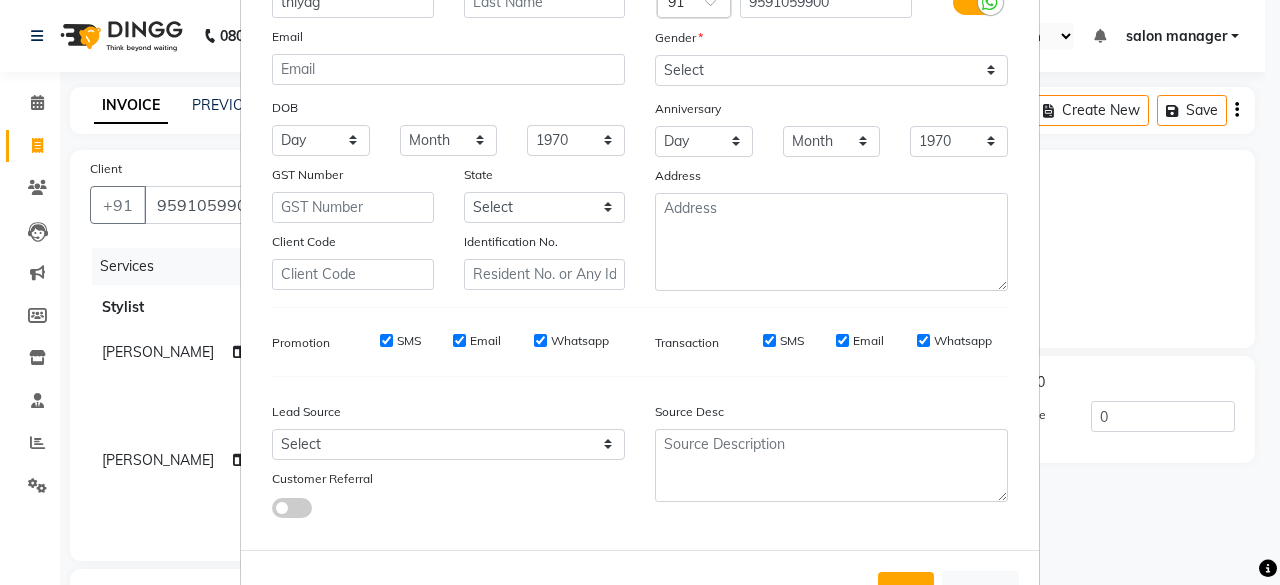 scroll, scrollTop: 160, scrollLeft: 0, axis: vertical 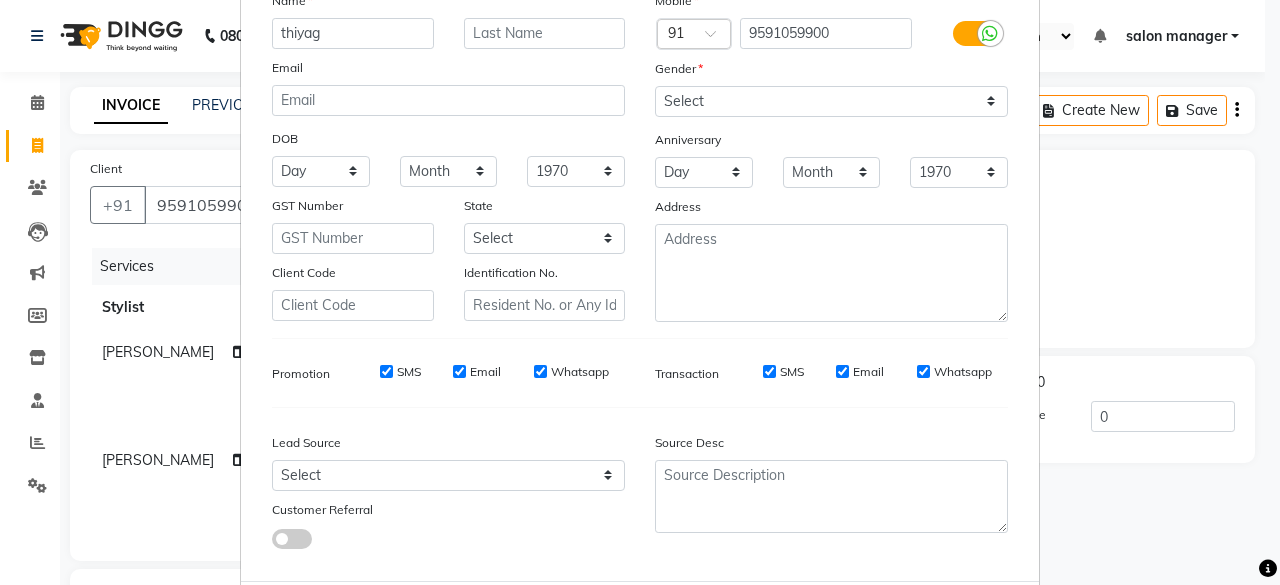 type on "thiyag" 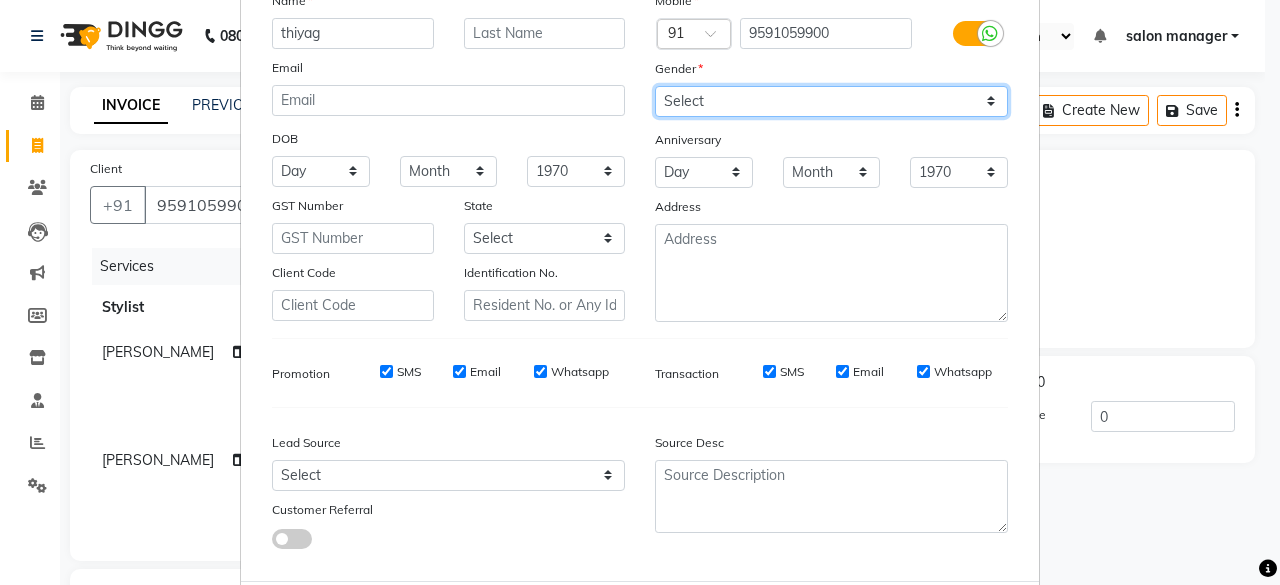 click on "Select [DEMOGRAPHIC_DATA] [DEMOGRAPHIC_DATA] Other Prefer Not To Say" at bounding box center [831, 101] 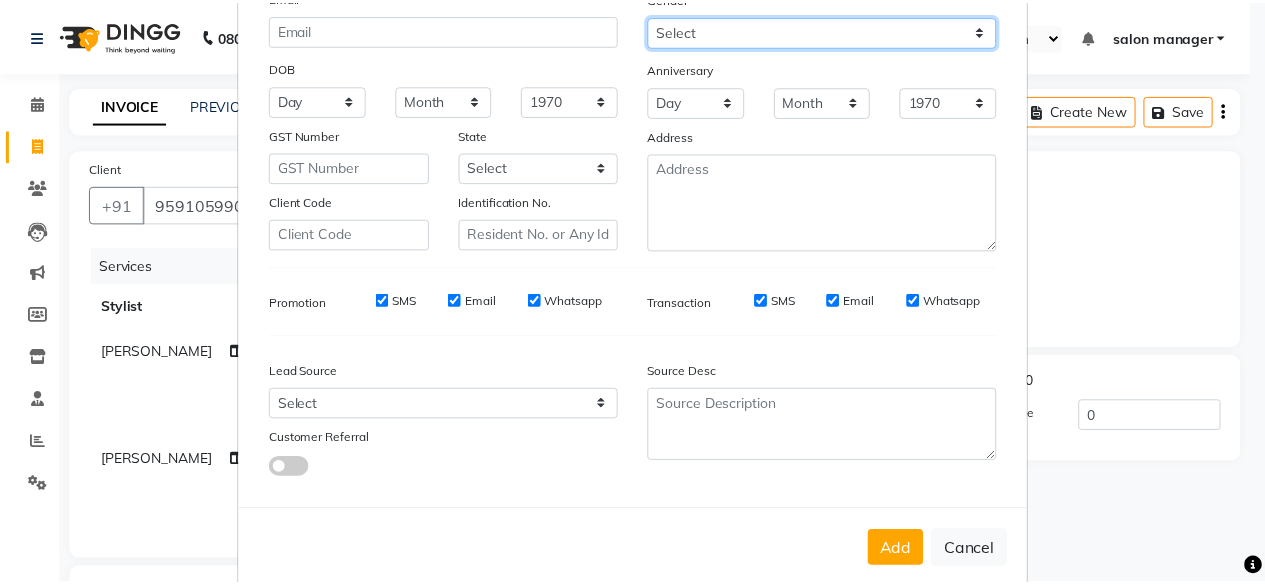 scroll, scrollTop: 260, scrollLeft: 0, axis: vertical 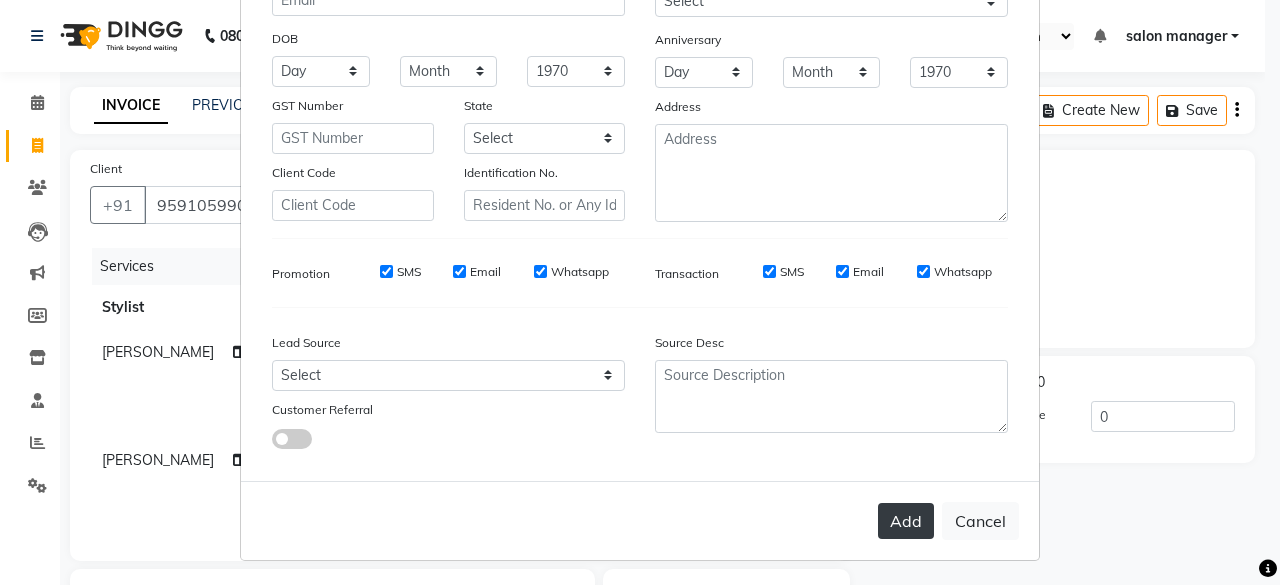 click on "Add" at bounding box center (906, 521) 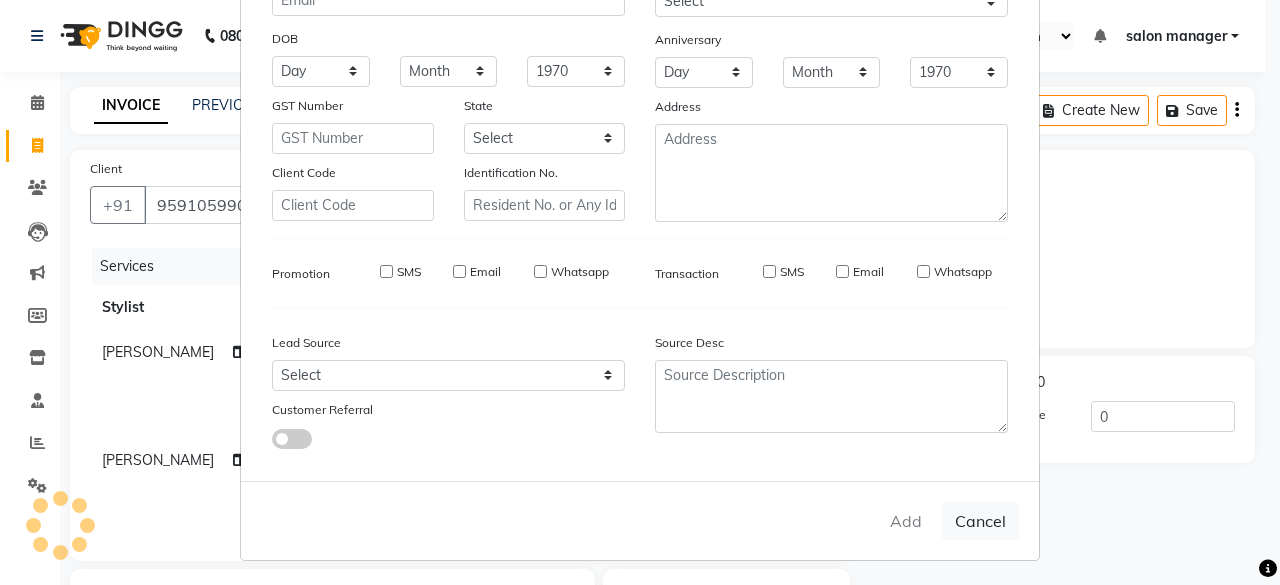 type 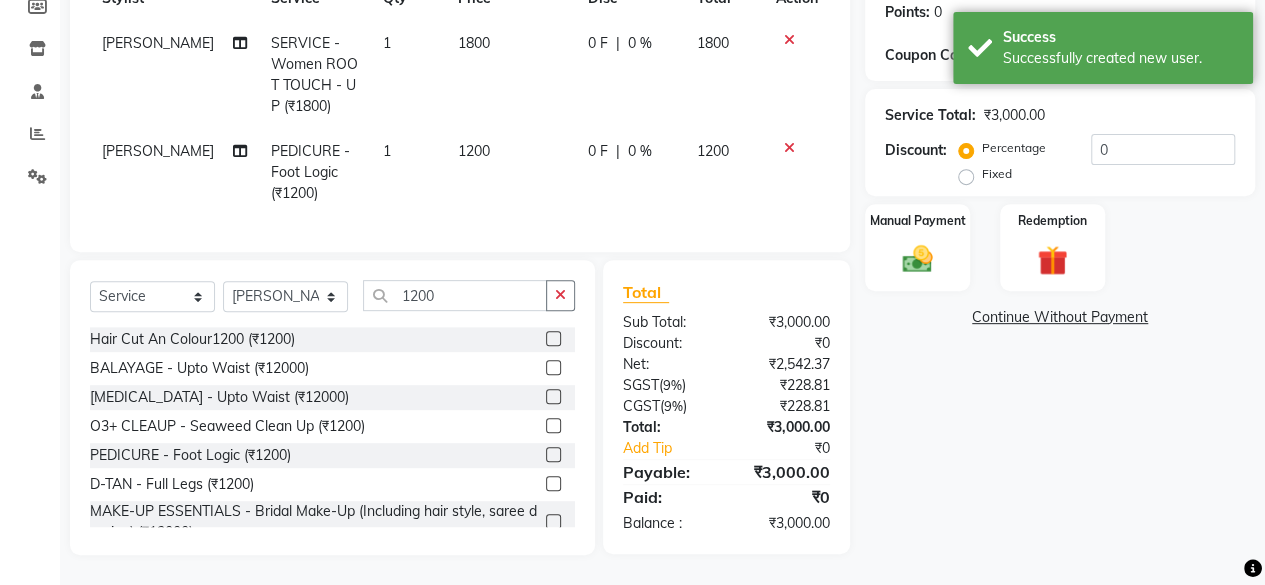scroll, scrollTop: 0, scrollLeft: 0, axis: both 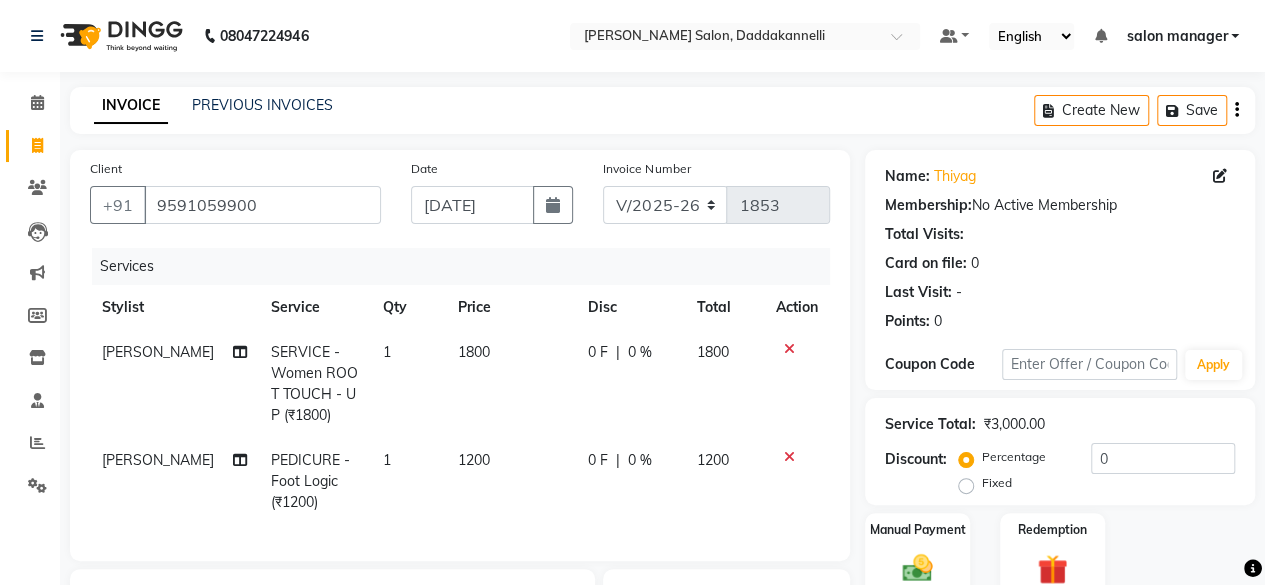 click 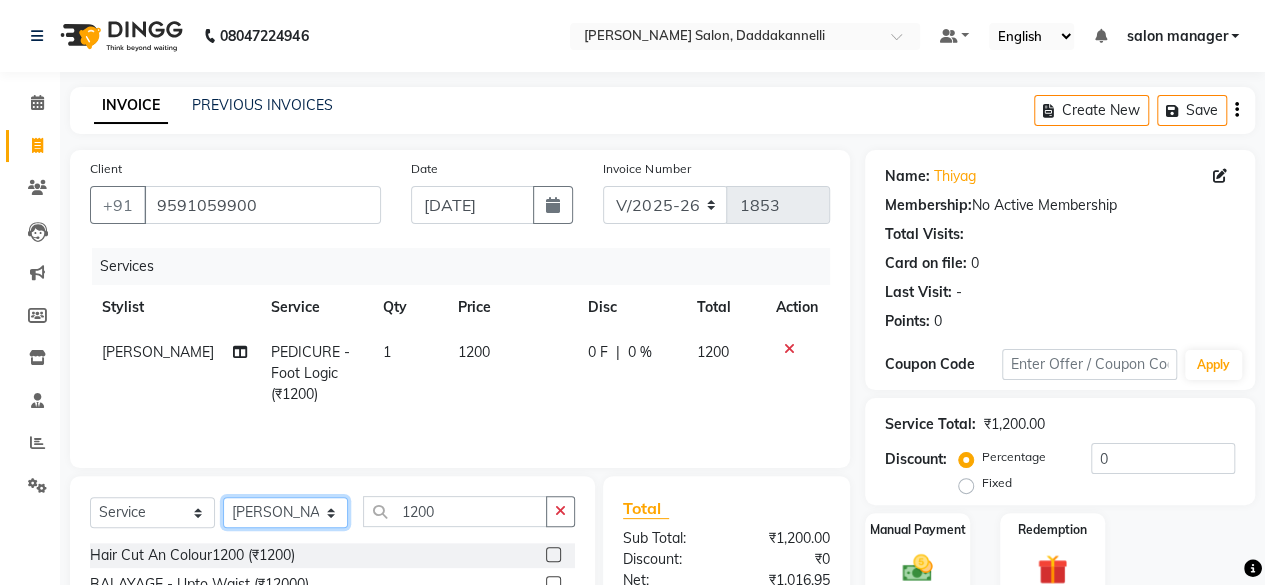 click on "Select Stylist aita DINGG SUPPORT [PERSON_NAME] Rahul [PERSON_NAME] [PERSON_NAME] salon manager [PERSON_NAME]" 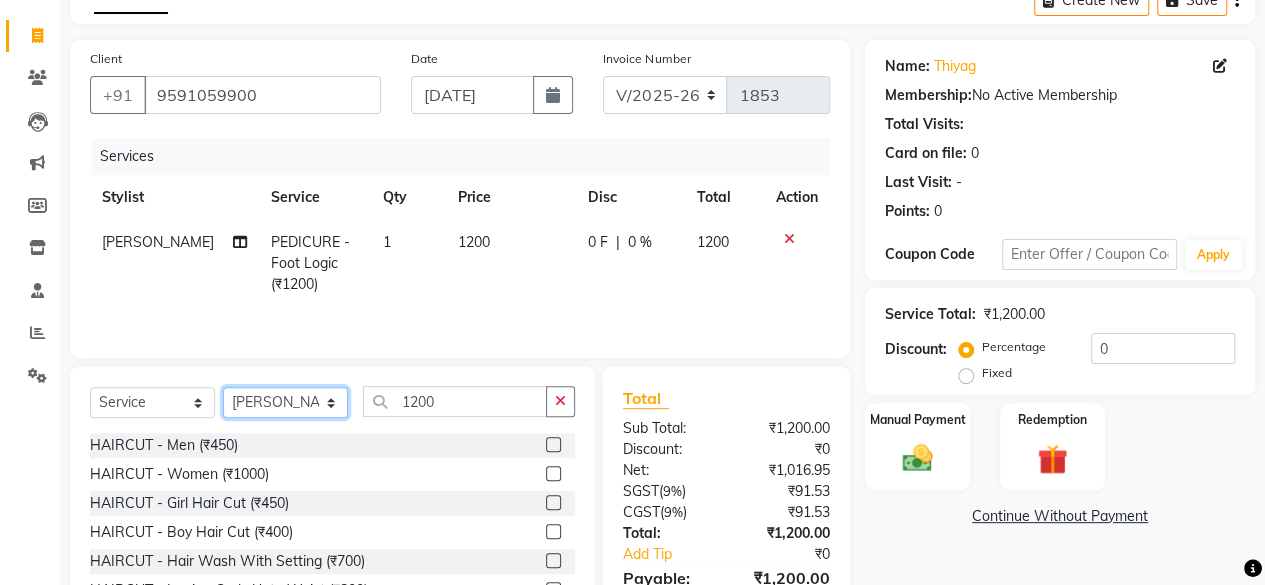 scroll, scrollTop: 200, scrollLeft: 0, axis: vertical 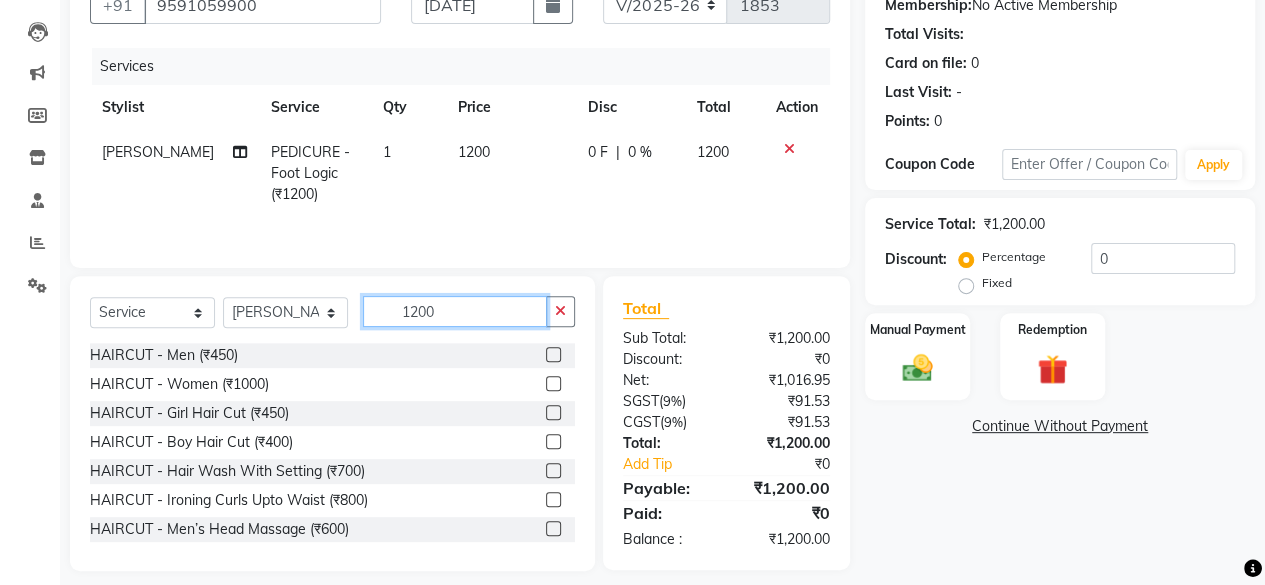 click on "1200" 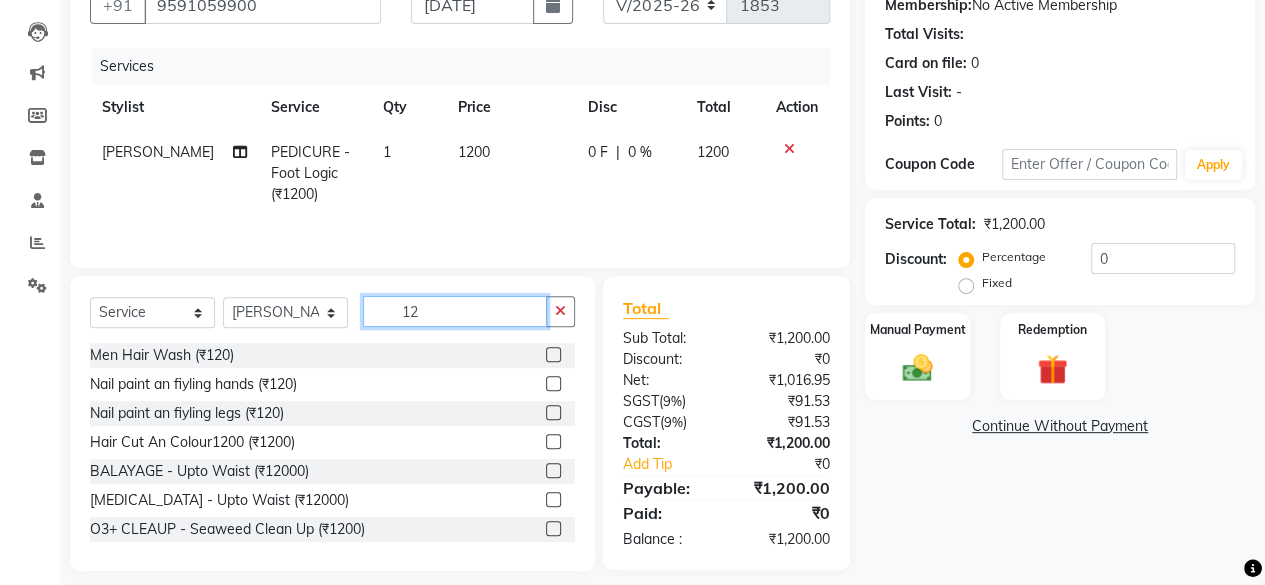 type on "1" 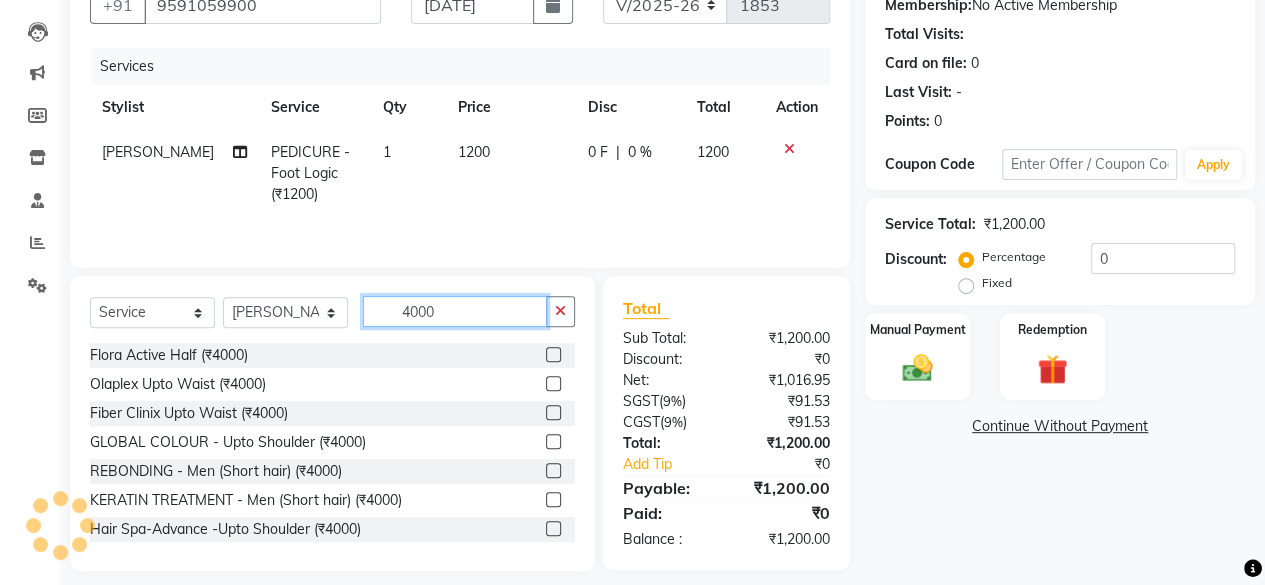 type on "4000" 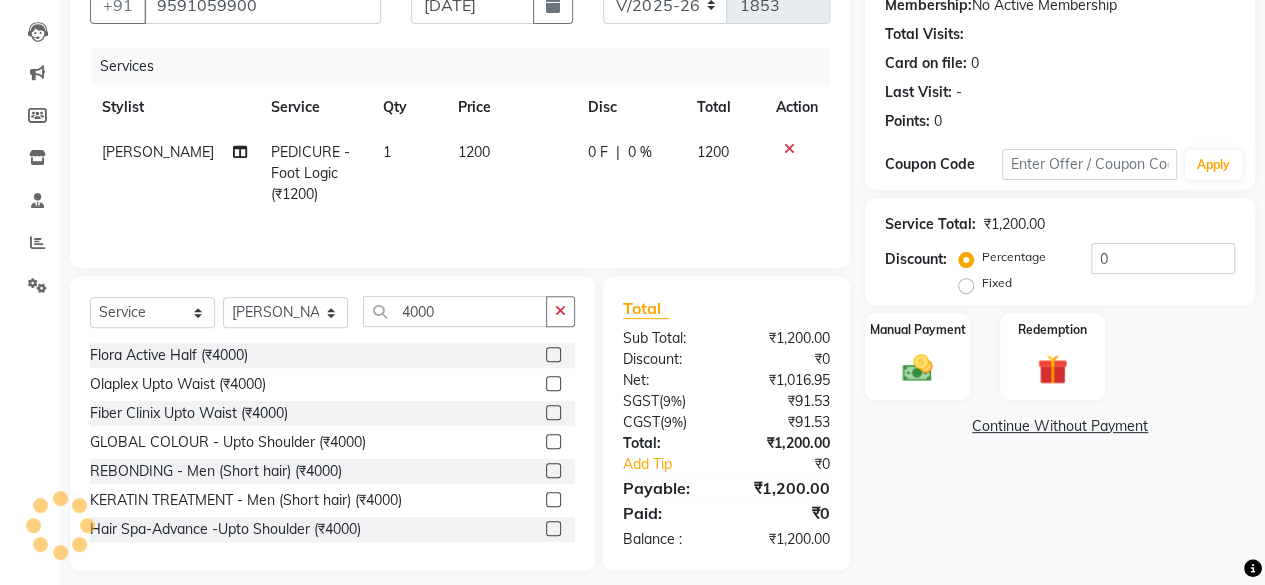 click 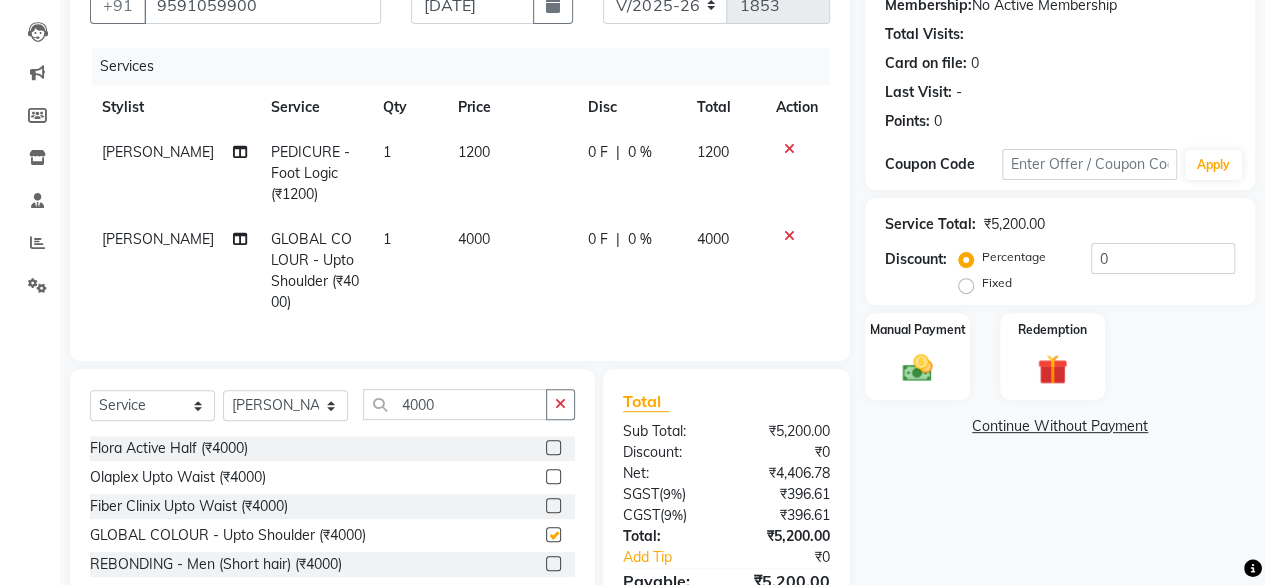 checkbox on "false" 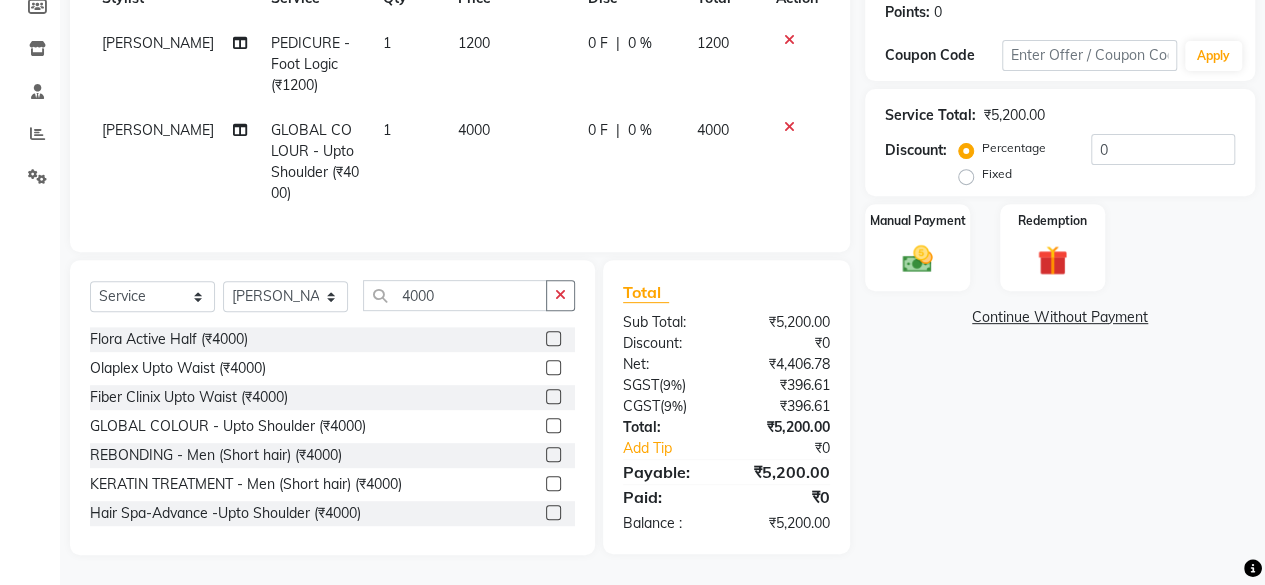scroll, scrollTop: 23, scrollLeft: 0, axis: vertical 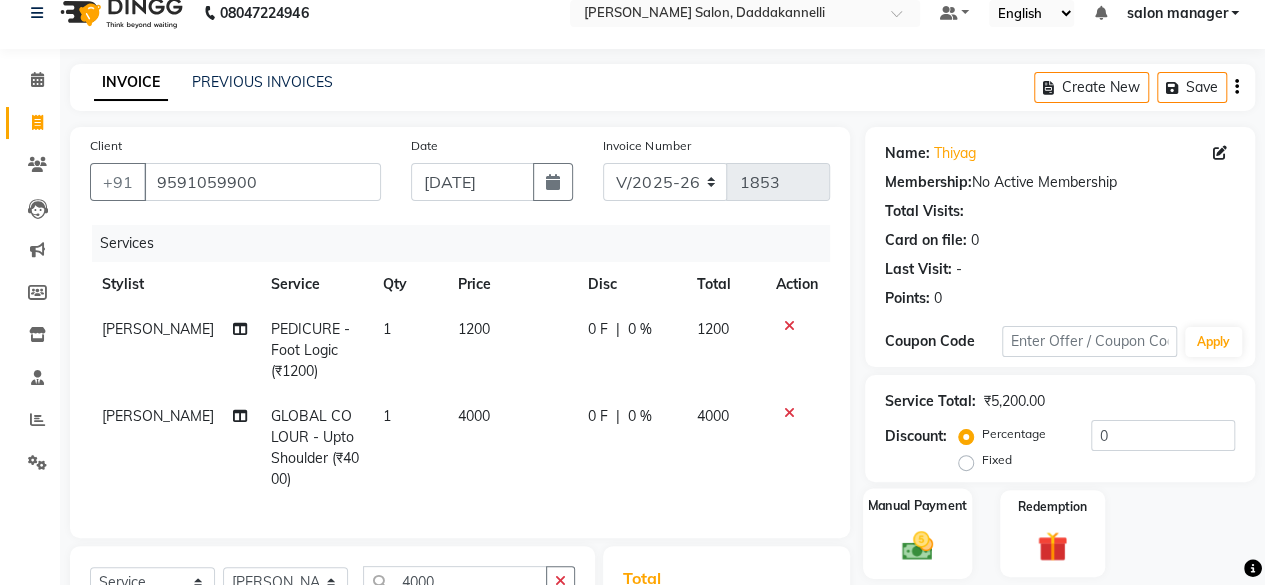 click 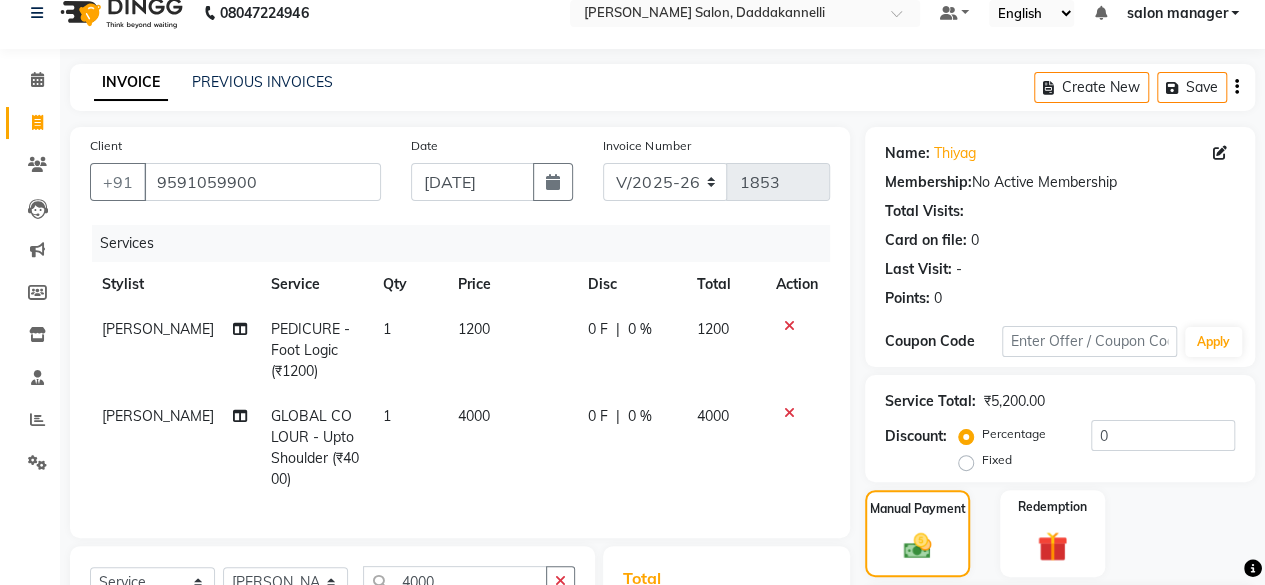 scroll, scrollTop: 323, scrollLeft: 0, axis: vertical 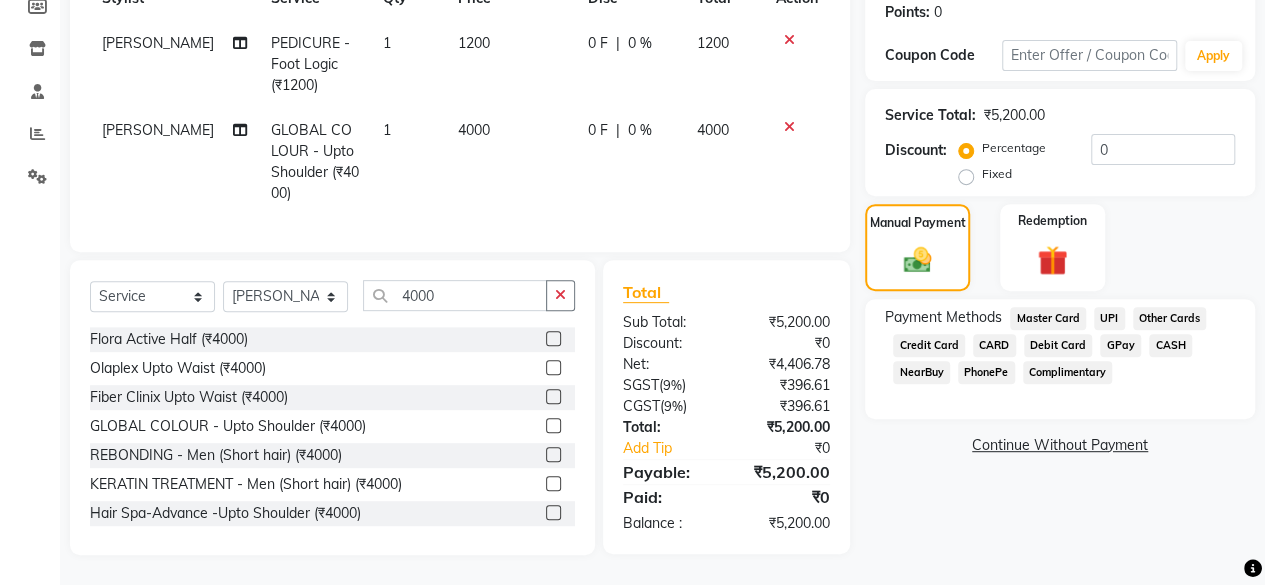 click on "UPI" 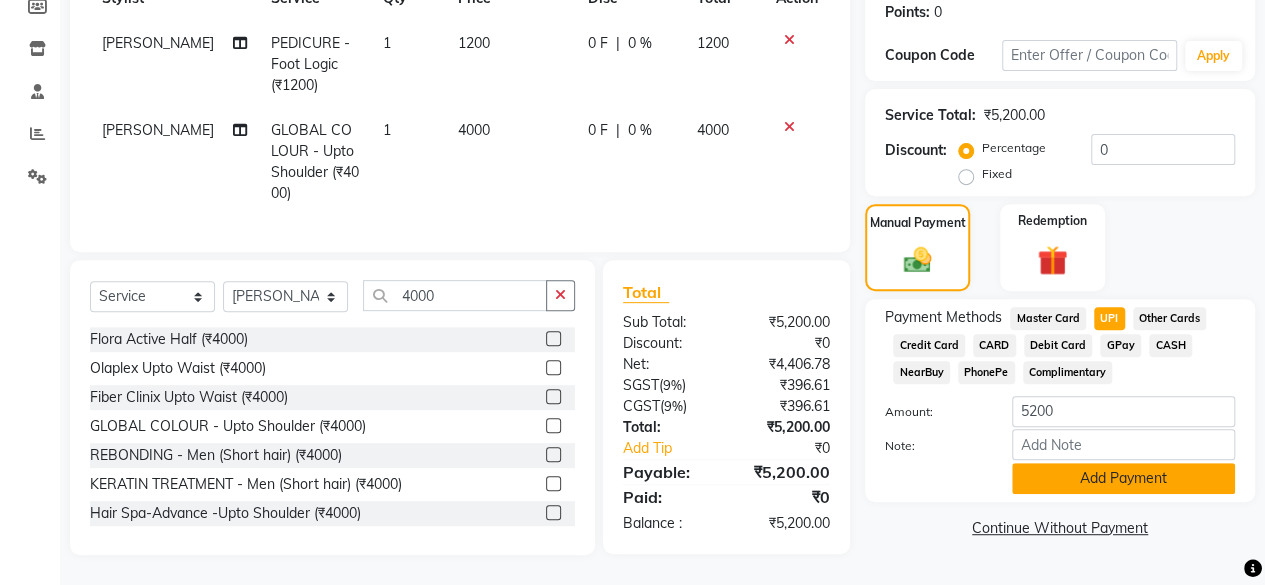 click on "Add Payment" 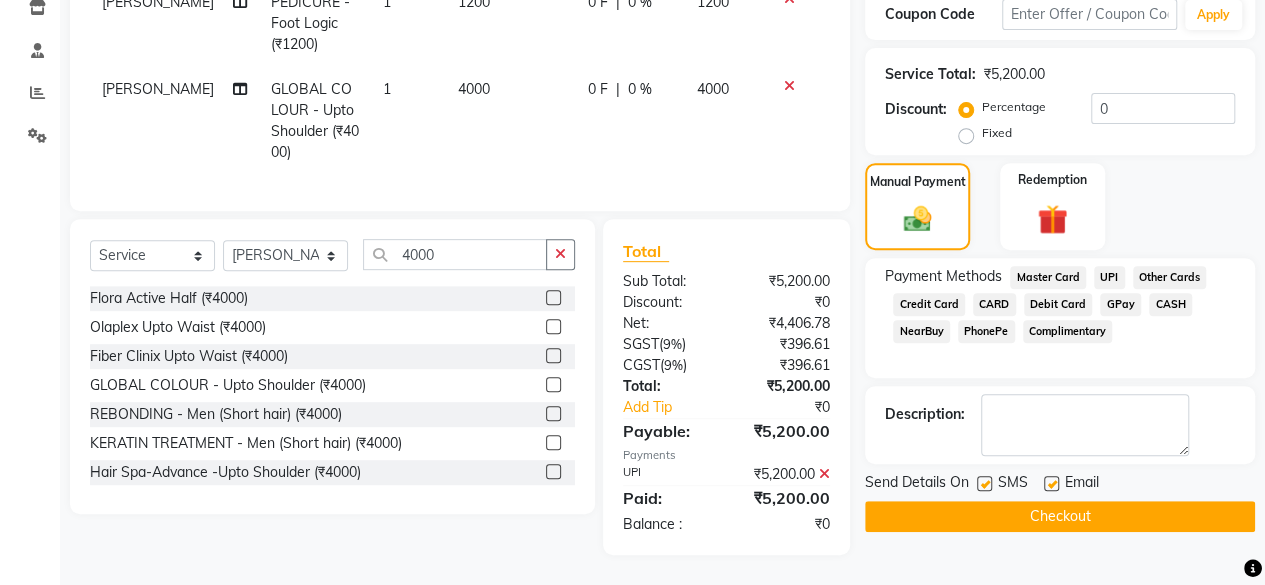 scroll, scrollTop: 363, scrollLeft: 0, axis: vertical 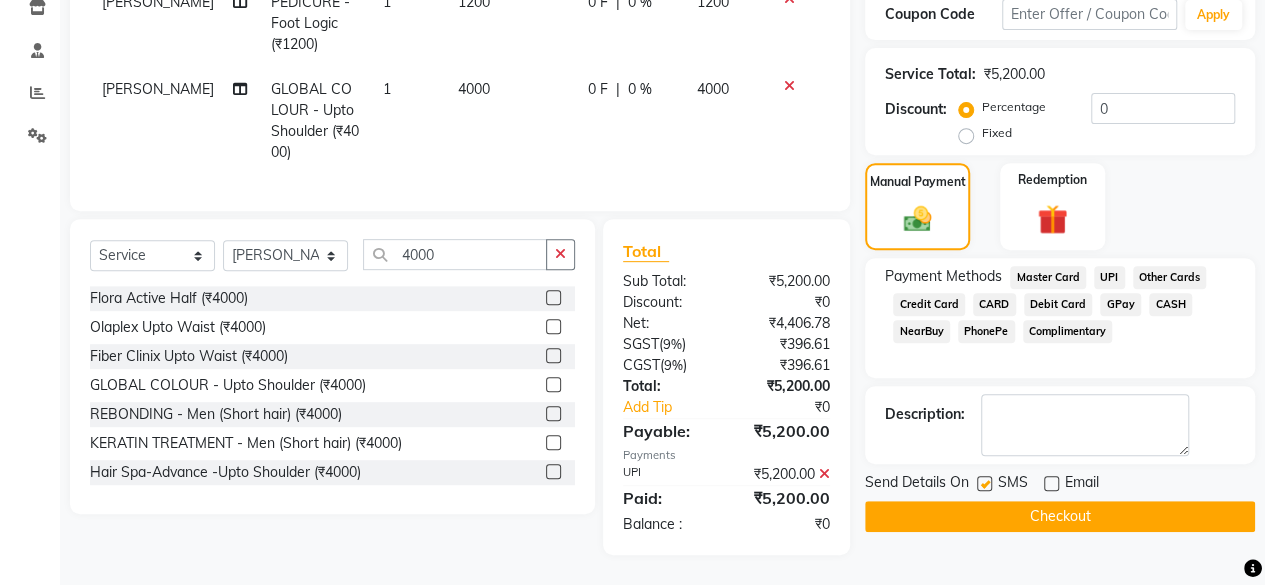 click on "Checkout" 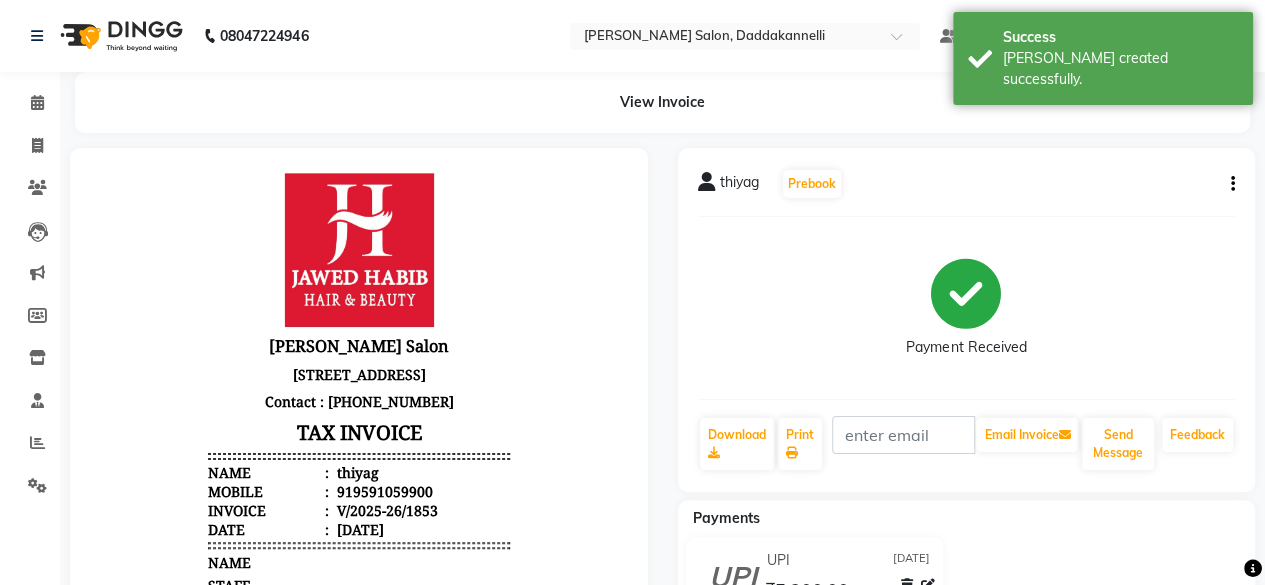 scroll, scrollTop: 75, scrollLeft: 0, axis: vertical 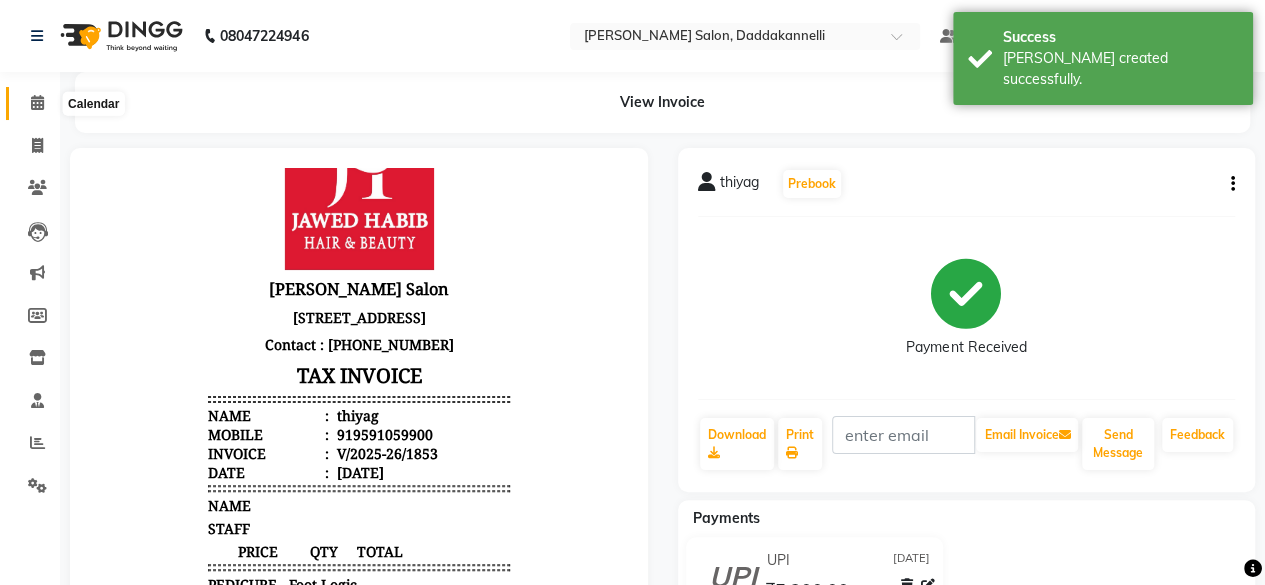 click 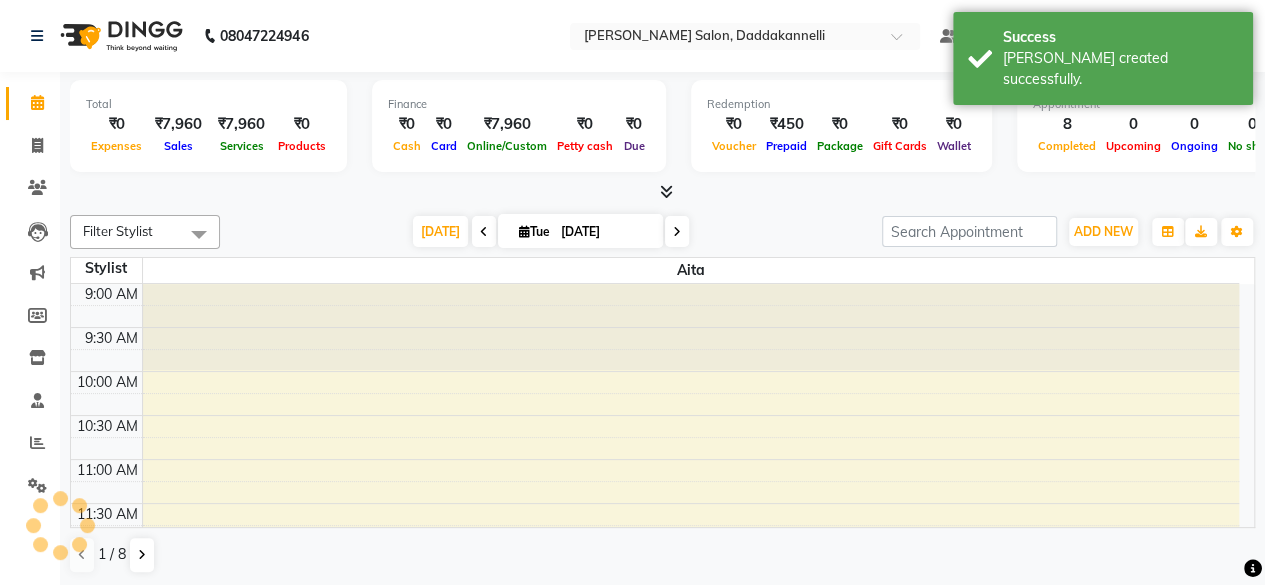 scroll, scrollTop: 0, scrollLeft: 0, axis: both 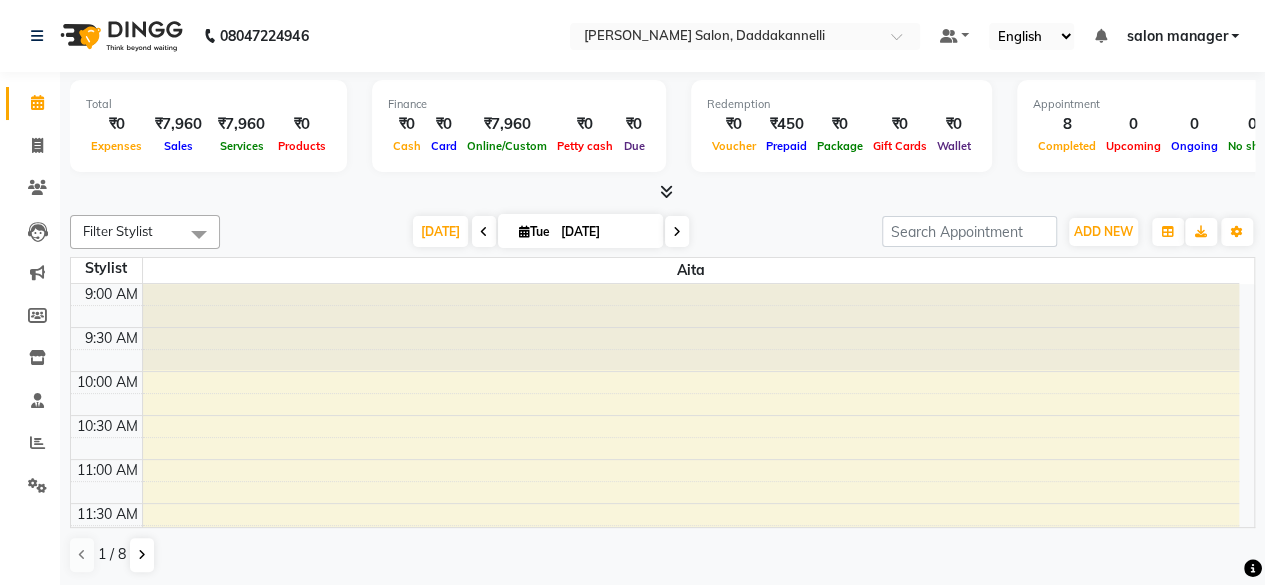 click on "08047224946" 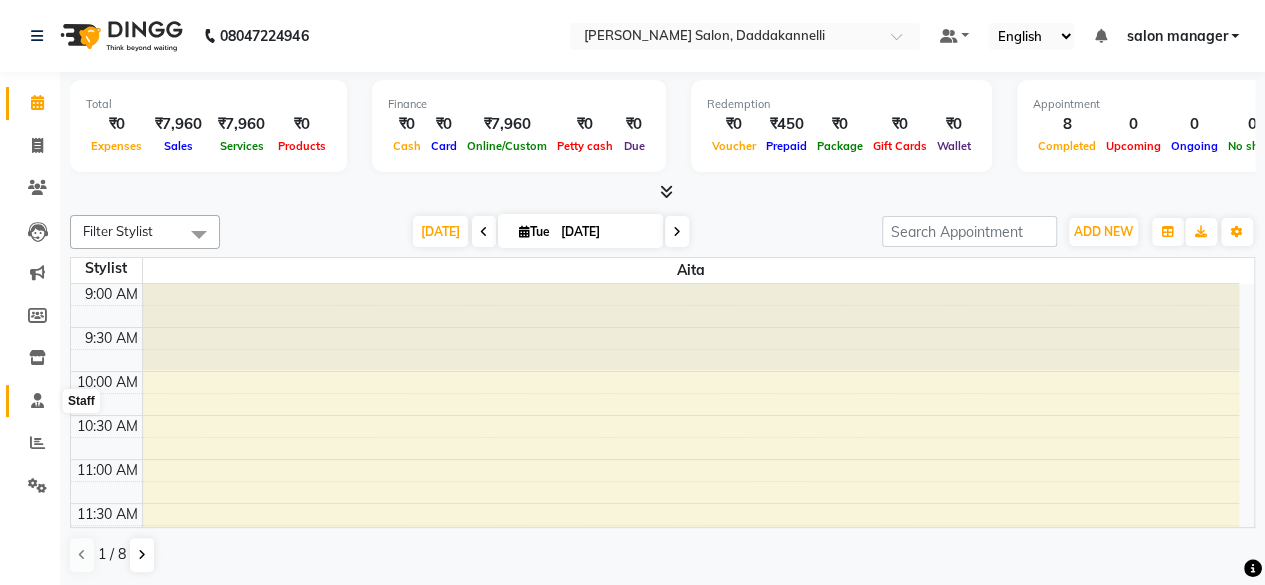 click 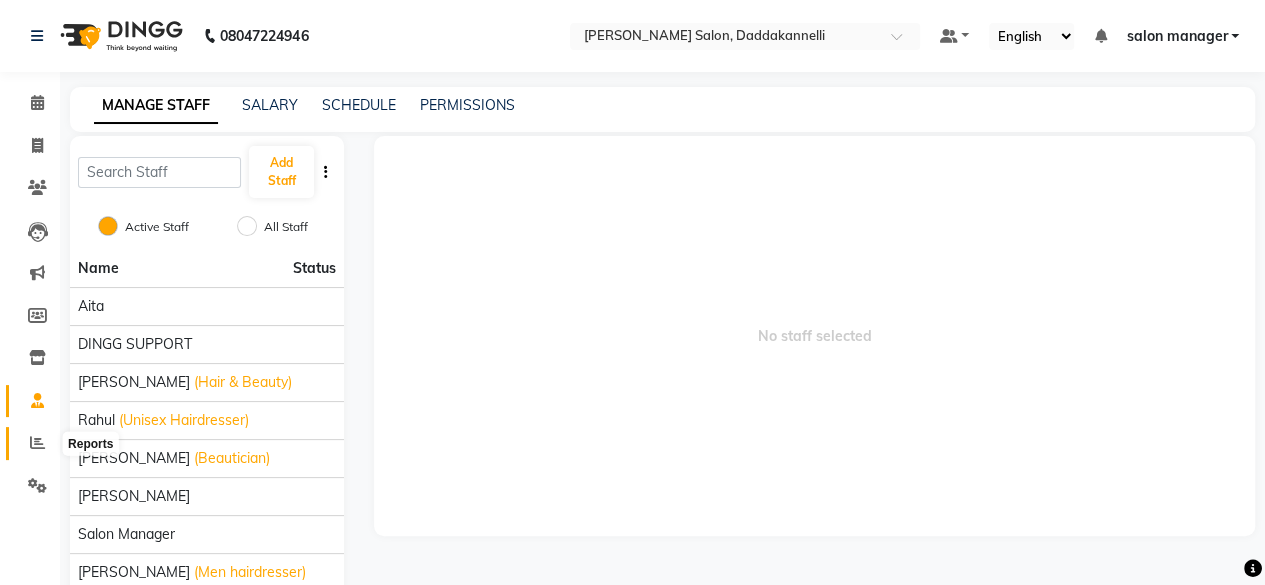 click 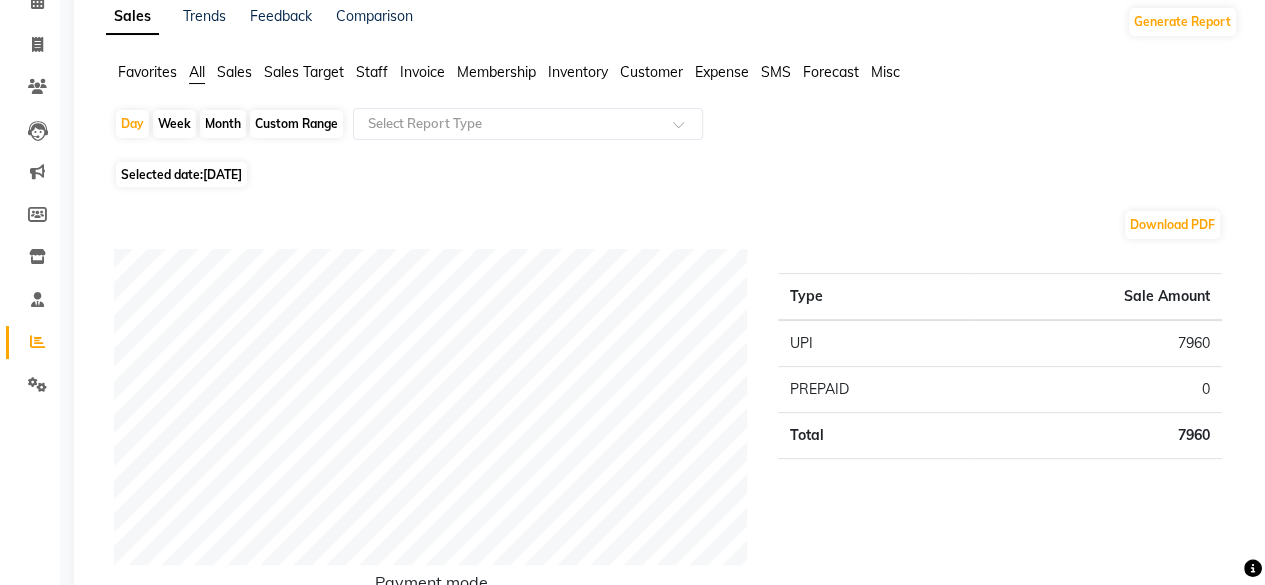 scroll, scrollTop: 0, scrollLeft: 0, axis: both 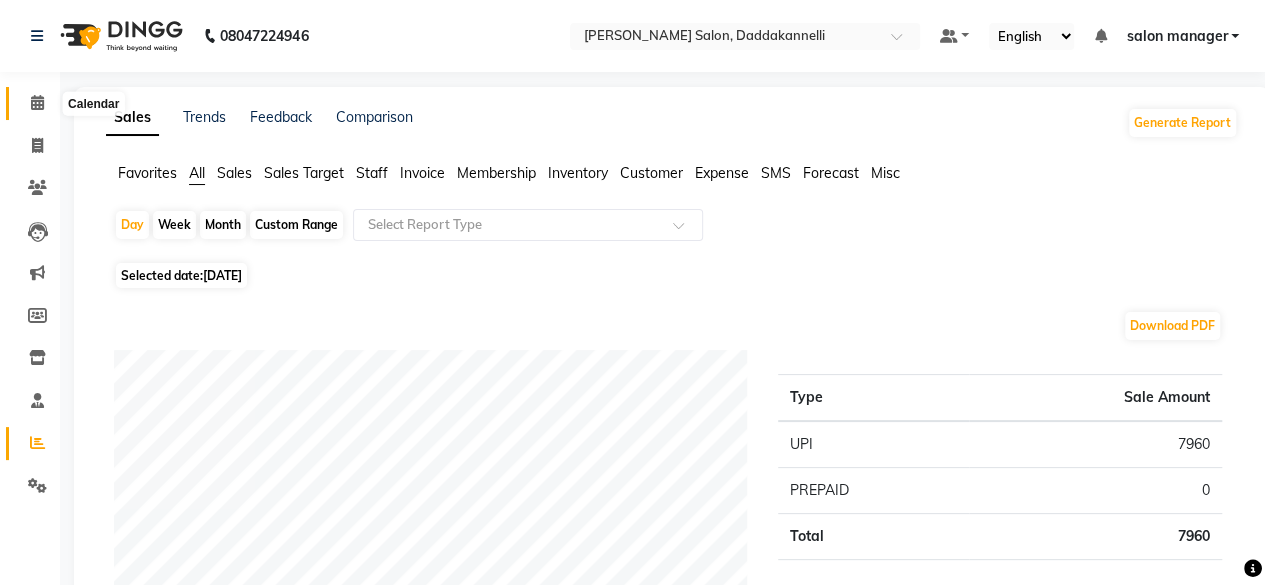 click 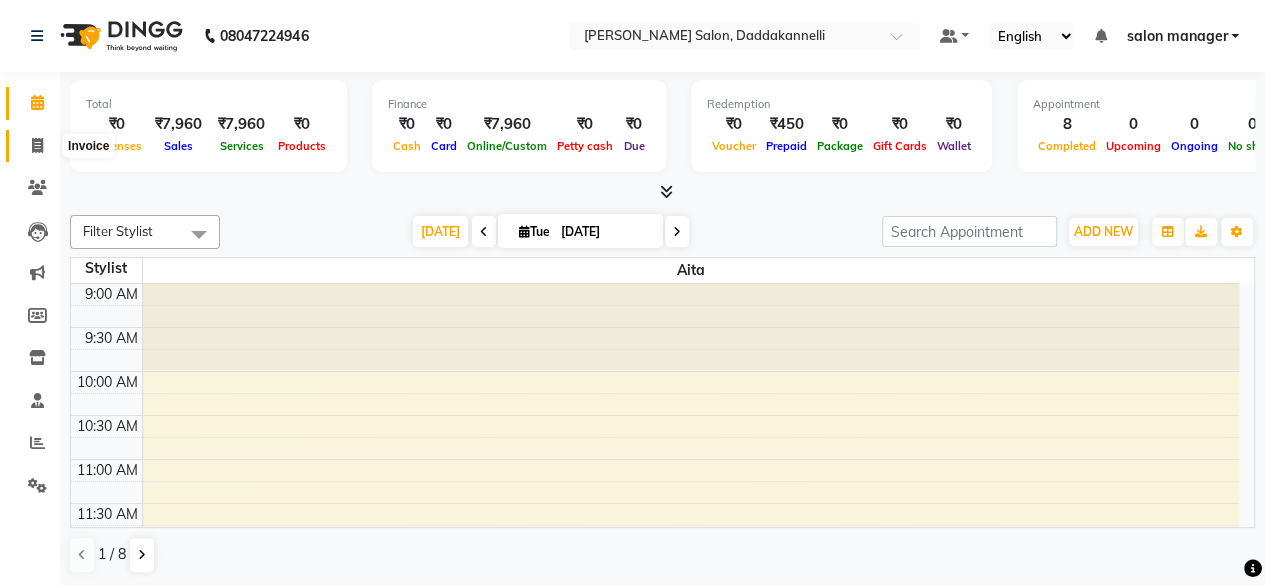 click 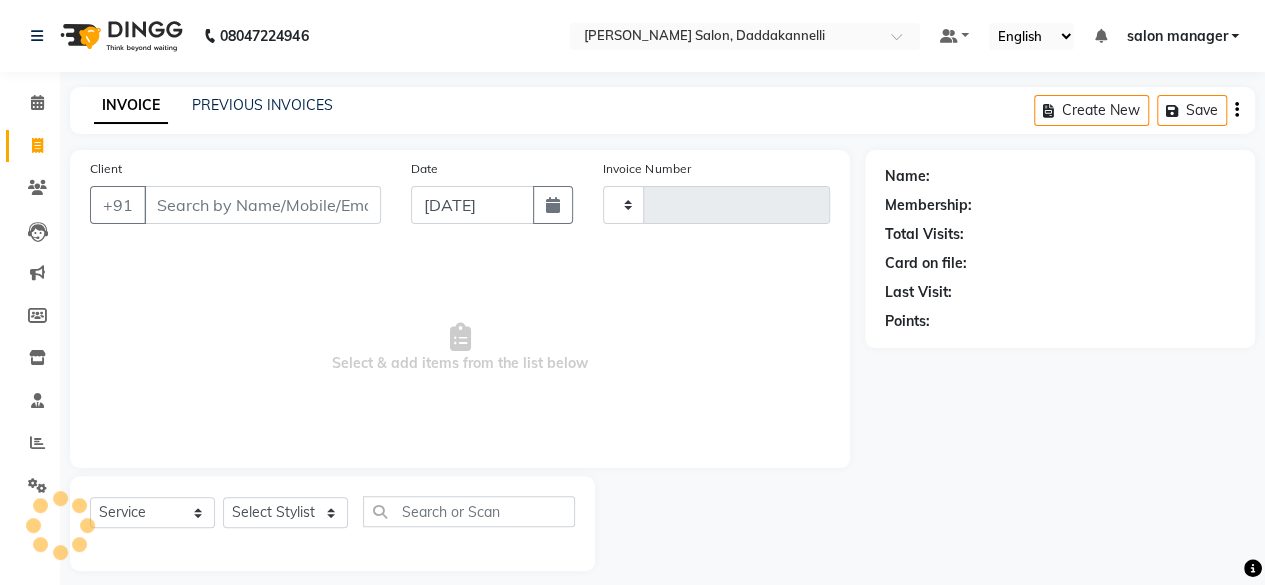 type on "1854" 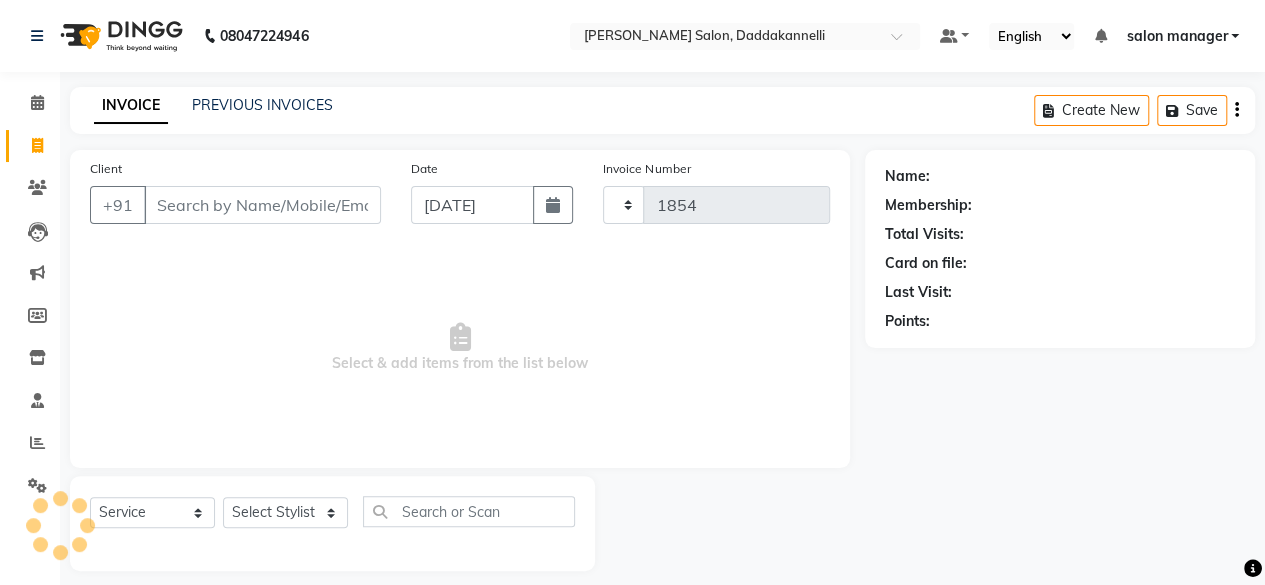 select on "6354" 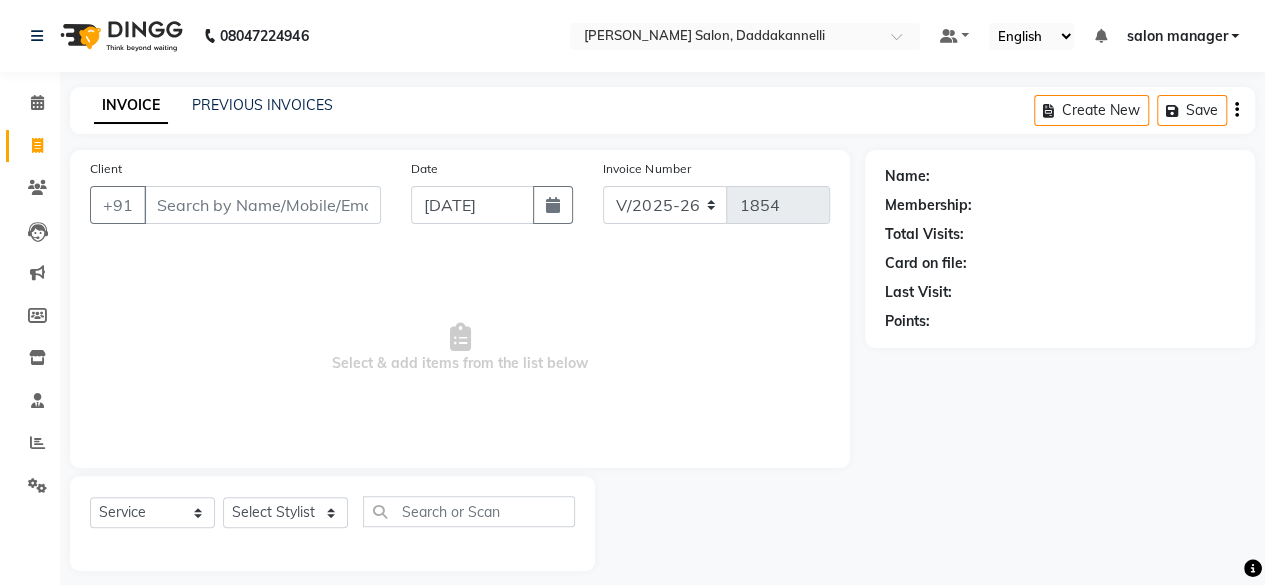 click on "Client" at bounding box center [262, 205] 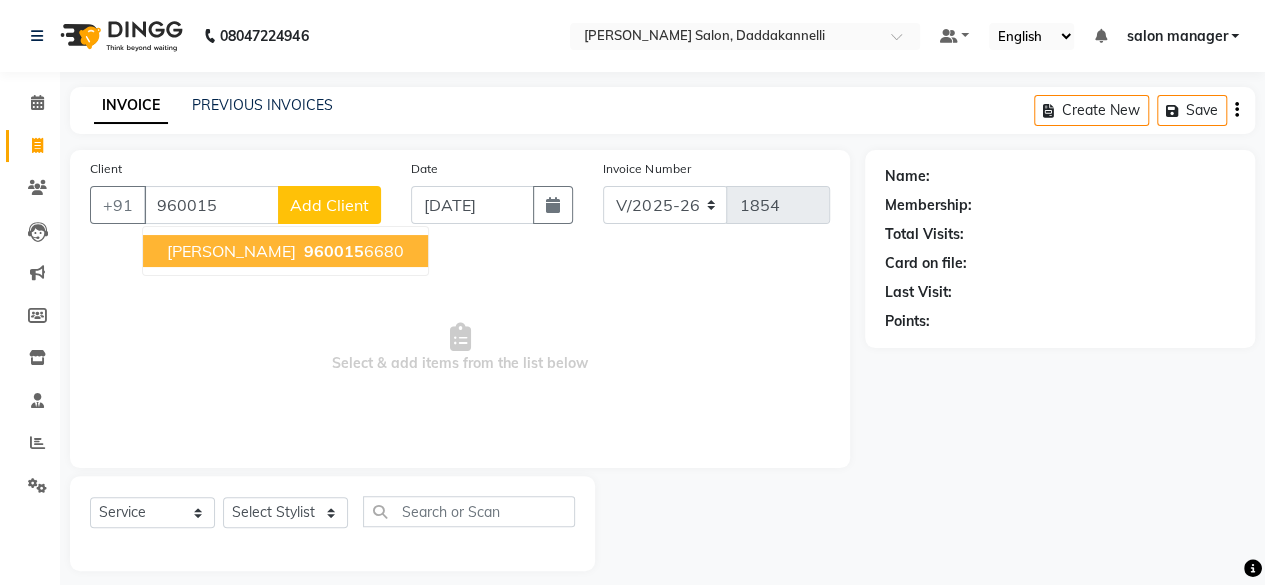 click on "960015" at bounding box center (334, 251) 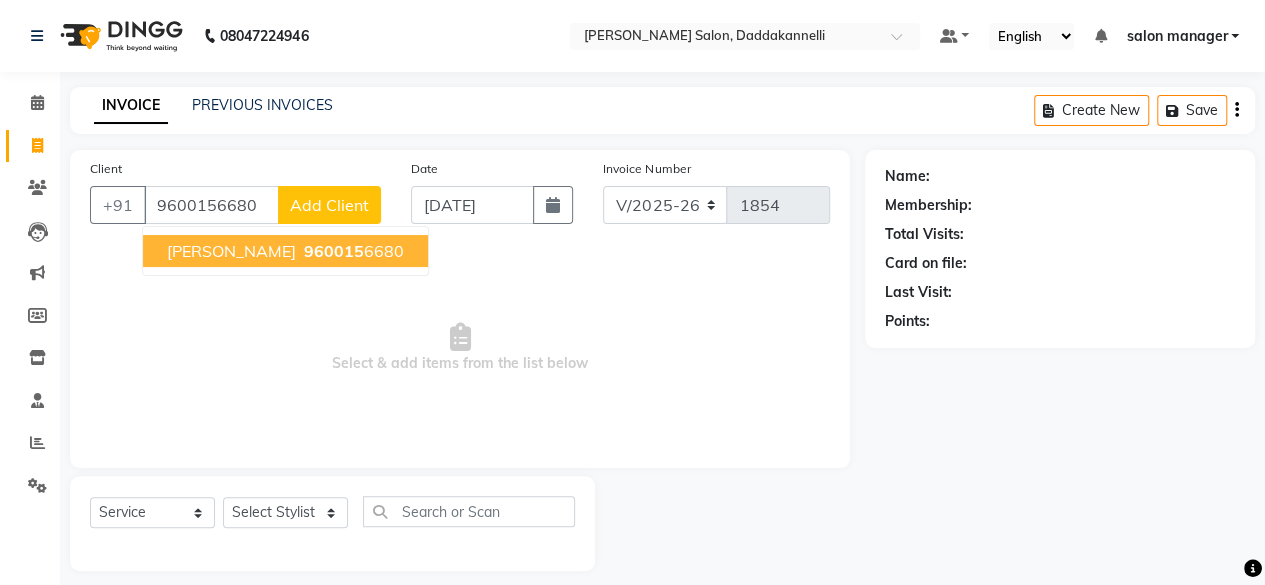 type on "9600156680" 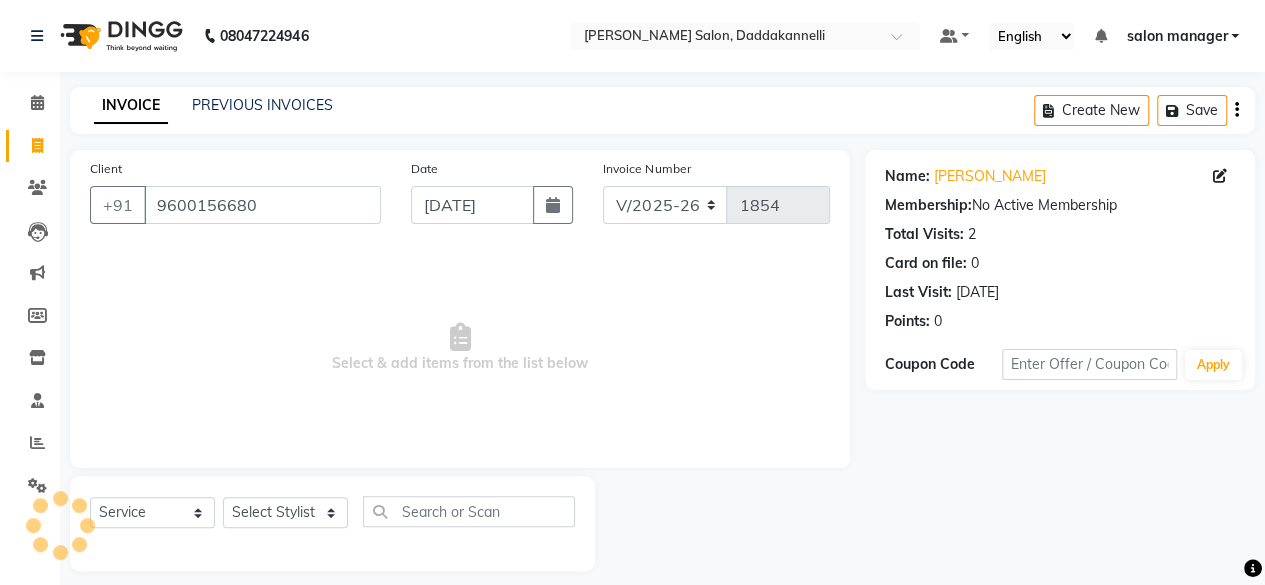 scroll, scrollTop: 15, scrollLeft: 0, axis: vertical 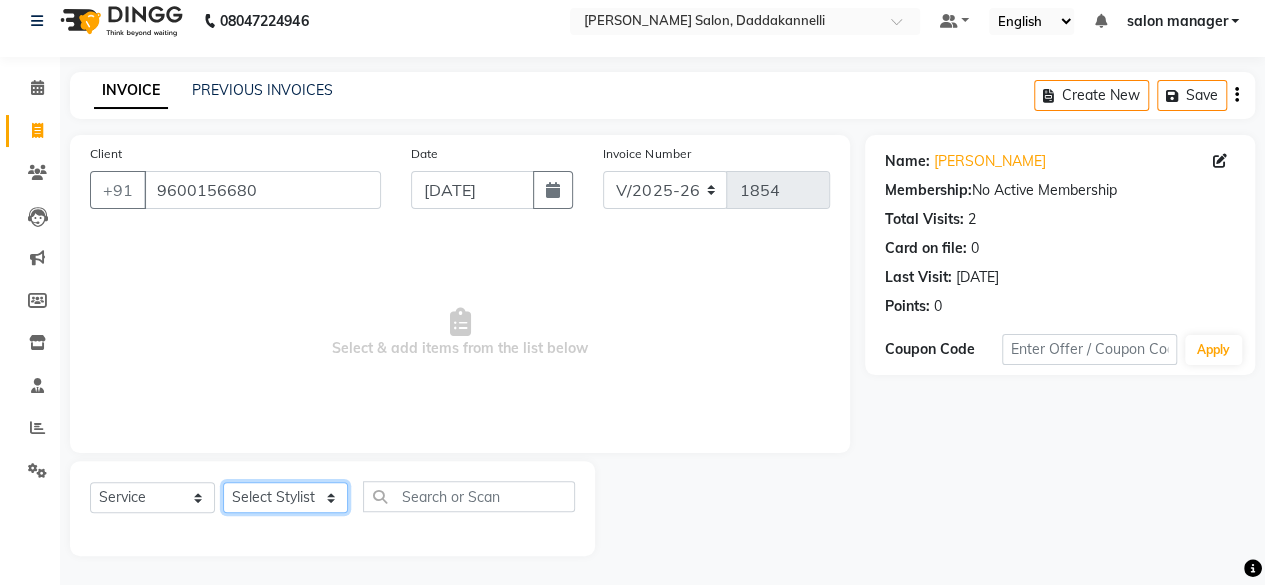click on "Select Stylist aita DINGG SUPPORT [PERSON_NAME] Rahul [PERSON_NAME] [PERSON_NAME] salon manager [PERSON_NAME]" 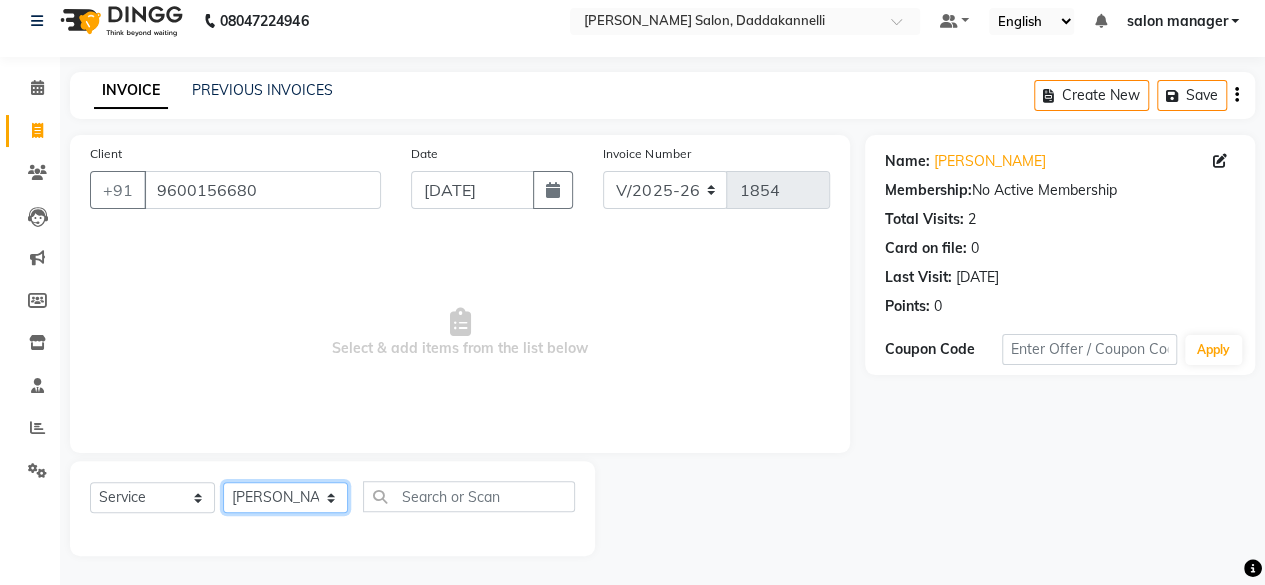 click on "Select Stylist aita DINGG SUPPORT [PERSON_NAME] Rahul [PERSON_NAME] [PERSON_NAME] salon manager [PERSON_NAME]" 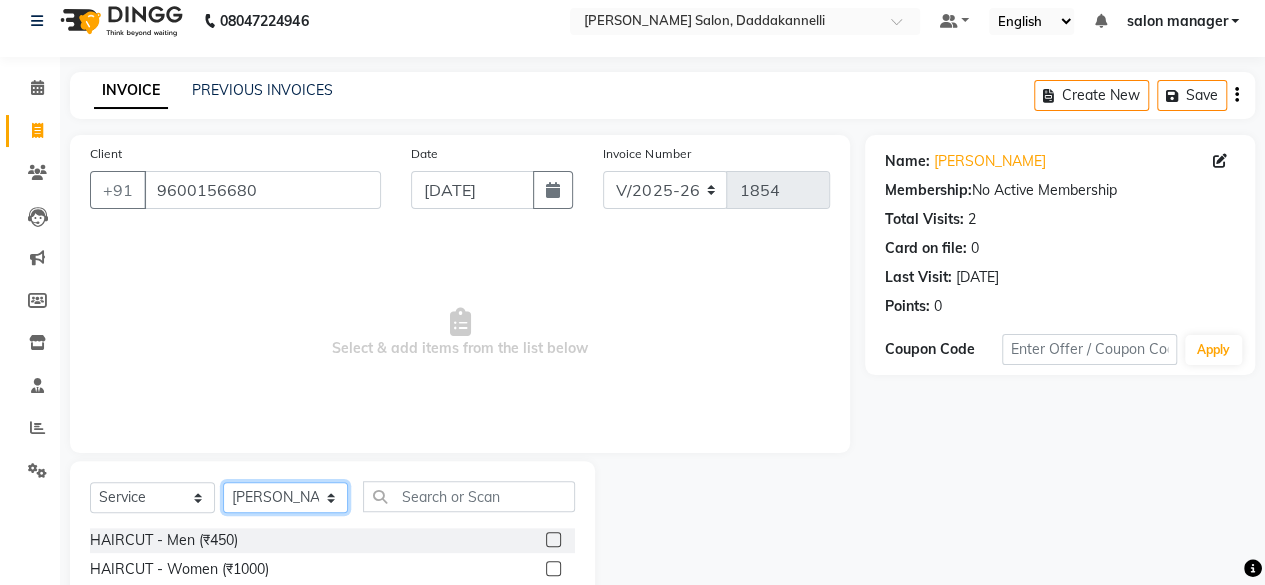 scroll, scrollTop: 215, scrollLeft: 0, axis: vertical 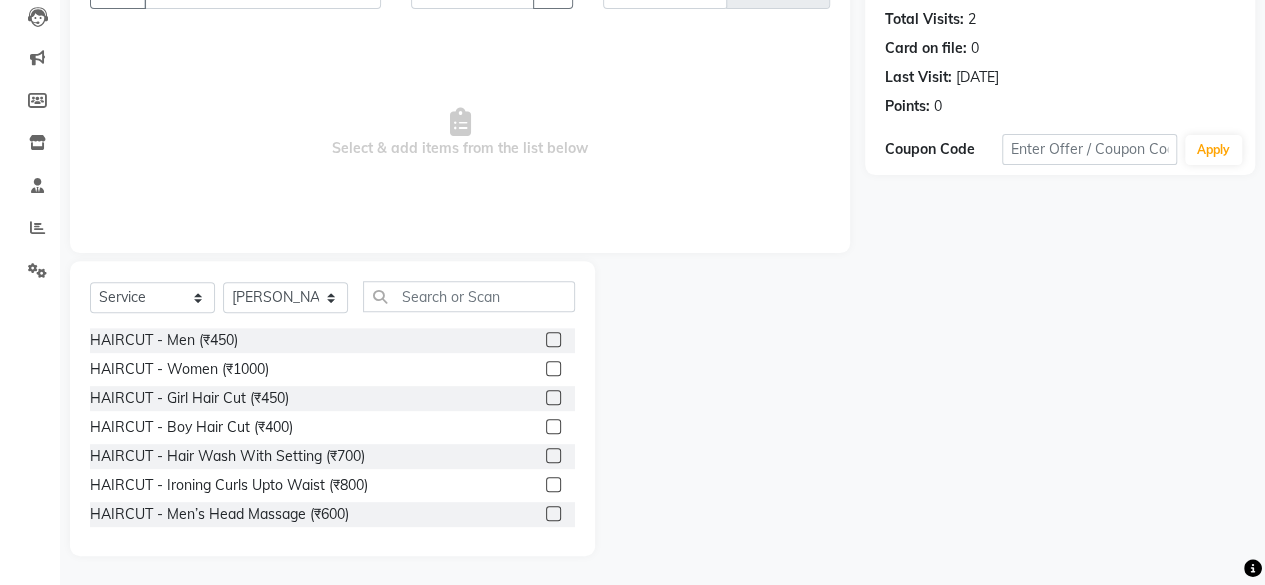 click 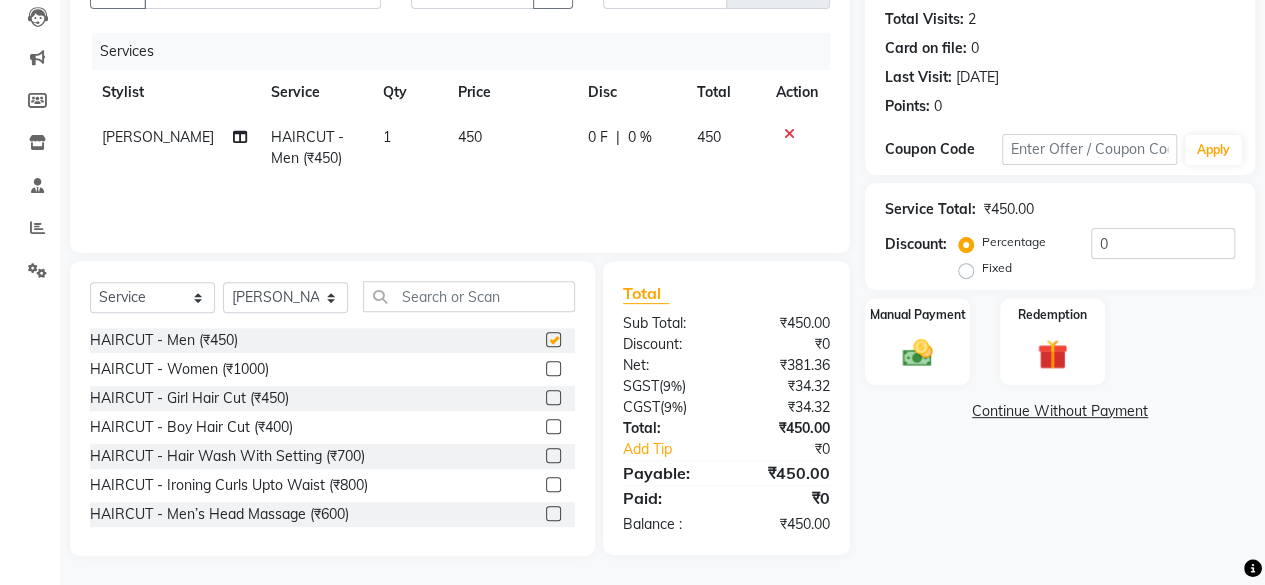 checkbox on "false" 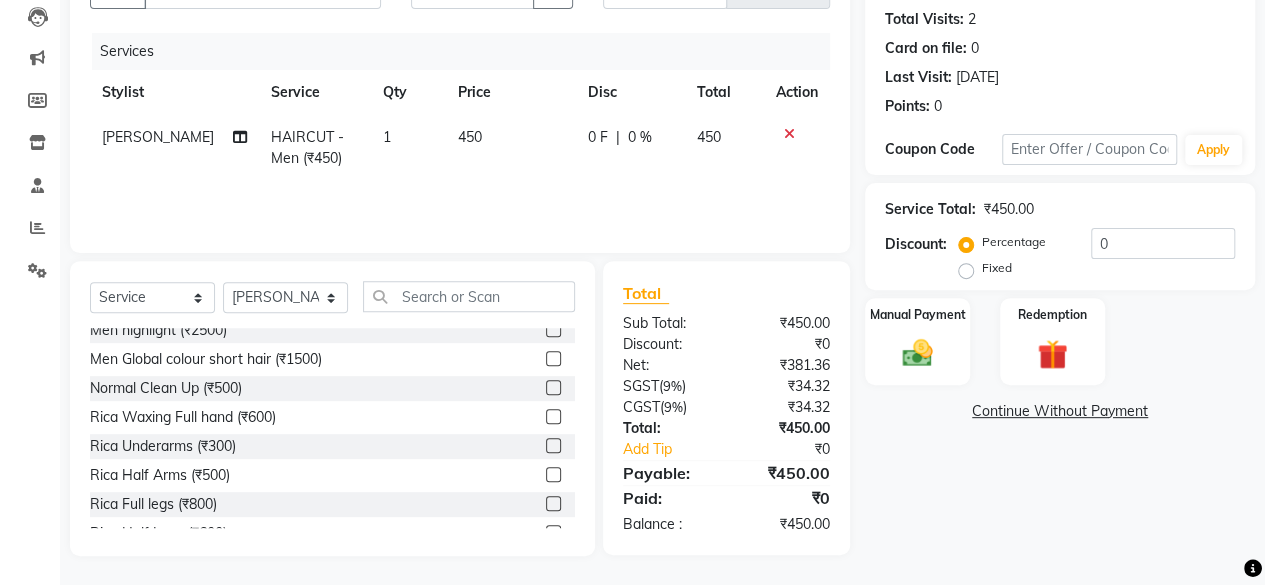 scroll, scrollTop: 200, scrollLeft: 0, axis: vertical 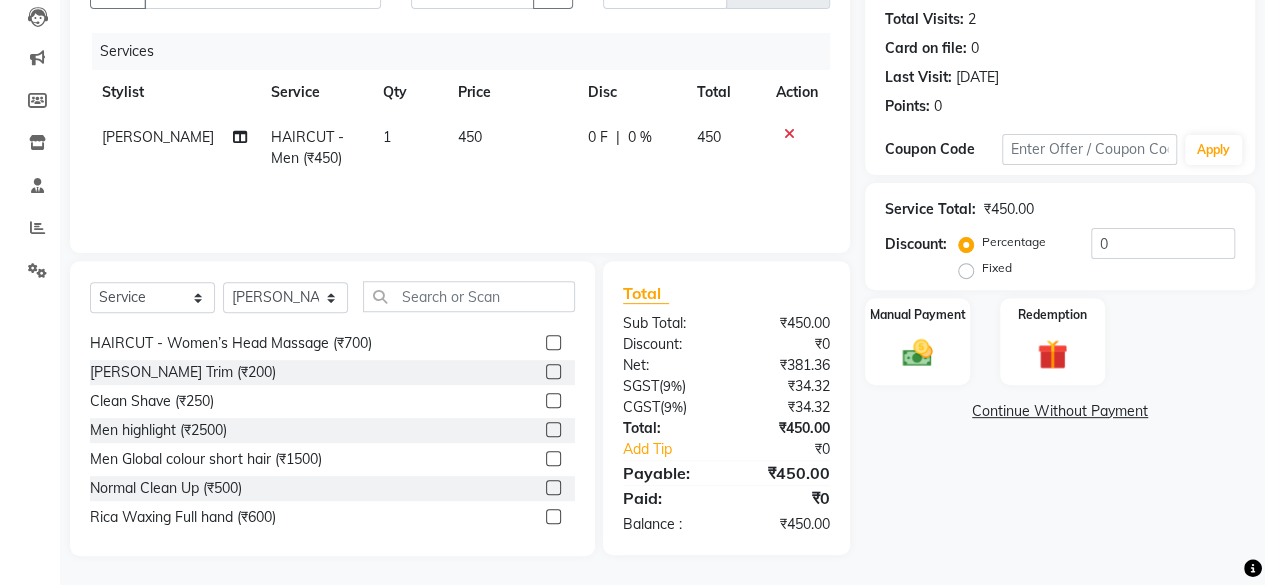 click 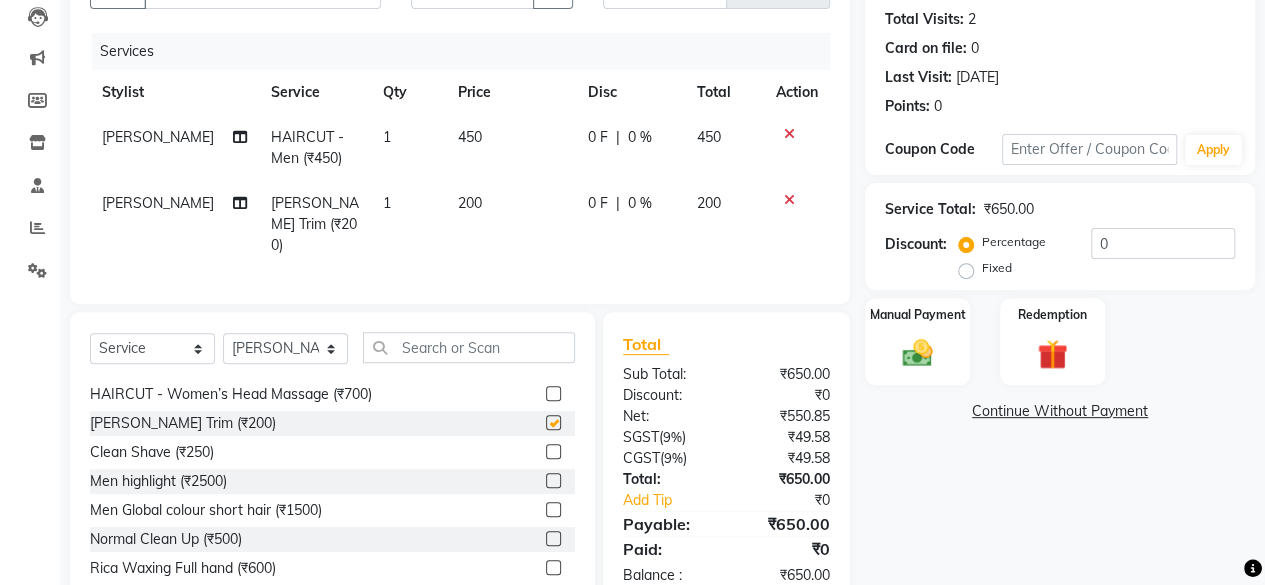checkbox on "false" 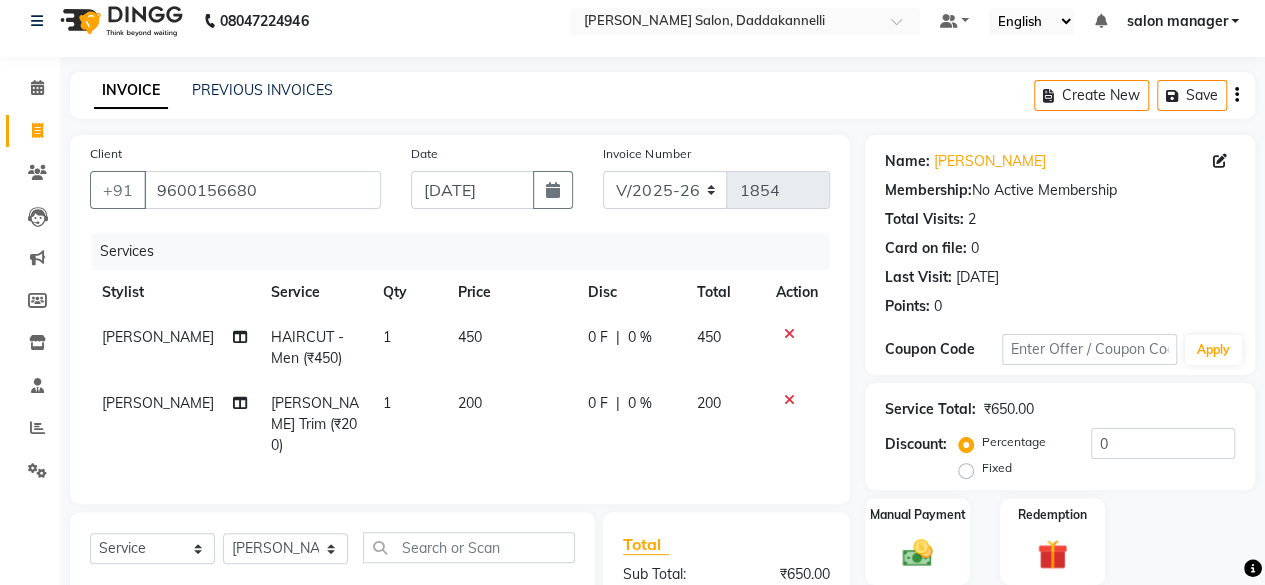 scroll, scrollTop: 260, scrollLeft: 0, axis: vertical 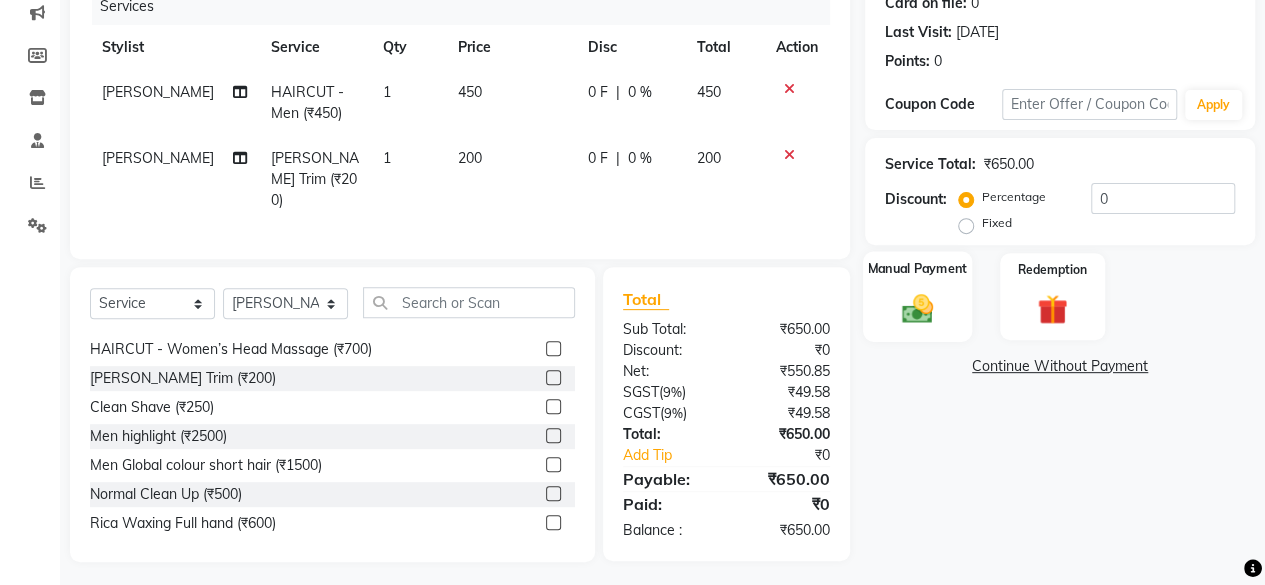 click 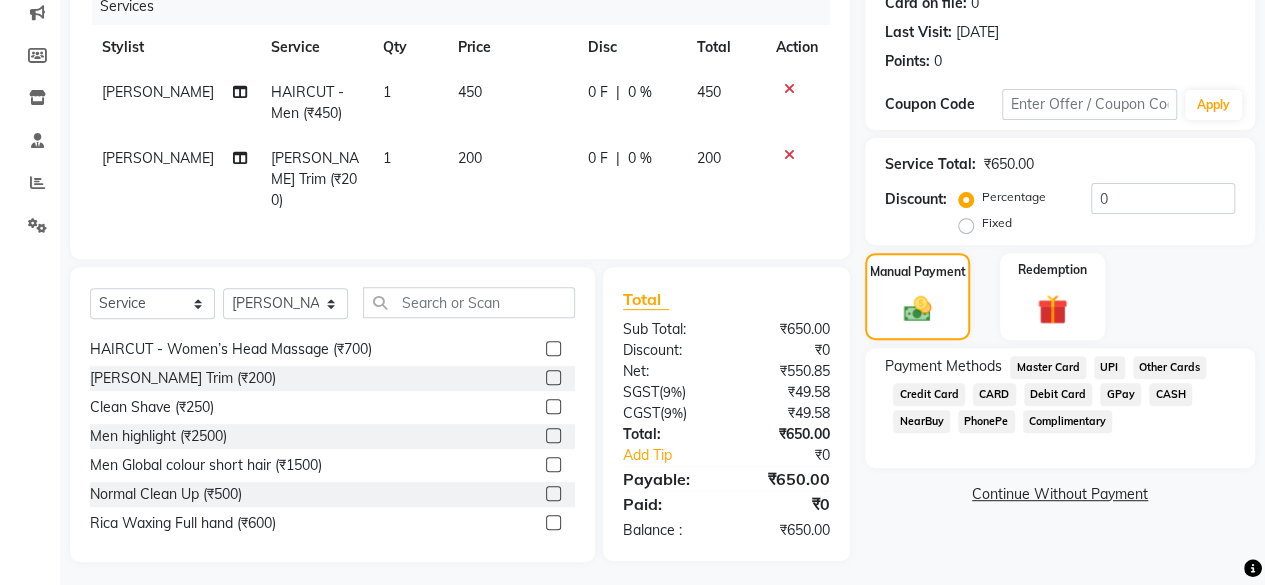click on "CARD" 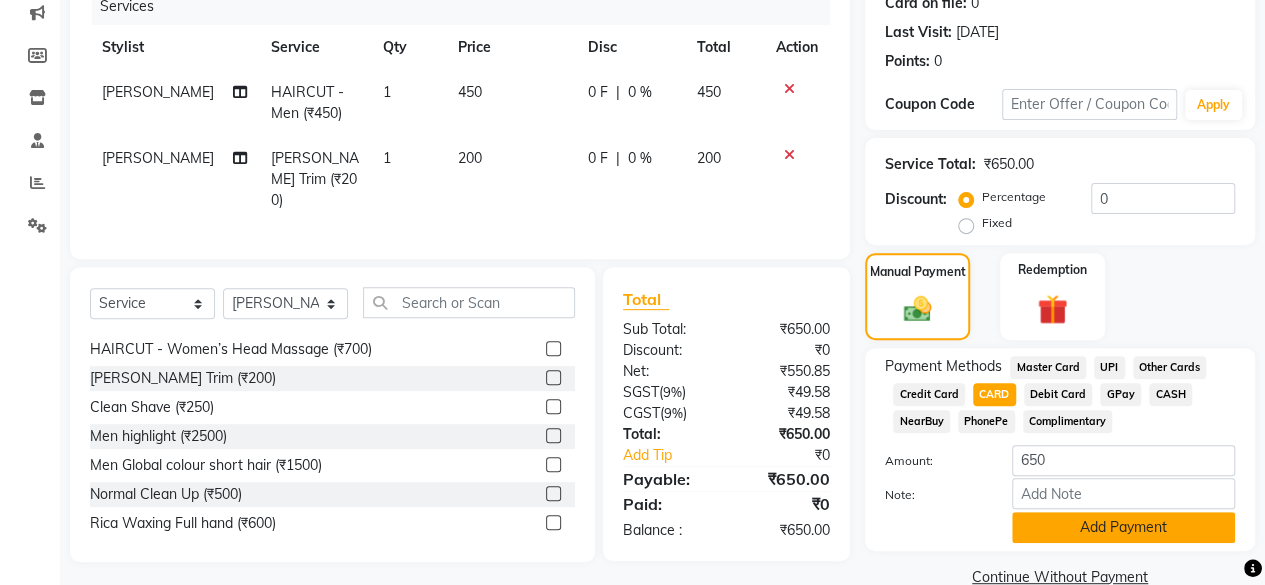 click on "Add Payment" 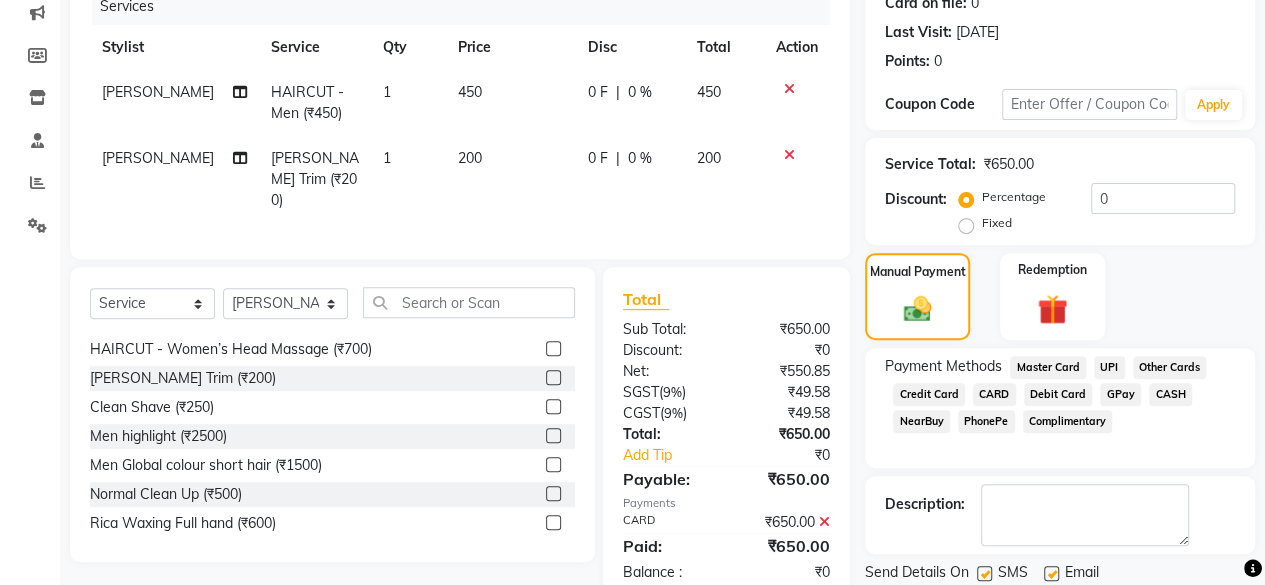 scroll, scrollTop: 324, scrollLeft: 0, axis: vertical 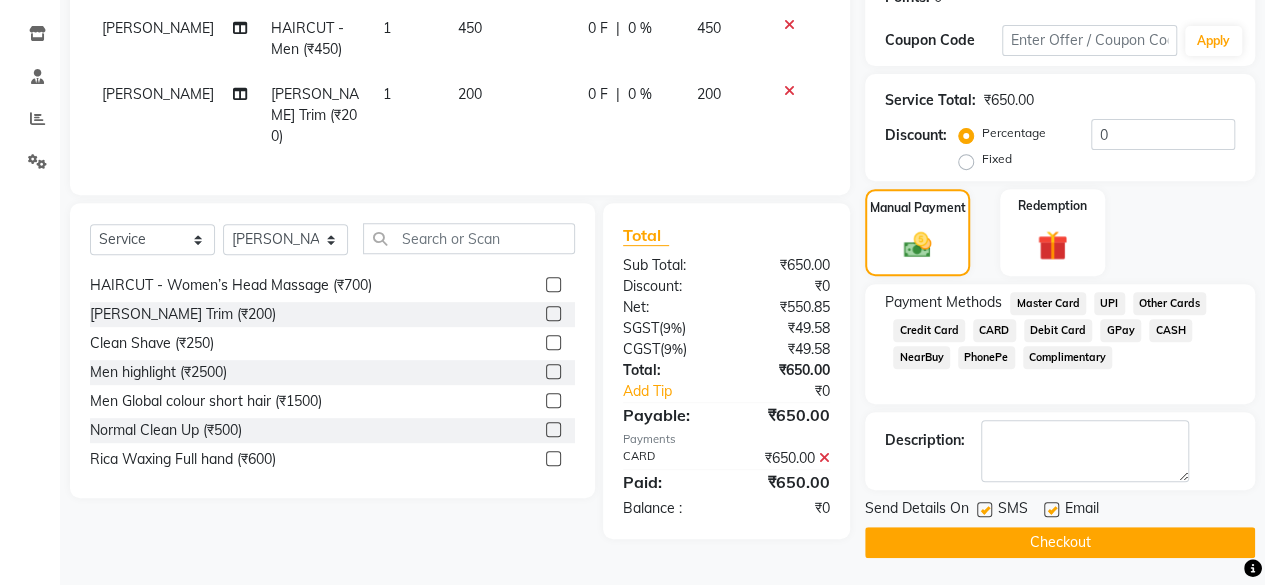 click 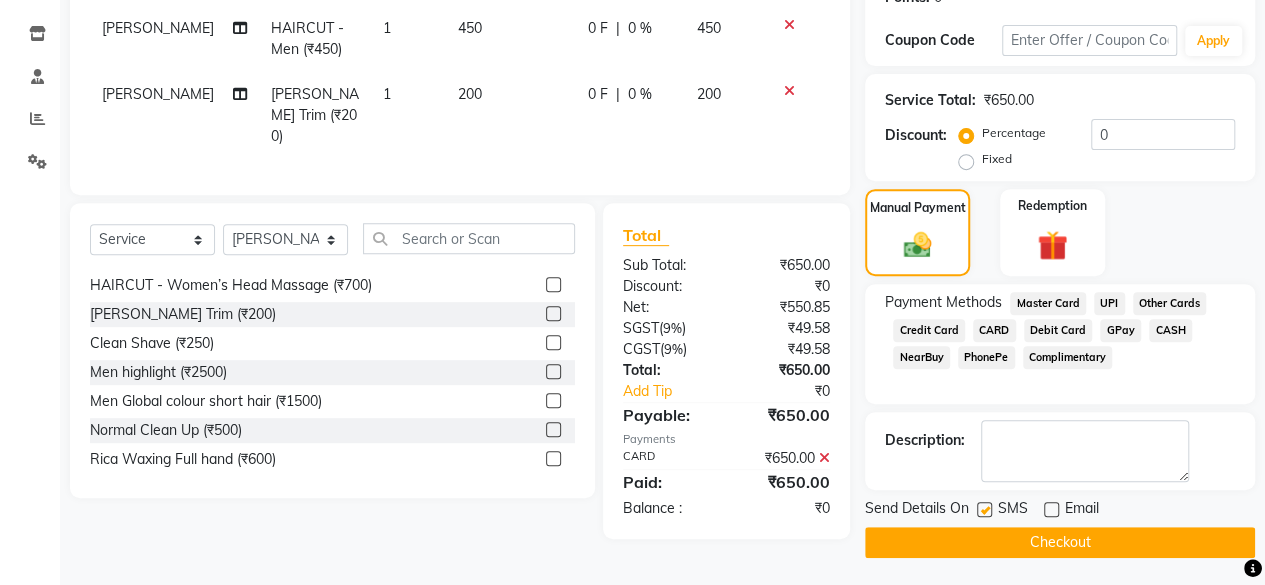 click on "Checkout" 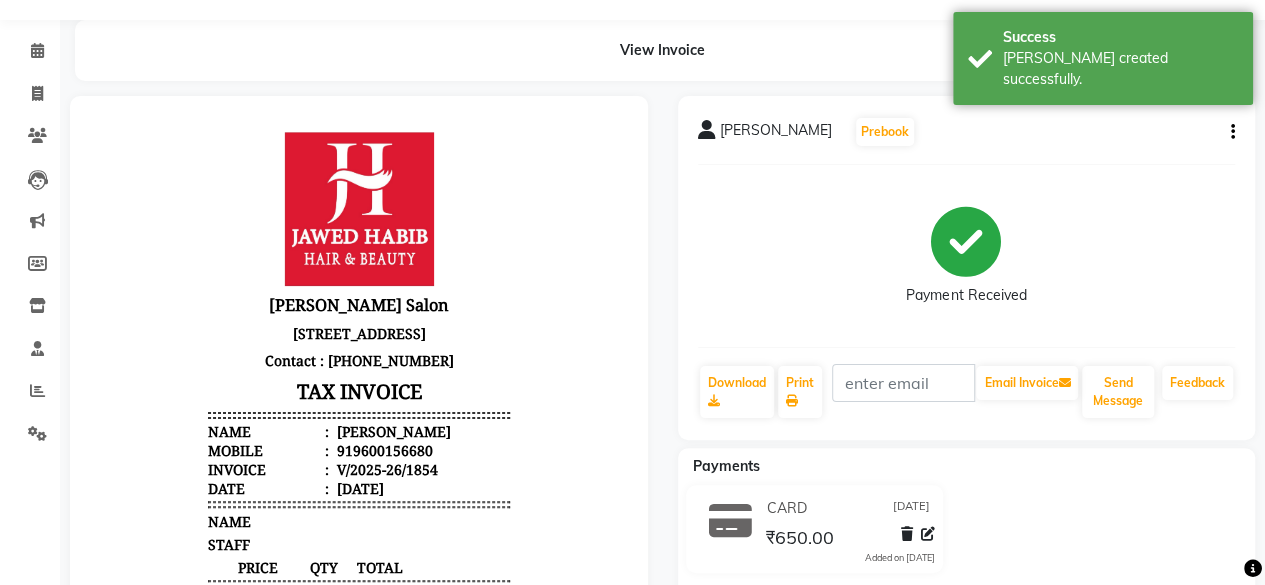 scroll, scrollTop: 0, scrollLeft: 0, axis: both 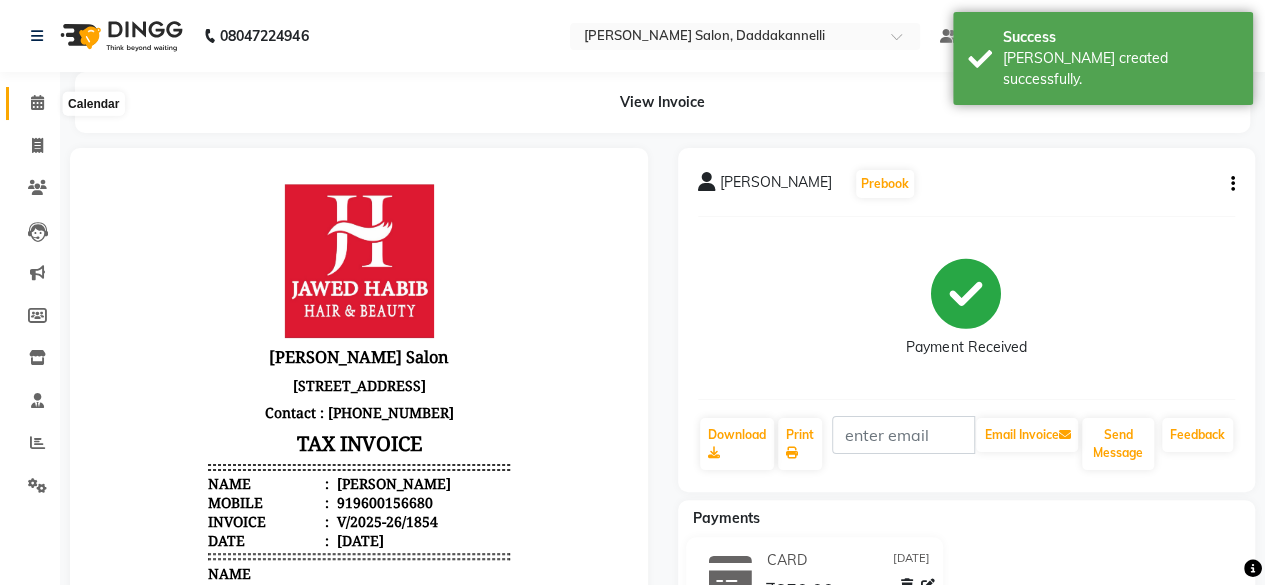 click 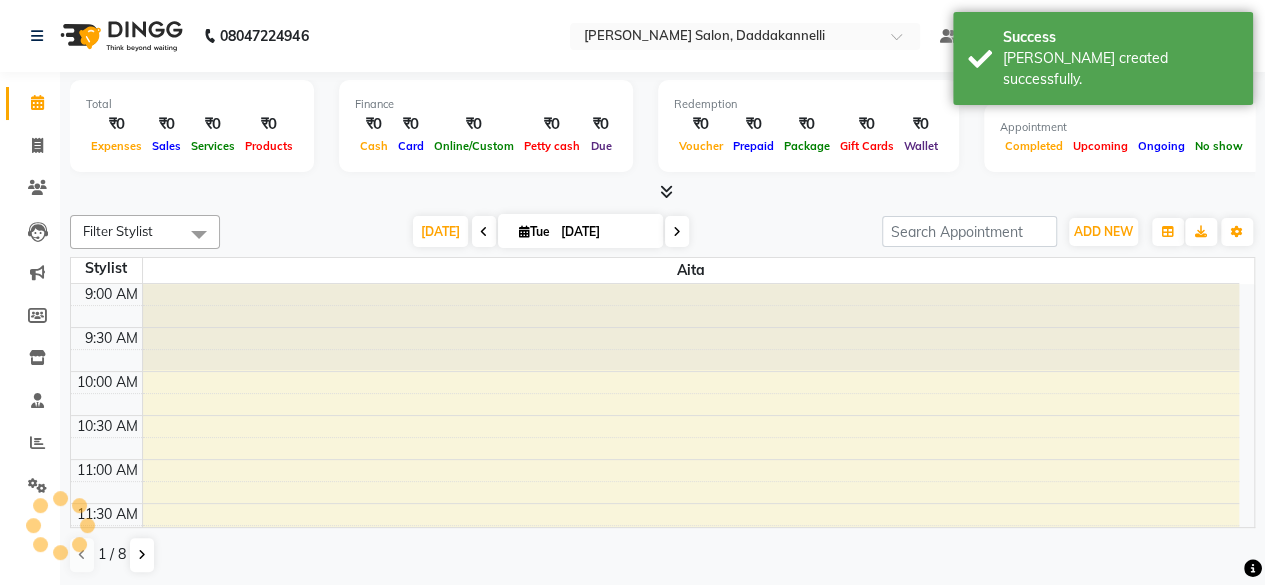 scroll, scrollTop: 0, scrollLeft: 0, axis: both 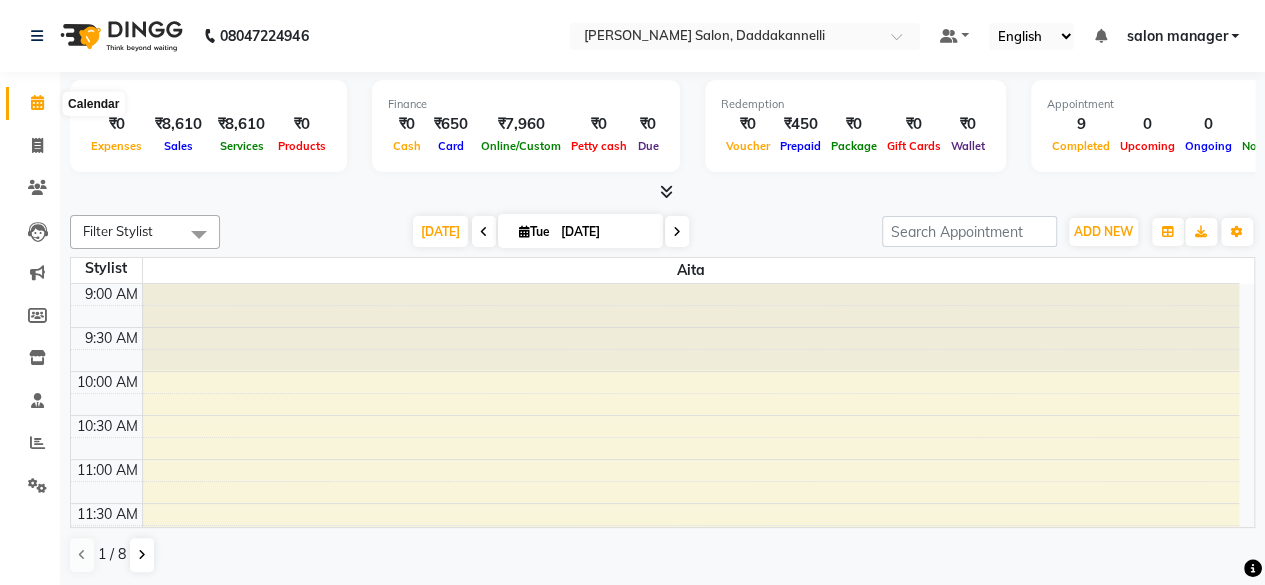 click 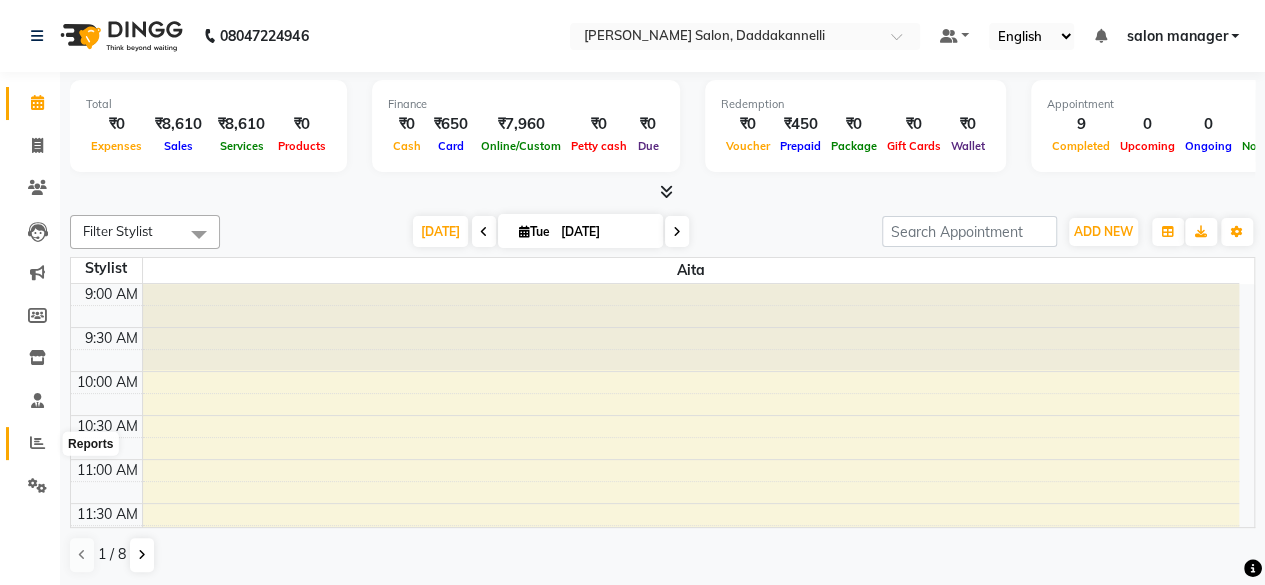 click 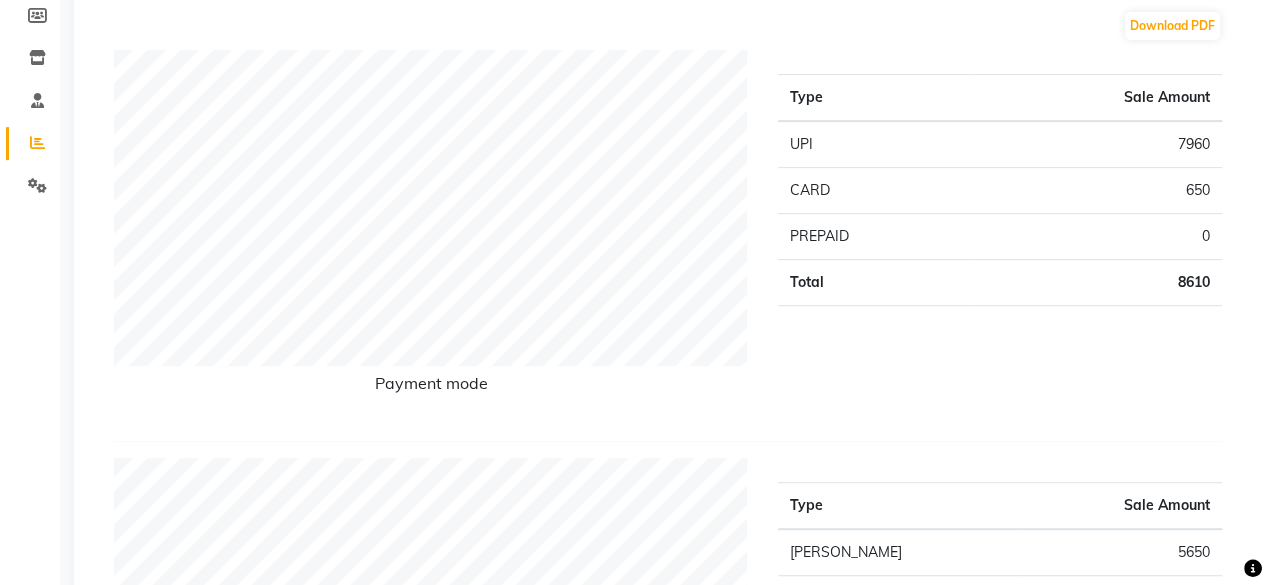 scroll, scrollTop: 0, scrollLeft: 0, axis: both 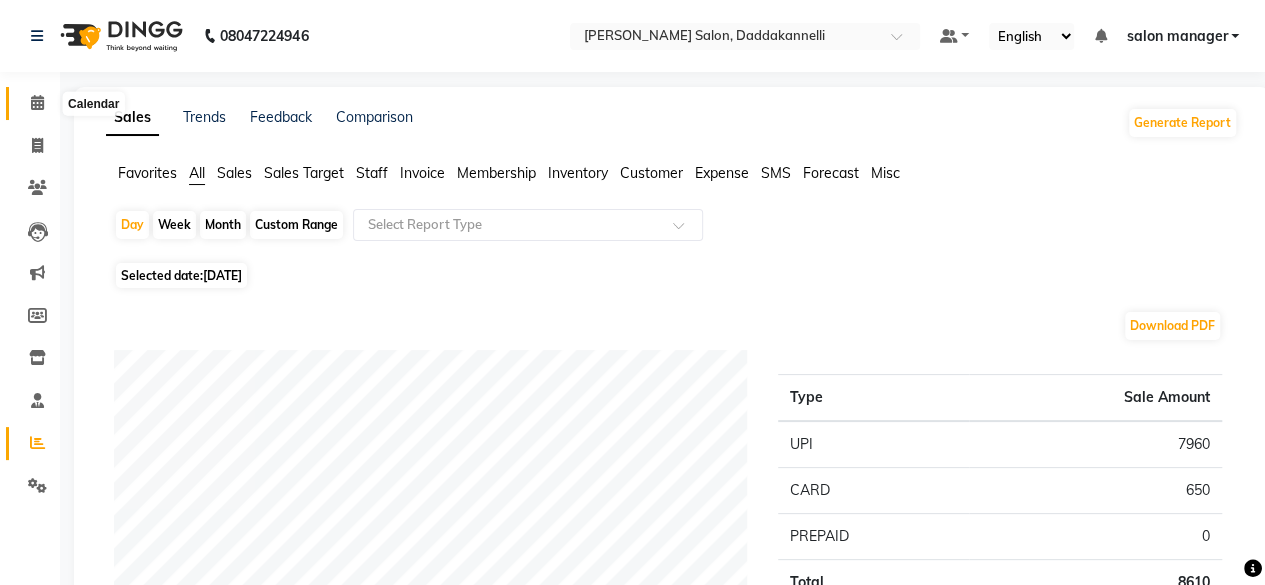 click 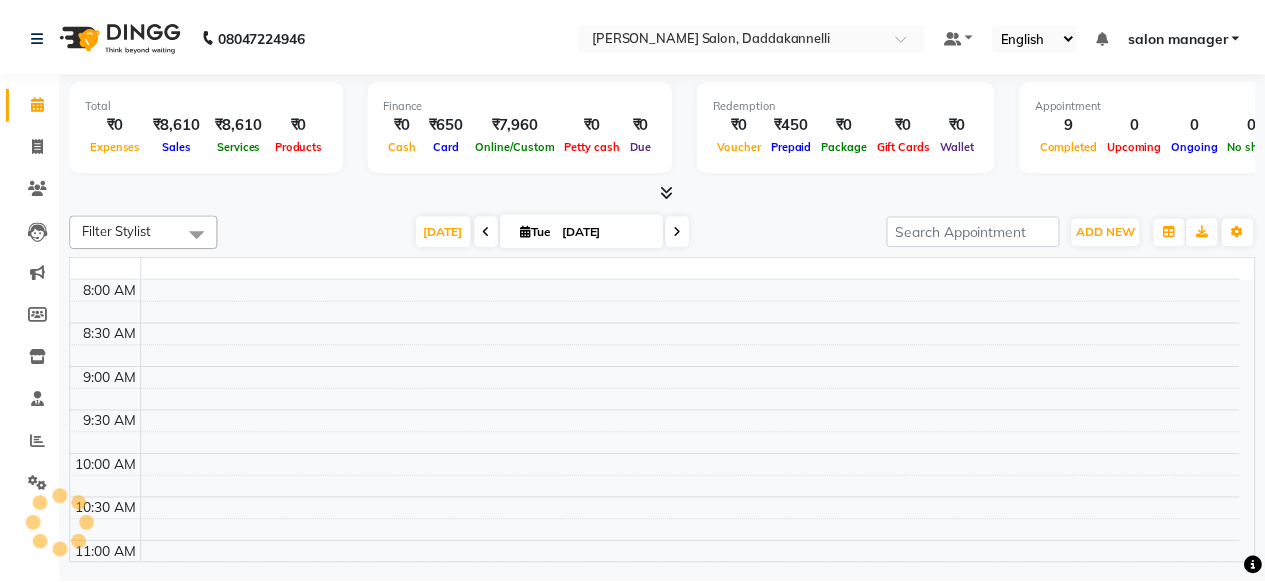 scroll, scrollTop: 0, scrollLeft: 0, axis: both 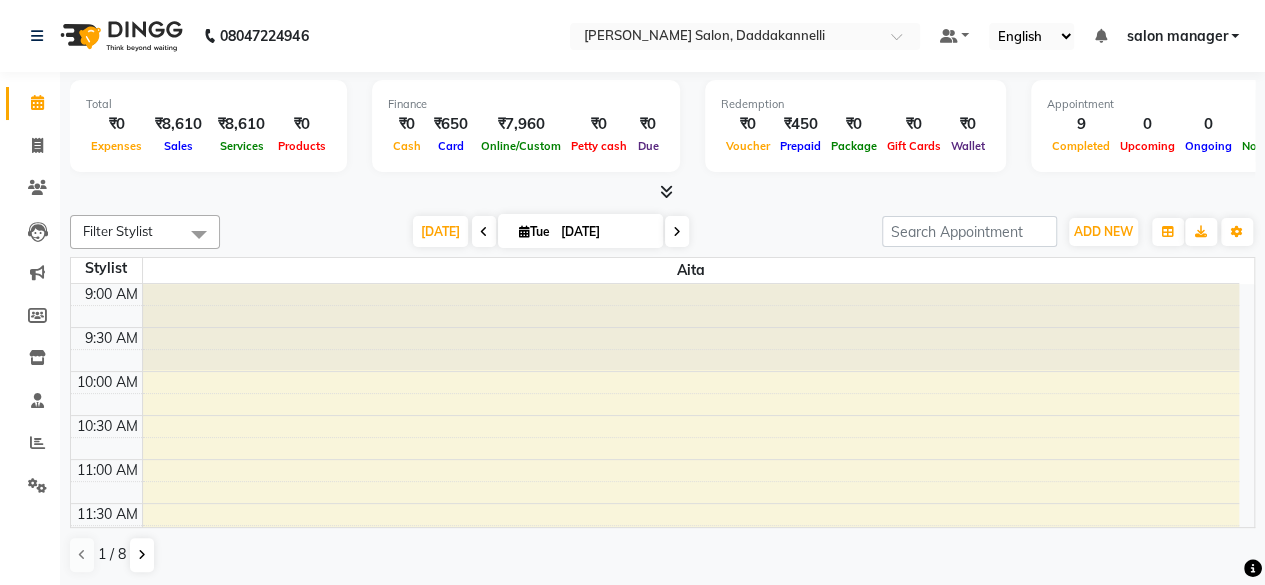 click at bounding box center [691, 327] 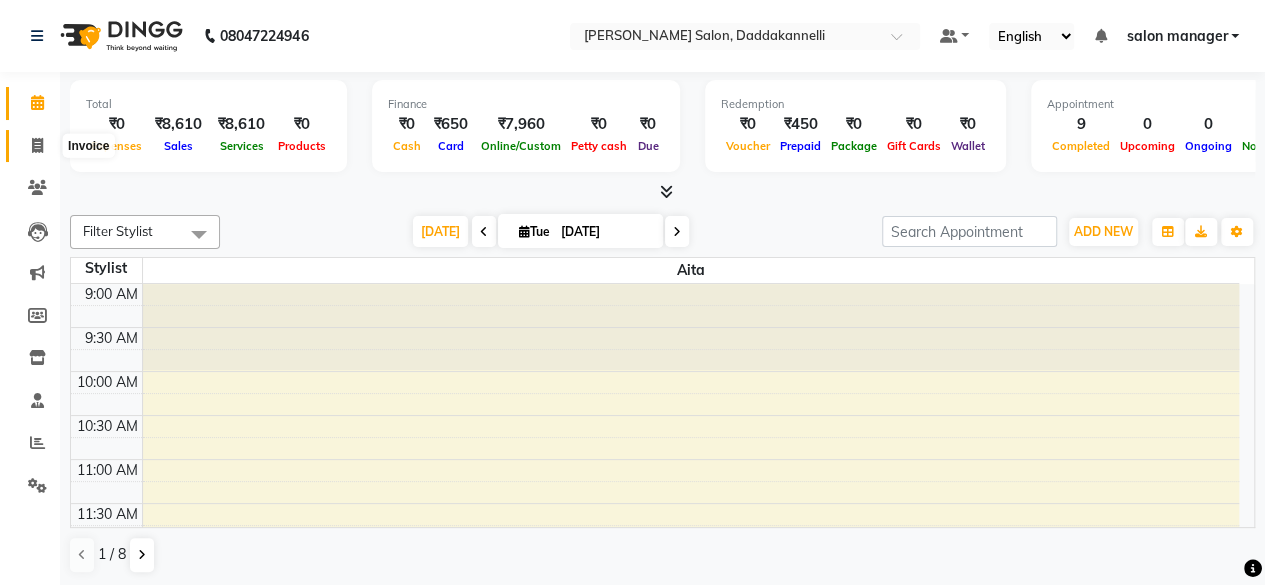 click 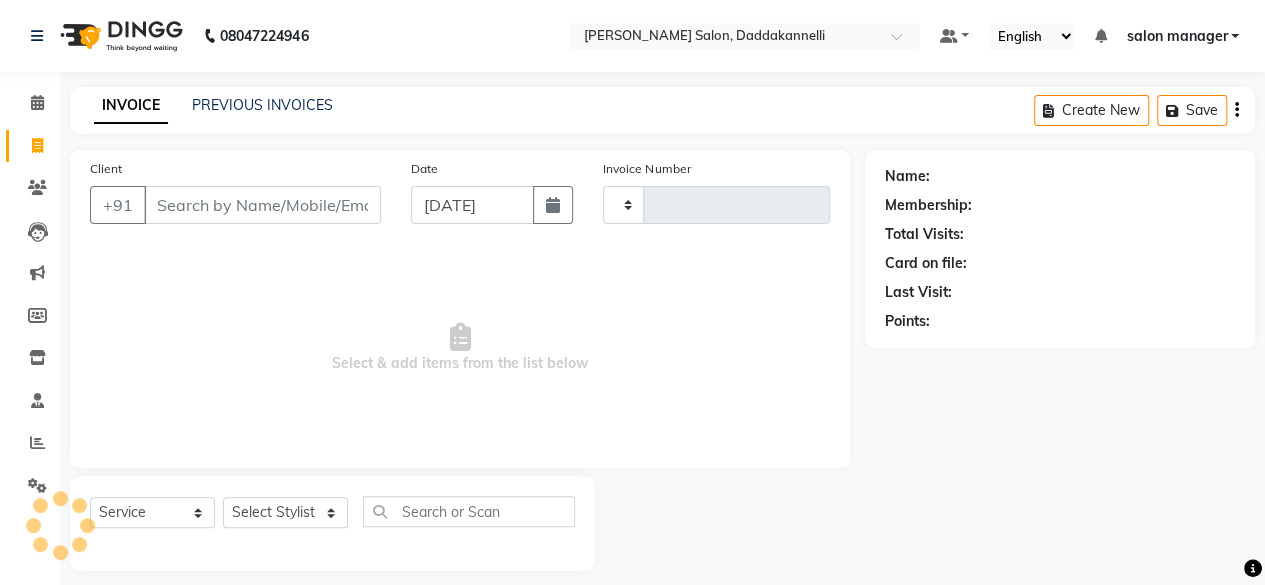 type on "1855" 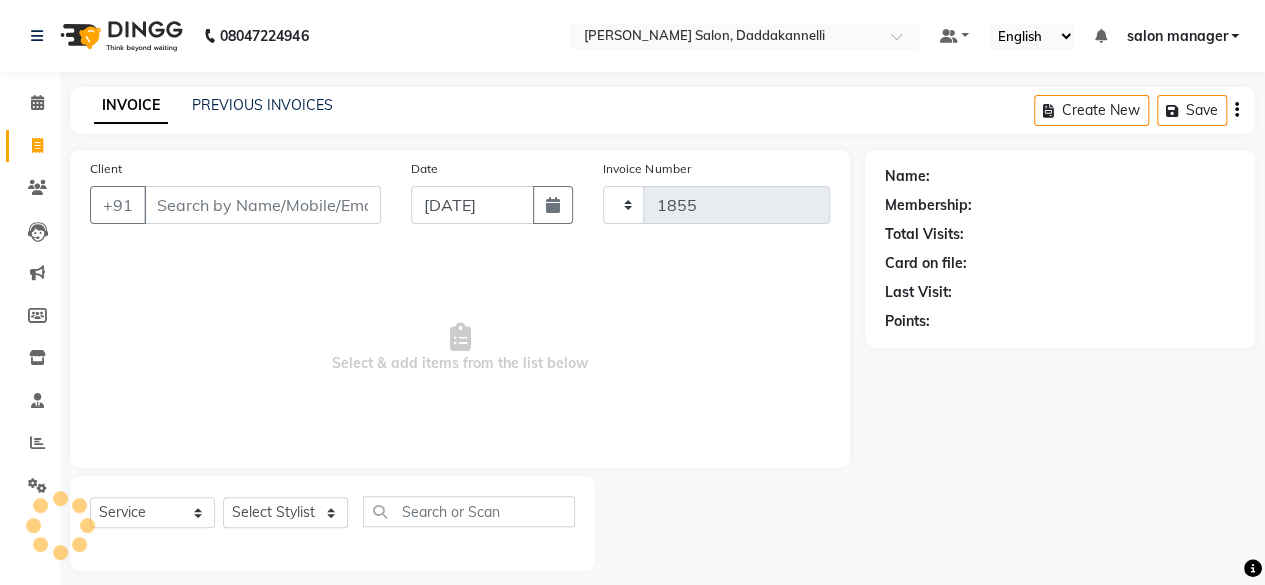 select on "6354" 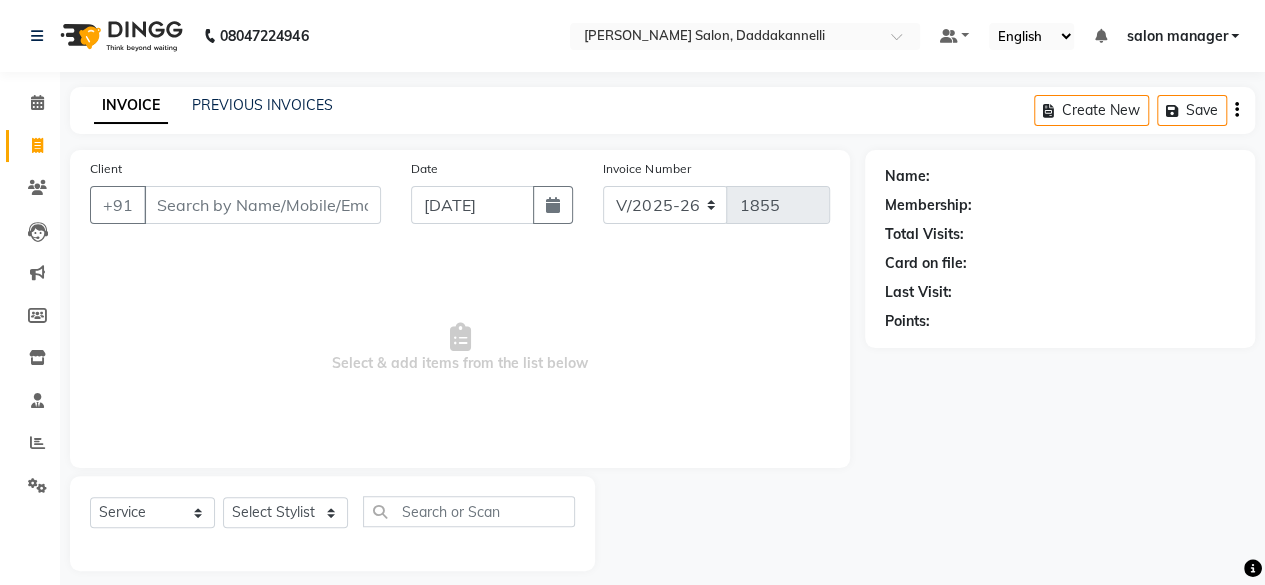 click on "Client" at bounding box center (262, 205) 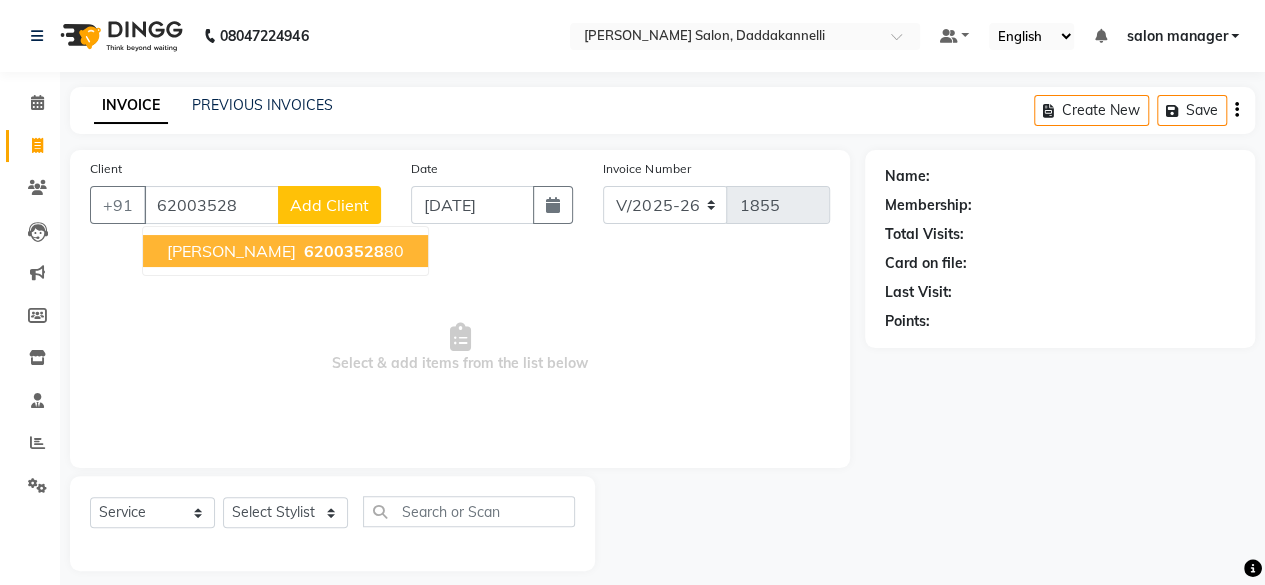 click on "62003528" at bounding box center (344, 251) 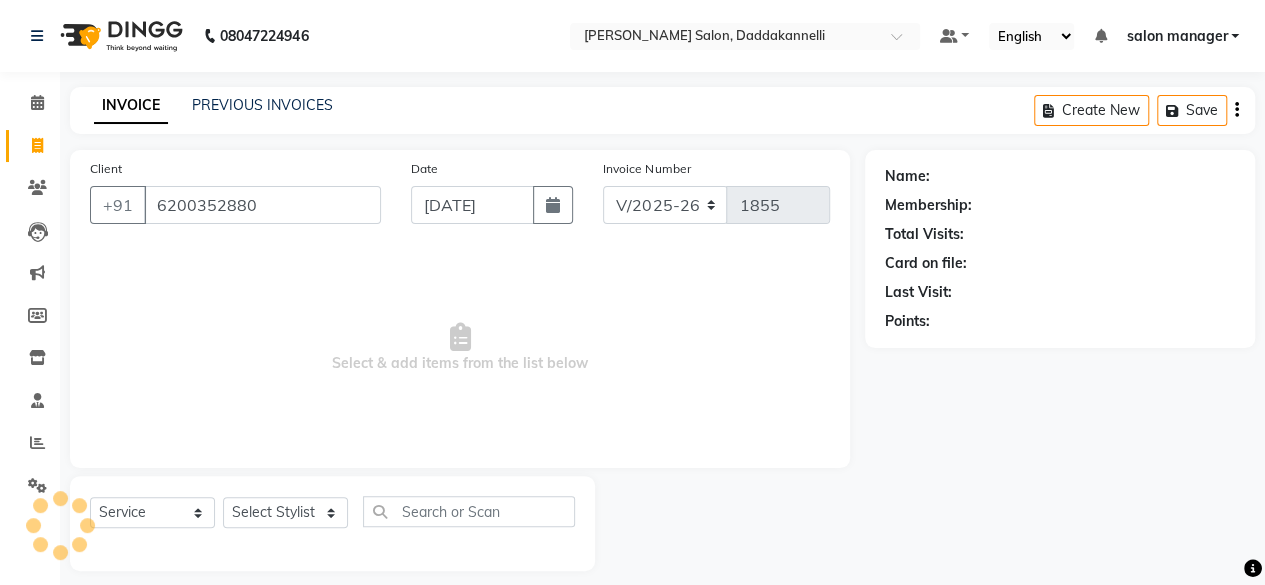 type on "6200352880" 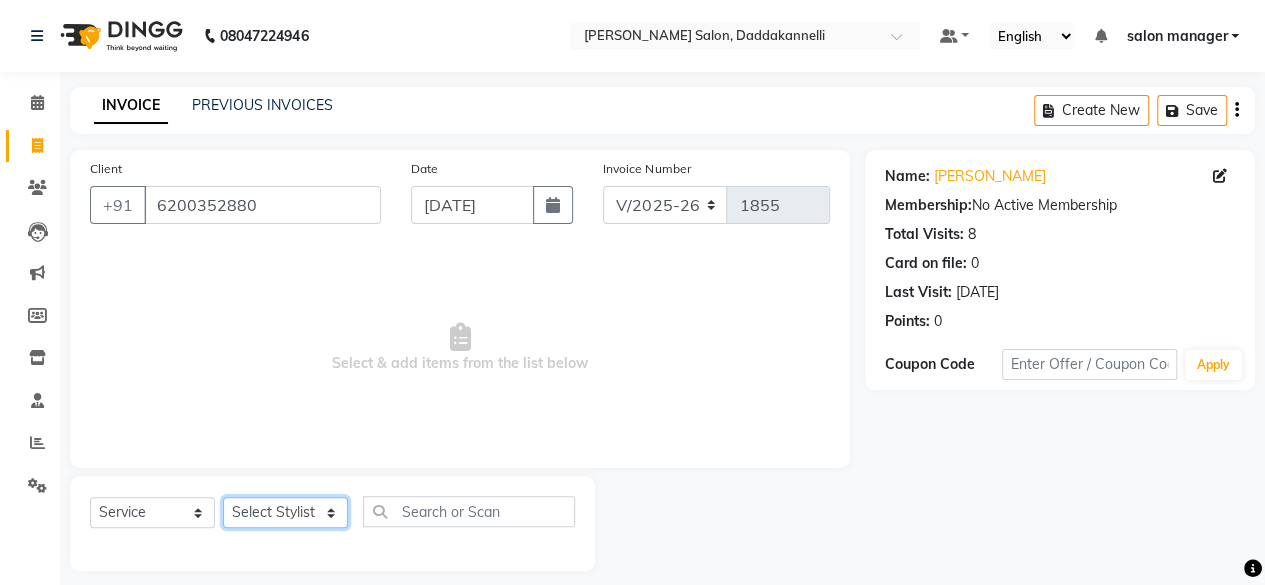 click on "Select Stylist aita DINGG SUPPORT [PERSON_NAME] Rahul [PERSON_NAME] [PERSON_NAME] salon manager [PERSON_NAME]" 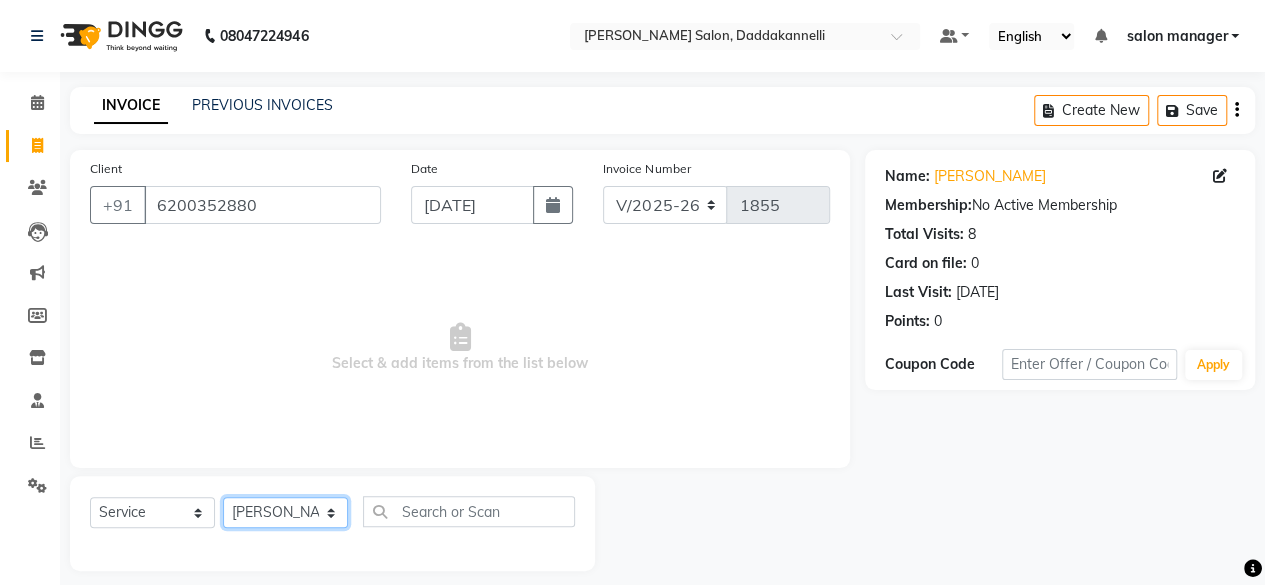 click on "Select Stylist aita DINGG SUPPORT [PERSON_NAME] Rahul [PERSON_NAME] [PERSON_NAME] salon manager [PERSON_NAME]" 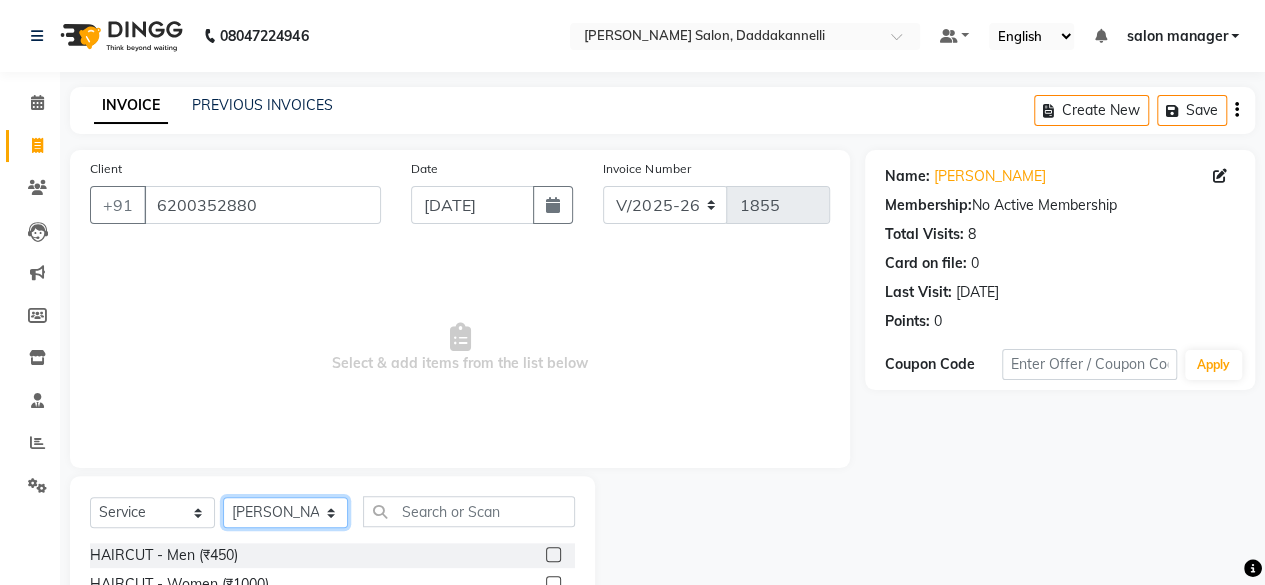 scroll, scrollTop: 200, scrollLeft: 0, axis: vertical 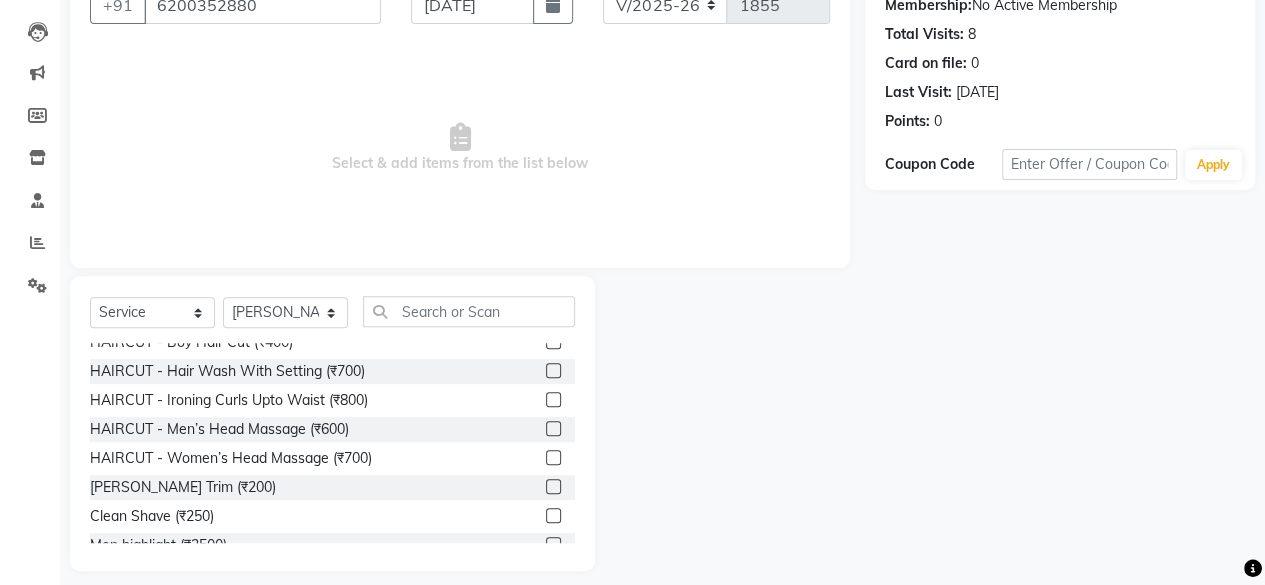 click on "[PERSON_NAME] Trim (₹200)" 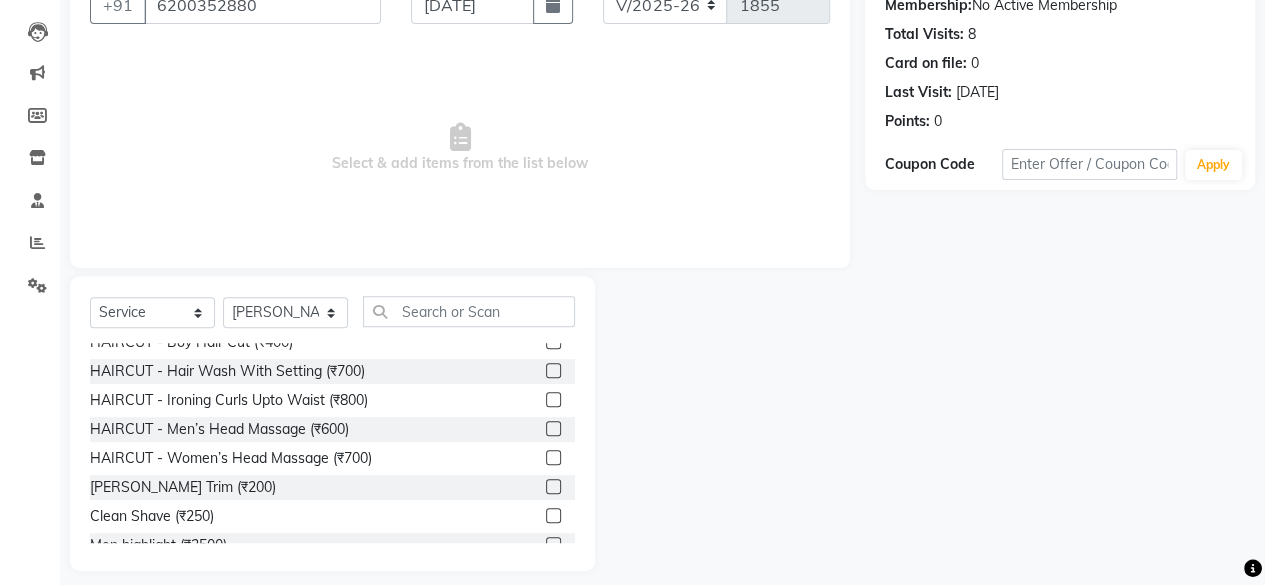 click 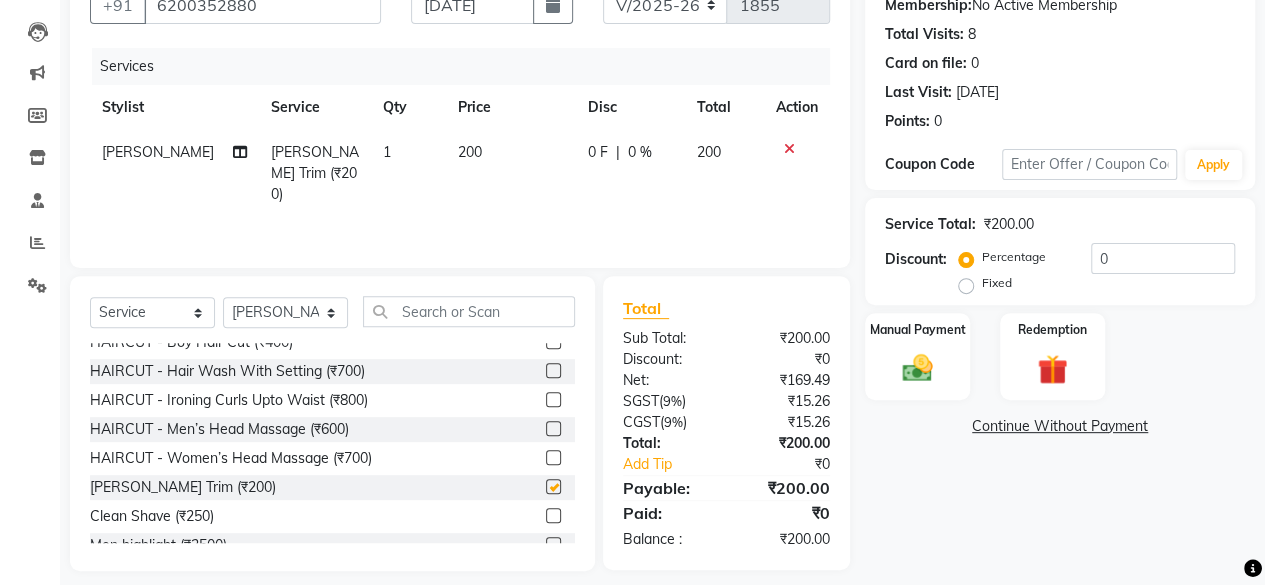 checkbox on "false" 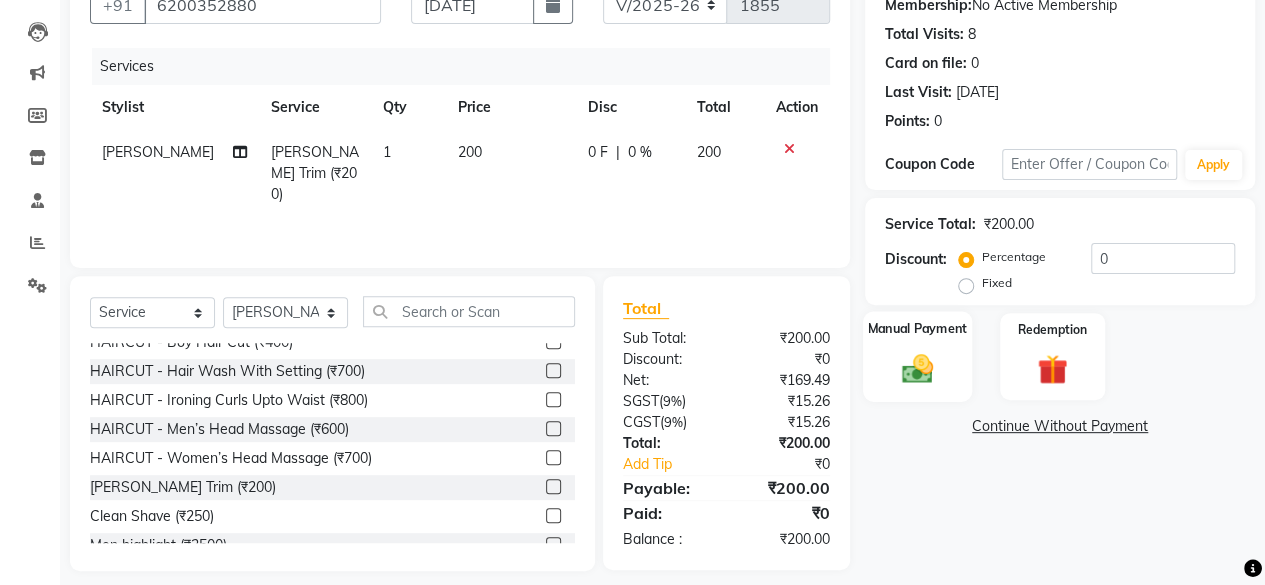 click 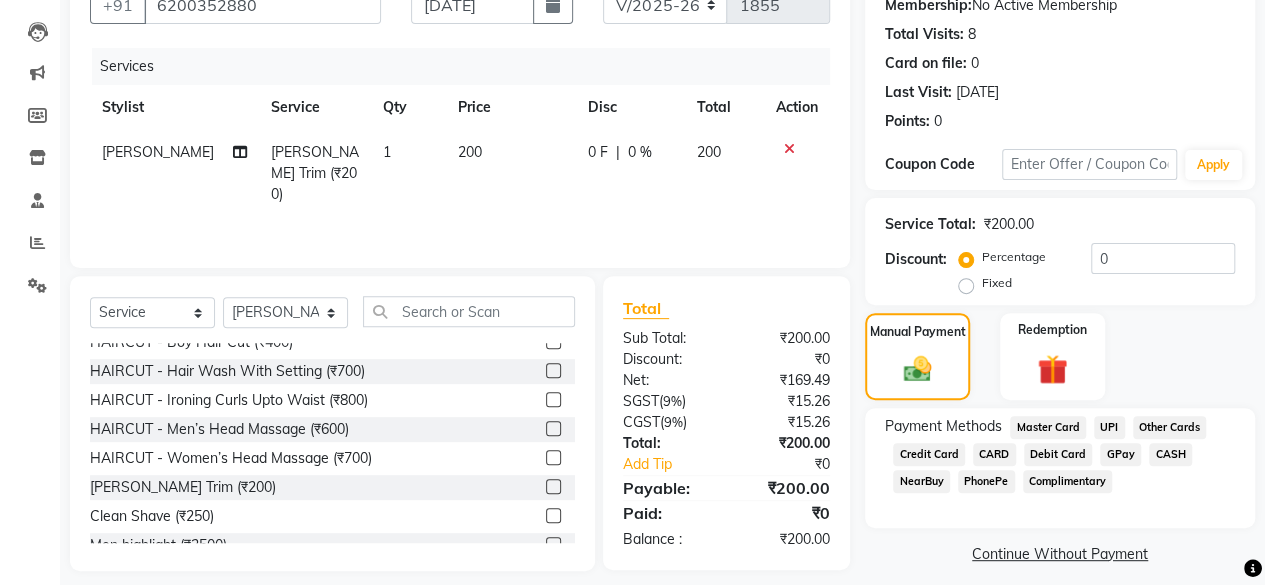 click on "UPI" 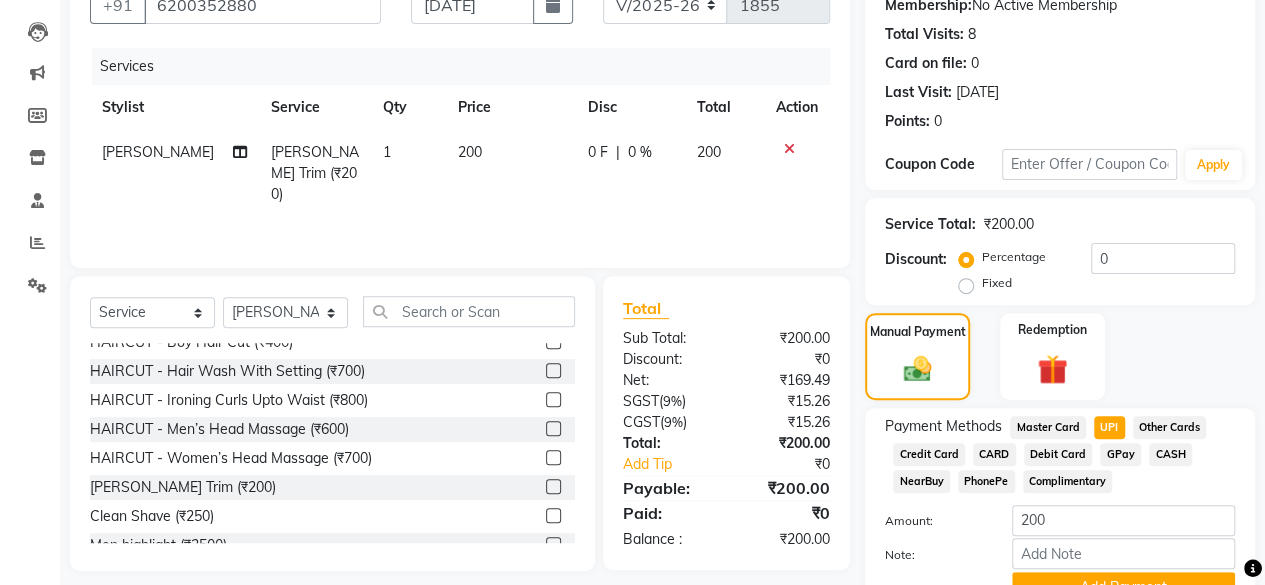 scroll, scrollTop: 296, scrollLeft: 0, axis: vertical 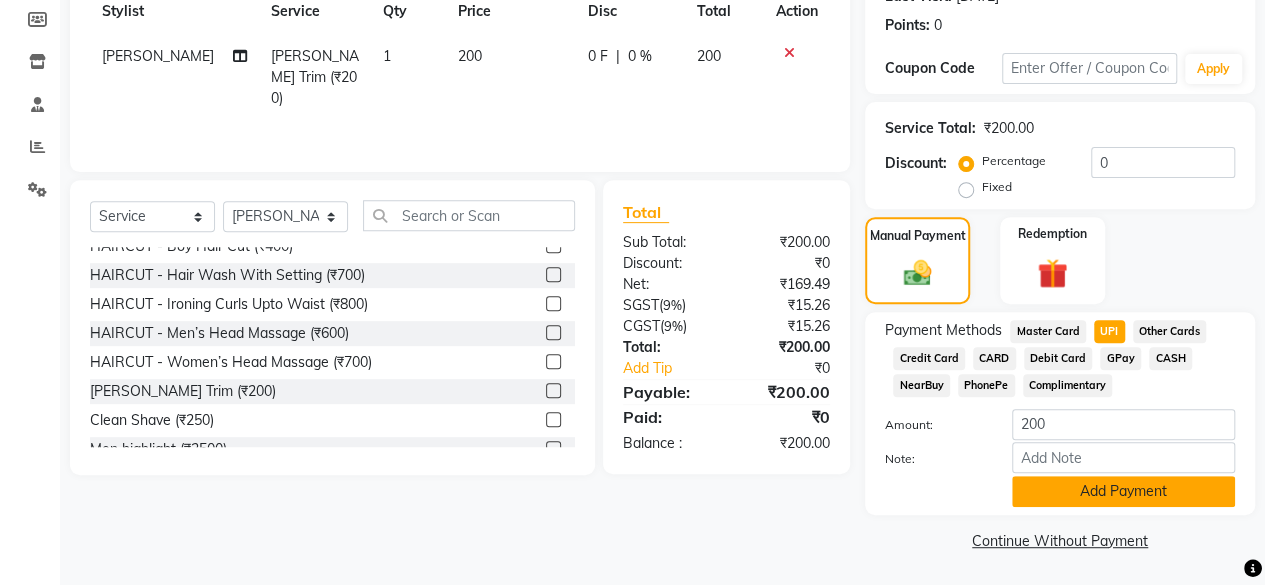 click on "Add Payment" 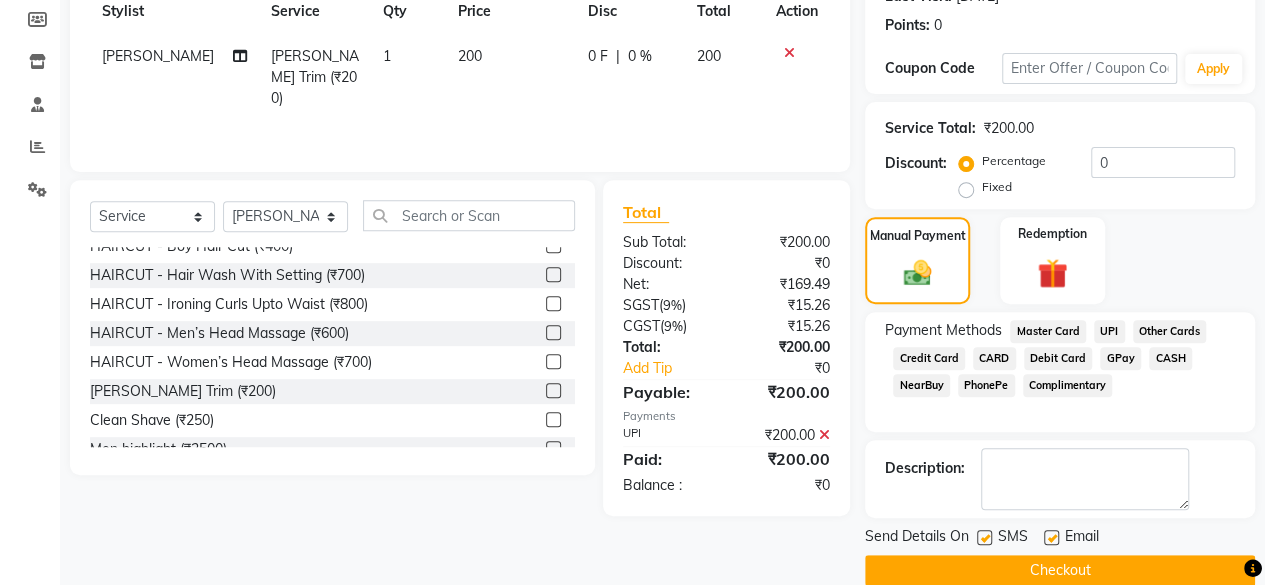 scroll, scrollTop: 324, scrollLeft: 0, axis: vertical 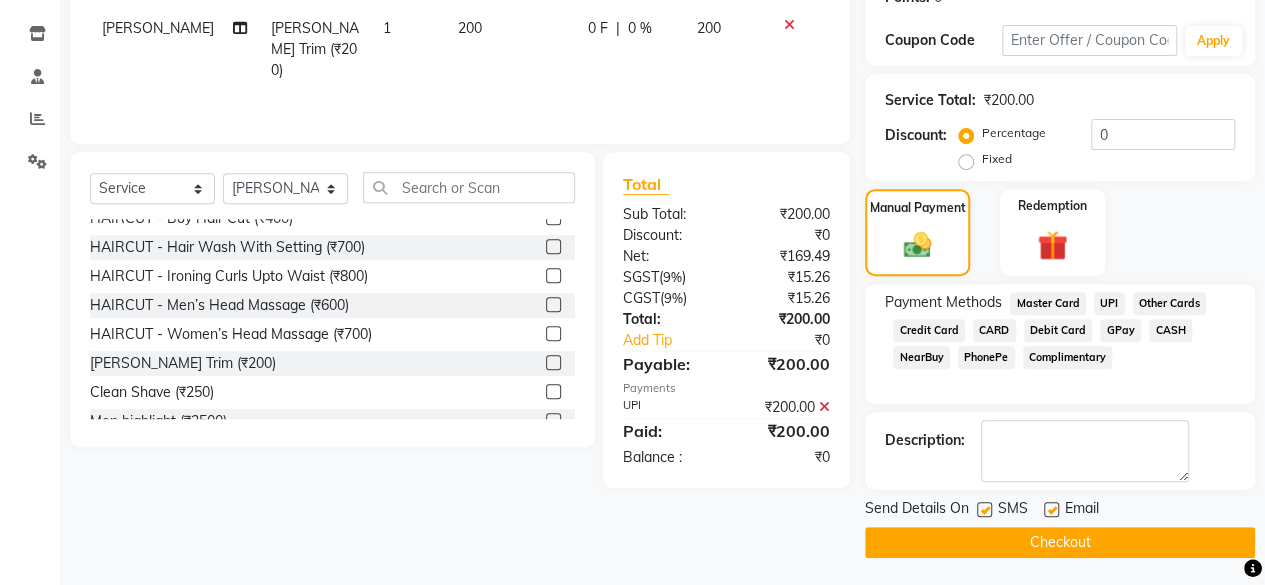 click on "Email" 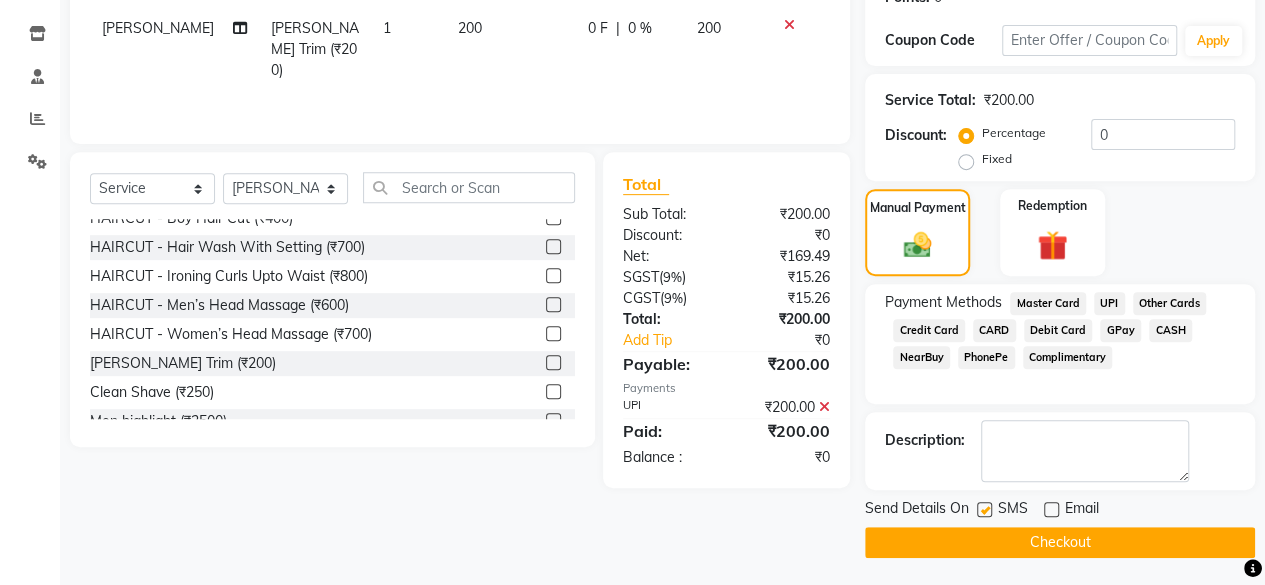 click on "Checkout" 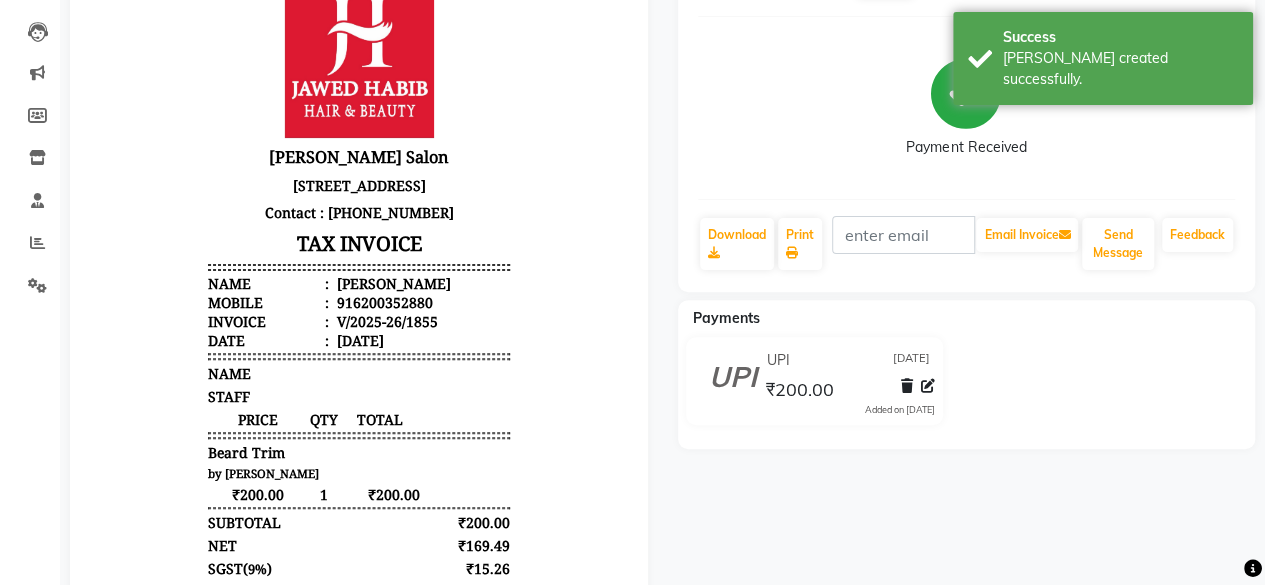 scroll, scrollTop: 398, scrollLeft: 0, axis: vertical 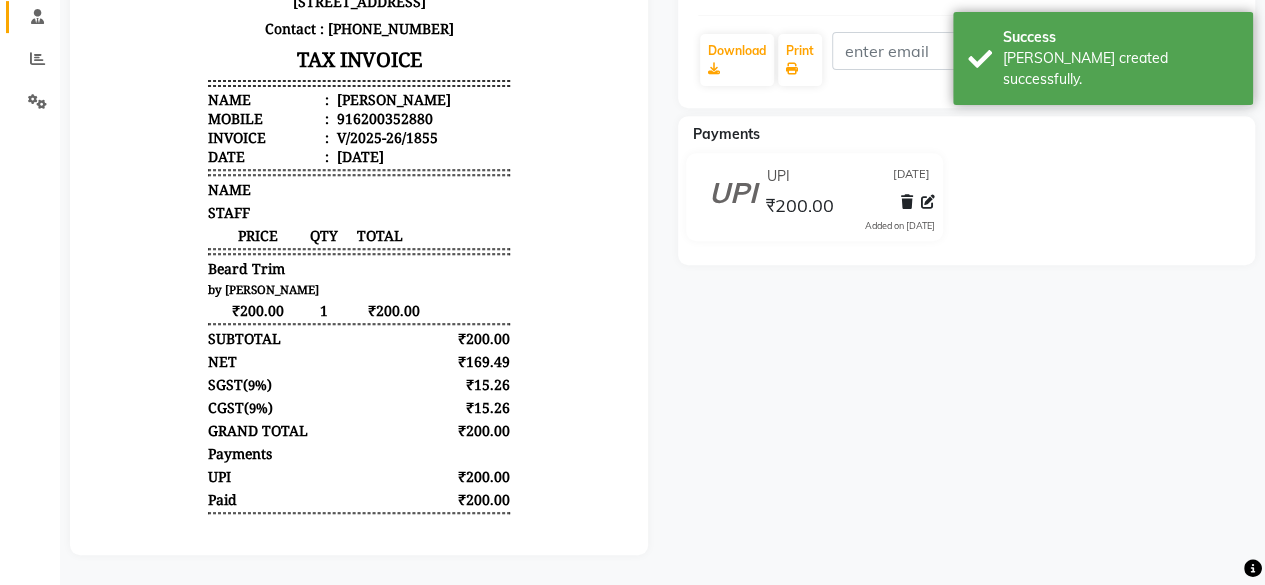 select on "service" 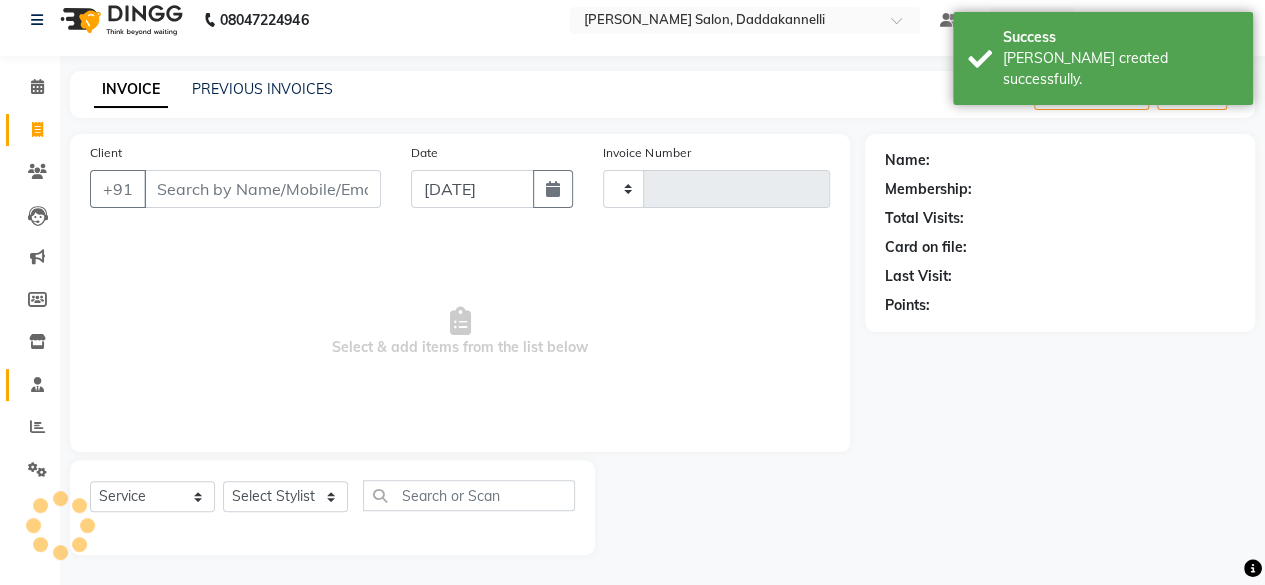 scroll, scrollTop: 15, scrollLeft: 0, axis: vertical 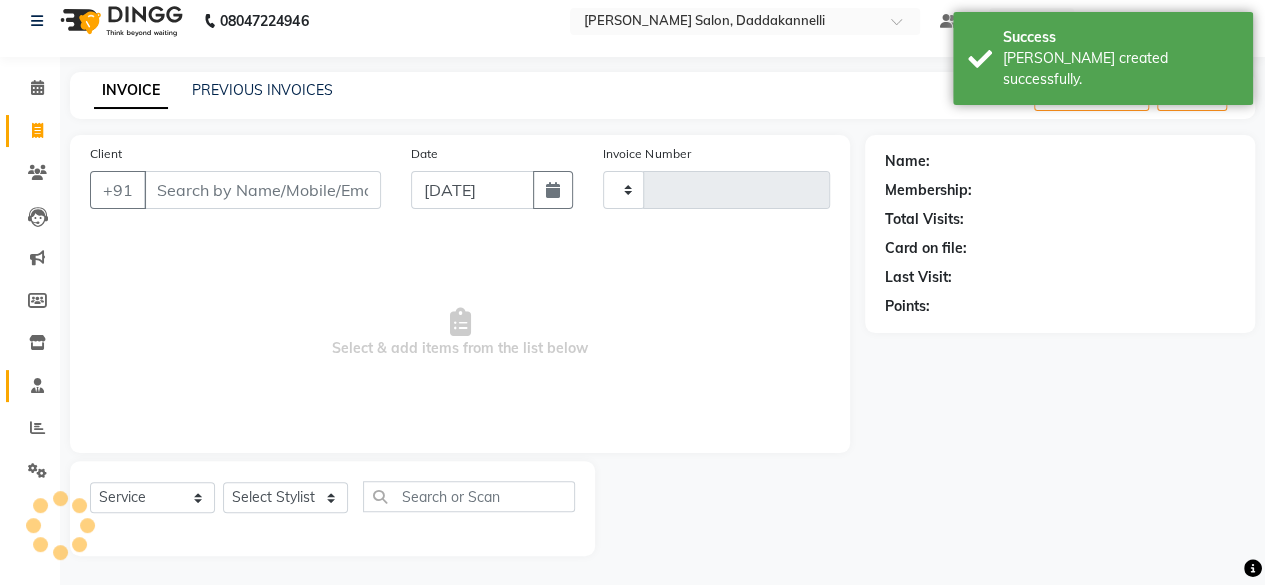 type on "1856" 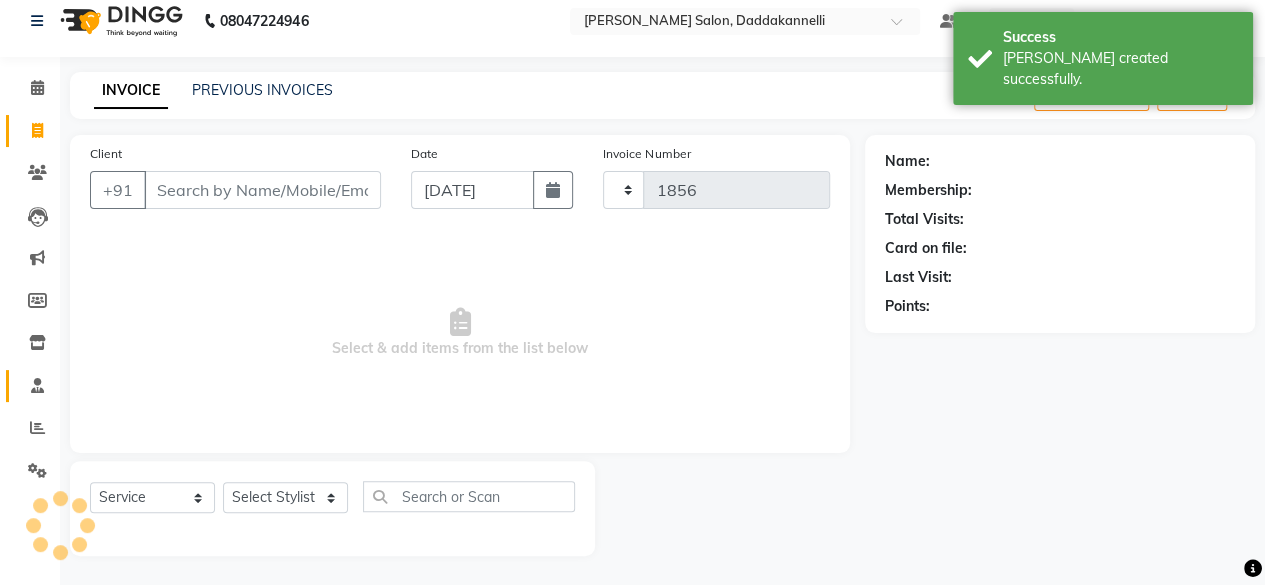 select on "6354" 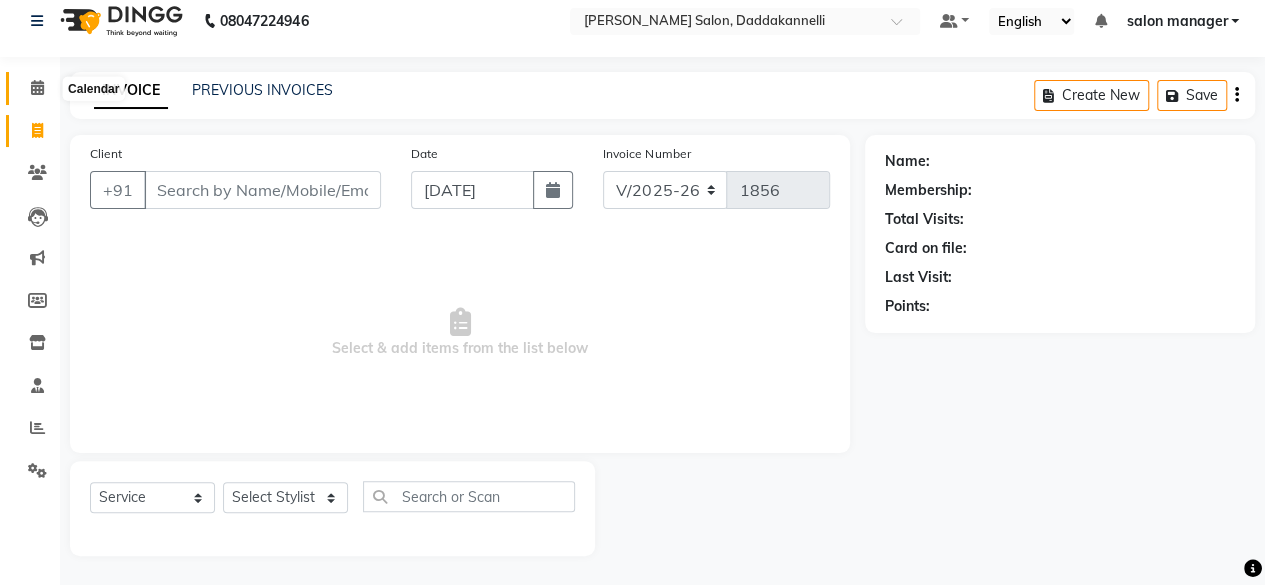 click 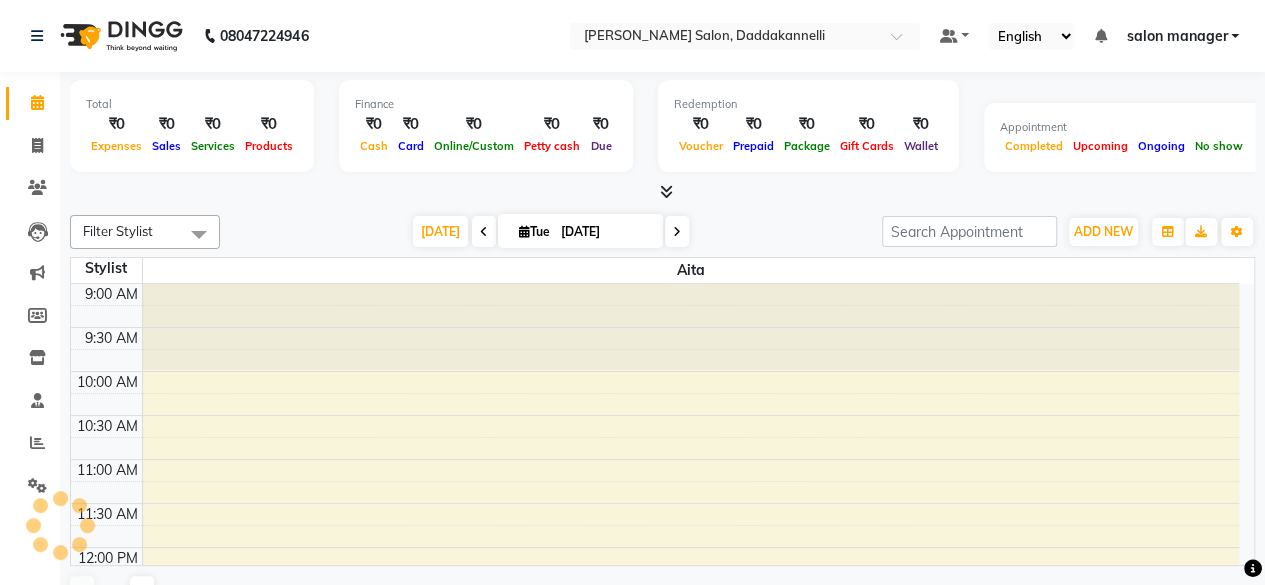 scroll, scrollTop: 608, scrollLeft: 0, axis: vertical 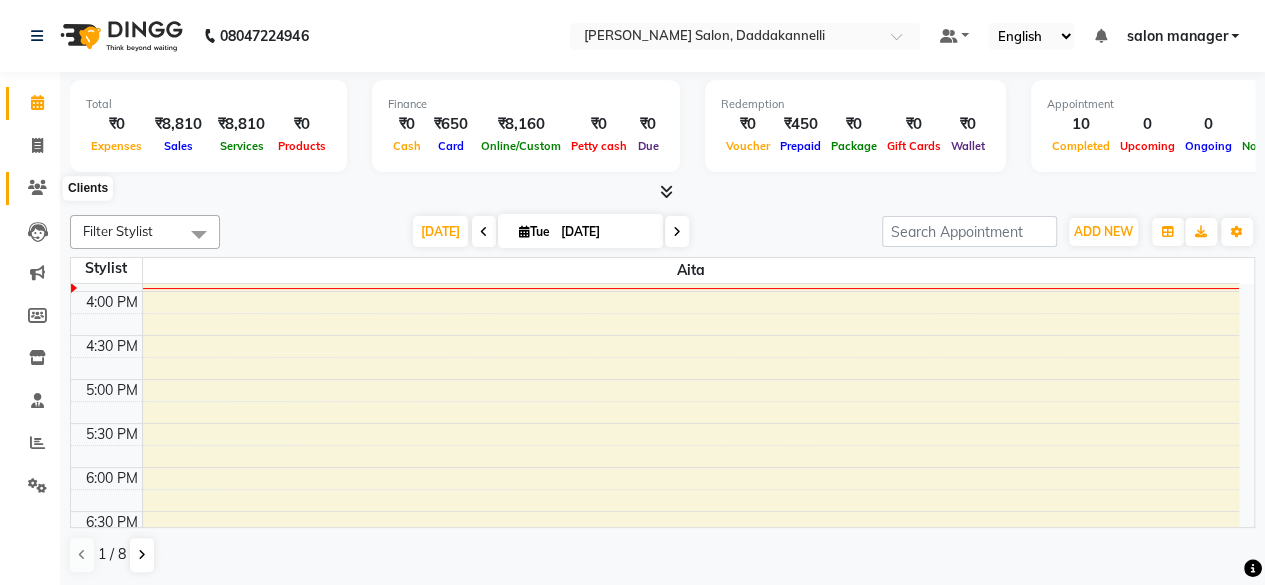 click 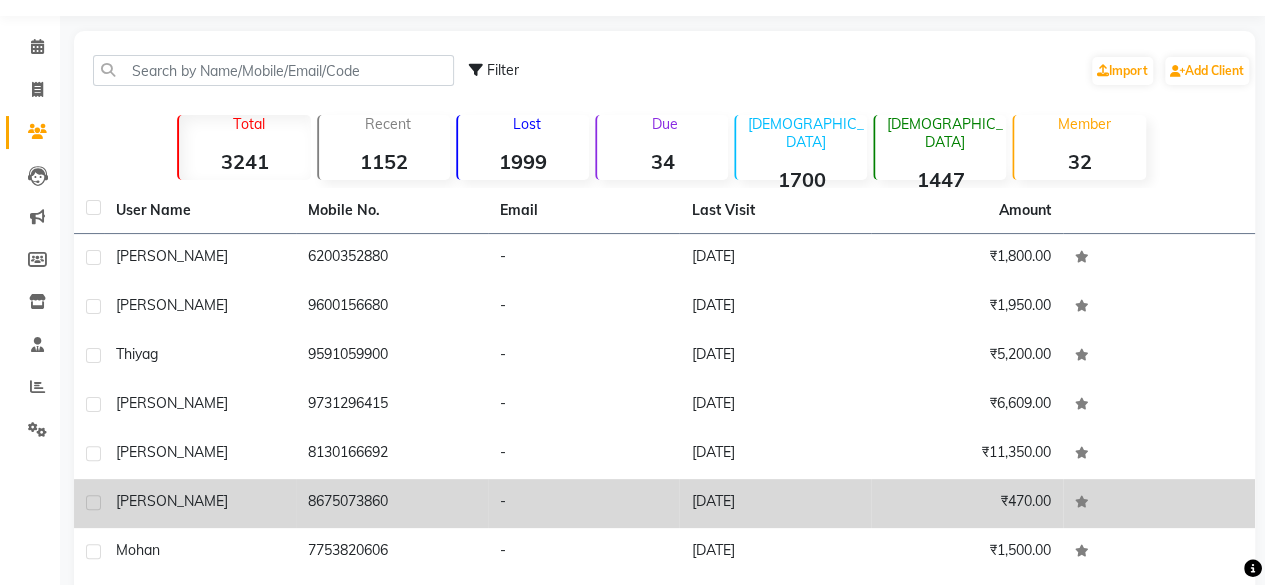scroll, scrollTop: 0, scrollLeft: 0, axis: both 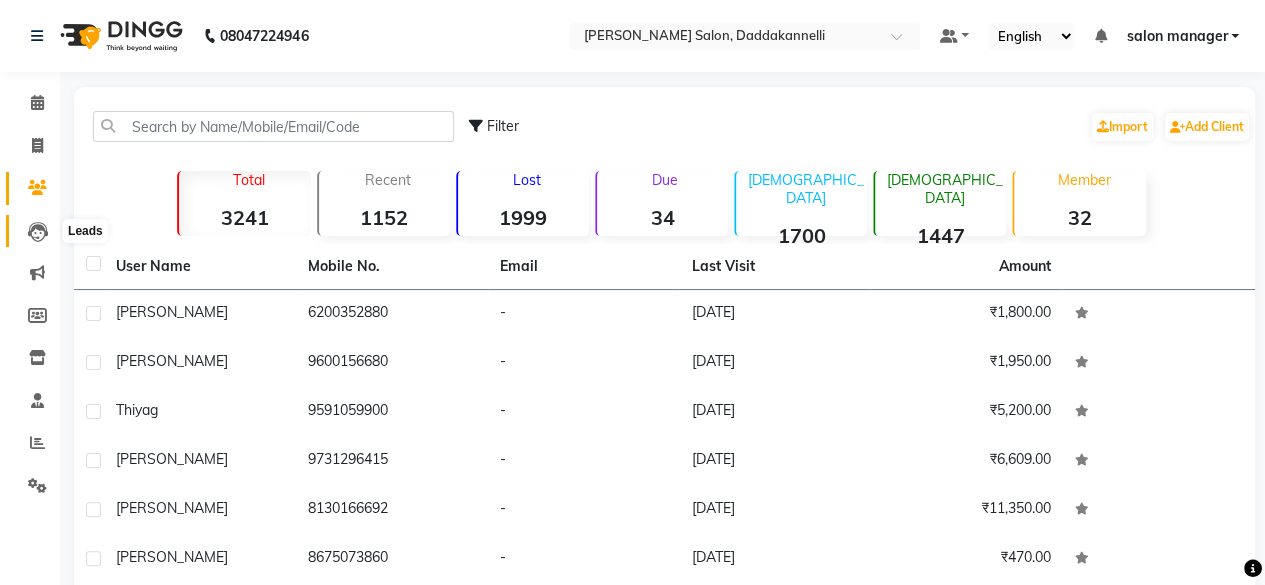 click 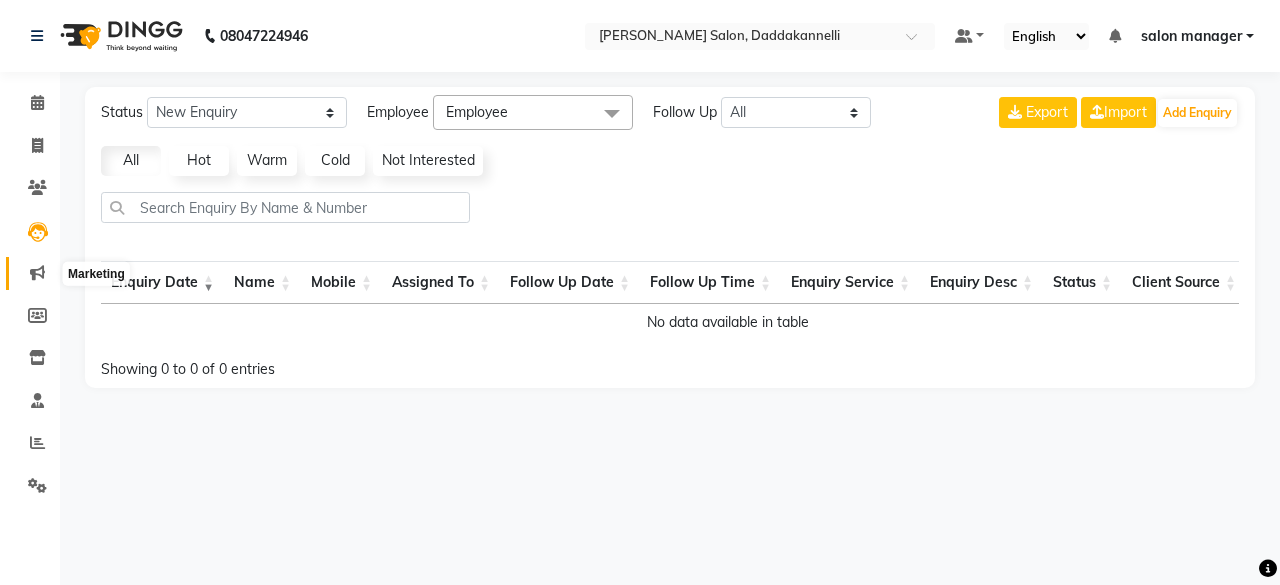 click 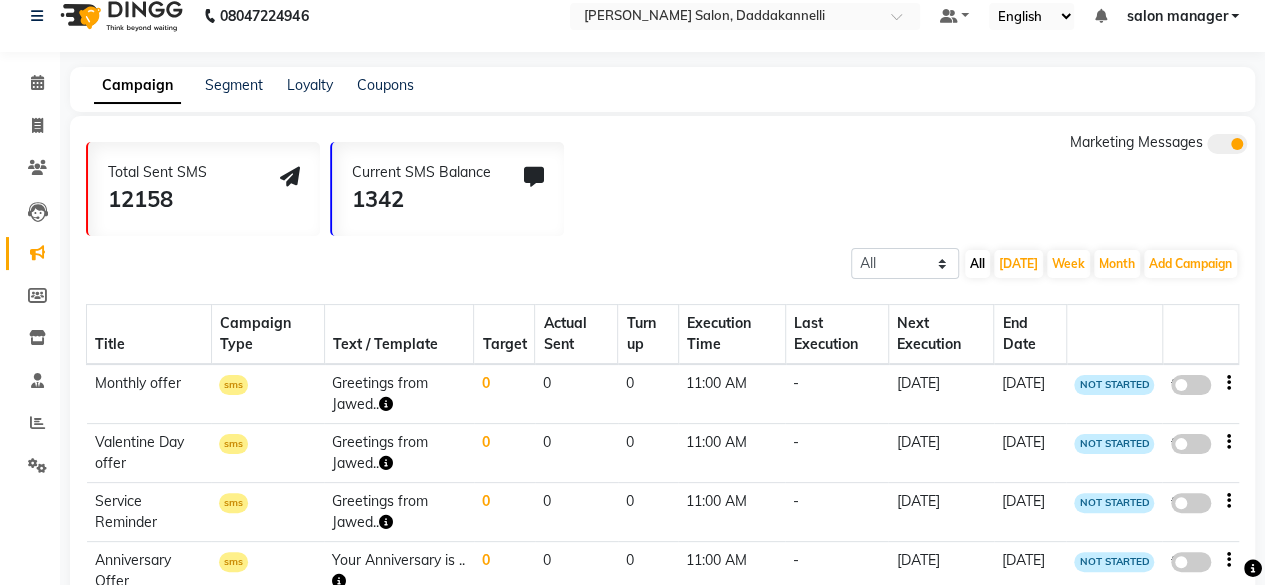 scroll, scrollTop: 0, scrollLeft: 0, axis: both 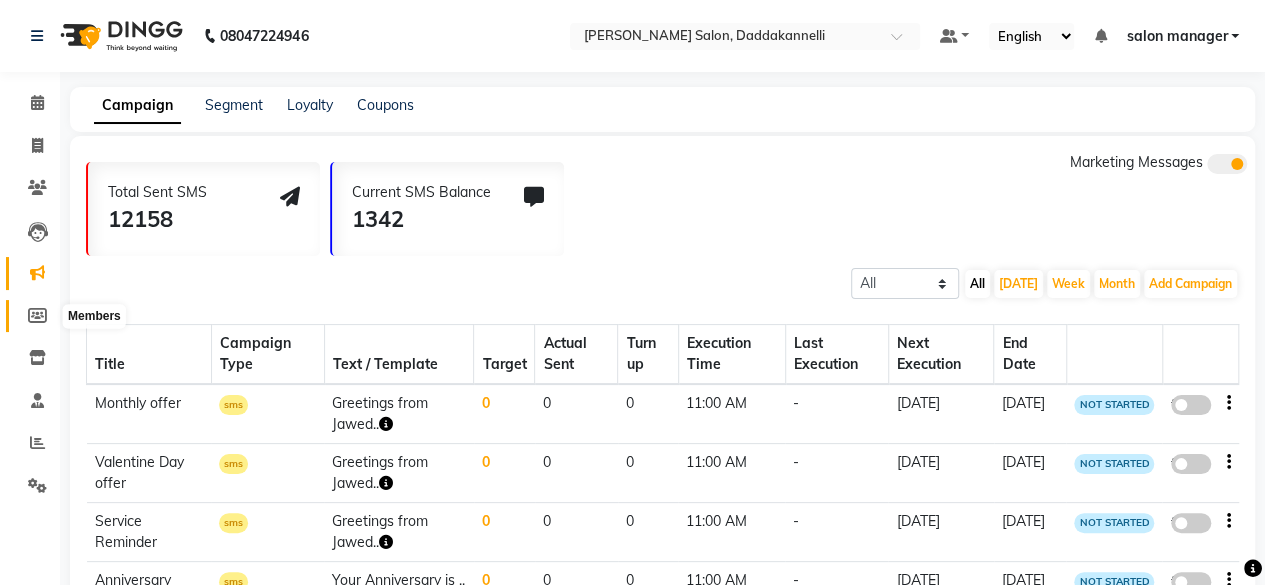 click 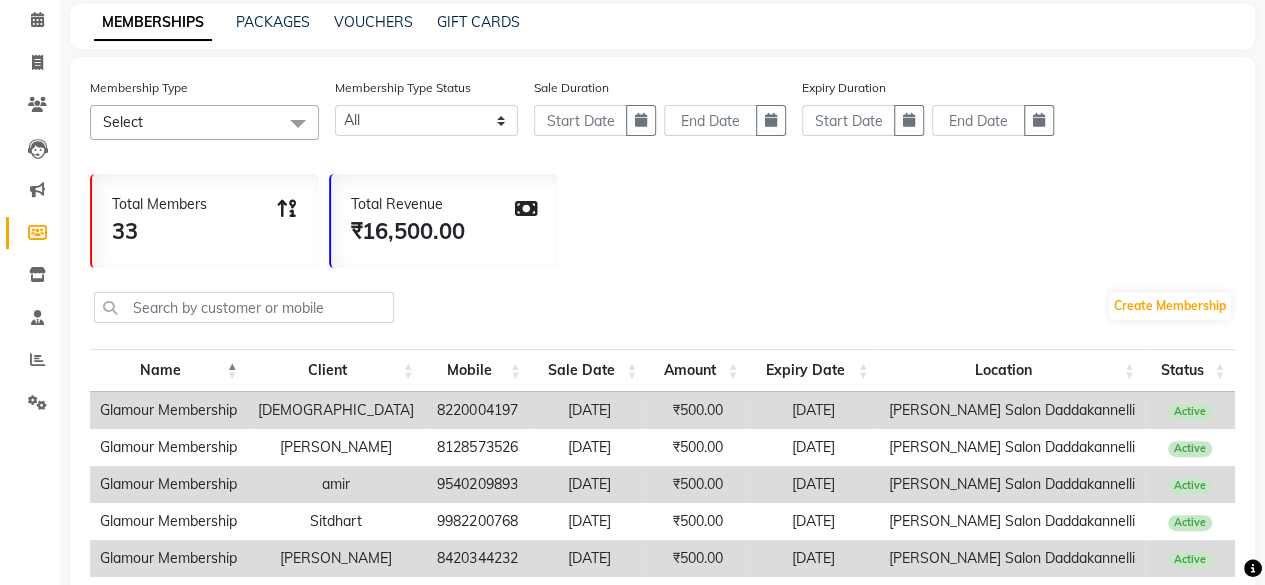 scroll, scrollTop: 200, scrollLeft: 0, axis: vertical 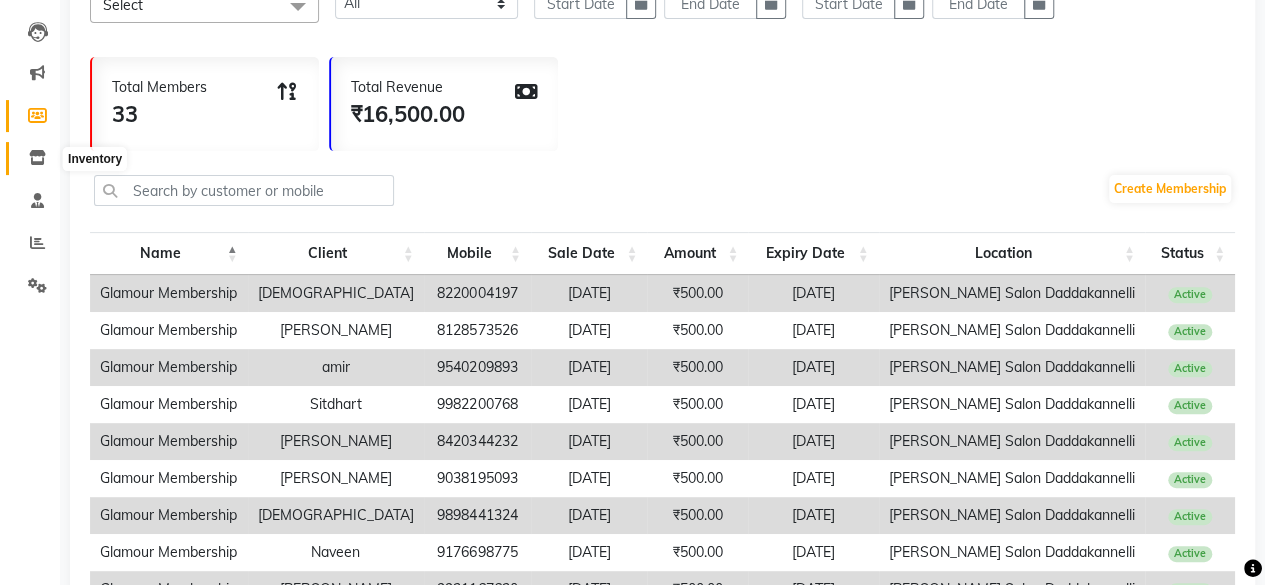 click 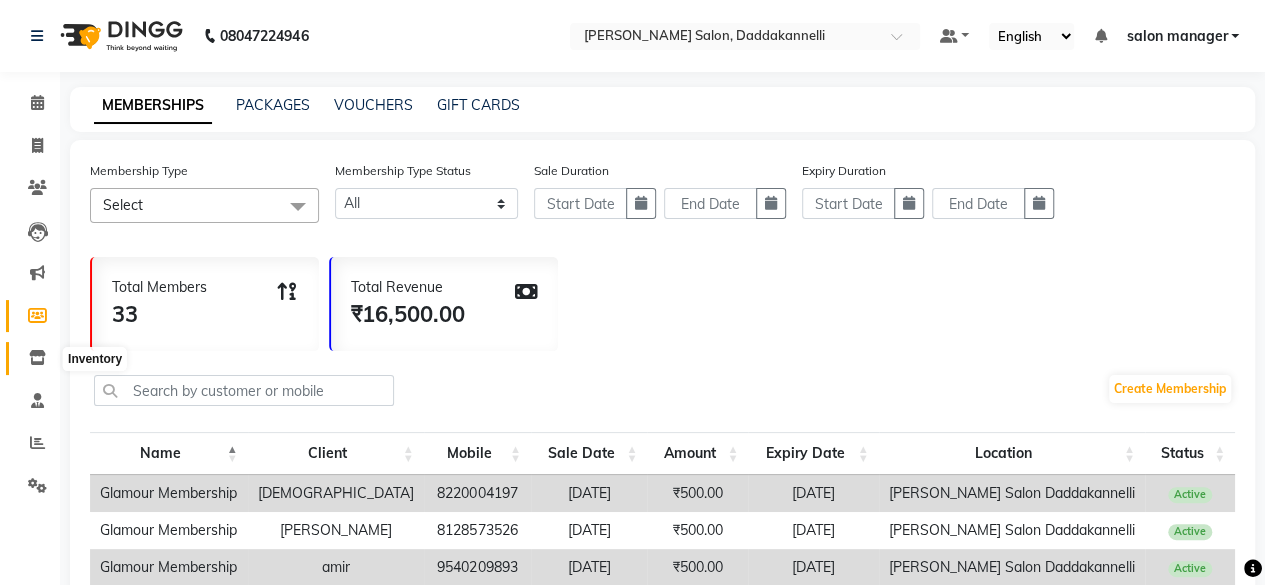 select 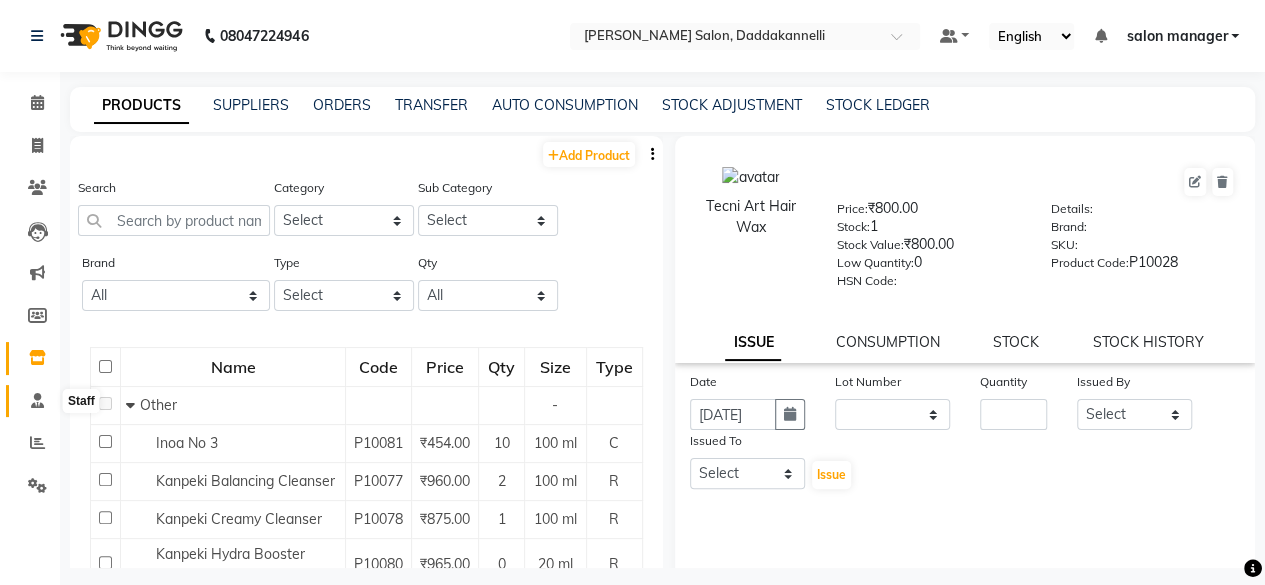 click 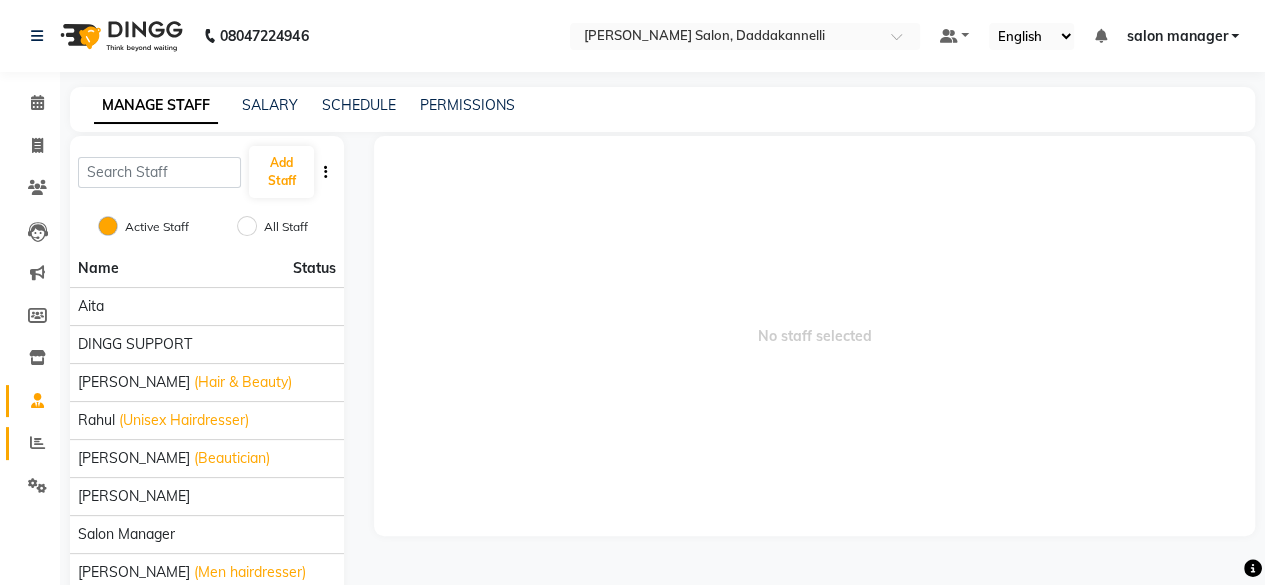 click on "Reports" 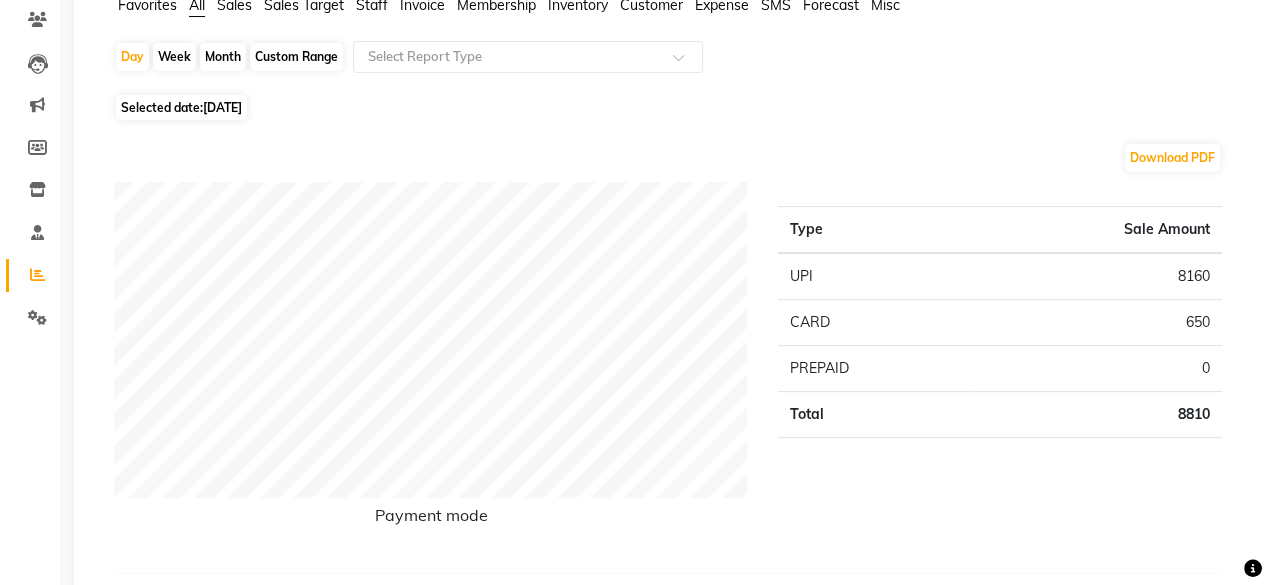 scroll, scrollTop: 0, scrollLeft: 0, axis: both 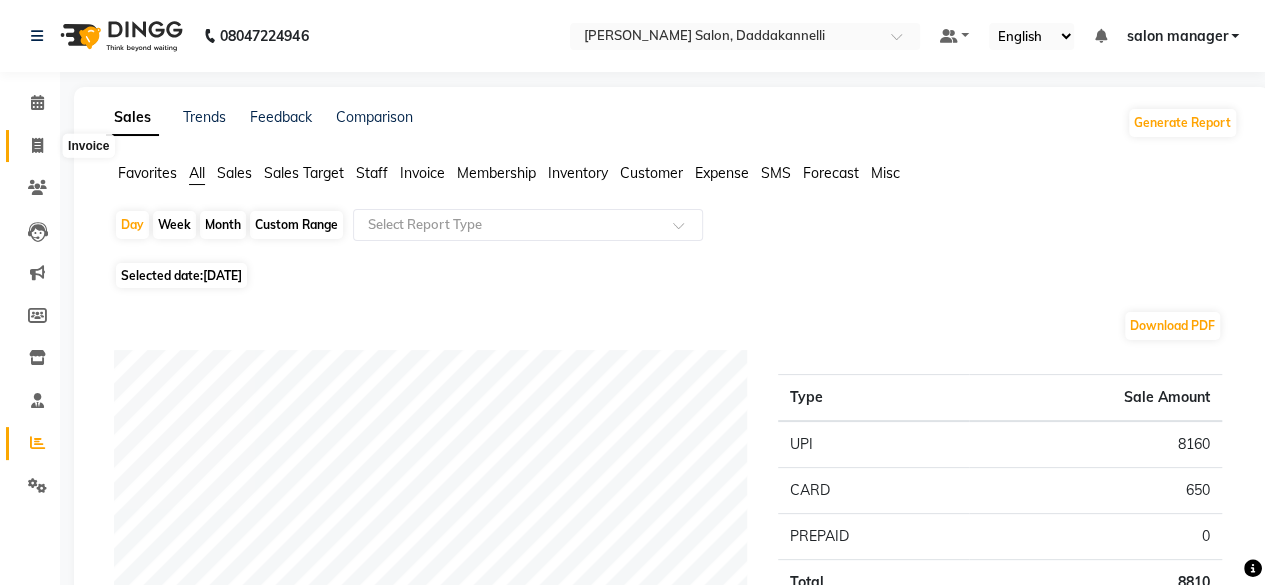 click 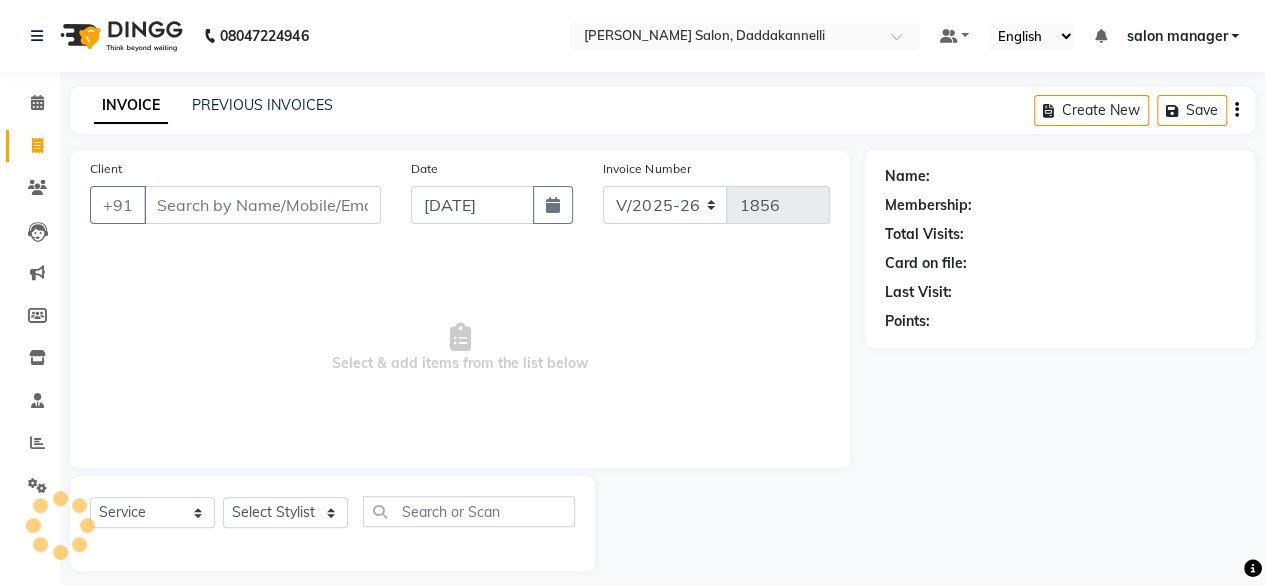 scroll, scrollTop: 15, scrollLeft: 0, axis: vertical 